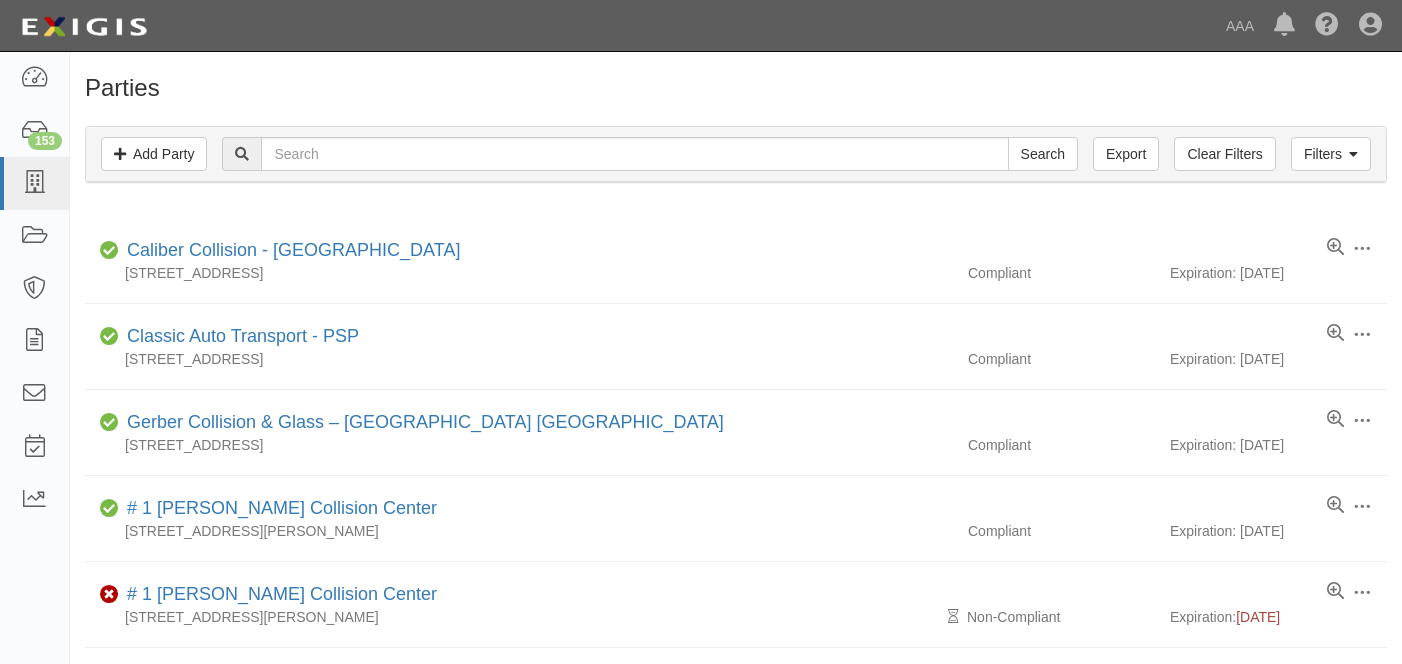 scroll, scrollTop: 0, scrollLeft: 0, axis: both 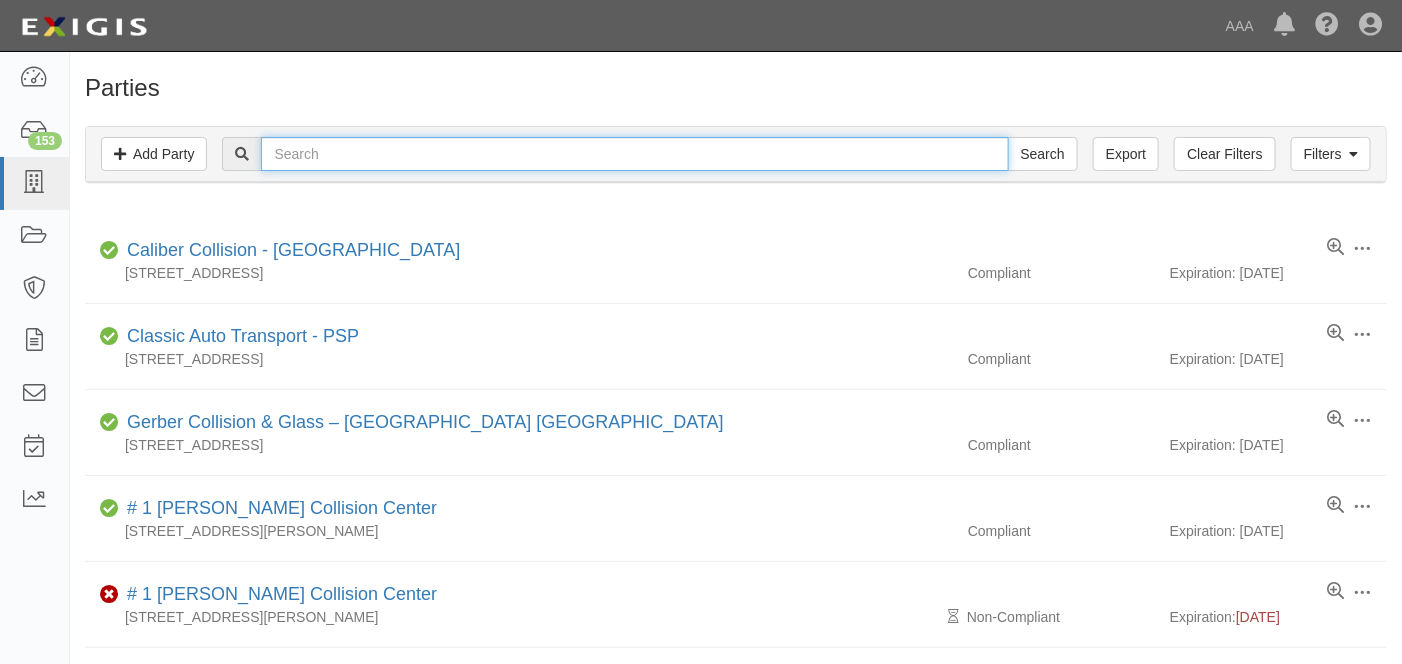 click at bounding box center [634, 154] 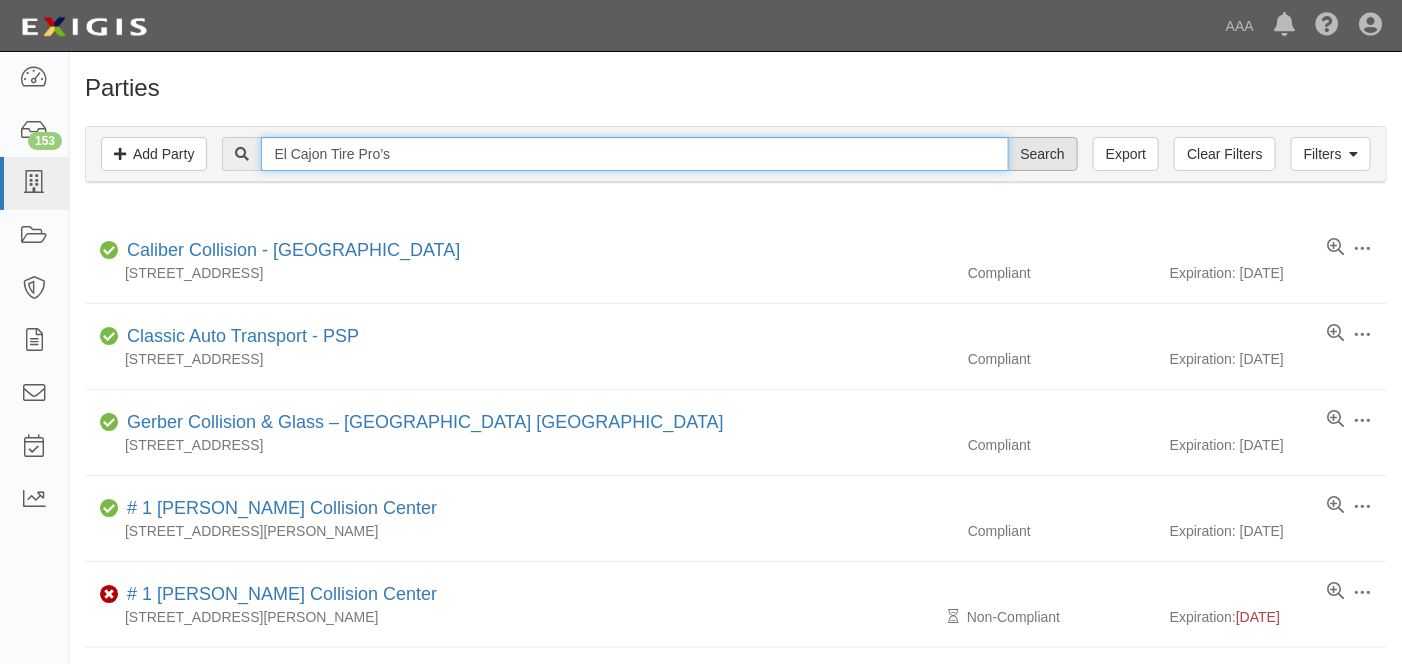 type on "El Cajon Tire Pro’s" 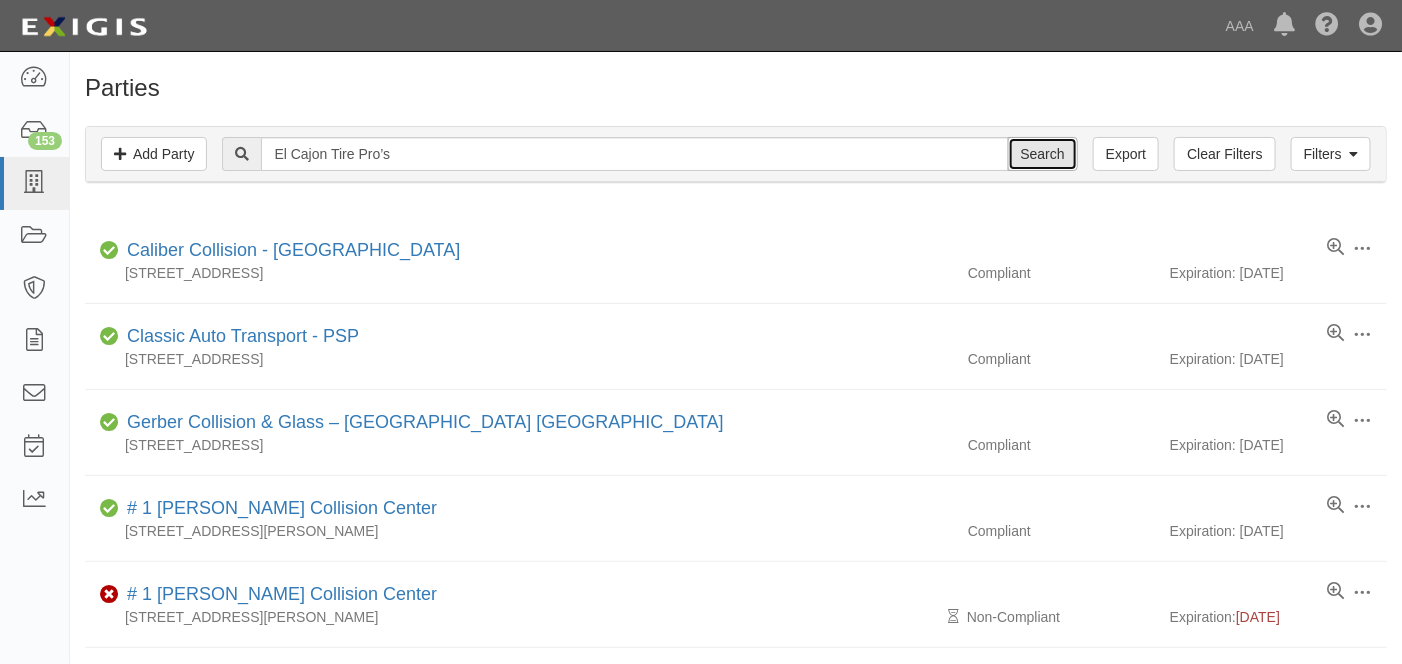 click on "Search" at bounding box center (1043, 154) 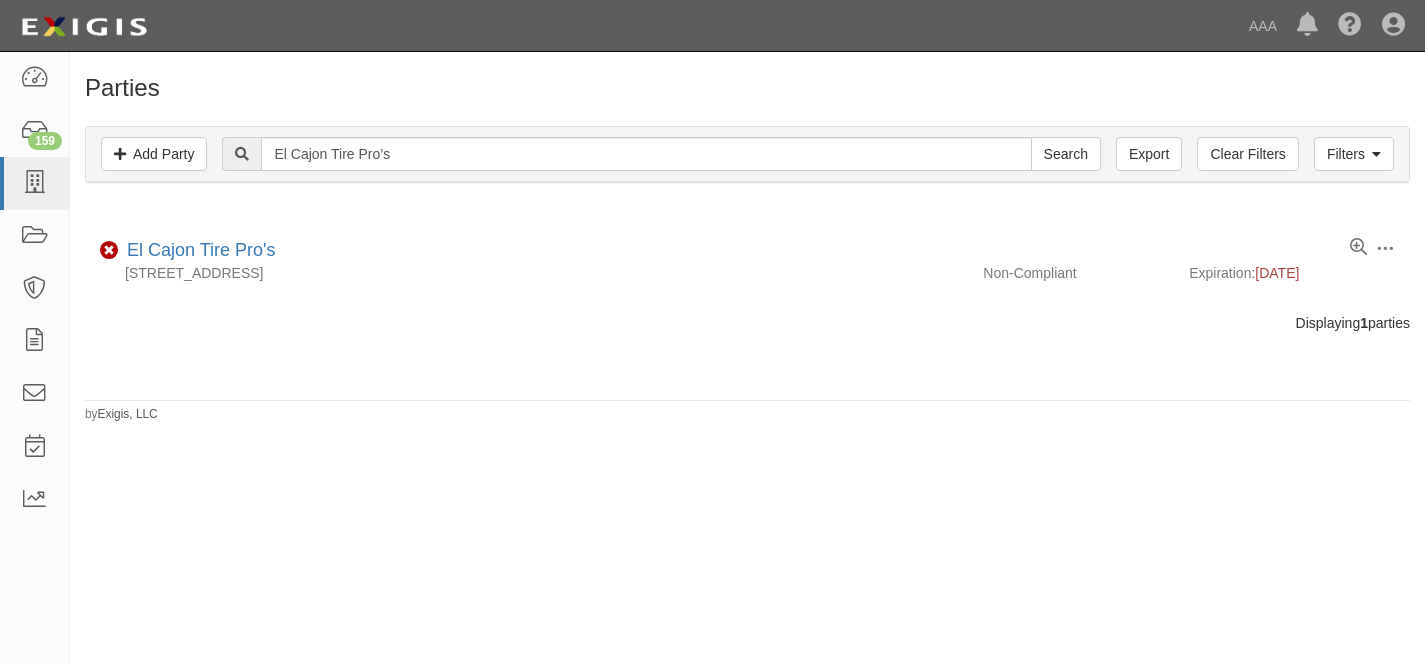 scroll, scrollTop: 0, scrollLeft: 0, axis: both 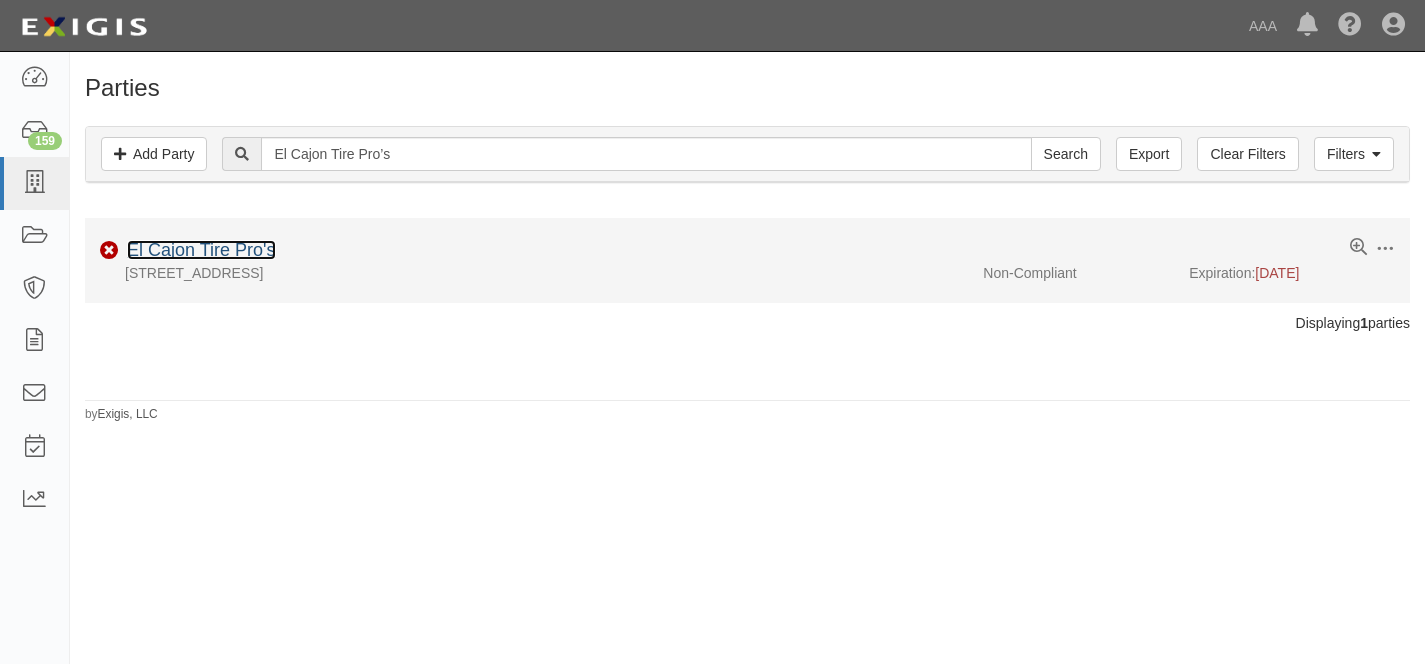 click on "El Cajon Tire Pro's" at bounding box center [201, 250] 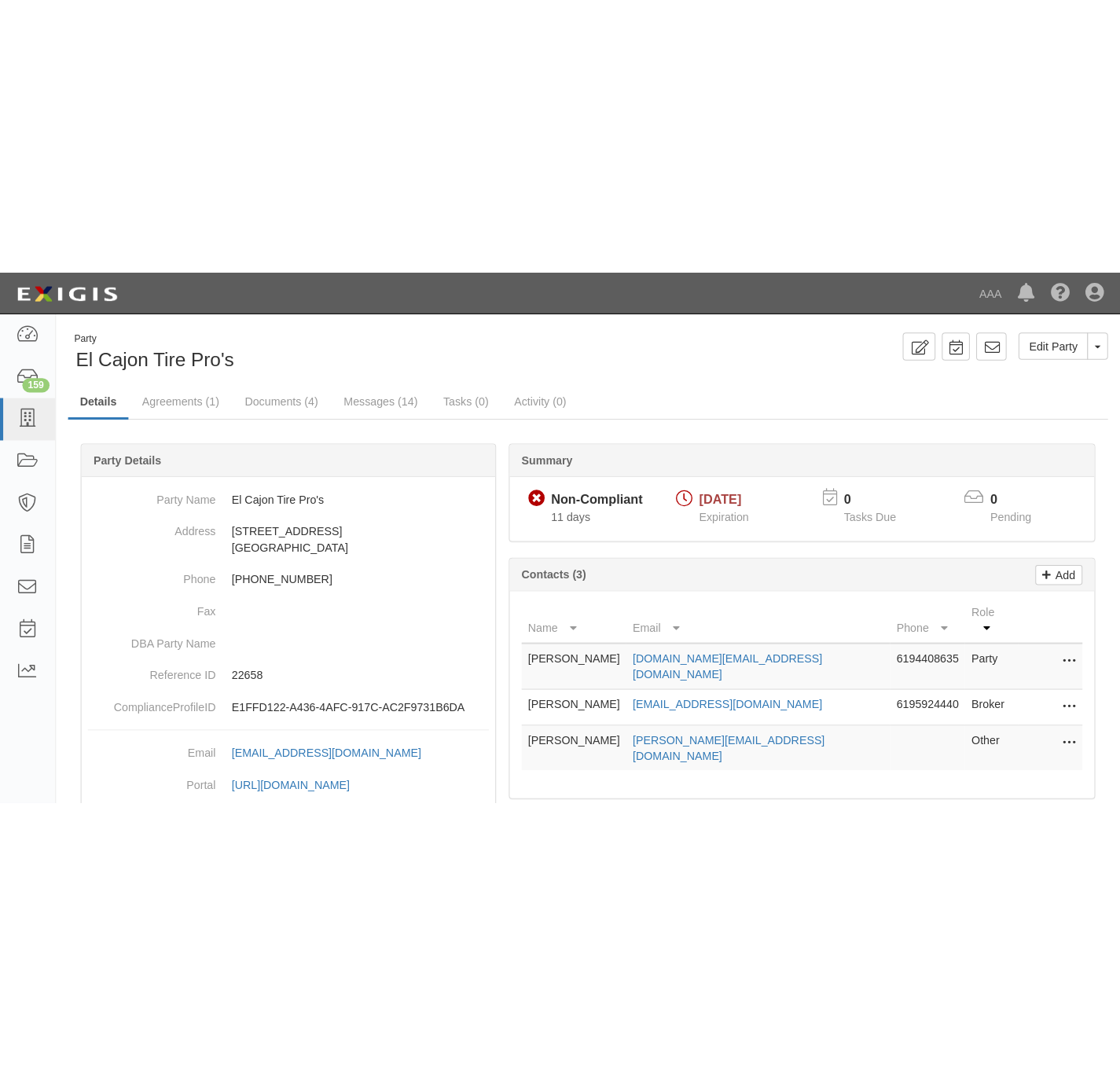 scroll, scrollTop: 0, scrollLeft: 0, axis: both 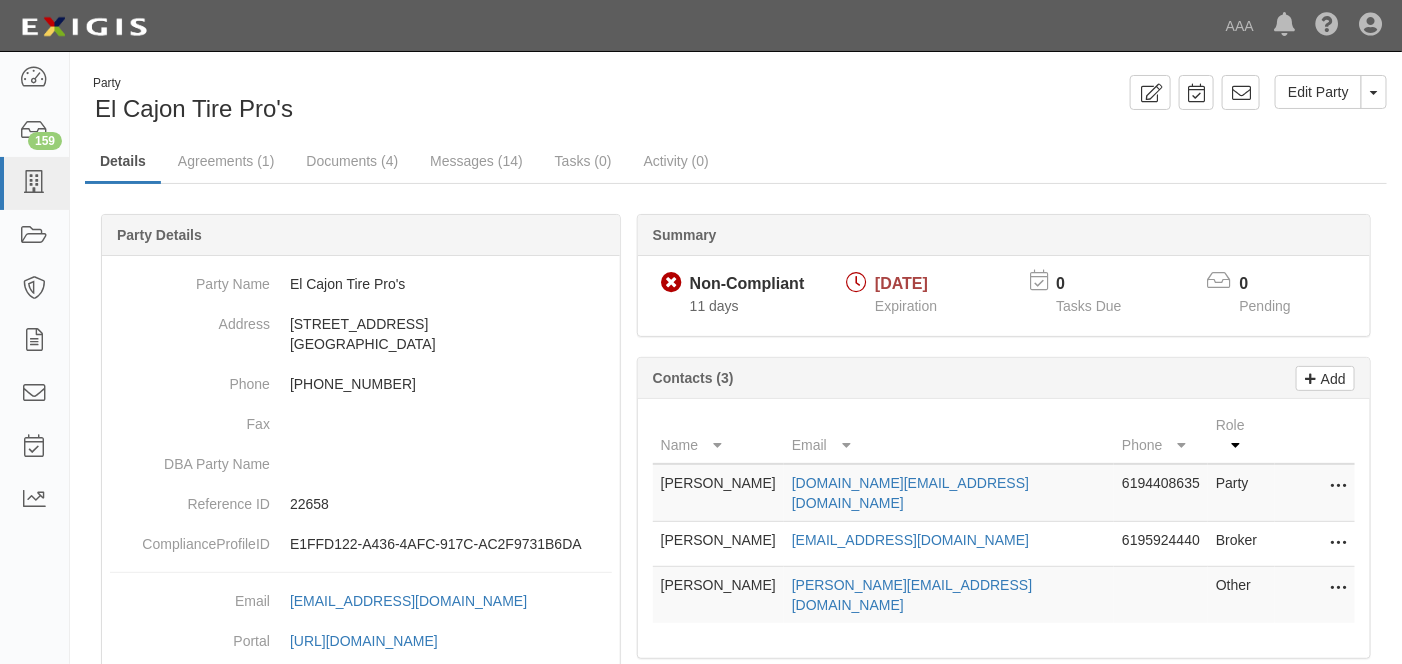 click on "Party El Cajon Tire Pro's Edit Party Toggle Party Dropdown View Audit Trail Archive Party Send Message Add Task Log Activity" at bounding box center [736, 100] 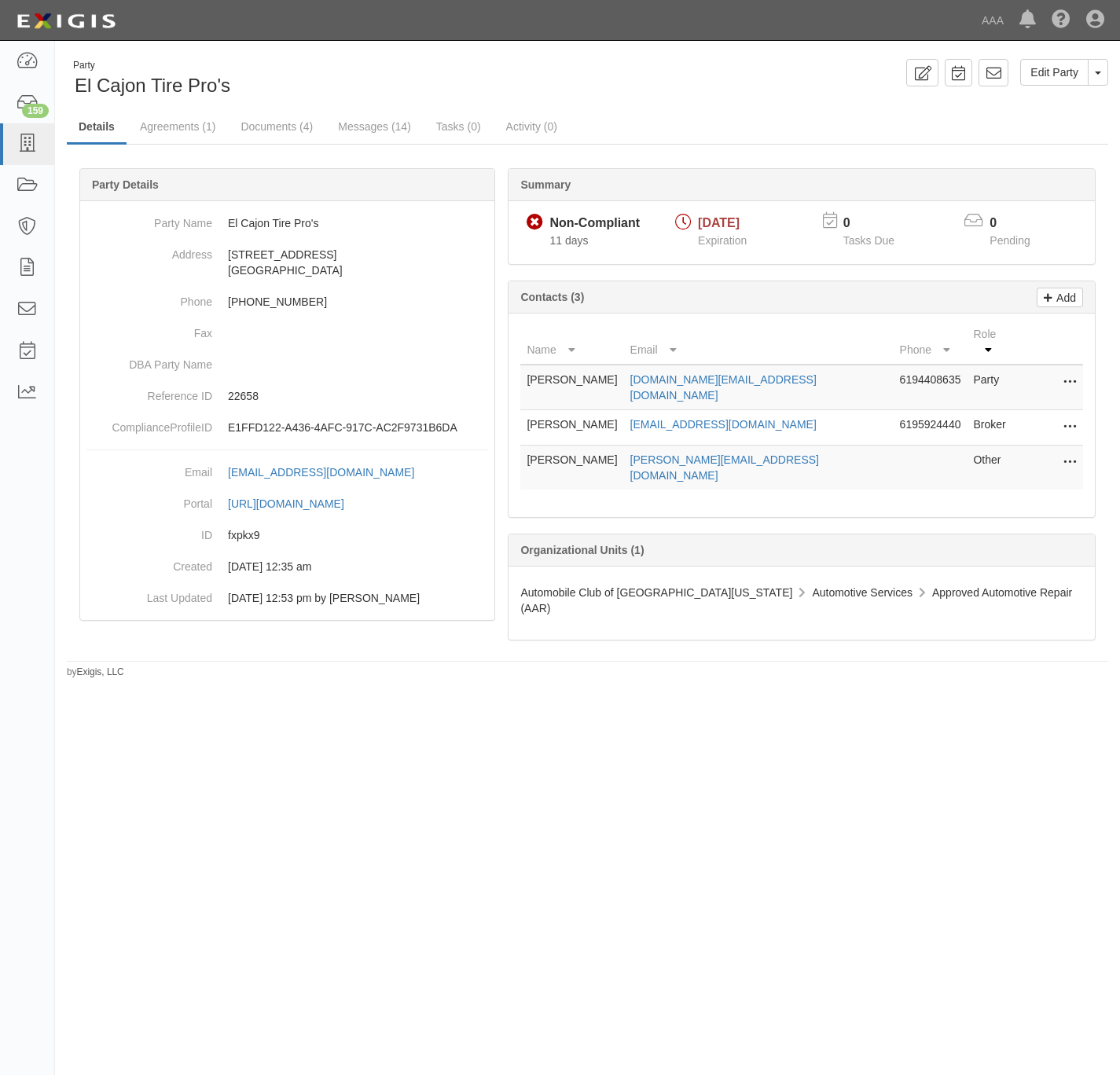 click on "Party El Cajon Tire Pro's Edit Party Toggle Party Dropdown View Audit Trail Archive Party Send Message Add Task Log Activity Details Agreements (1) Documents (4) Messages (14) Tasks (0) Activity (0) Summary Non-Compliant Non-Compliant 11 days [DATE] Expiration 0 Tasks Due 0 Pending Add Contacts (3) Name Email Phone Role [PERSON_NAME] [DOMAIN_NAME][EMAIL_ADDRESS][DOMAIN_NAME] 6194408635 Party Edit Delete [PERSON_NAME] [PERSON_NAME][EMAIL_ADDRESS][DOMAIN_NAME] 6195924440 Broker Edit Delete Jason Huff [EMAIL_ADDRESS][DOMAIN_NAME] Other Edit Delete Organizational Units (1) Automobile Club of Southern [US_STATE] Automotive Services Approved Automotive Repair (AAR) Party Details Party Name El Cajon Tire Pro's Address [STREET_ADDRESS] Phone [PHONE_NUMBER] Fax DBA Party Name Reference ID 22658 ComplianceProfileID E1FFD122-A436-4AFC-917C-AC2F9731B6DA Email [EMAIL_ADDRESS][DOMAIN_NAME] copy to clipboard Portal [URL][DOMAIN_NAME] copy to clipboard ID fxpkx9 Created [DATE] 12:35 am Last Updated by  Exigis, LLC" at bounding box center (560, 530) 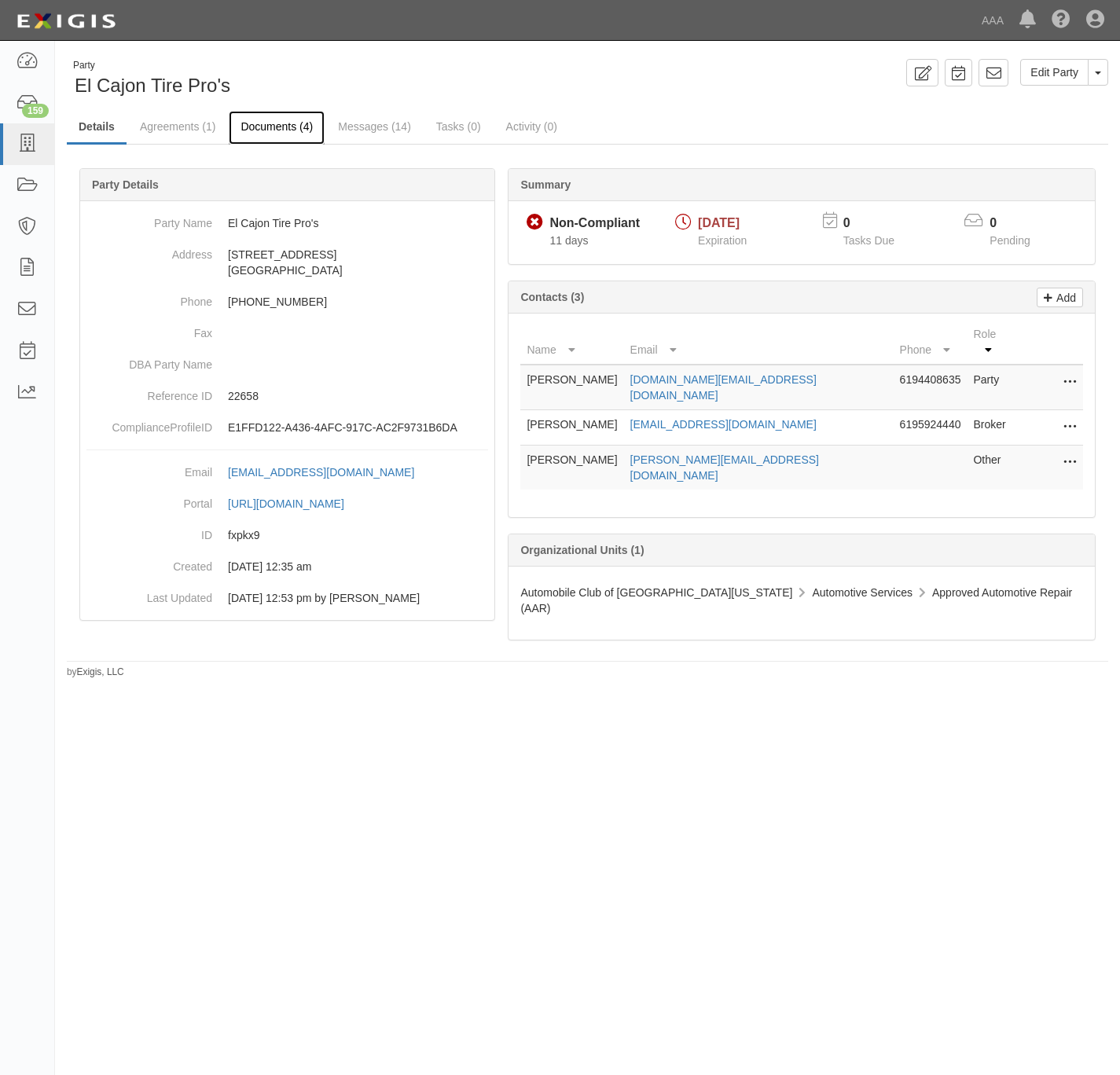 click on "Documents (4)" at bounding box center [277, 127] 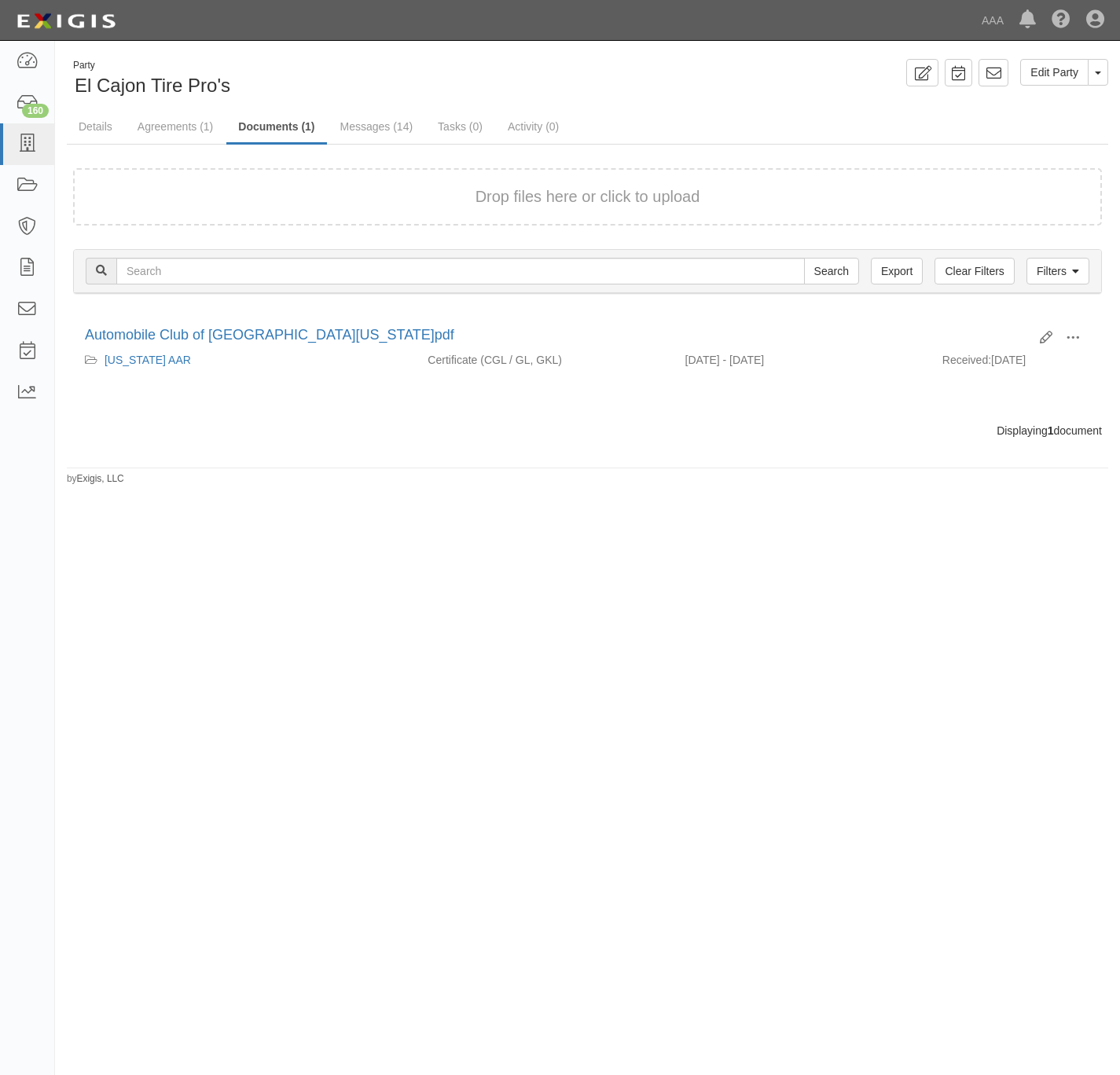 scroll, scrollTop: 0, scrollLeft: 0, axis: both 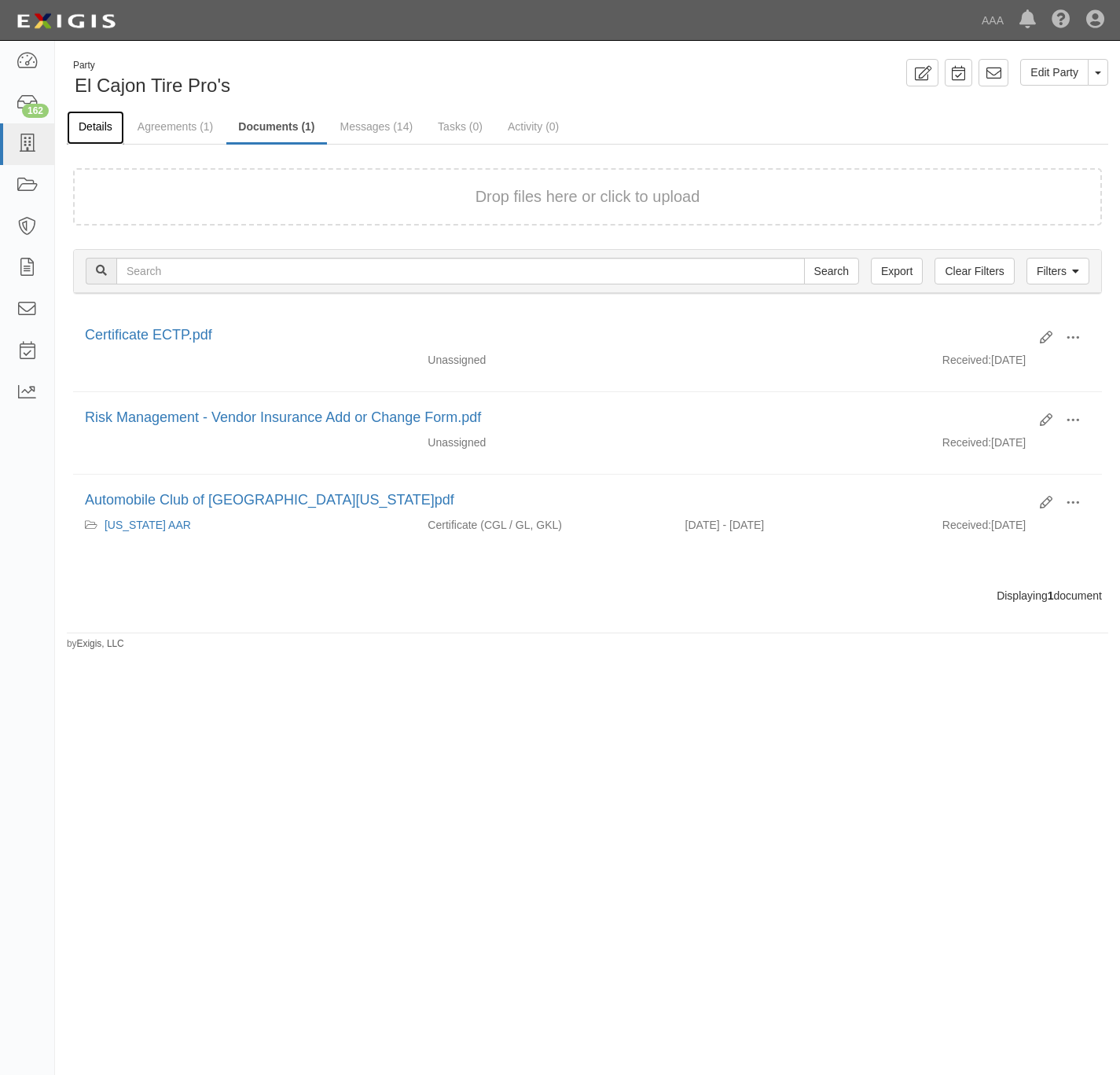 click on "Details" at bounding box center [95, 127] 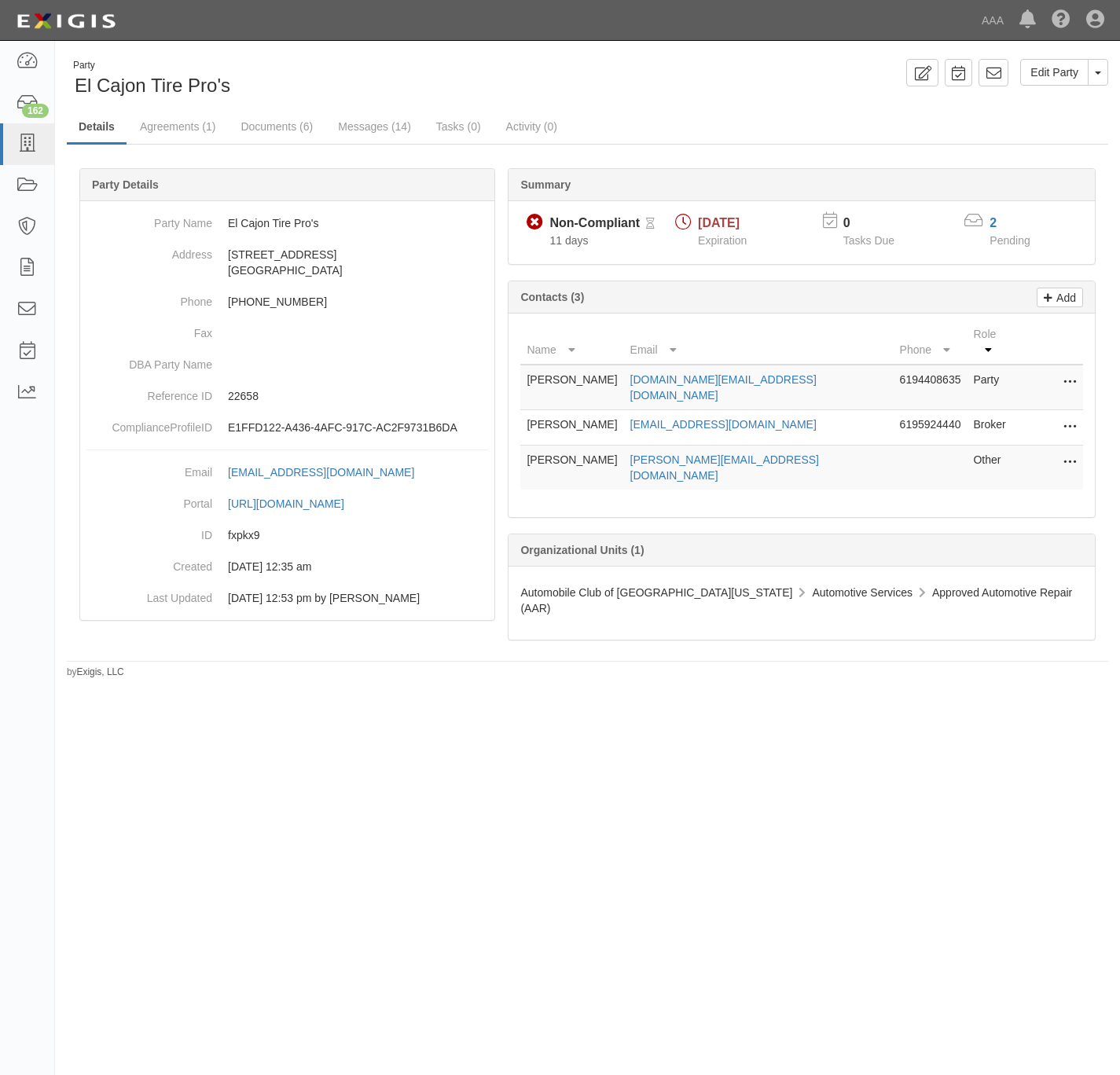 scroll, scrollTop: 0, scrollLeft: 0, axis: both 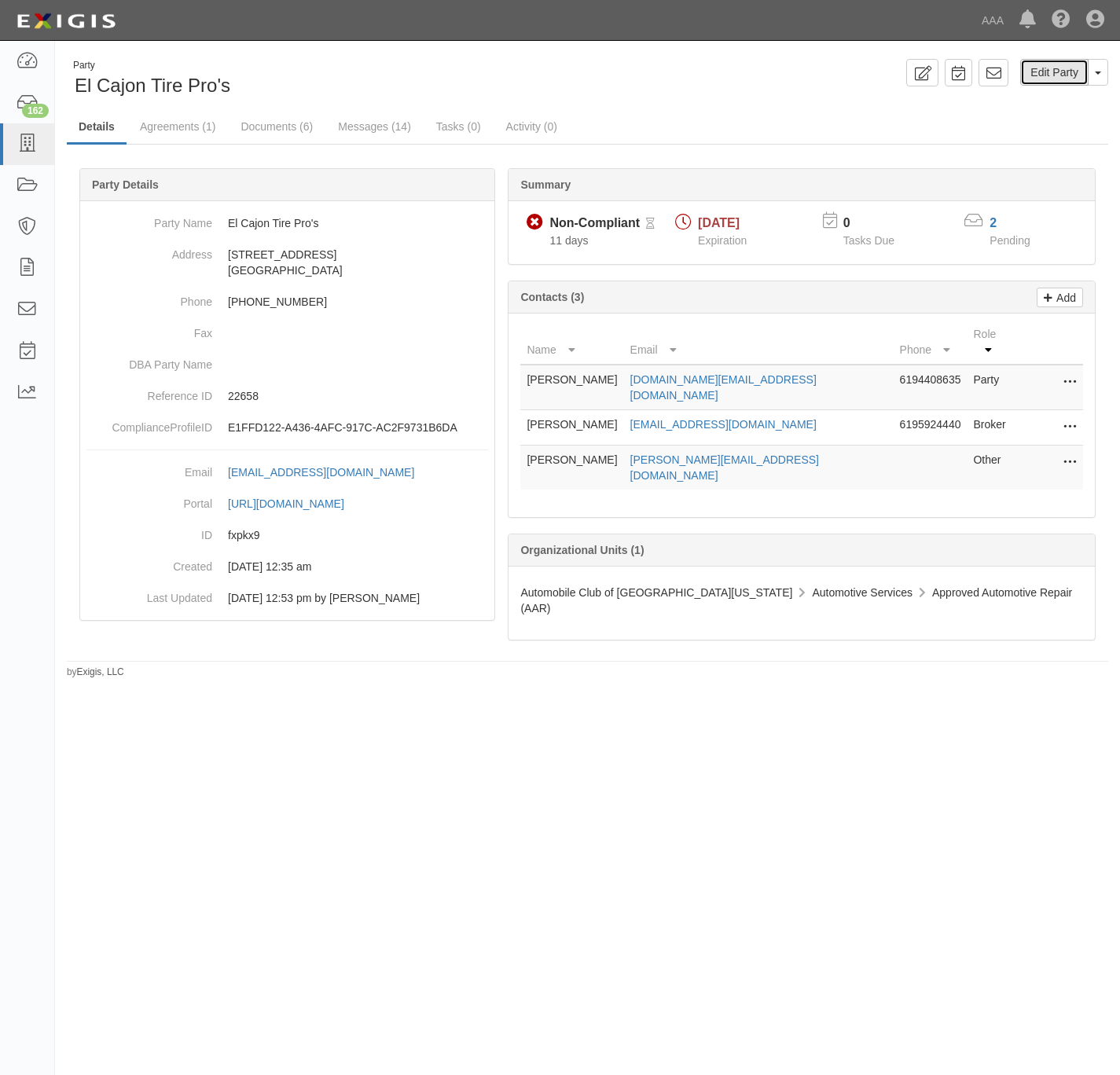 click on "Edit Party" at bounding box center (1054, 72) 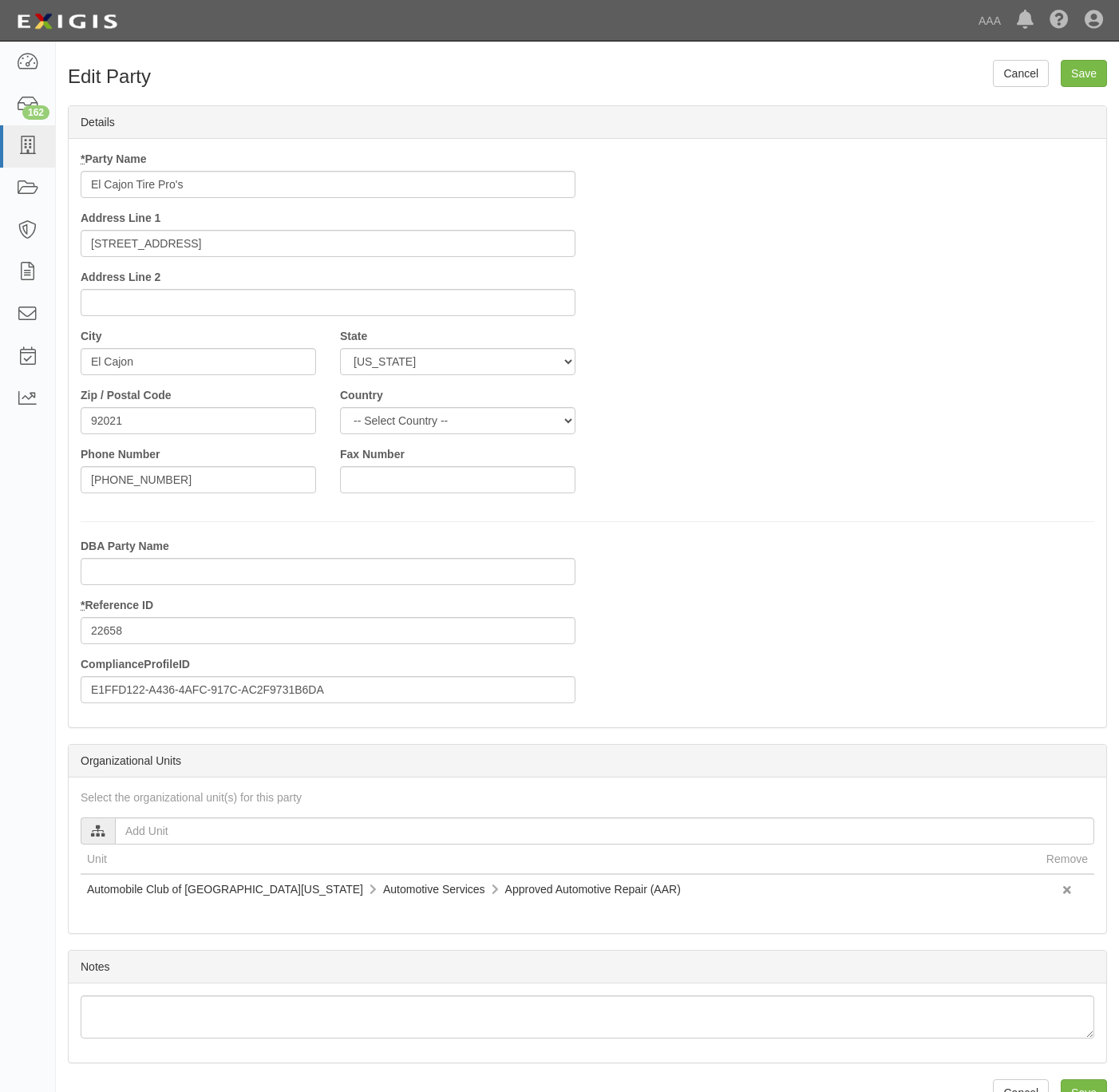scroll, scrollTop: 0, scrollLeft: 0, axis: both 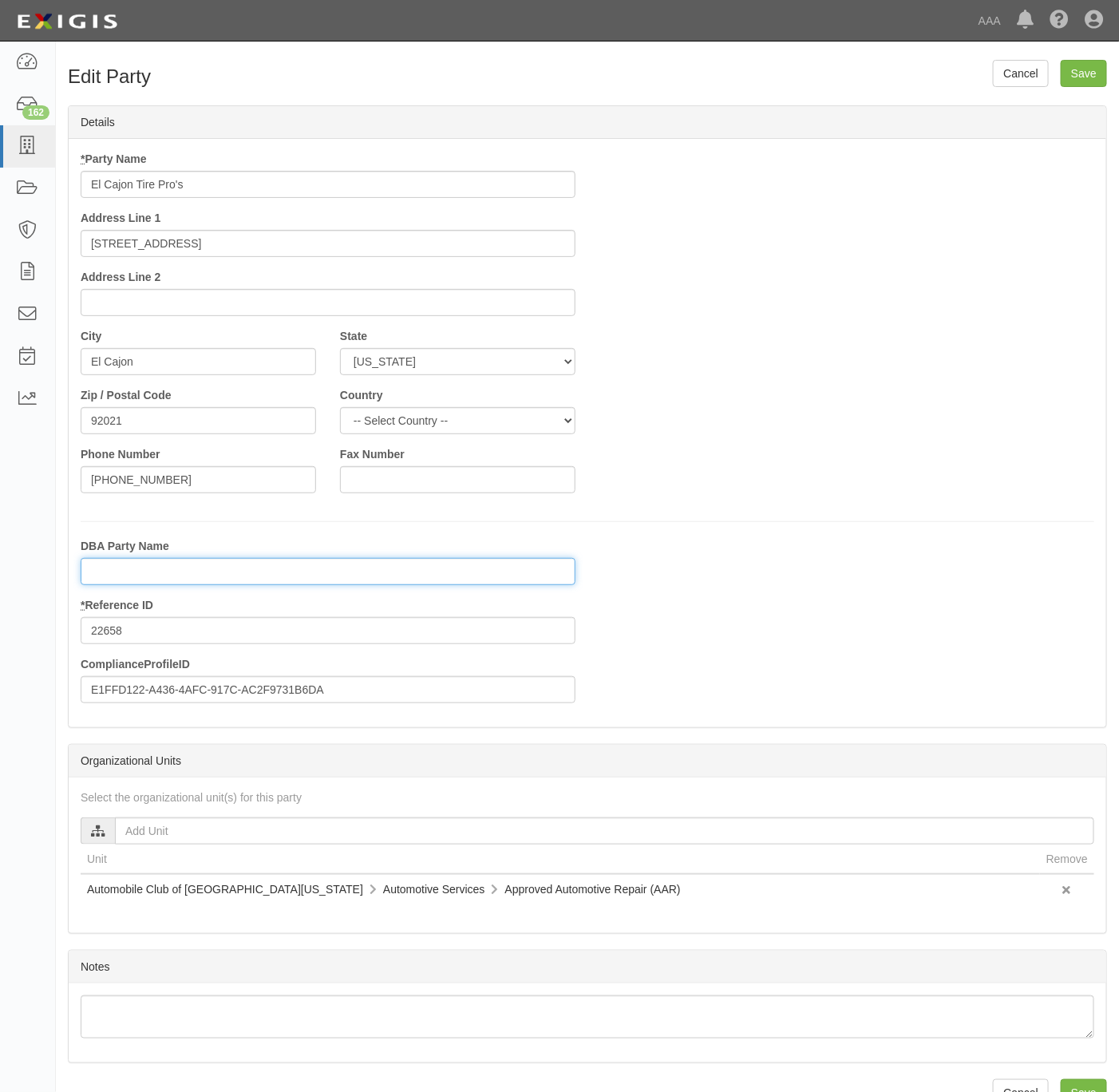 click on "DBA Party Name" at bounding box center (328, 572) 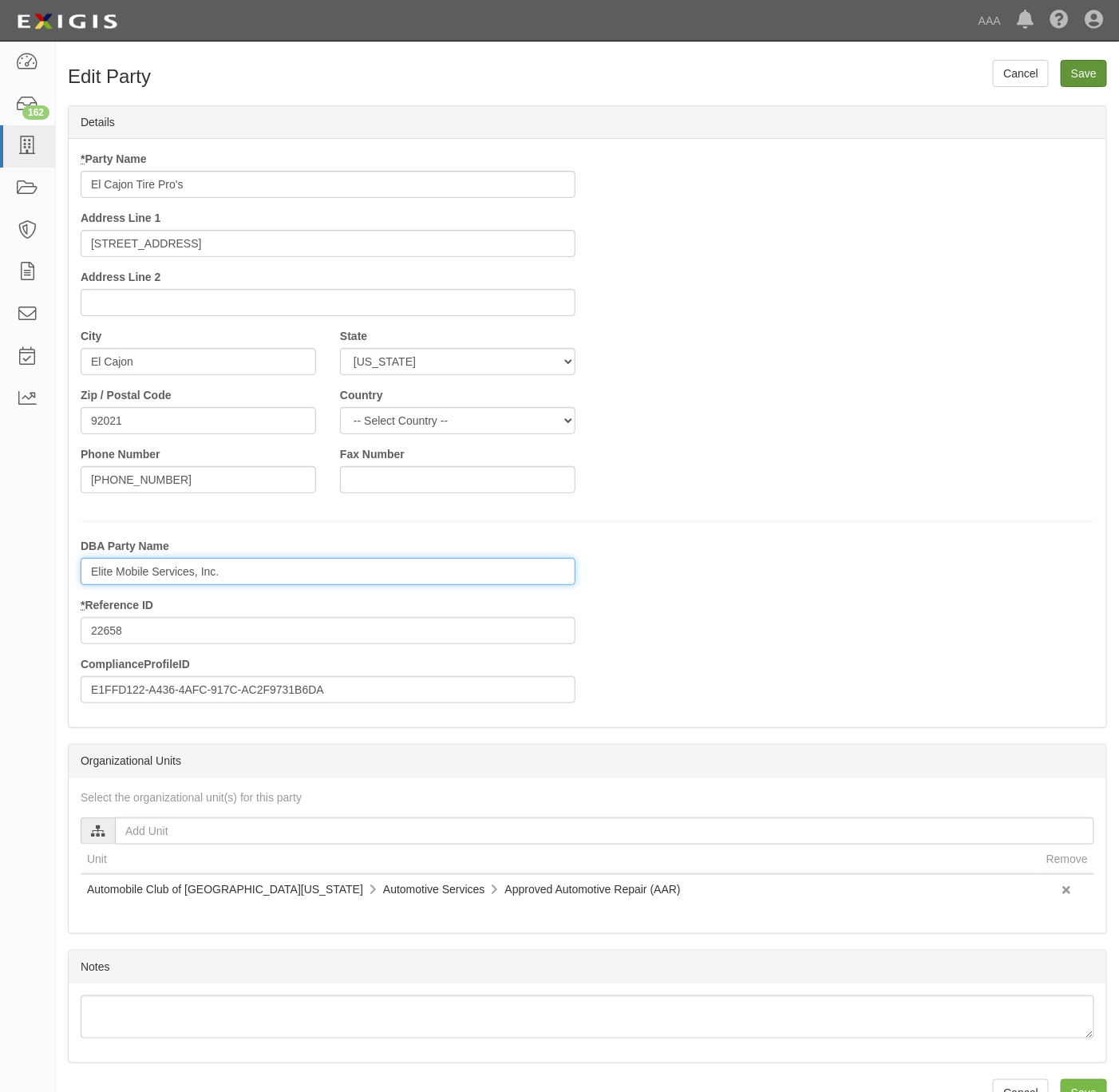 type on "Elite Mobile Services, Inc." 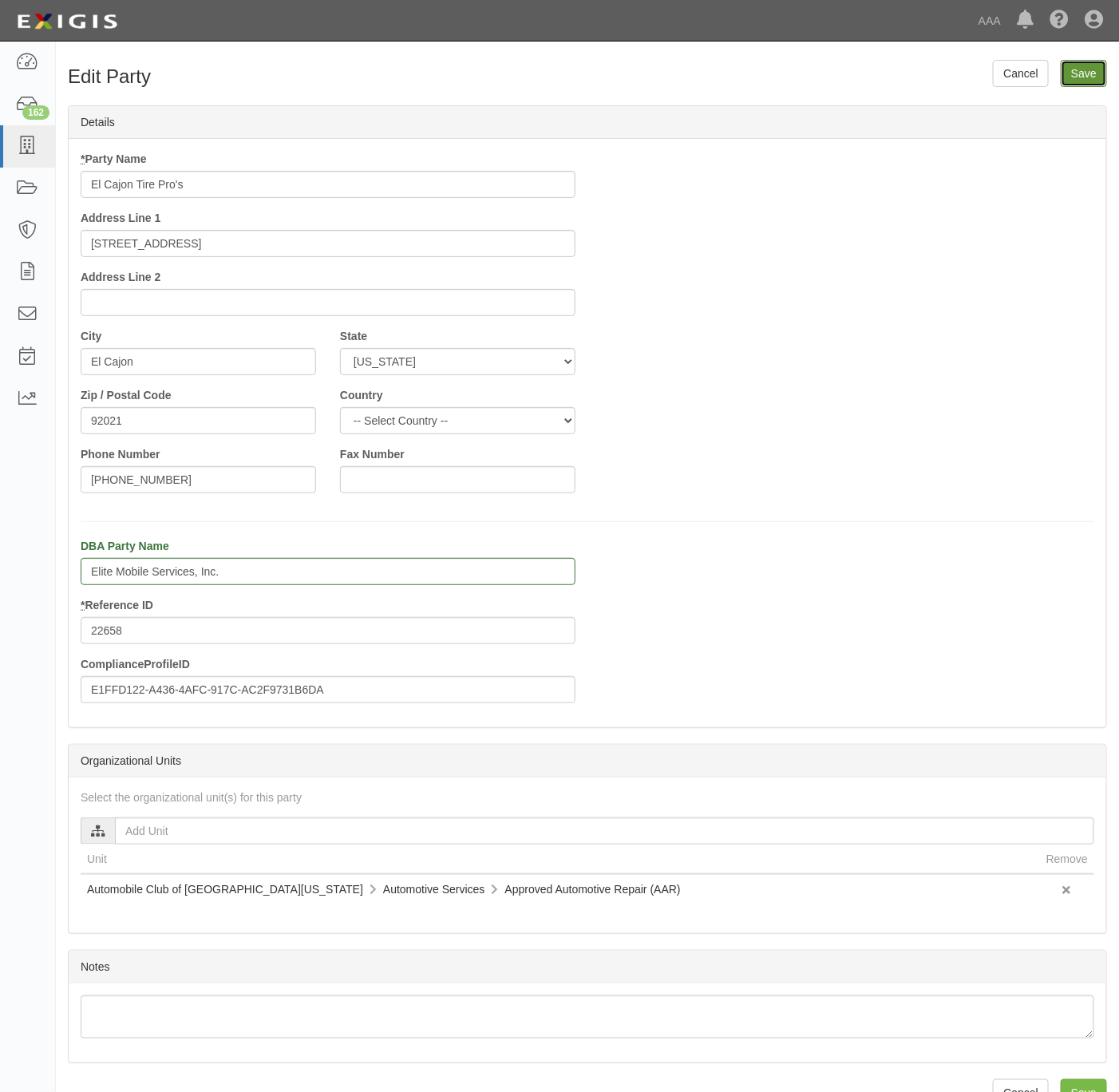 click on "Save" at bounding box center (1084, 73) 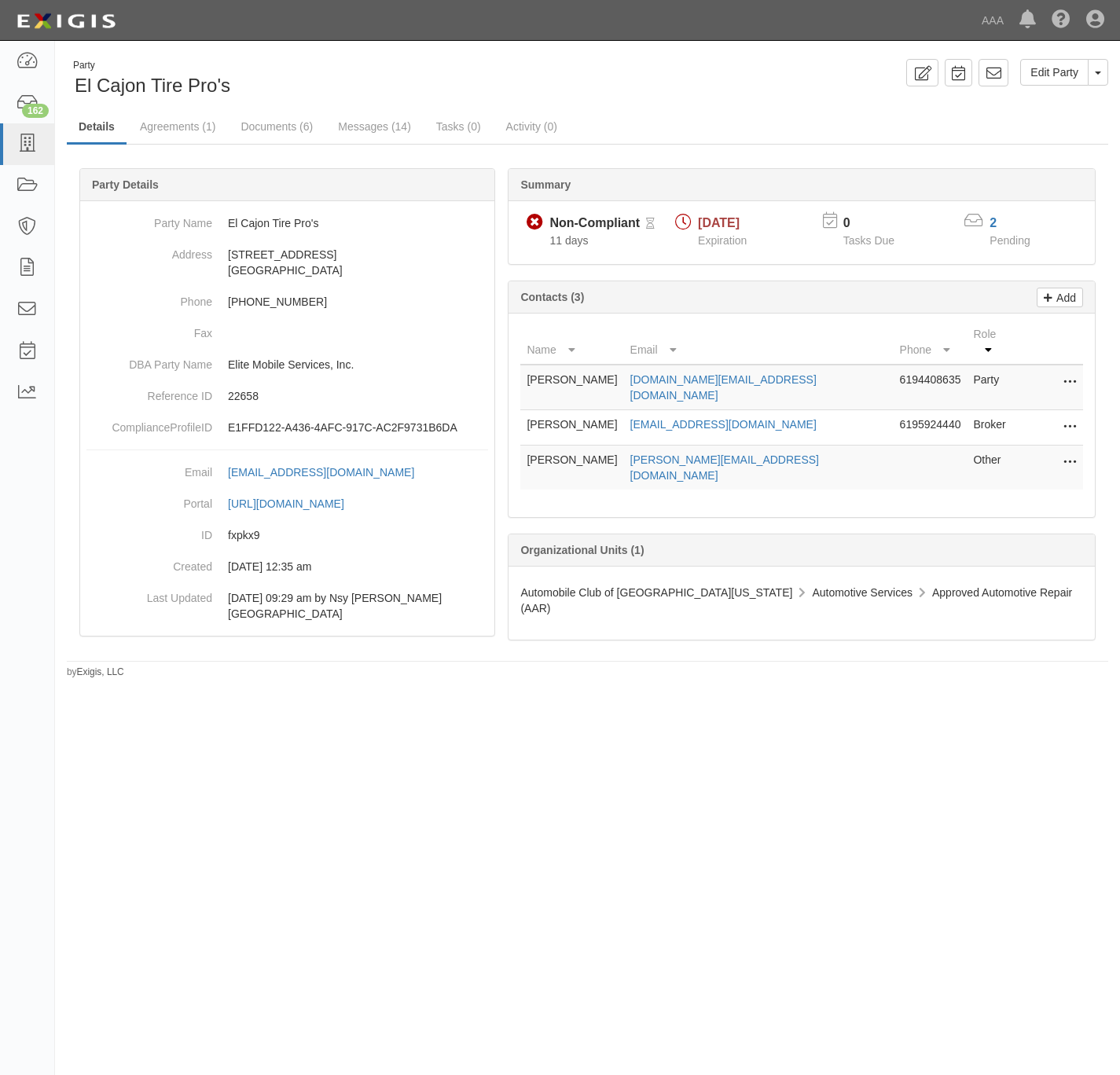scroll, scrollTop: 0, scrollLeft: 0, axis: both 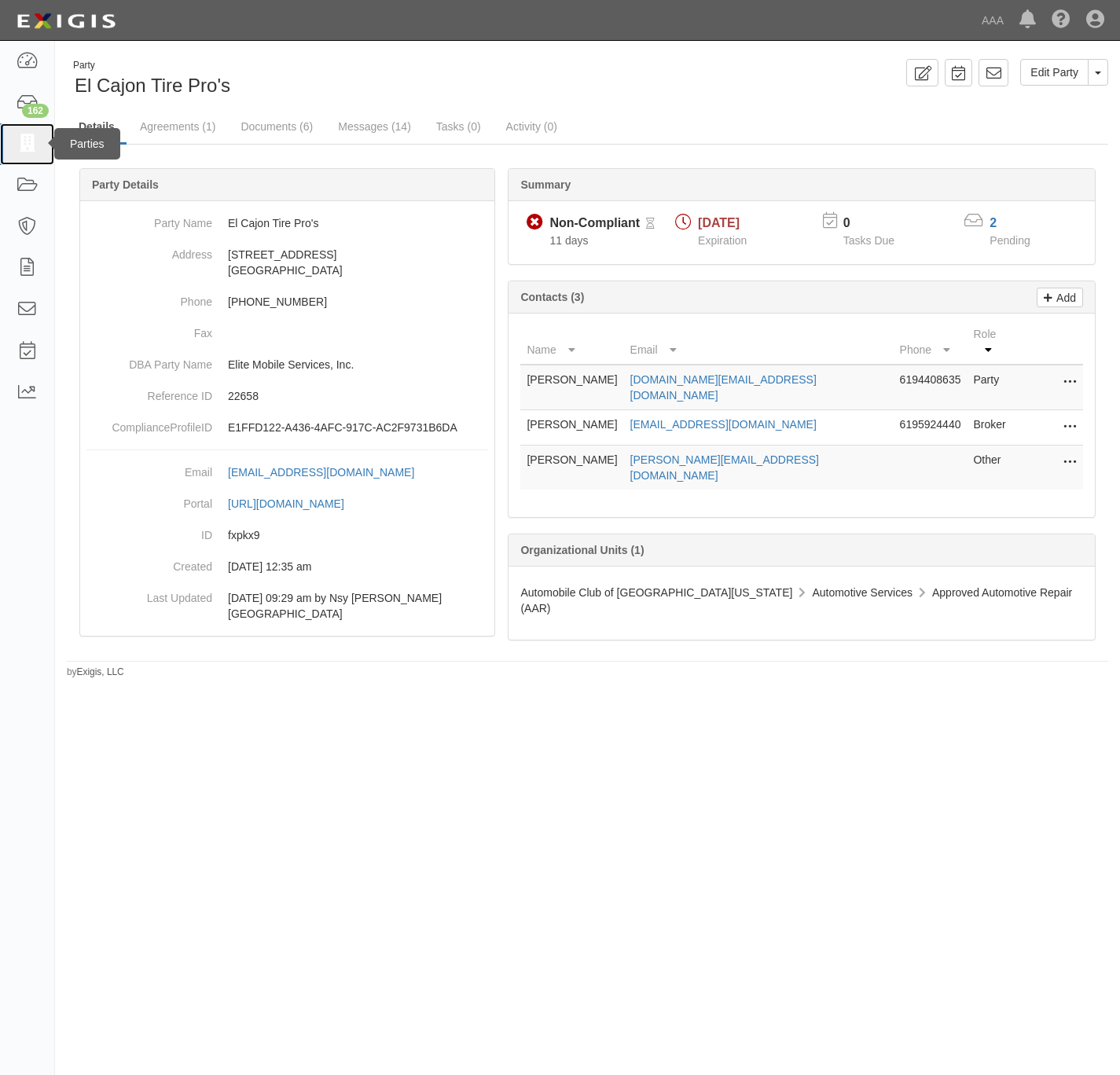 click at bounding box center (27, 144) 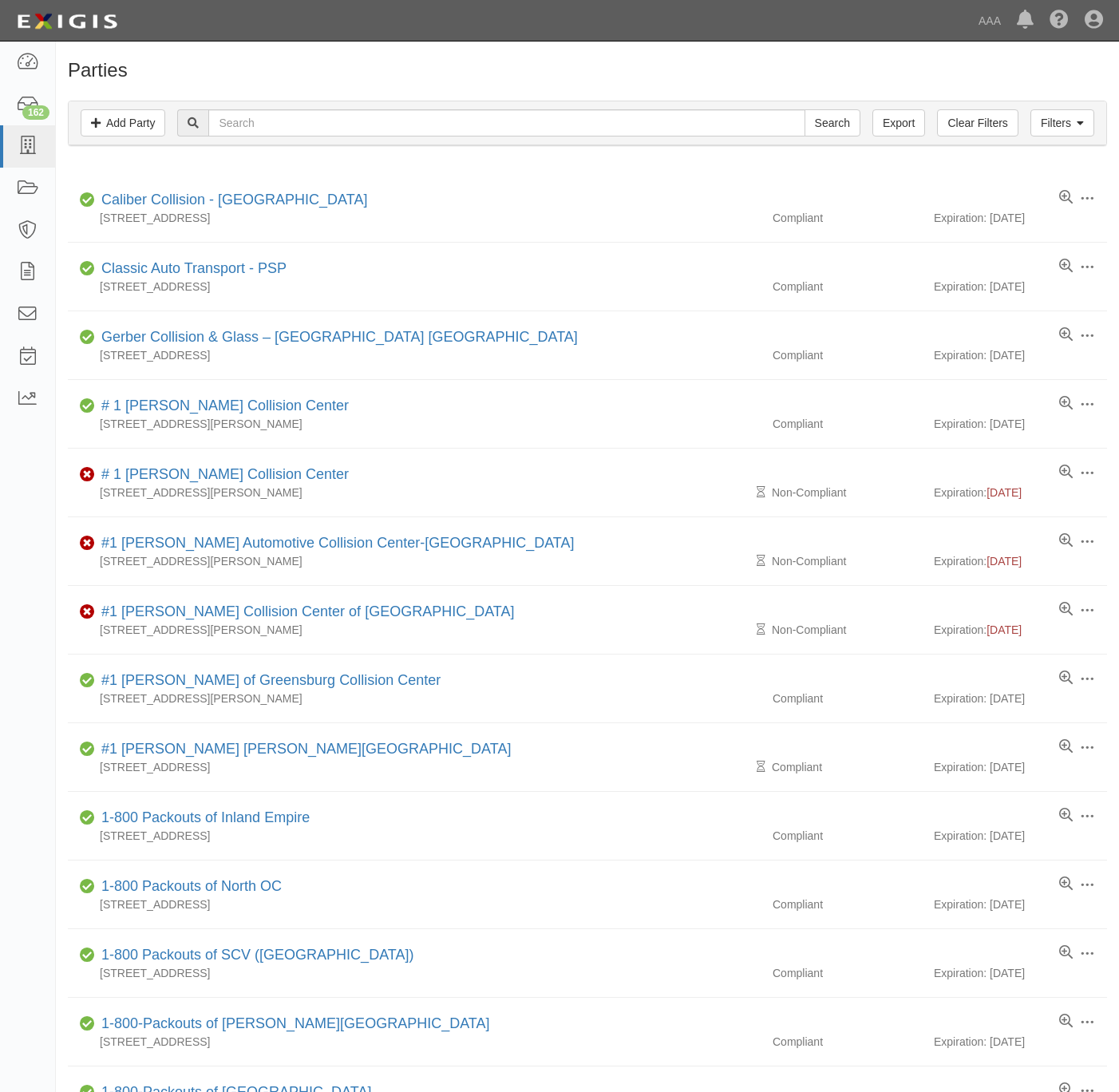 scroll, scrollTop: 0, scrollLeft: 0, axis: both 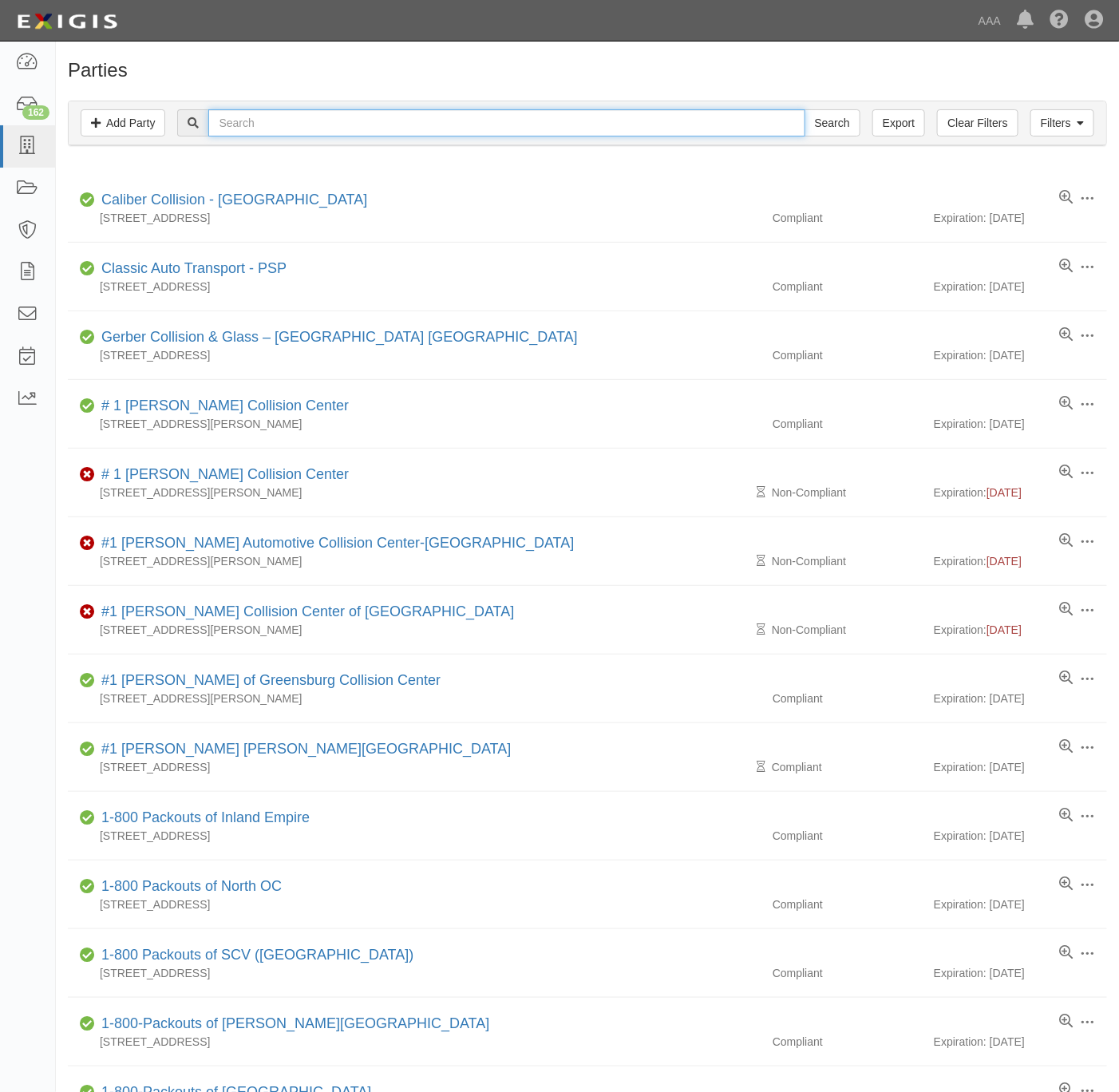 click at bounding box center [506, 123] 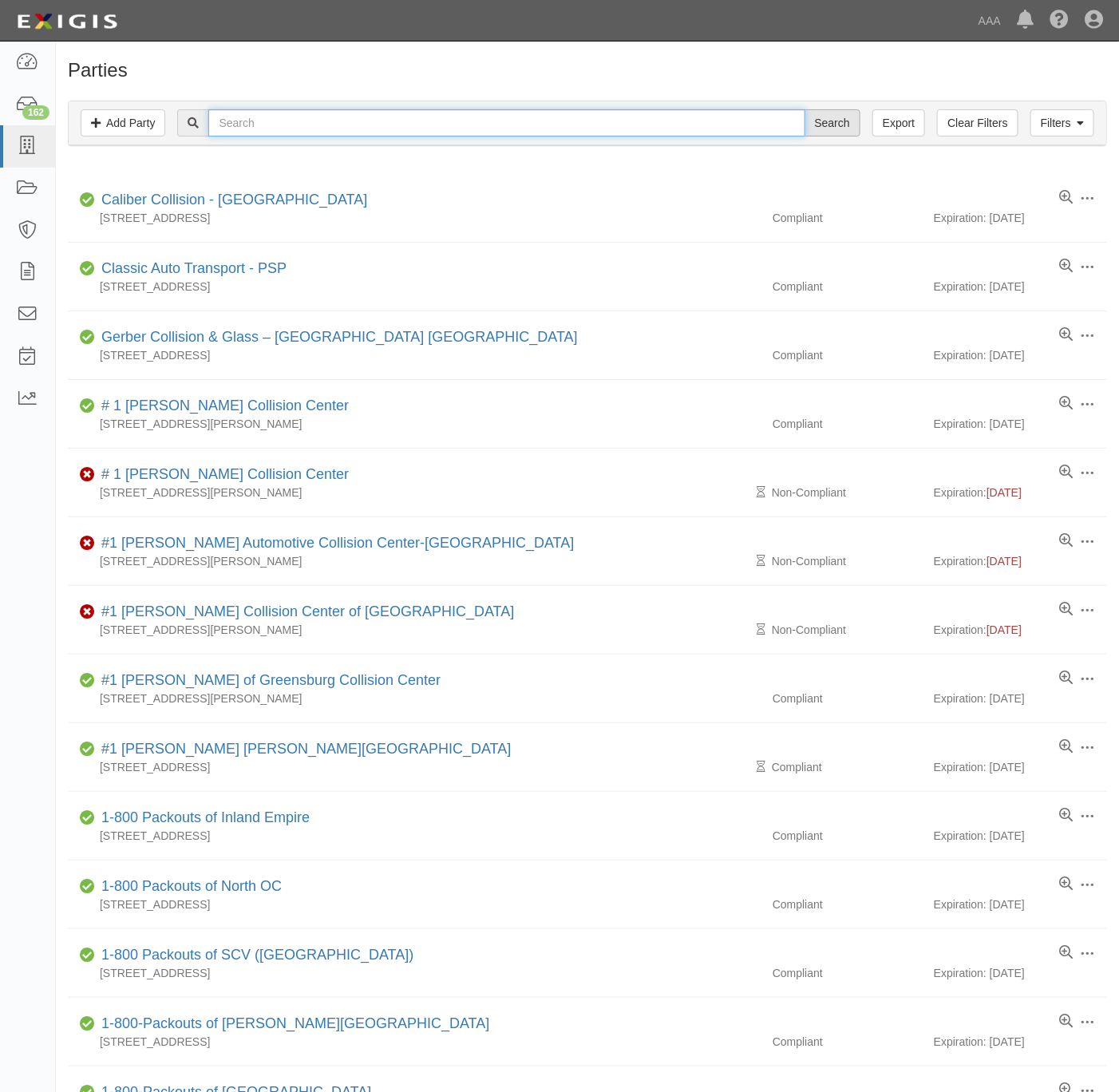 paste on "[PERSON_NAME] Automotive Services" 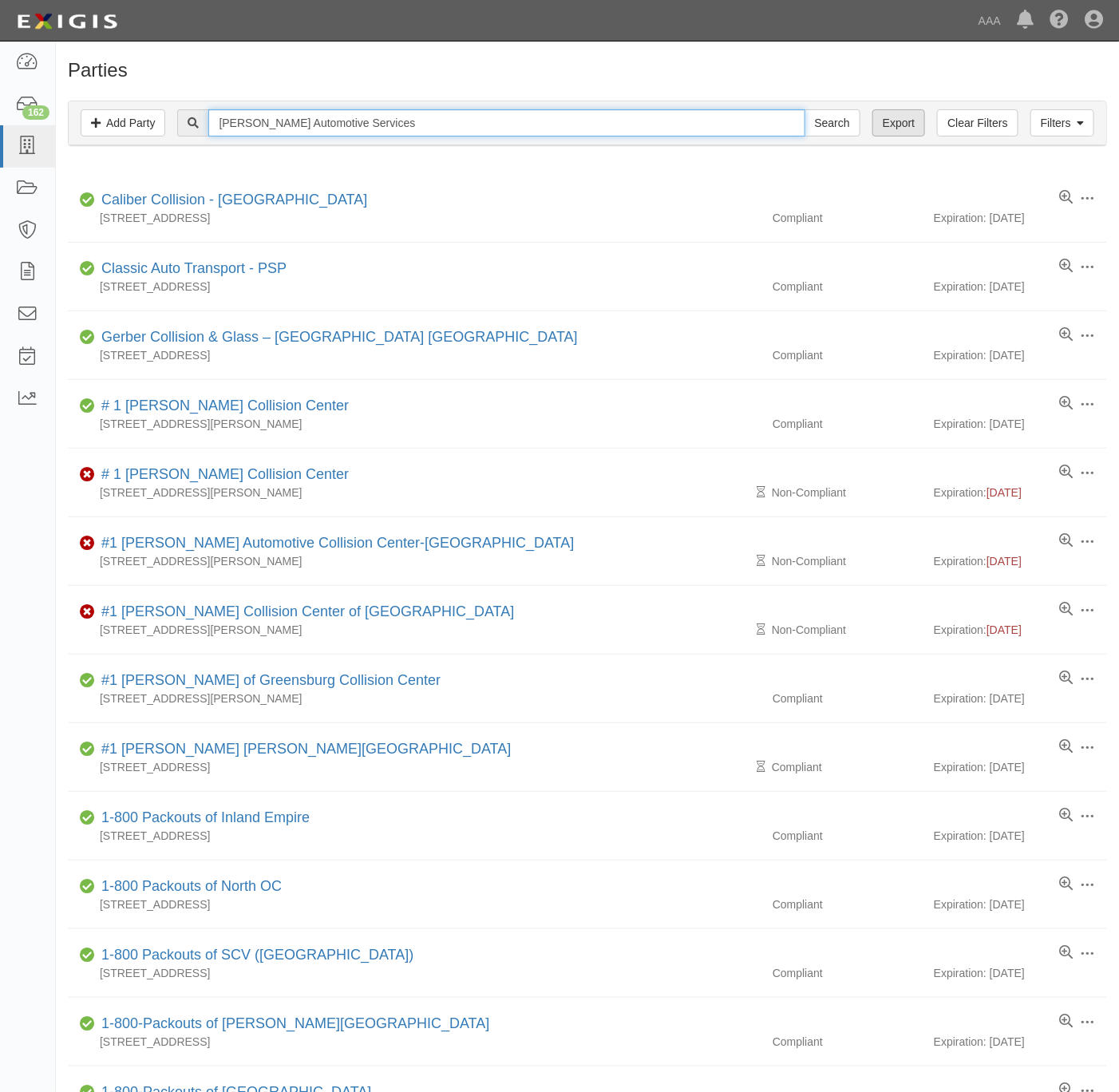 type on "[PERSON_NAME] Automotive Services" 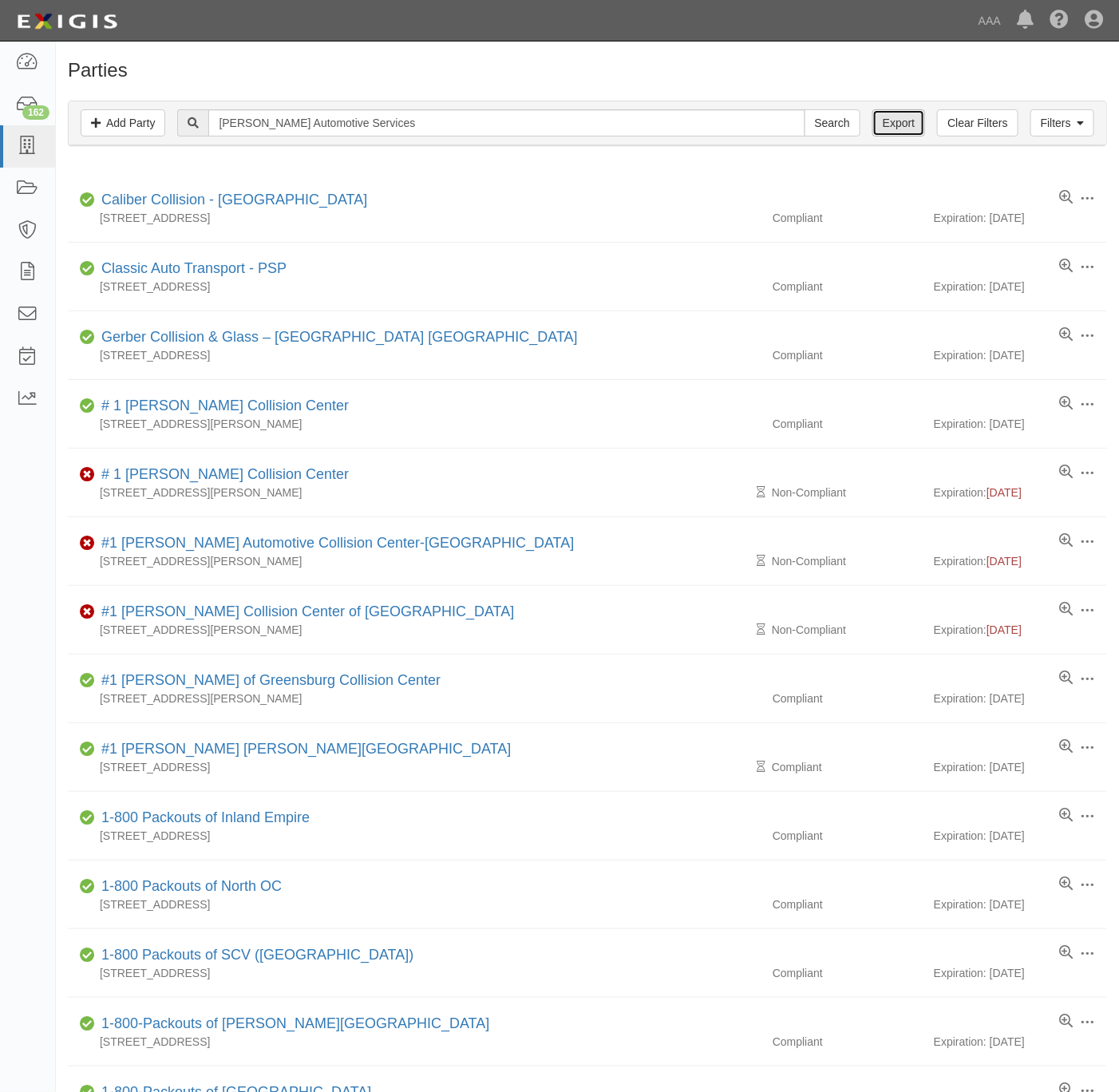 click on "Export" at bounding box center [899, 123] 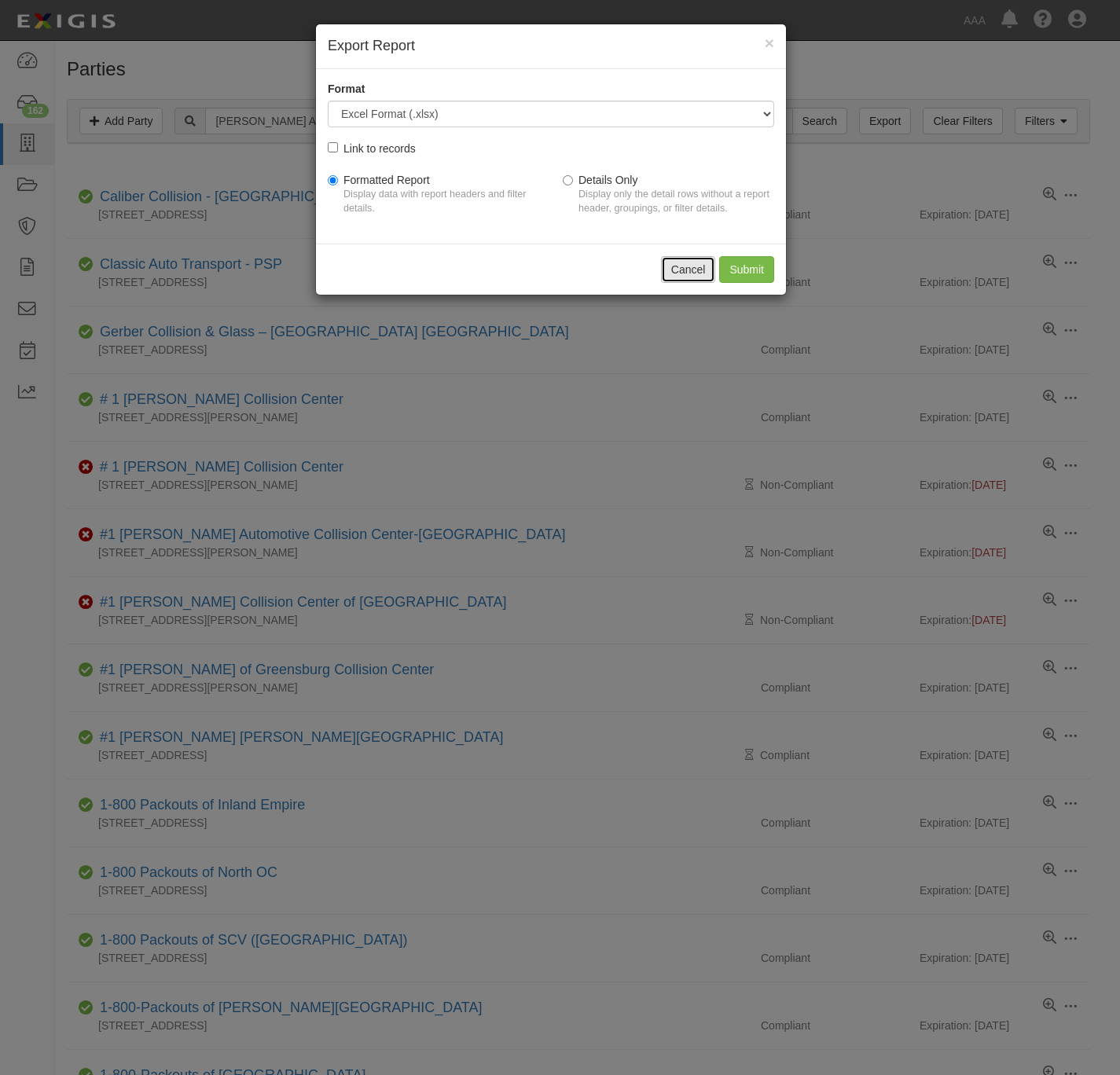 click on "Cancel" at bounding box center (689, 270) 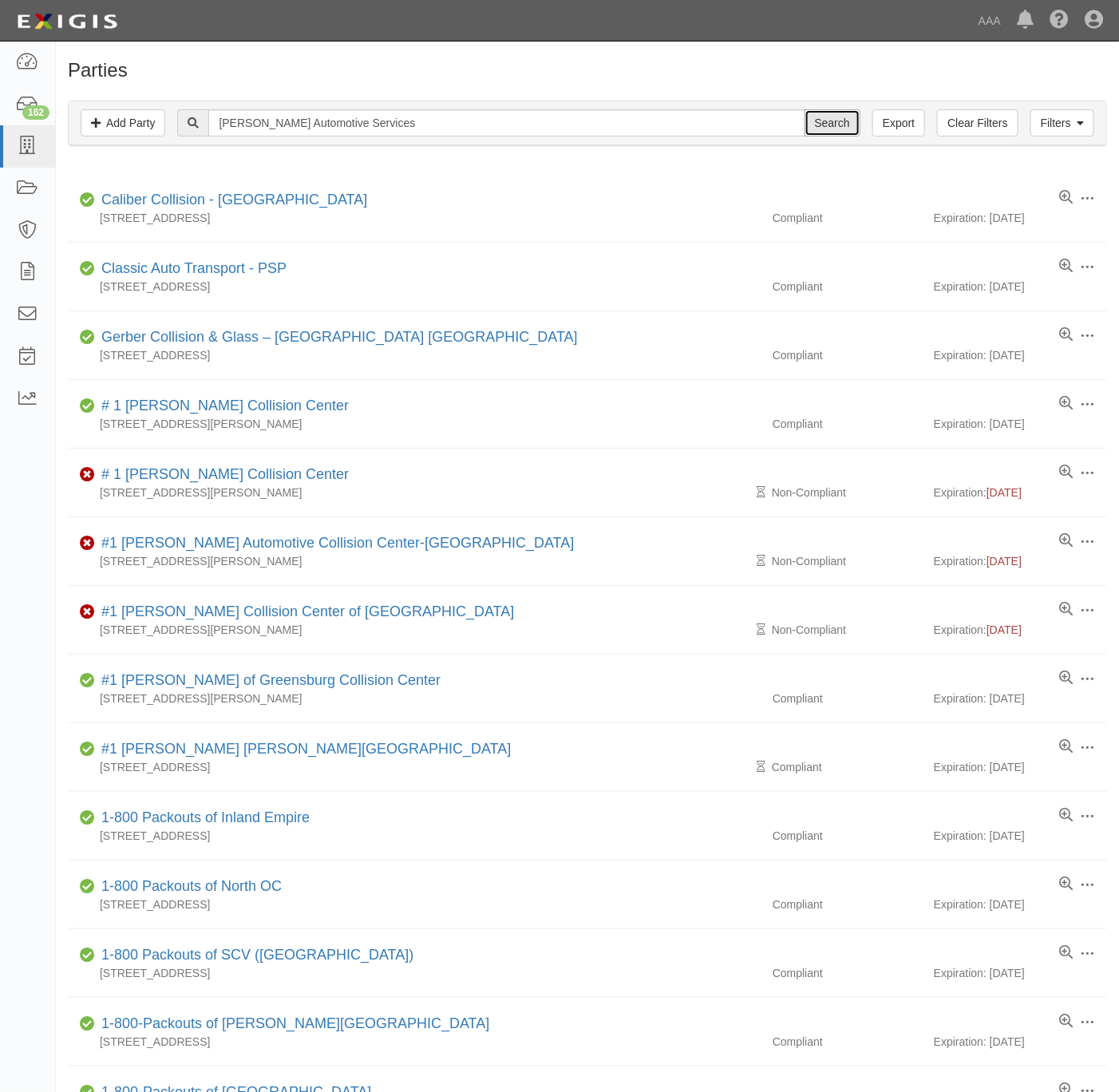 click on "Search" at bounding box center (832, 123) 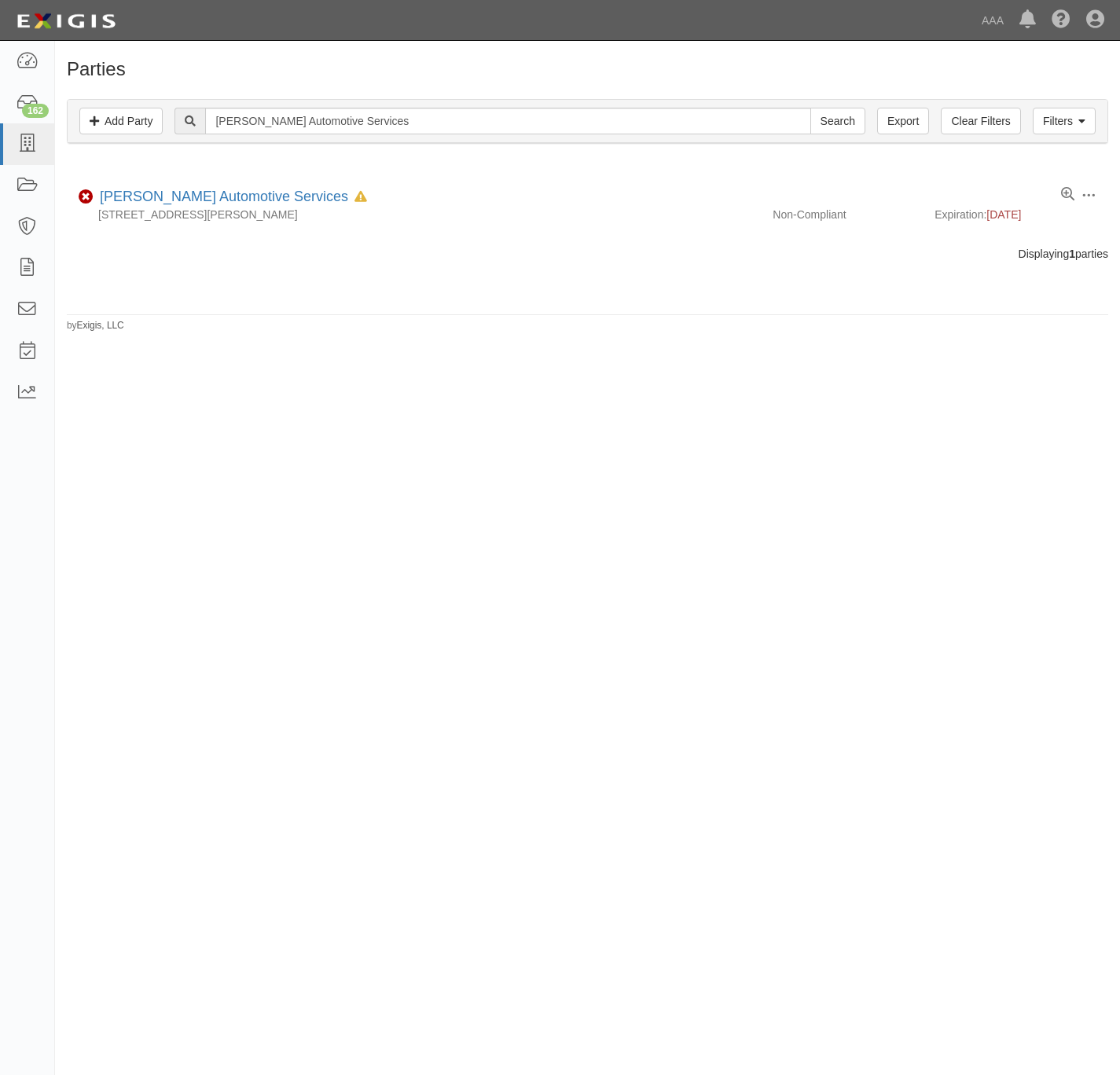 scroll, scrollTop: 0, scrollLeft: 0, axis: both 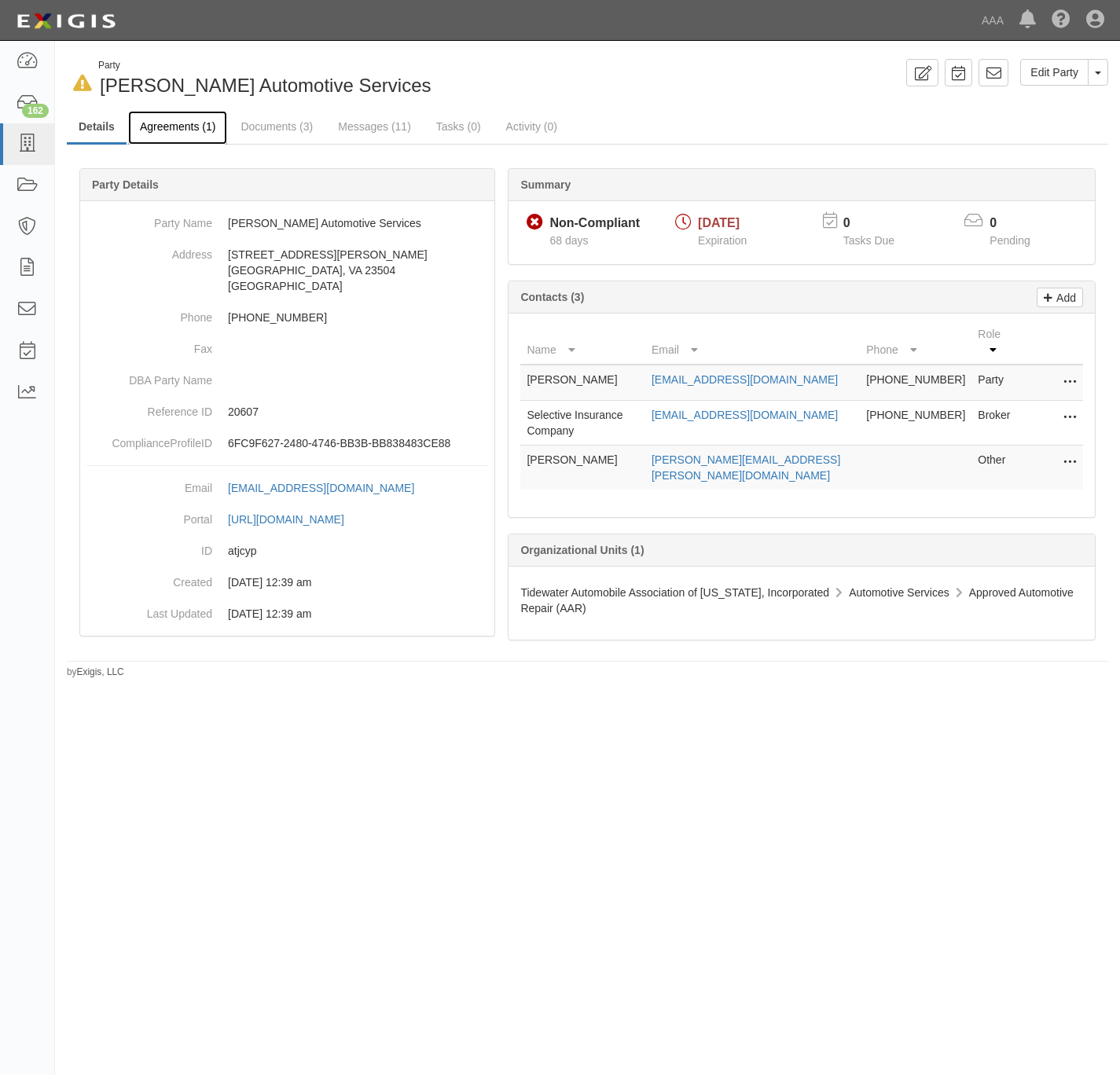 click on "Agreements (1)" at bounding box center (178, 127) 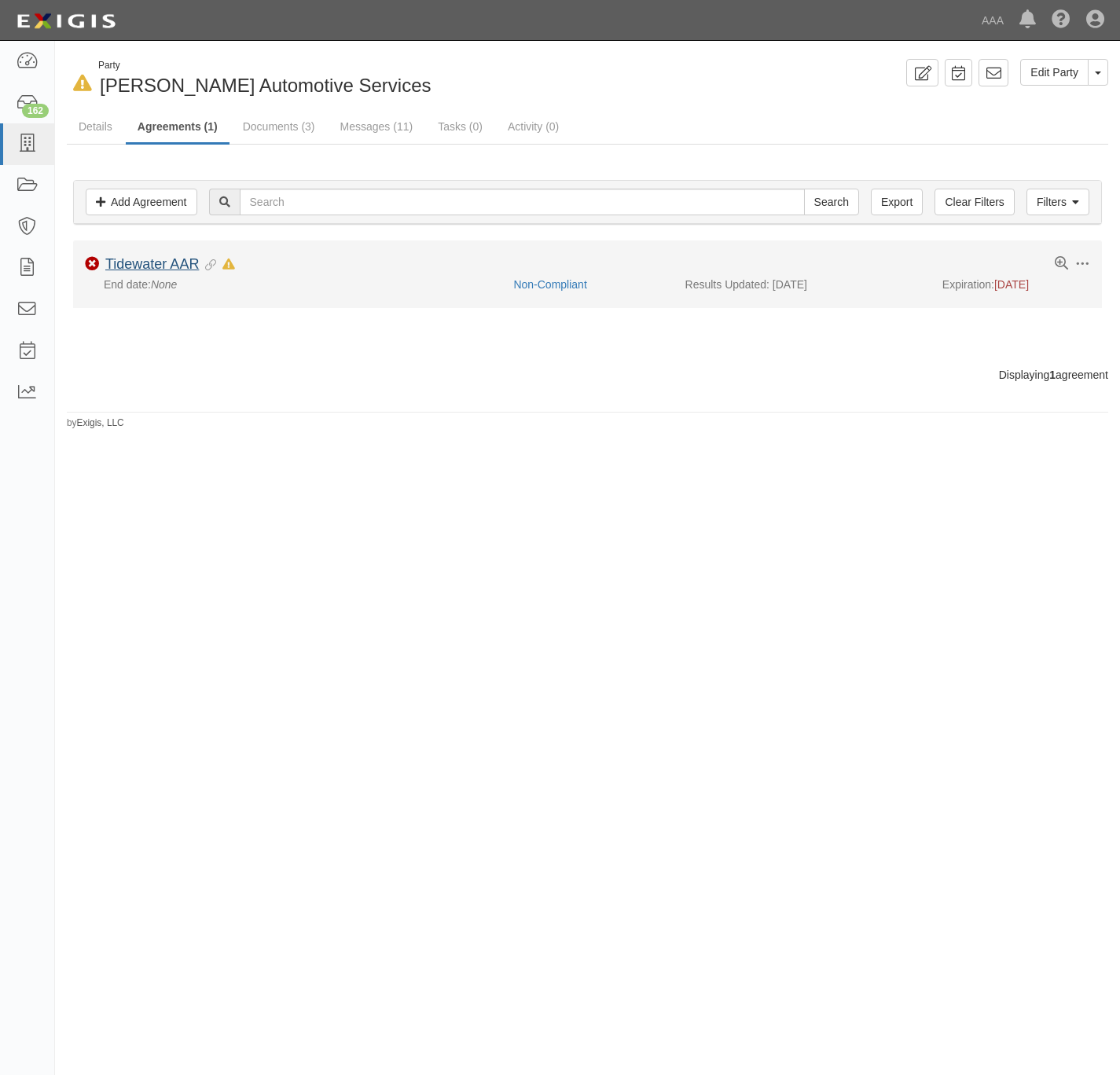 scroll, scrollTop: 0, scrollLeft: 0, axis: both 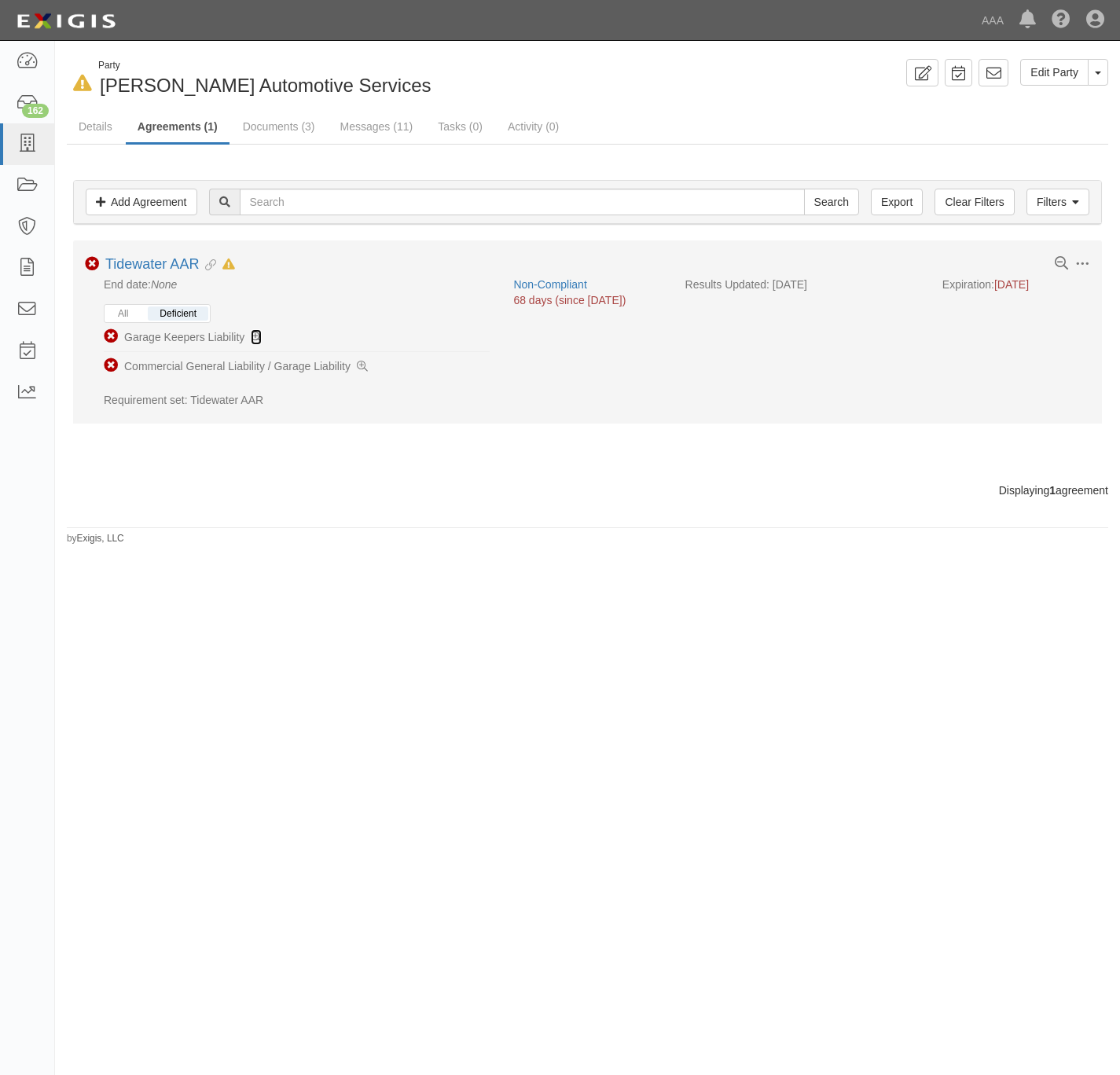 click at bounding box center (256, 338) 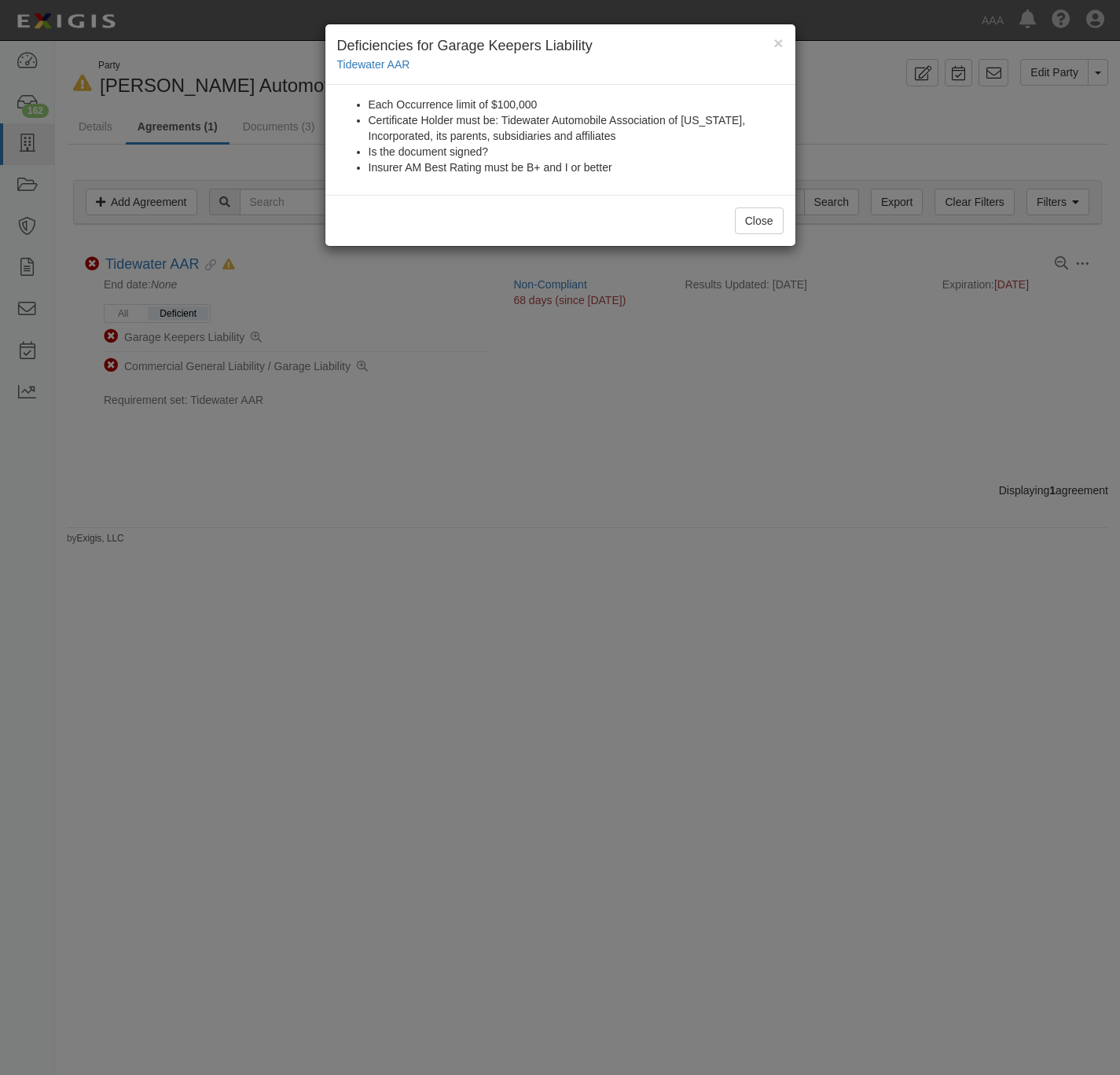 click on "× Deficiencies for Garage Keepers Liability Tidewater AAR Each Occurrence limit of $100,000   Certificate Holder must be: Tidewater Automobile Association of Virginia, Incorporated, its parents, subsidiaries and affiliates   Is the document signed?   Insurer AM Best Rating must be B+ and I or better   Close" at bounding box center [560, 538] 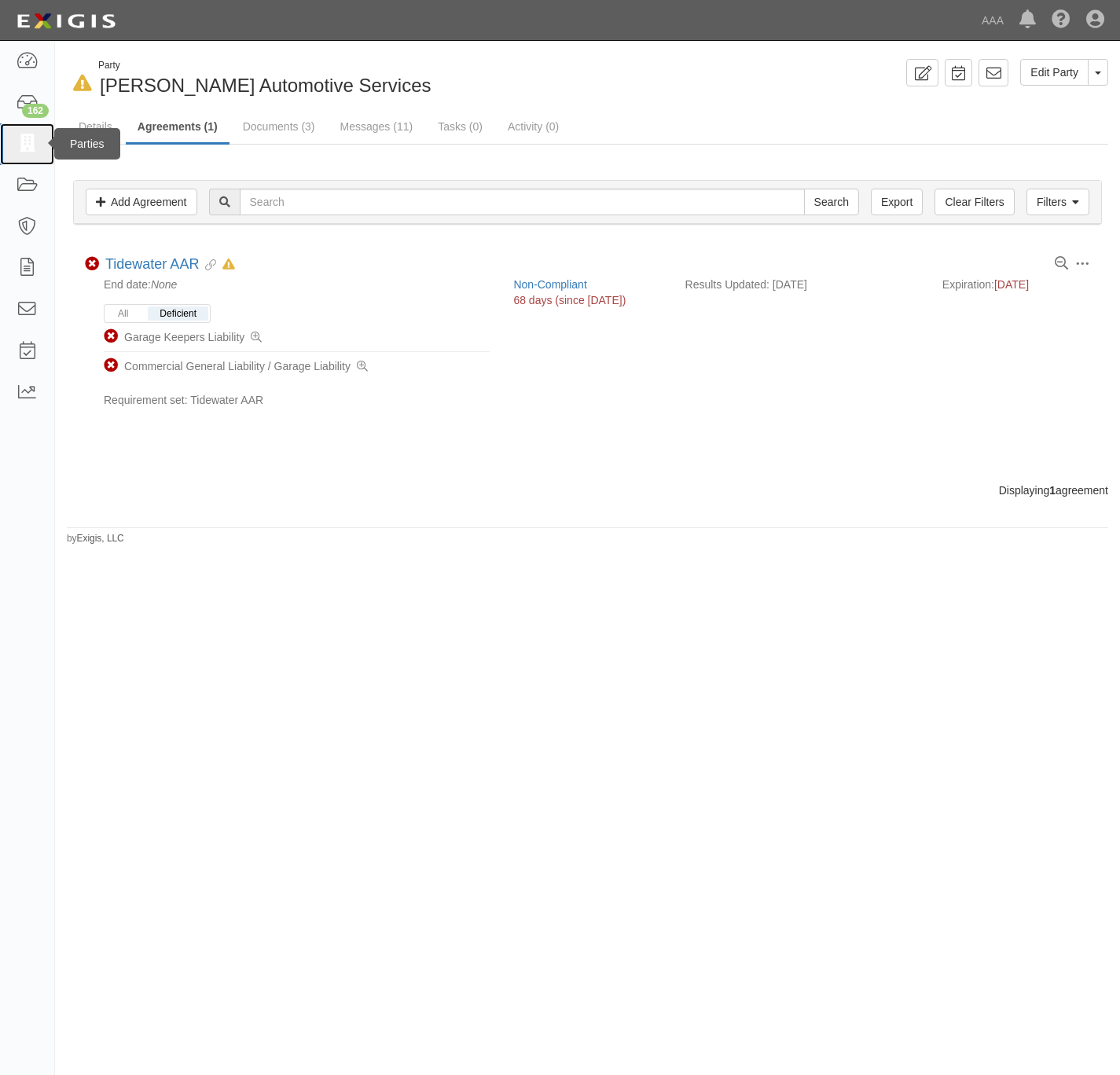 click at bounding box center (27, 144) 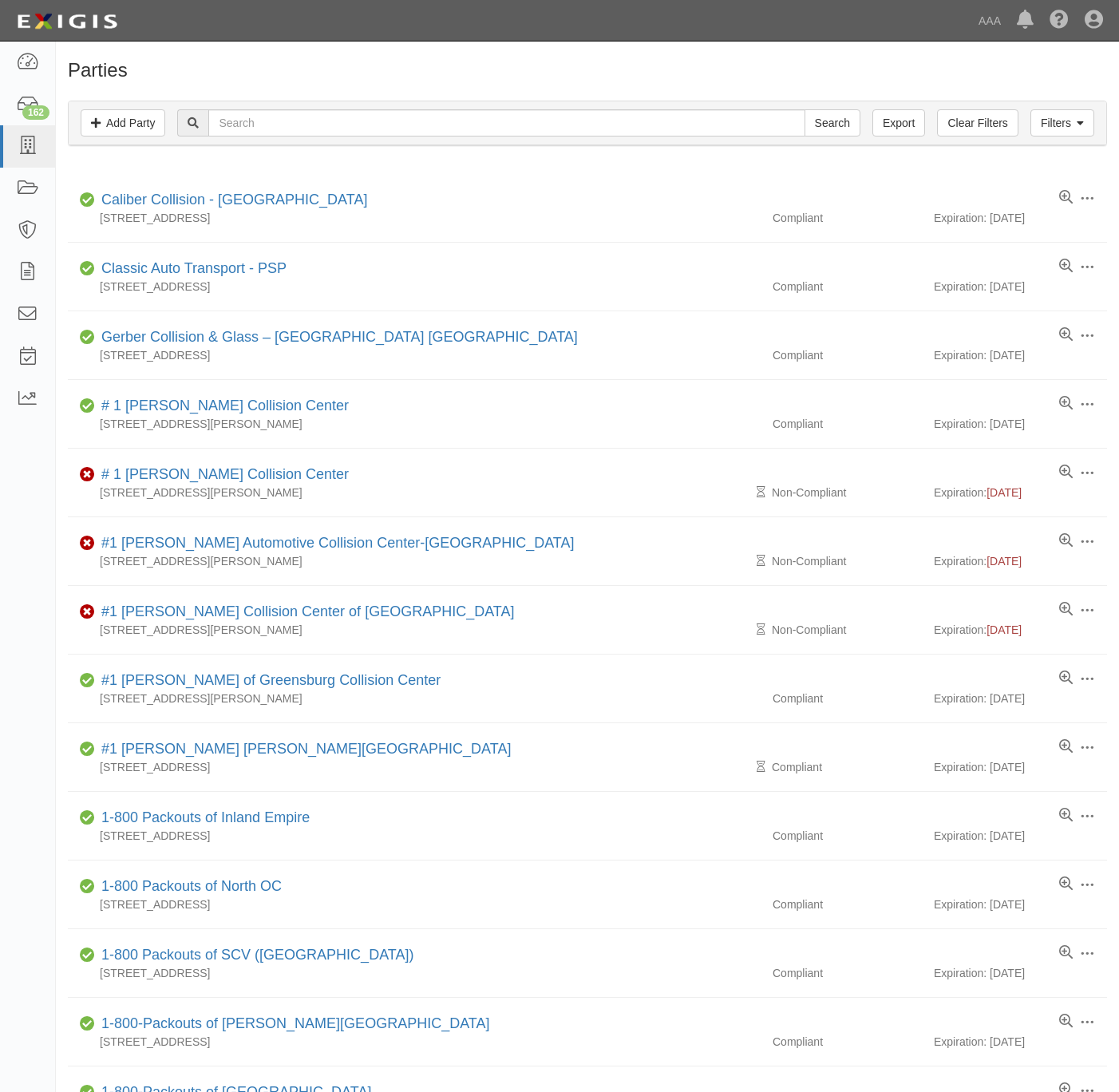 scroll, scrollTop: 0, scrollLeft: 0, axis: both 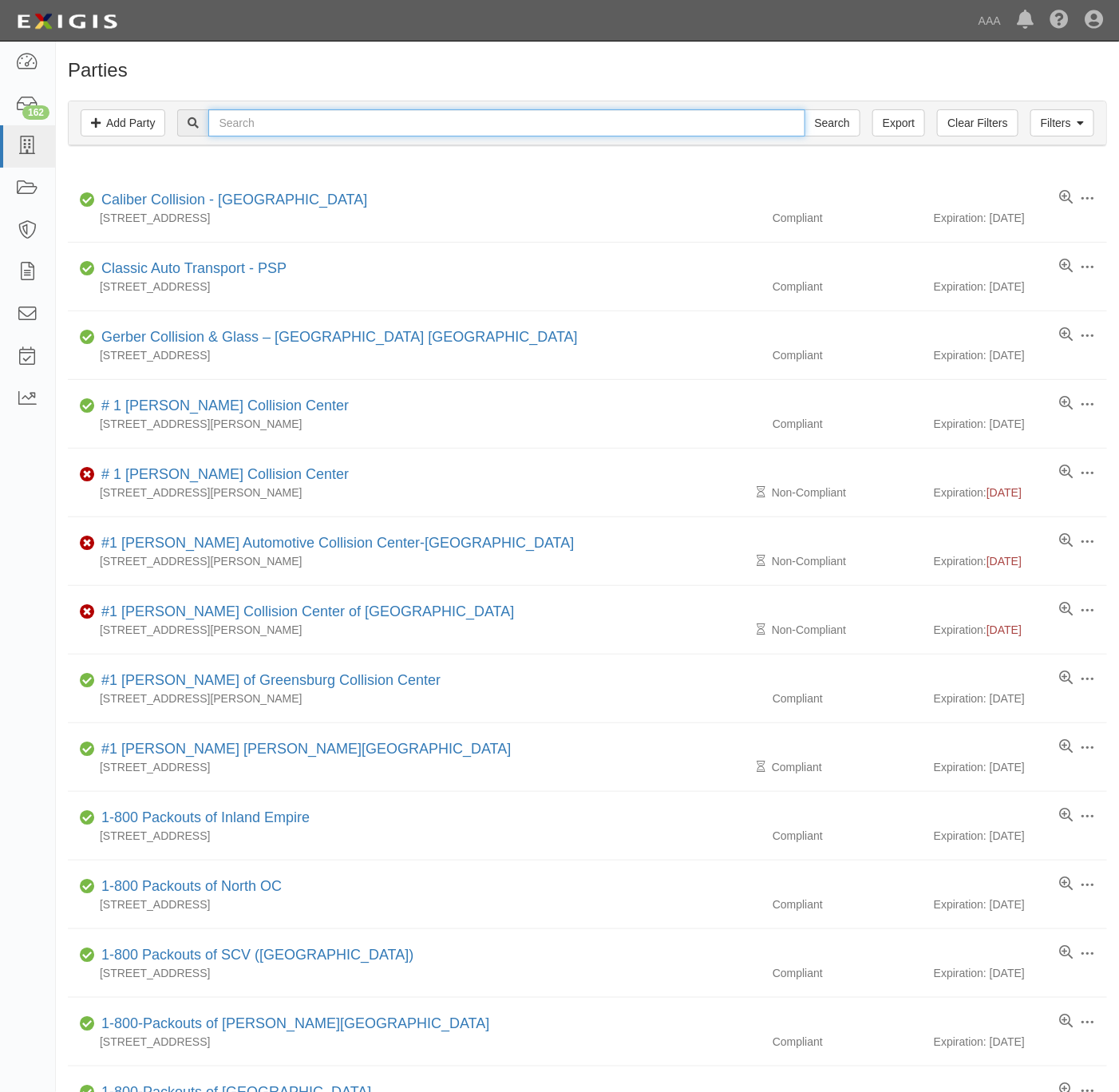click at bounding box center (506, 123) 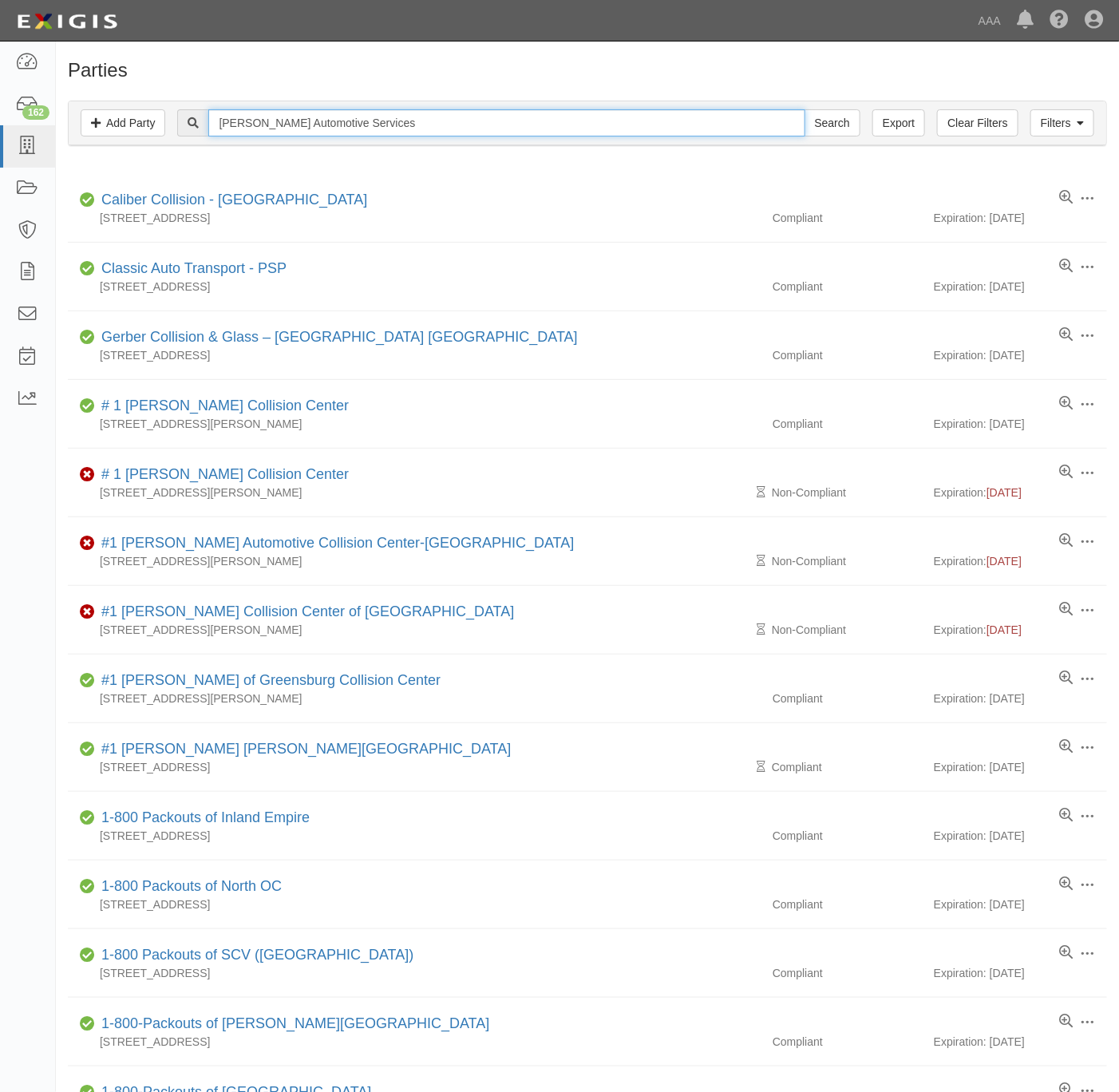 click on "Thalia Automotive Services" at bounding box center [506, 123] 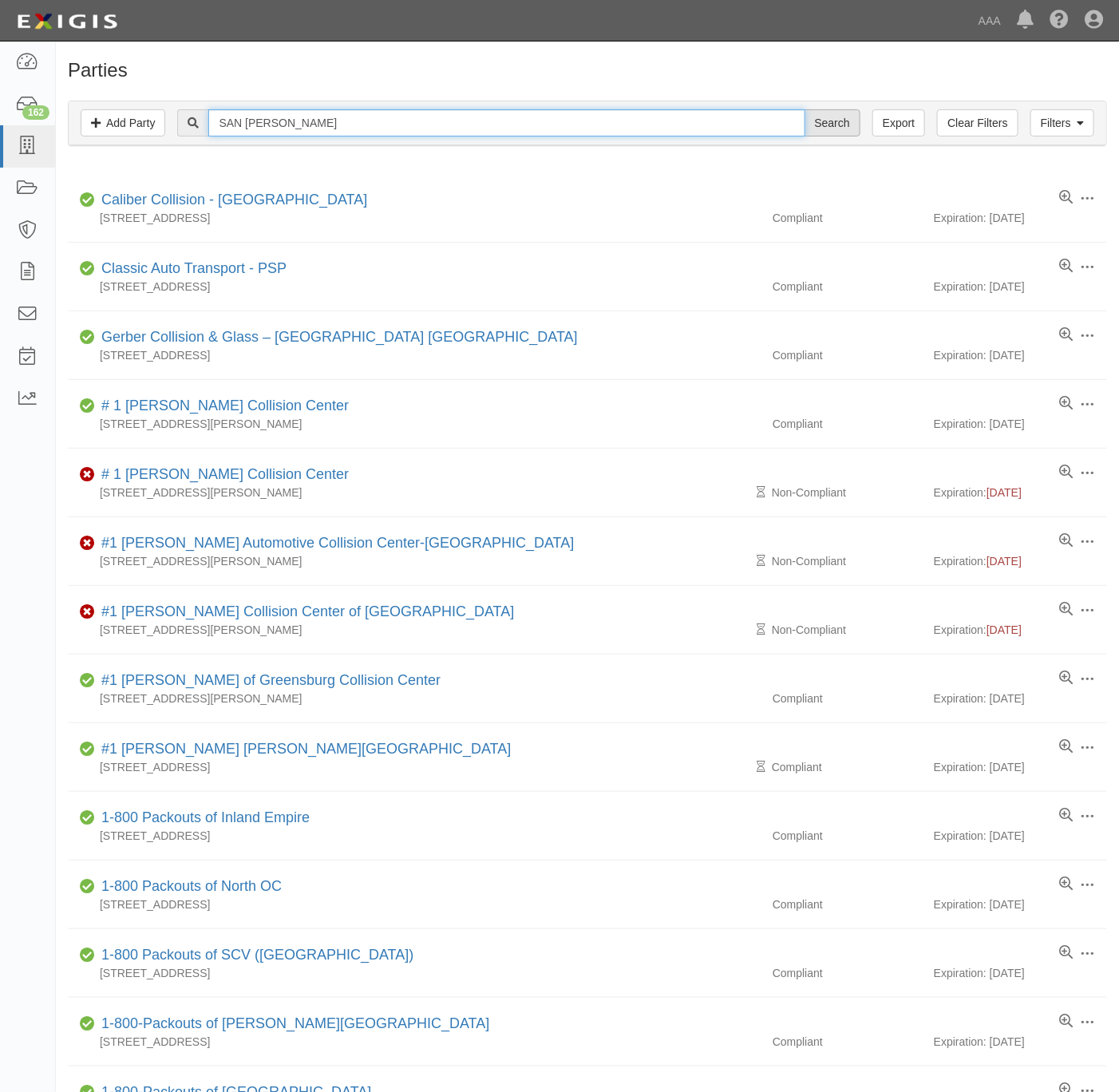 type on "SAN [PERSON_NAME]" 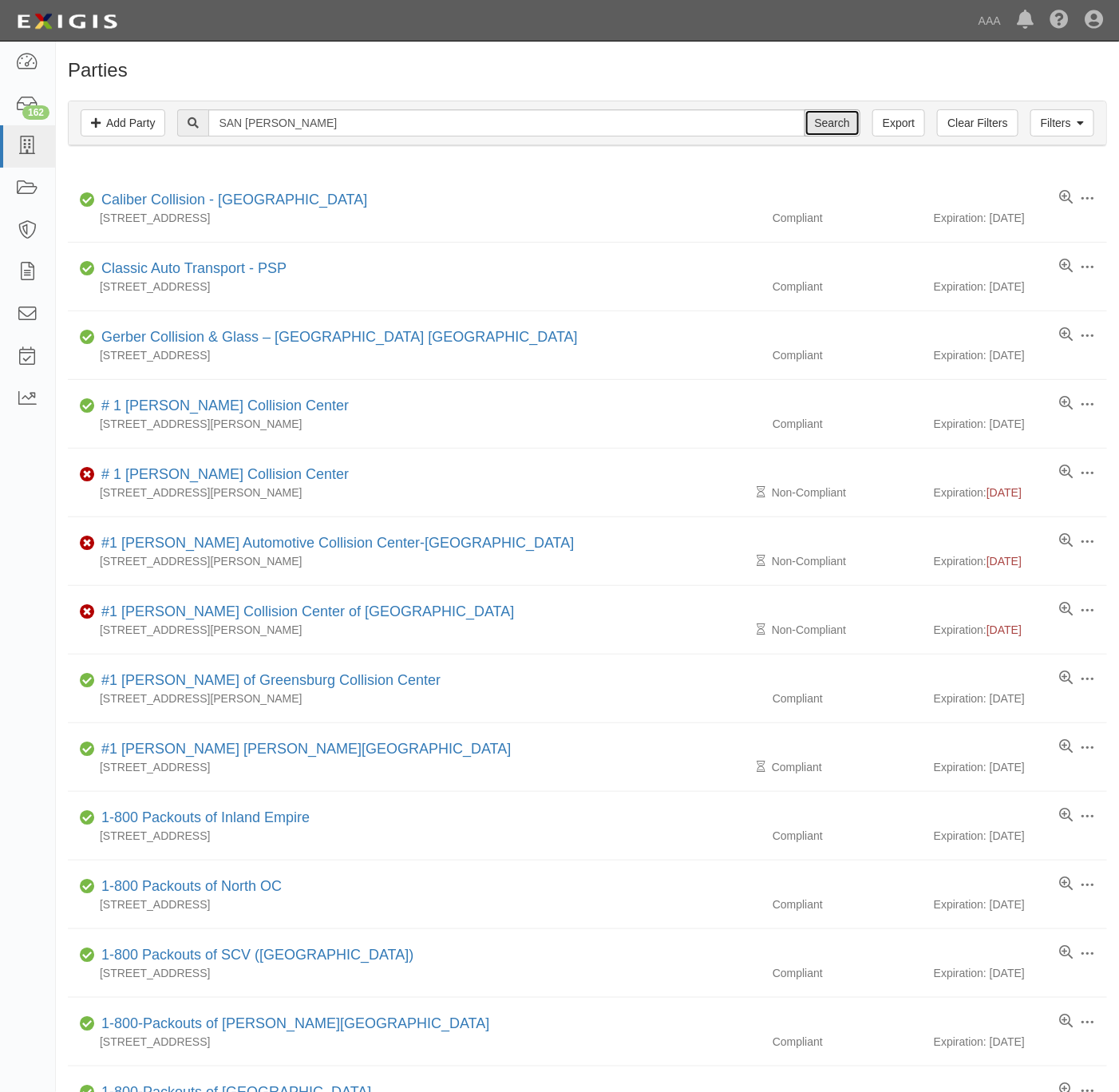 click on "Search" at bounding box center [832, 123] 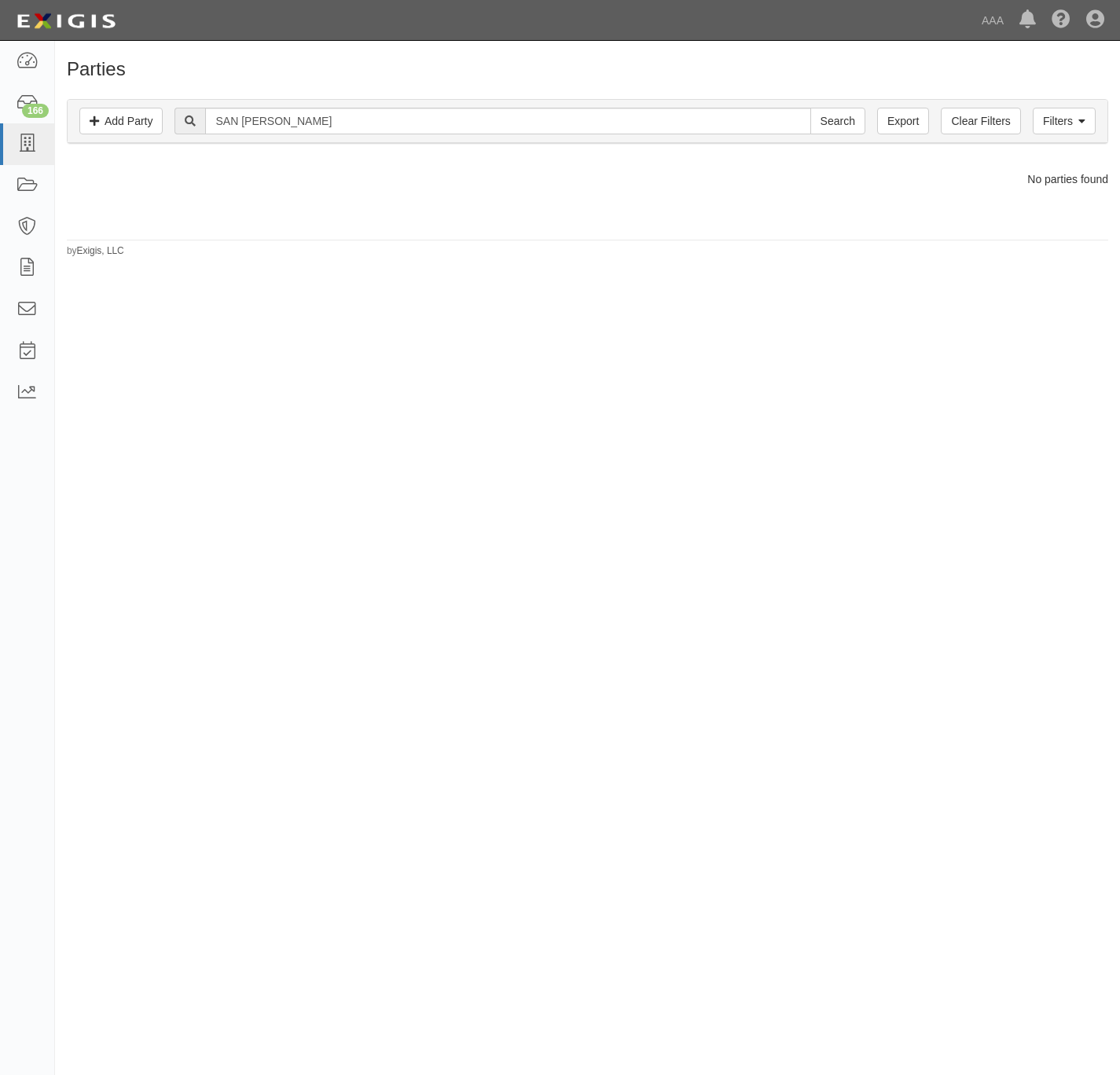 scroll, scrollTop: 0, scrollLeft: 0, axis: both 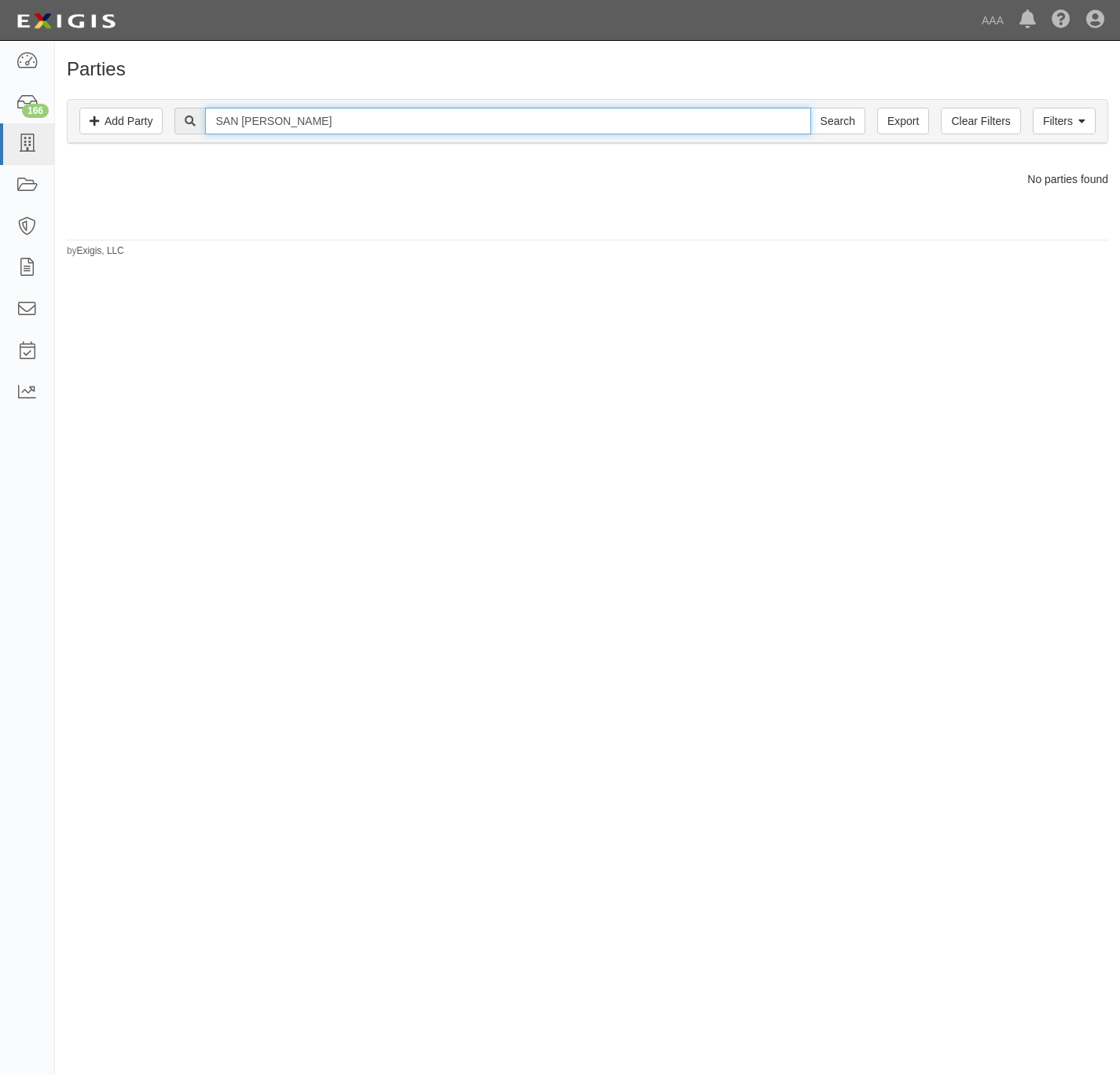 click on "SAN [PERSON_NAME]" at bounding box center [508, 121] 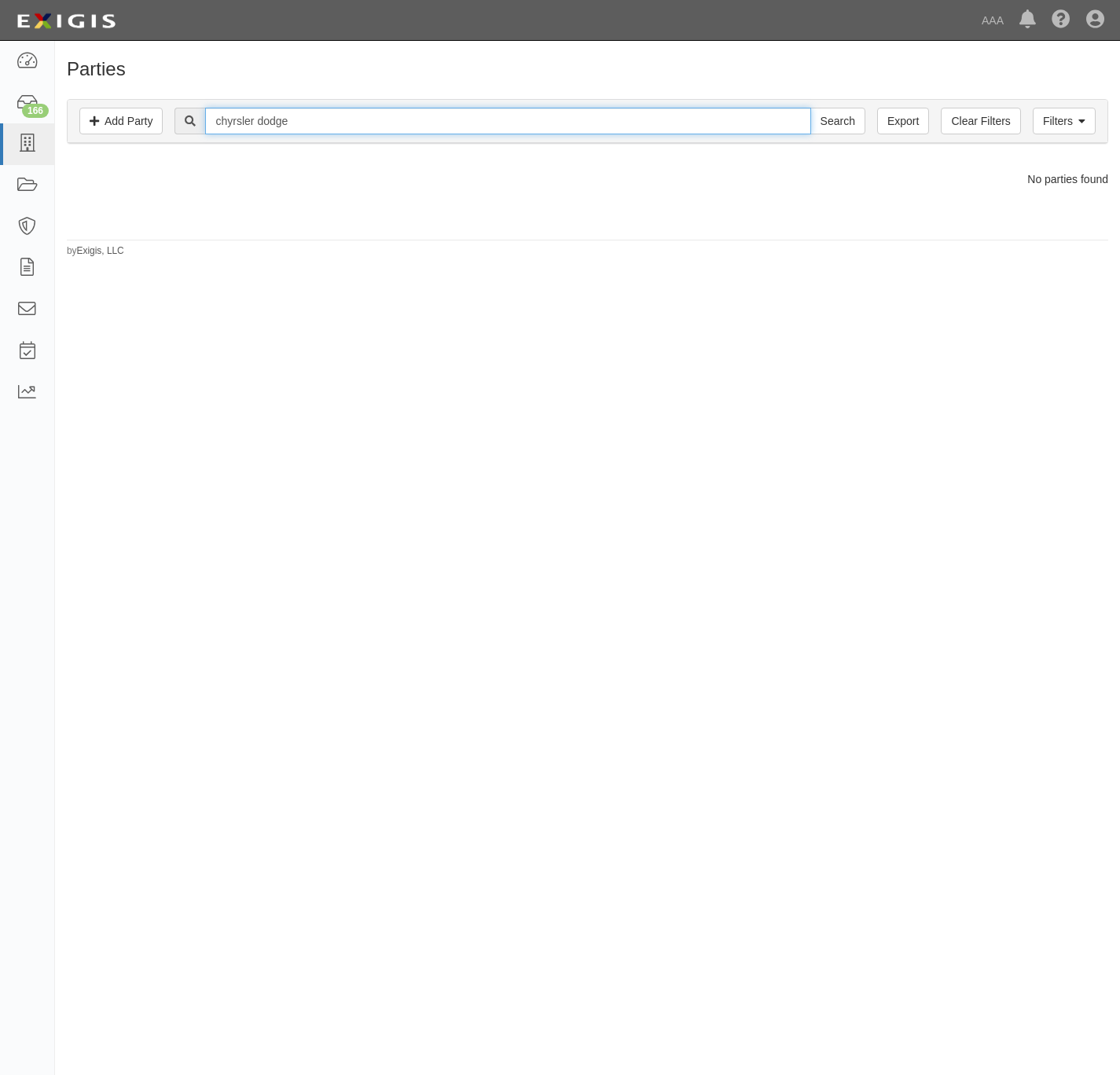 type on "chyrsler dodge" 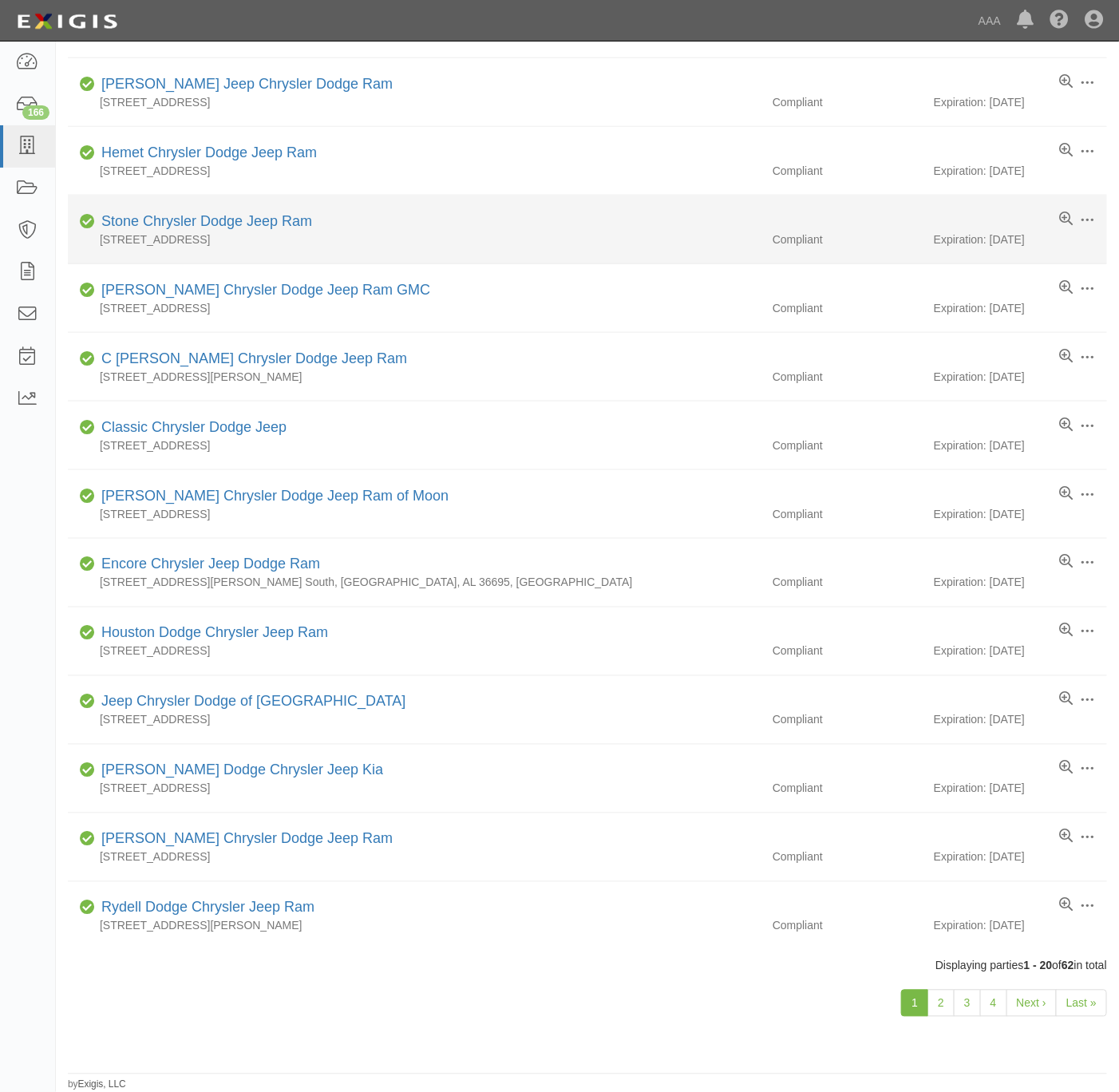scroll, scrollTop: 607, scrollLeft: 0, axis: vertical 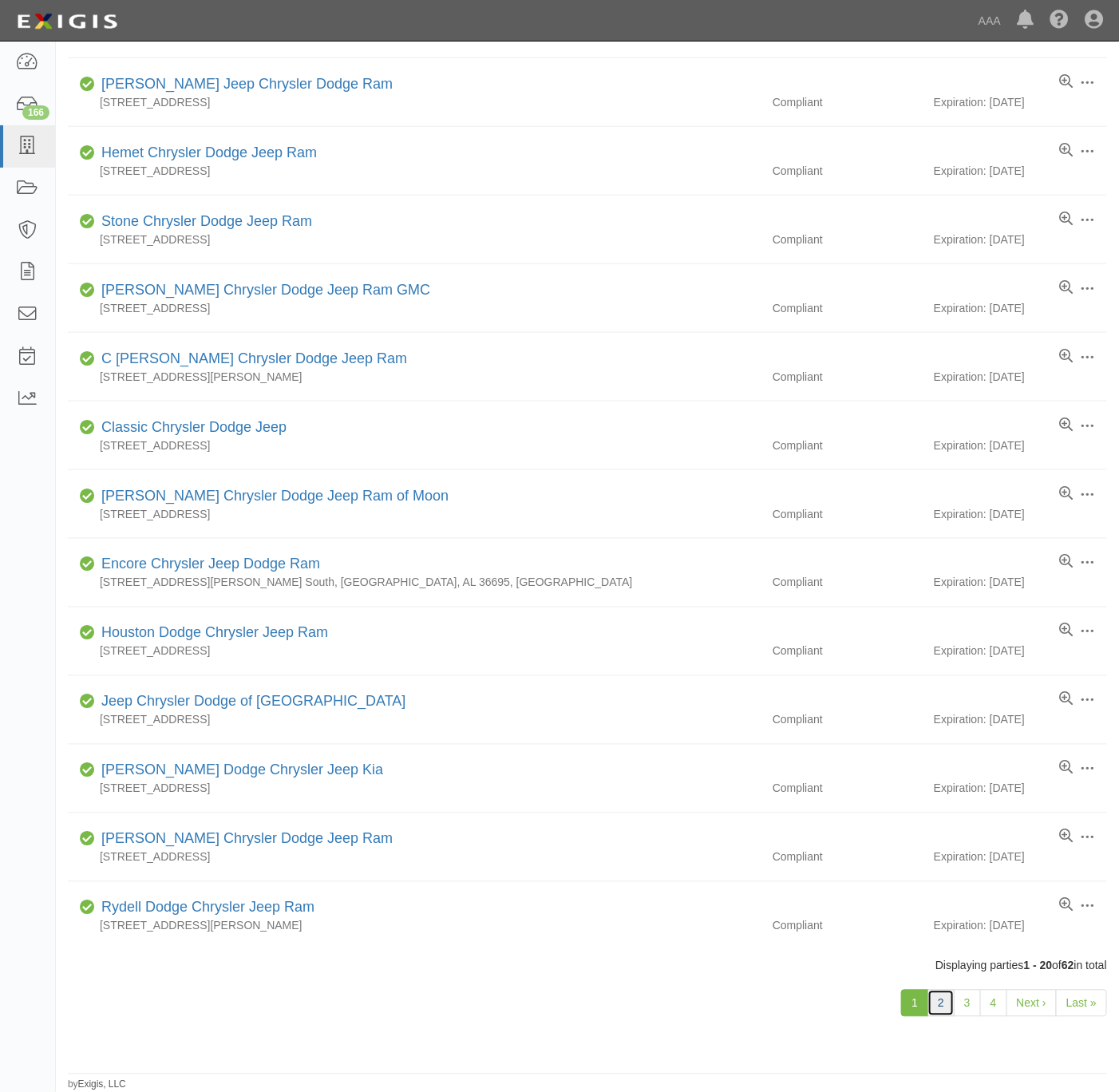 click on "2" at bounding box center [941, 1003] 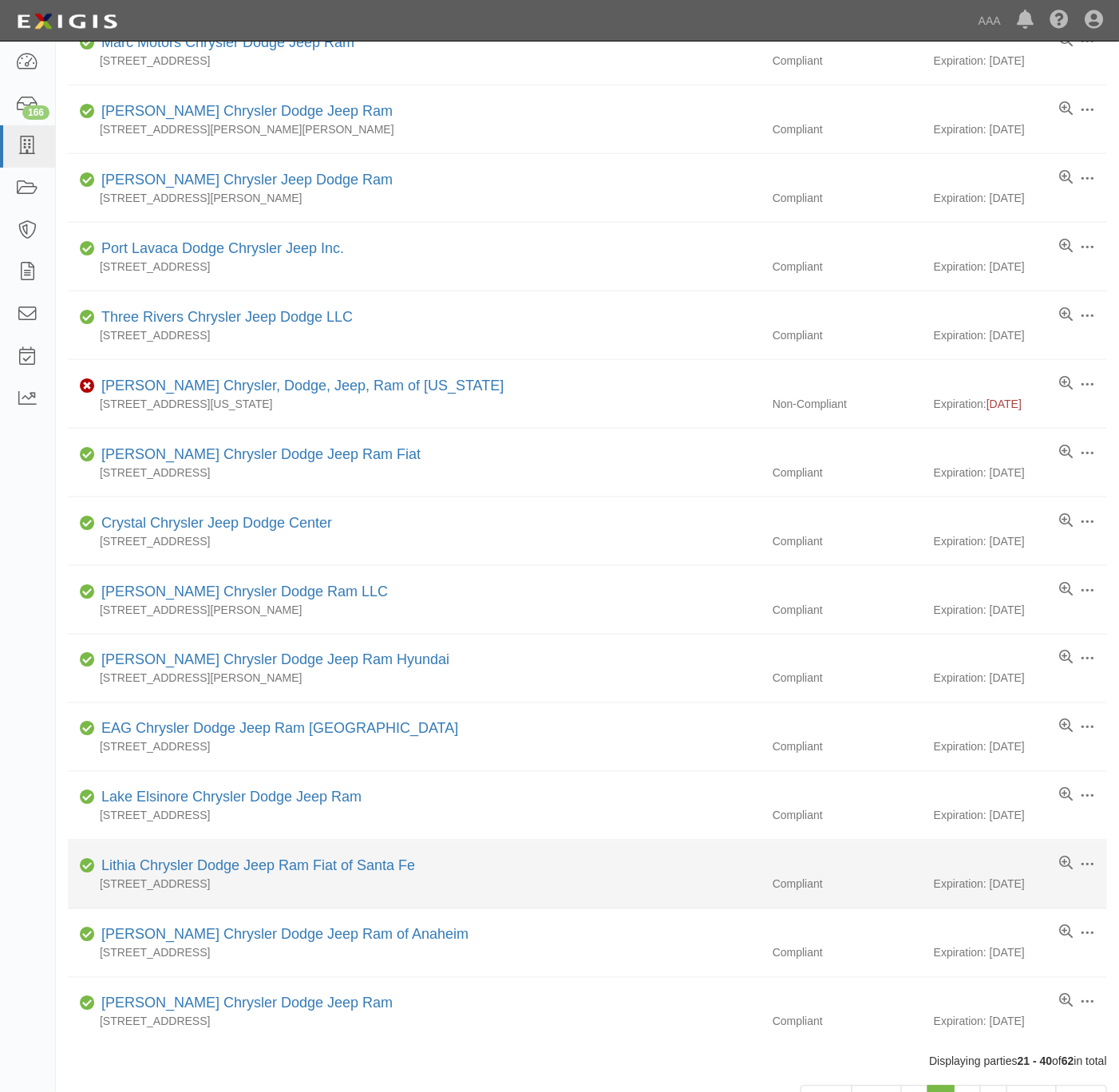 scroll, scrollTop: 599, scrollLeft: 0, axis: vertical 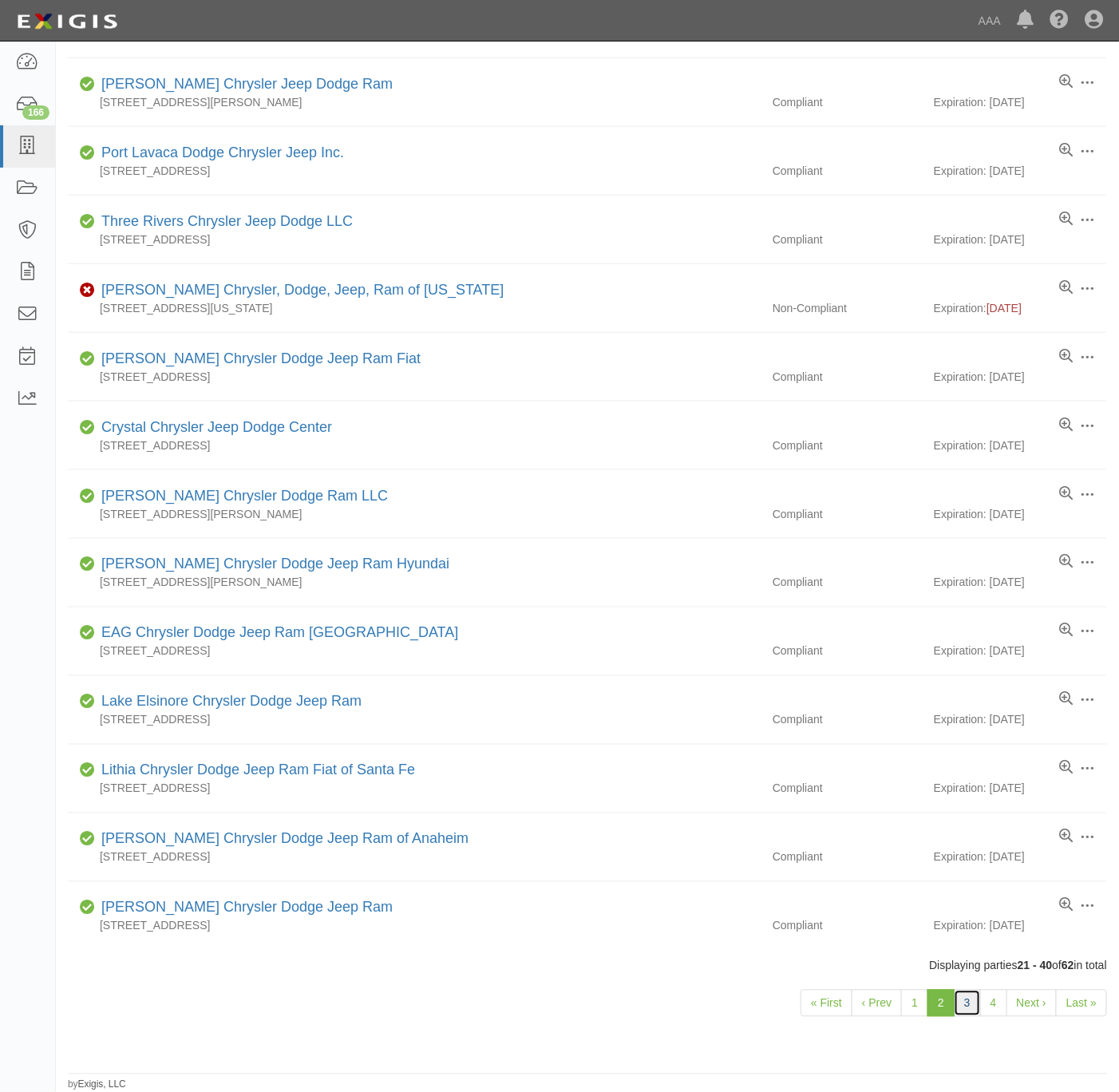 click on "3" at bounding box center [967, 1003] 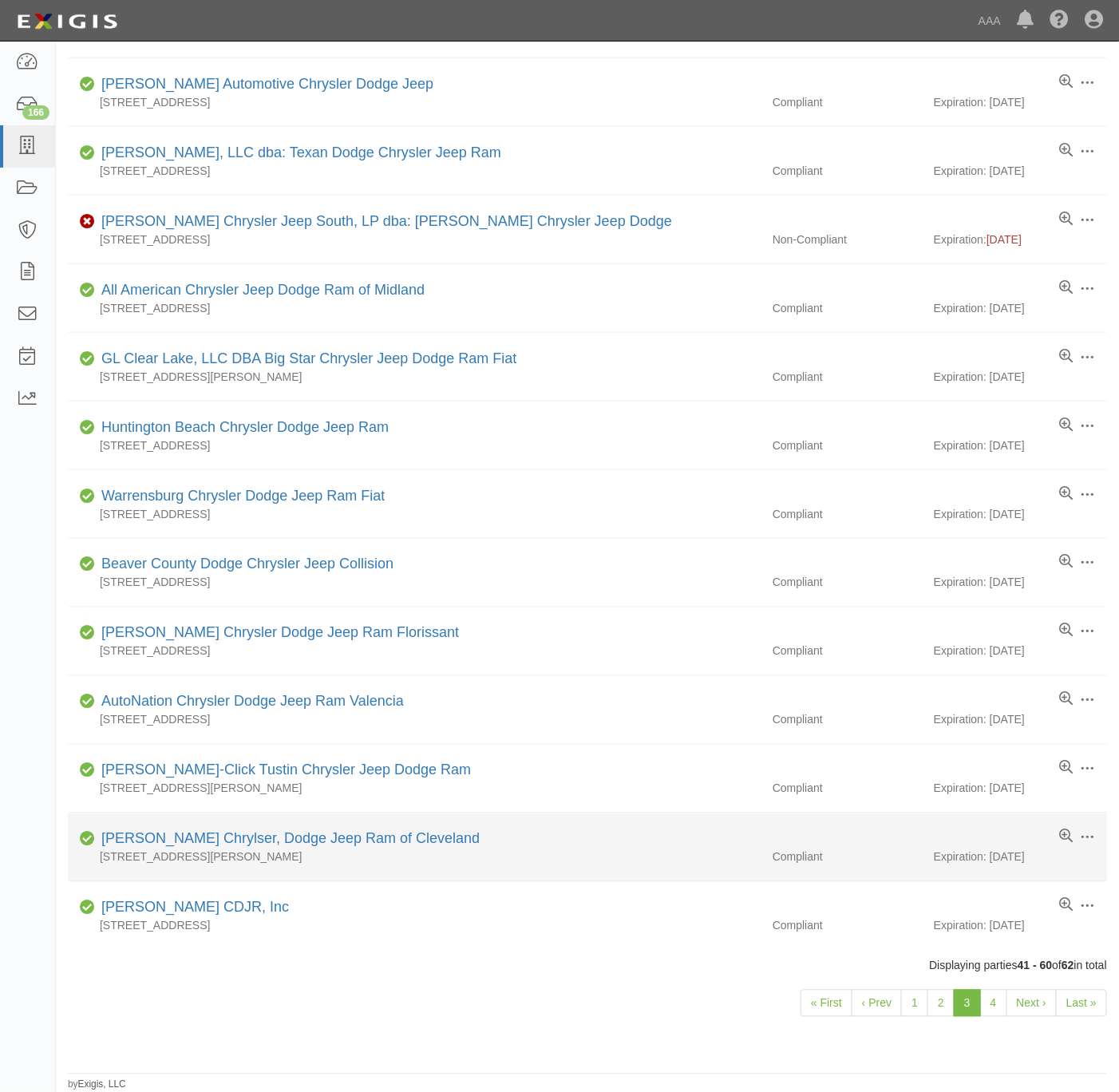 scroll, scrollTop: 607, scrollLeft: 0, axis: vertical 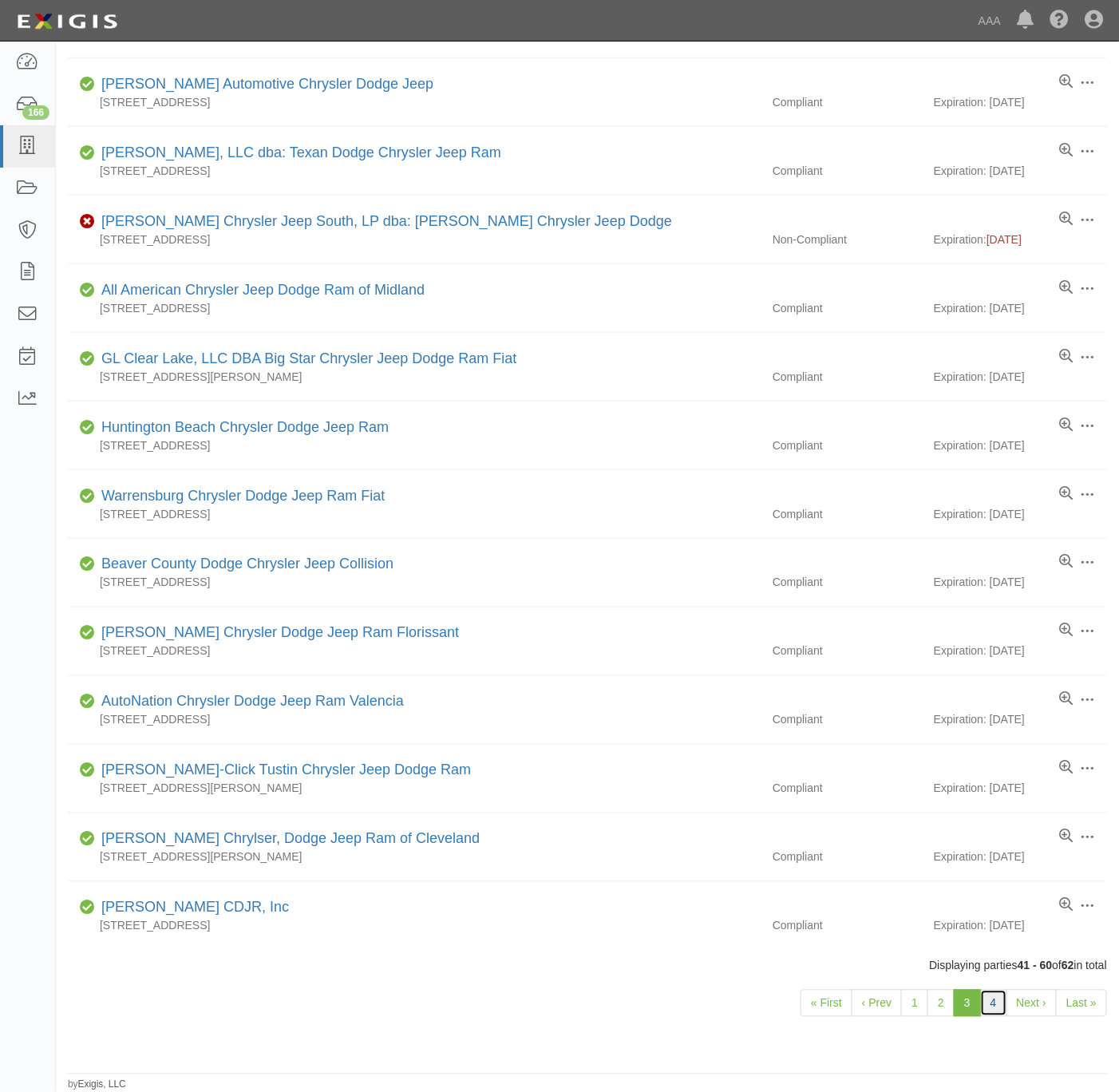 click on "4" at bounding box center [994, 1003] 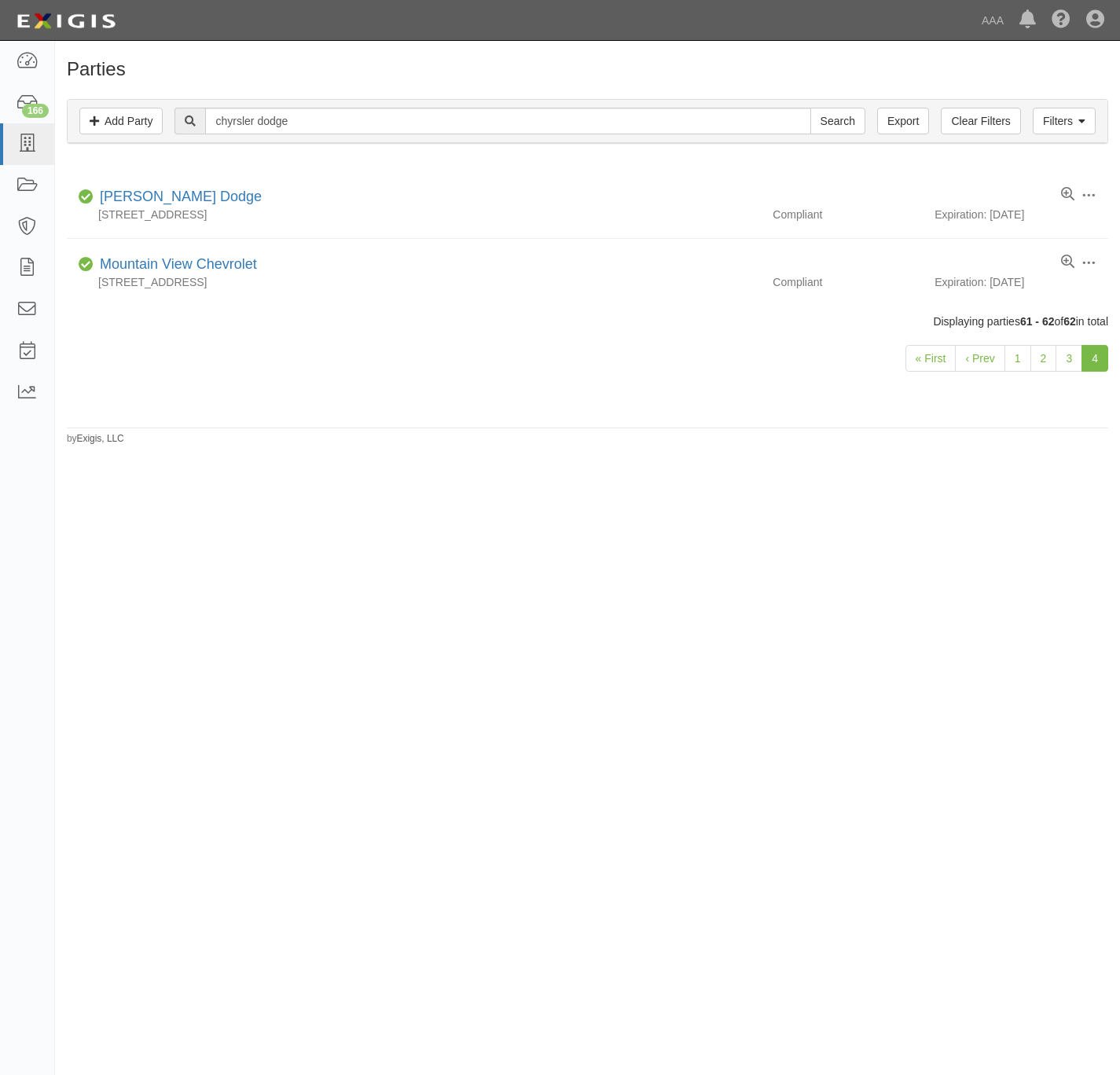 scroll, scrollTop: 0, scrollLeft: 0, axis: both 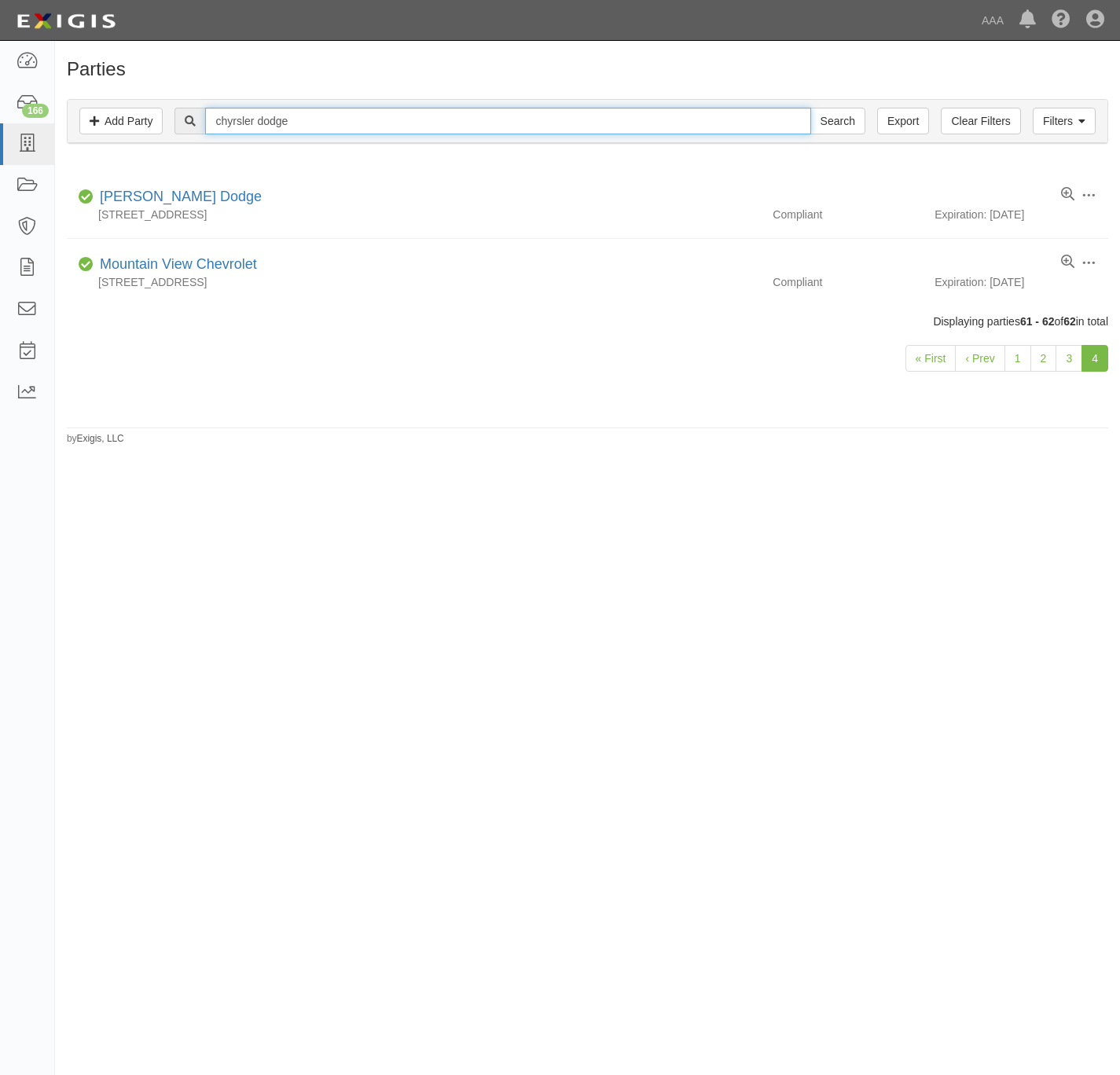 click on "chyrsler dodge" at bounding box center [508, 121] 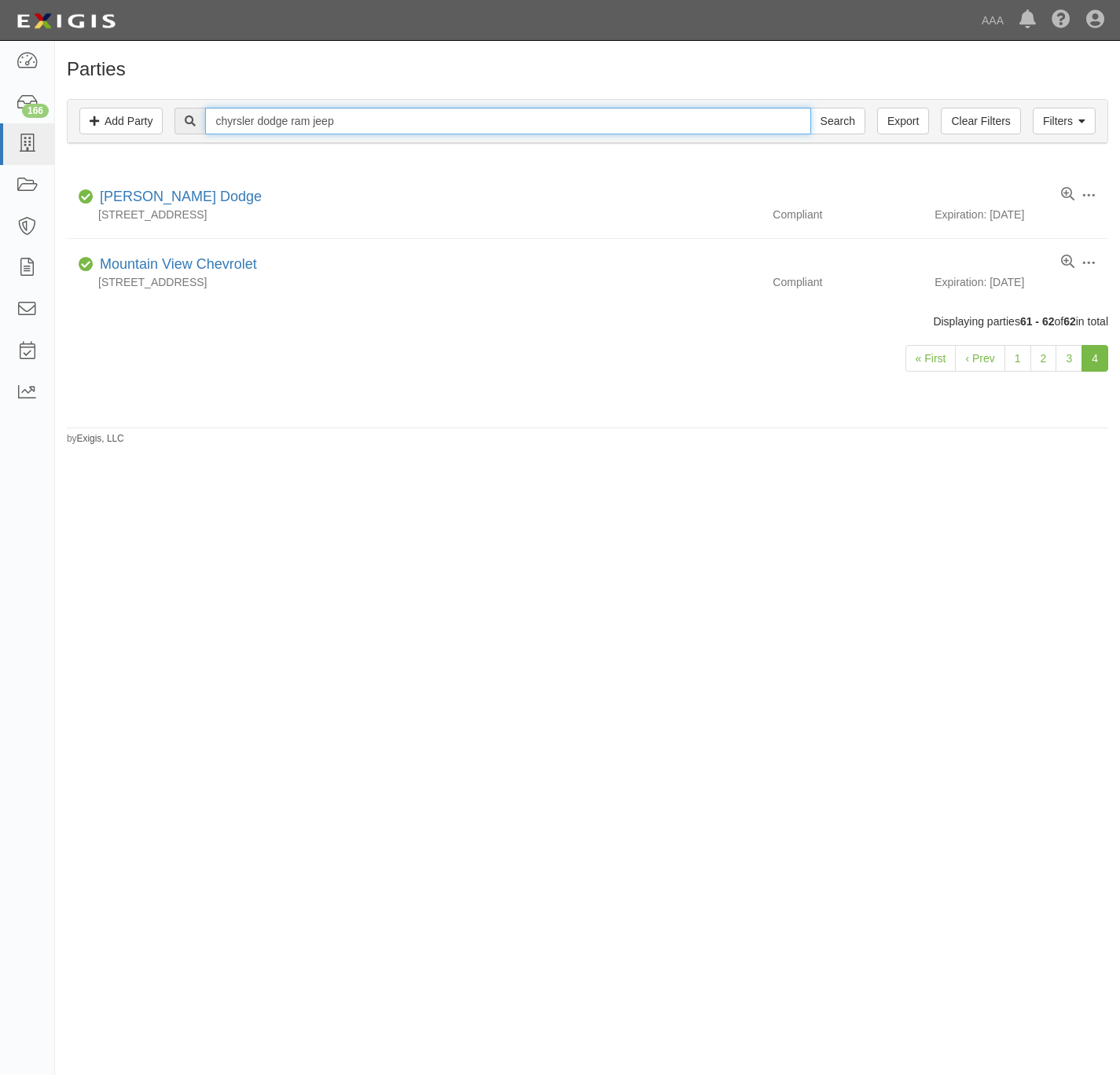 type on "chyrsler dodge ram jeep" 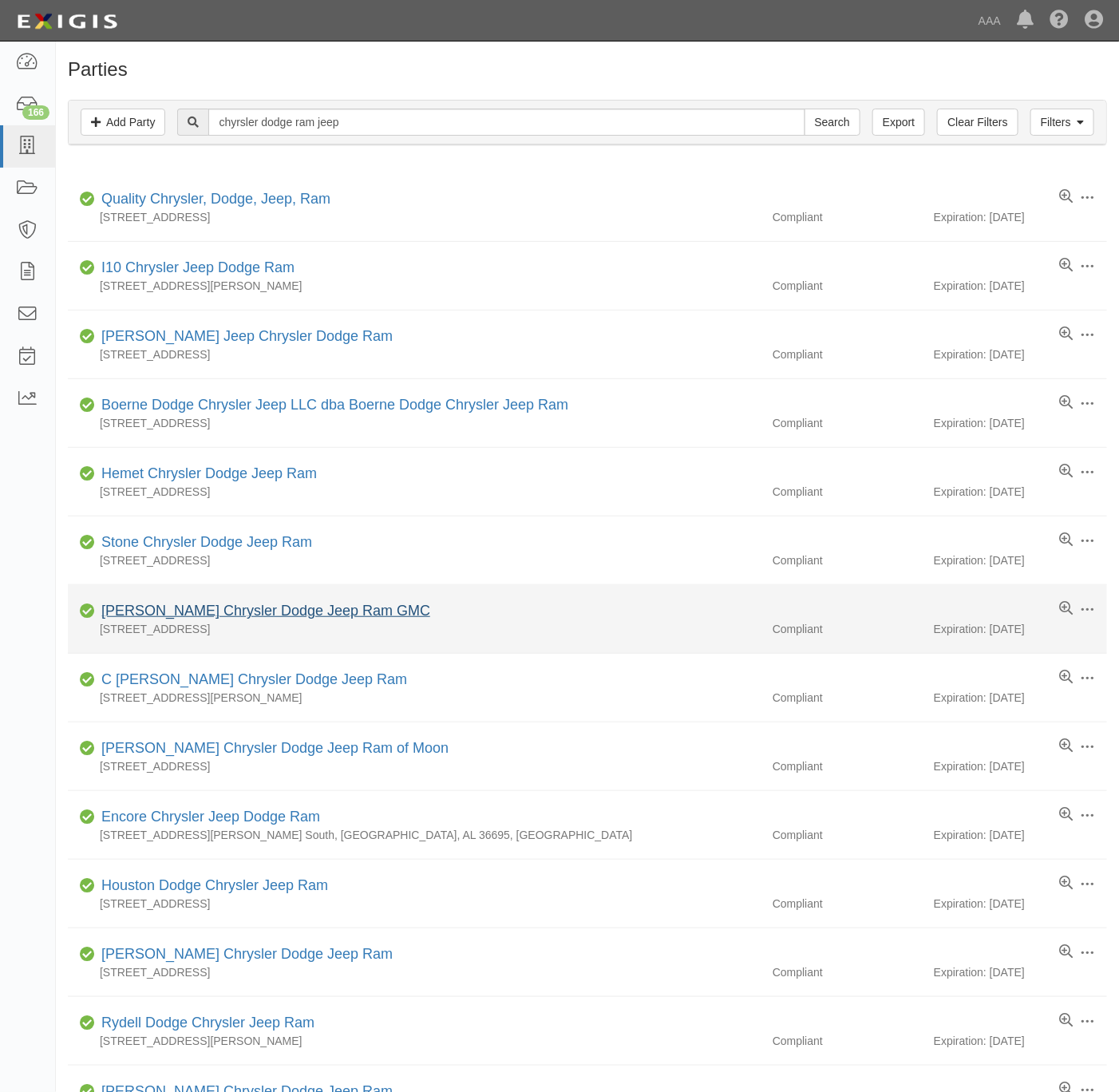 scroll, scrollTop: 0, scrollLeft: 0, axis: both 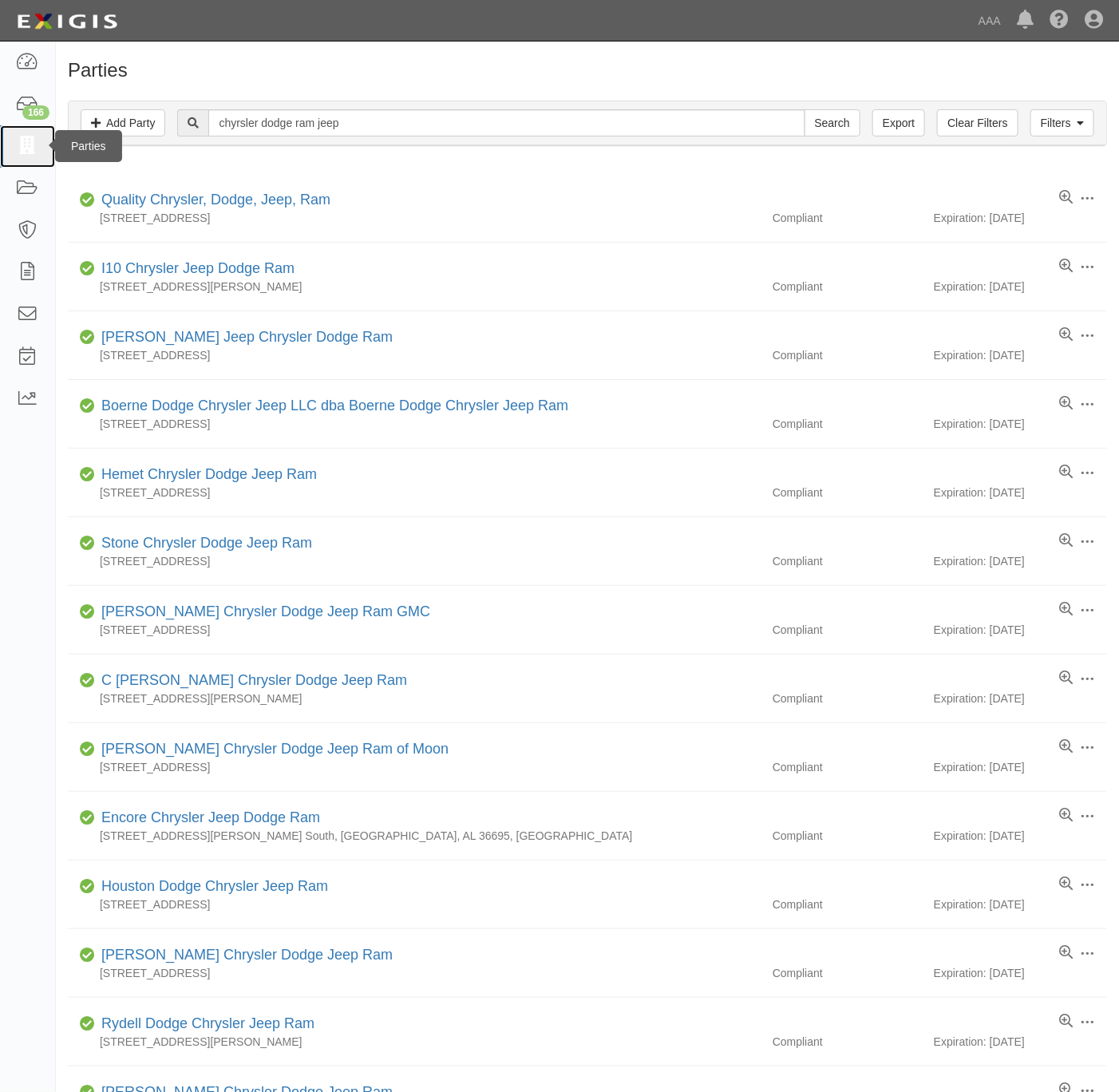 click at bounding box center [27, 146] 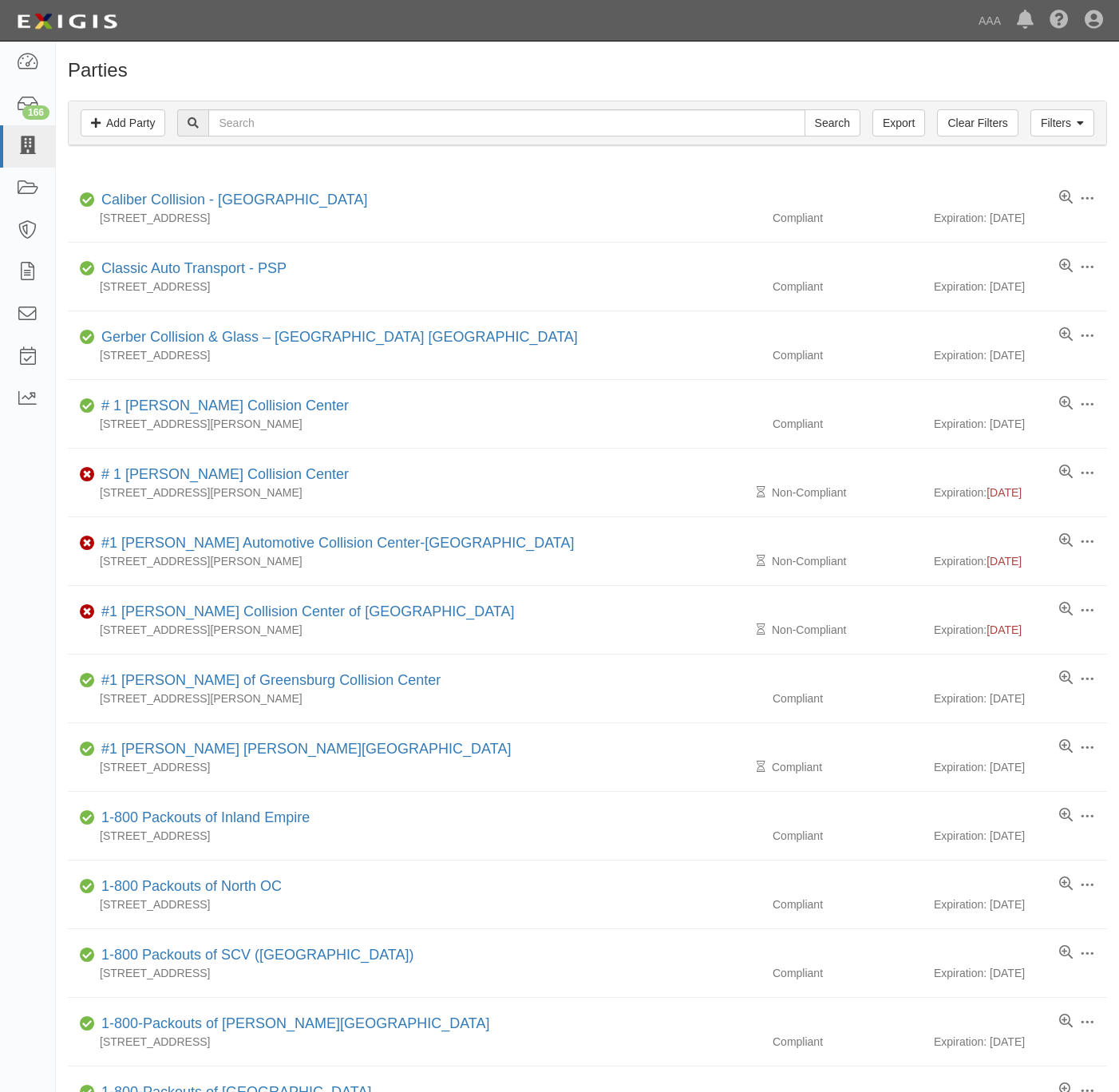 scroll, scrollTop: 0, scrollLeft: 0, axis: both 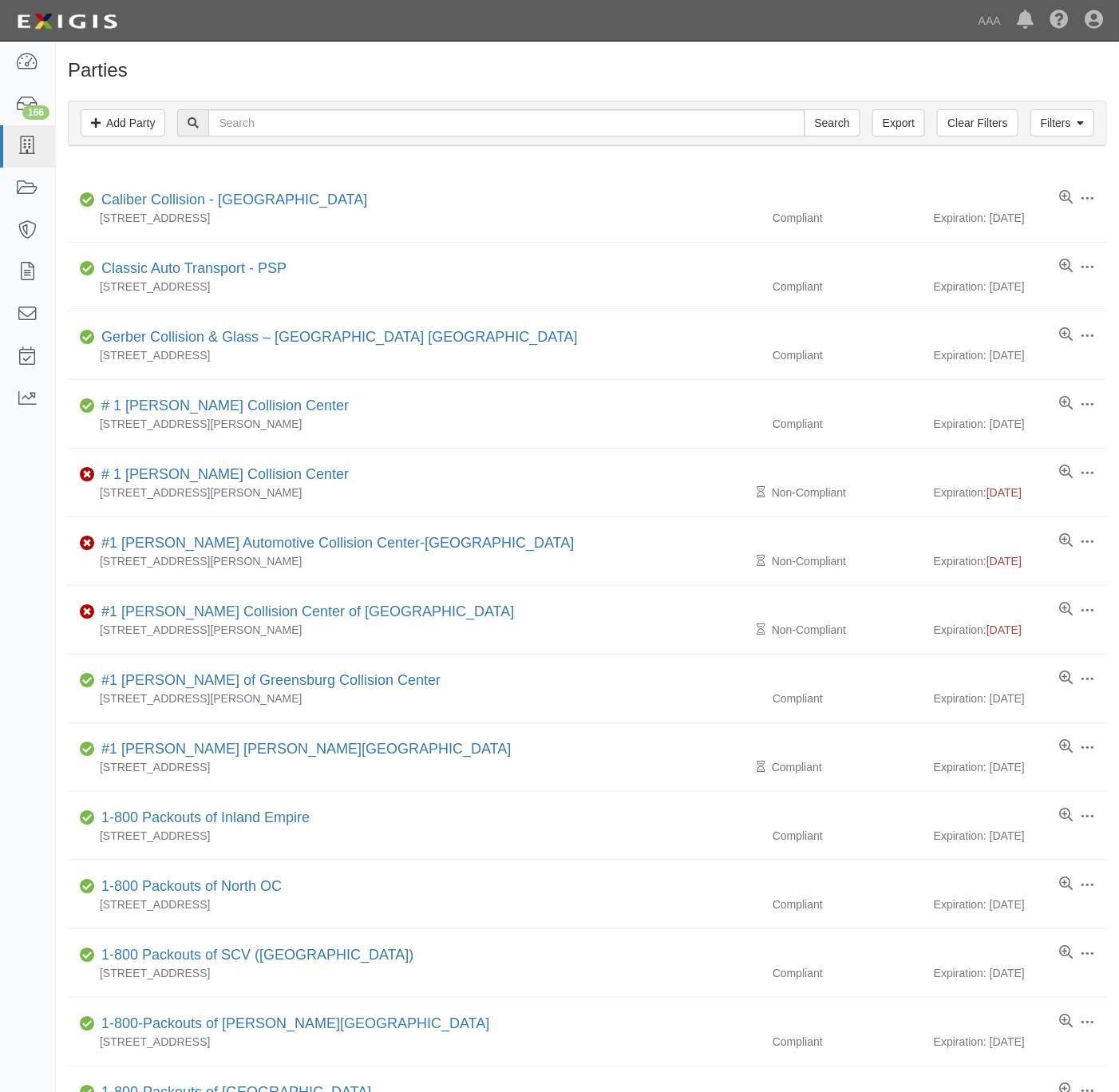 click on "Parties  Add Party Filters  Add Party Clear Filters Export Search Filters Compliance Status Compliant Non-Compliant Days in Status 0 - 7 days 7 - 30 days Over 30 days Over 90 days Expiration Date No expiration date Organizational Unit AAA East Central Automotive Services Emergency Roadside Service (ERS) Approved Automotive Repair (AAR) AAA [US_STATE], LLC Automotive Services Emergency Roadside Service (ERS) Approved Automotive Repair (AAR) AAA [US_STATE], LLC Automotive Services Emergency Roadside Service (ERS) Approved Automotive Repair (AAR) AAA Northern New England Automotive Services Approved Automotive Repair (AAR) Emergency Roadside Service (ERS) AAA [US_STATE], LLC Automotive Services Emergency Roadside Service (ERS) Approved Automotive Repair (AAR) [US_STATE] Motorist Association, Inc. Automotive Services Approved Automotive Repair (AAR) Emergency Roadside Service (ERS) Auto Club County Mutual Insurance Company Claims Auto Claims MPR Auto Club Indemnity Company Claims Auto Claims MPR Claims Auto Claims MPR Claims" at bounding box center (587, 874) 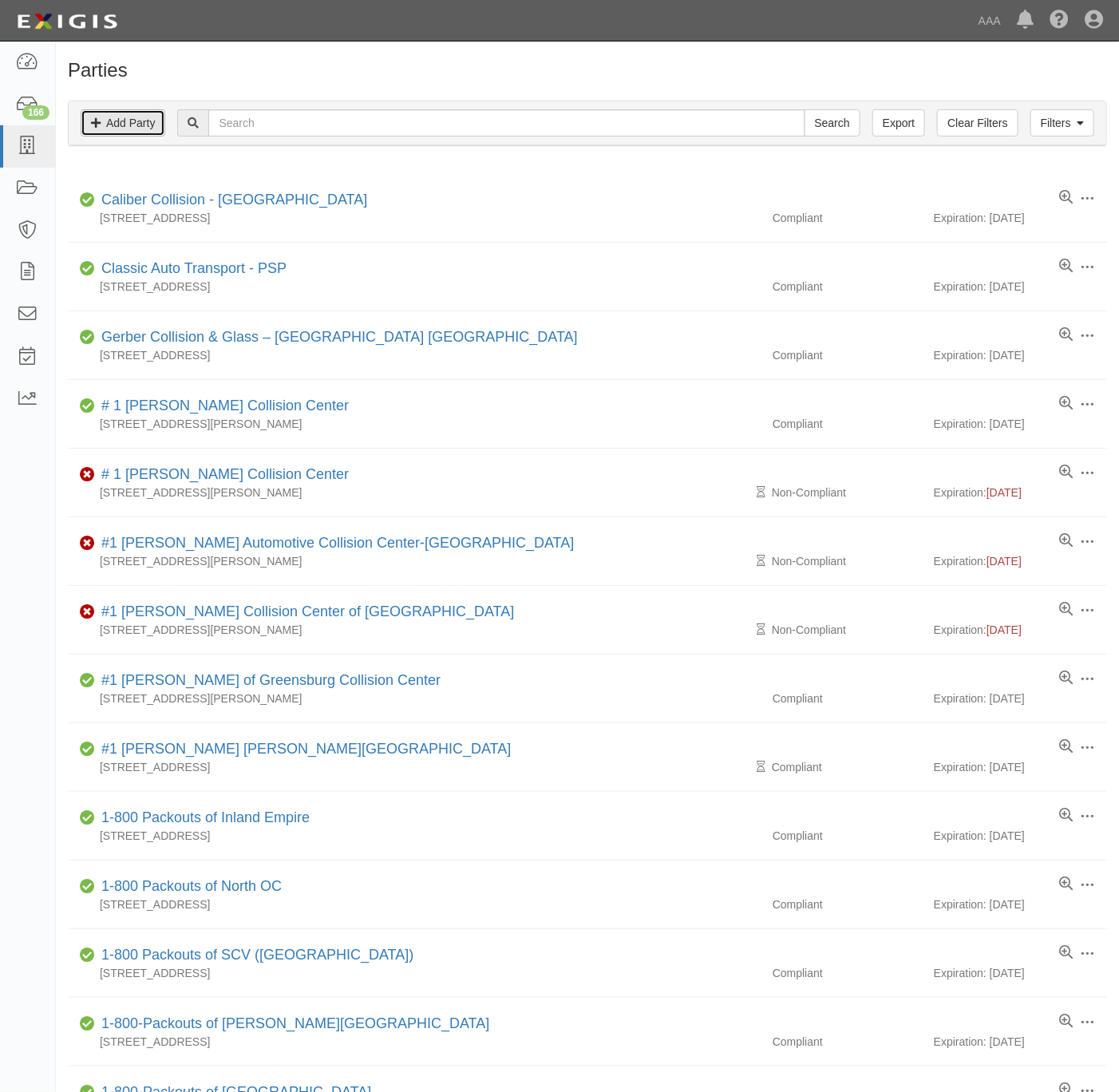 click on "Add Party" at bounding box center (123, 123) 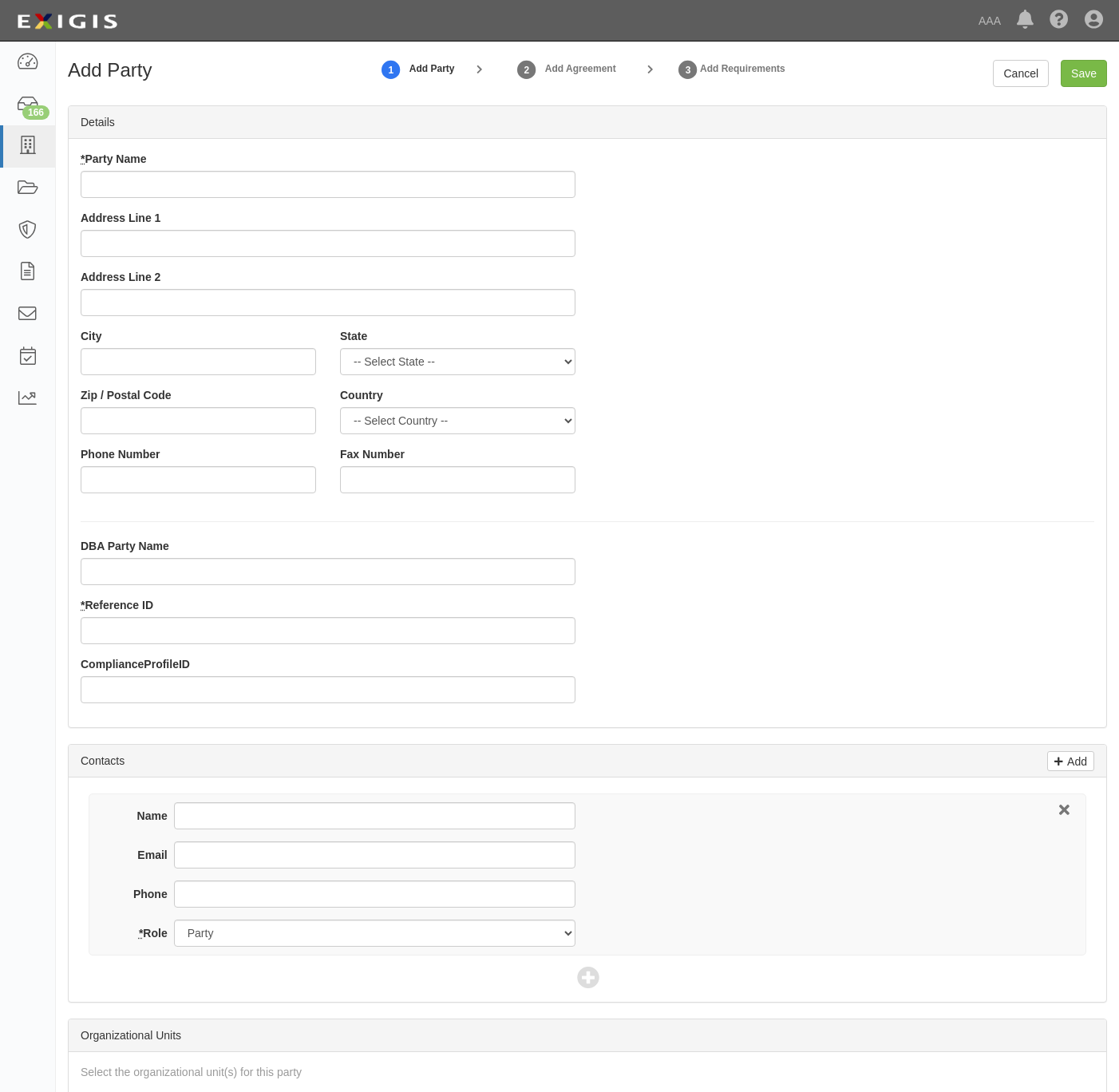 scroll, scrollTop: 0, scrollLeft: 0, axis: both 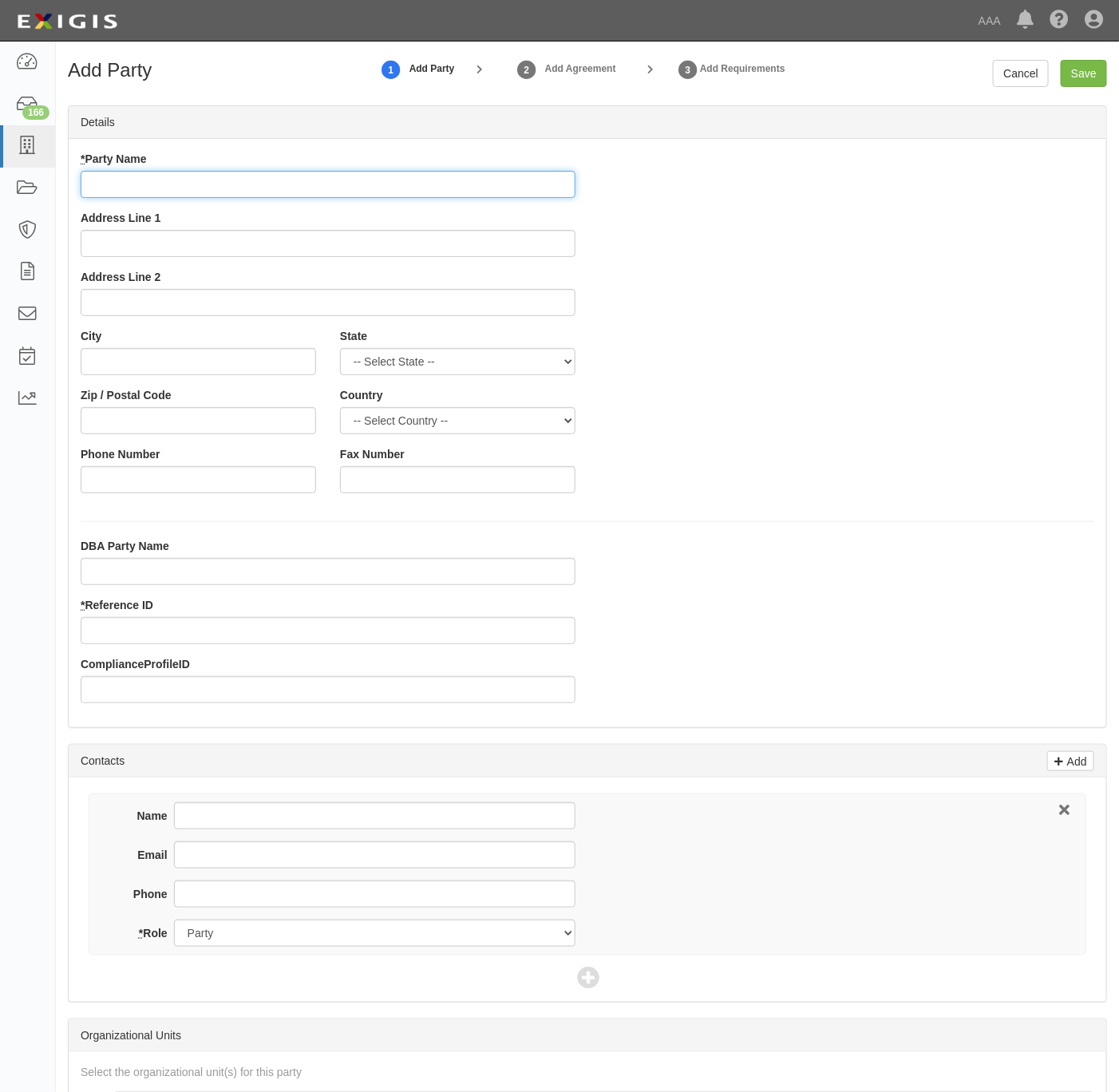 click on "*  Party Name" at bounding box center (328, 184) 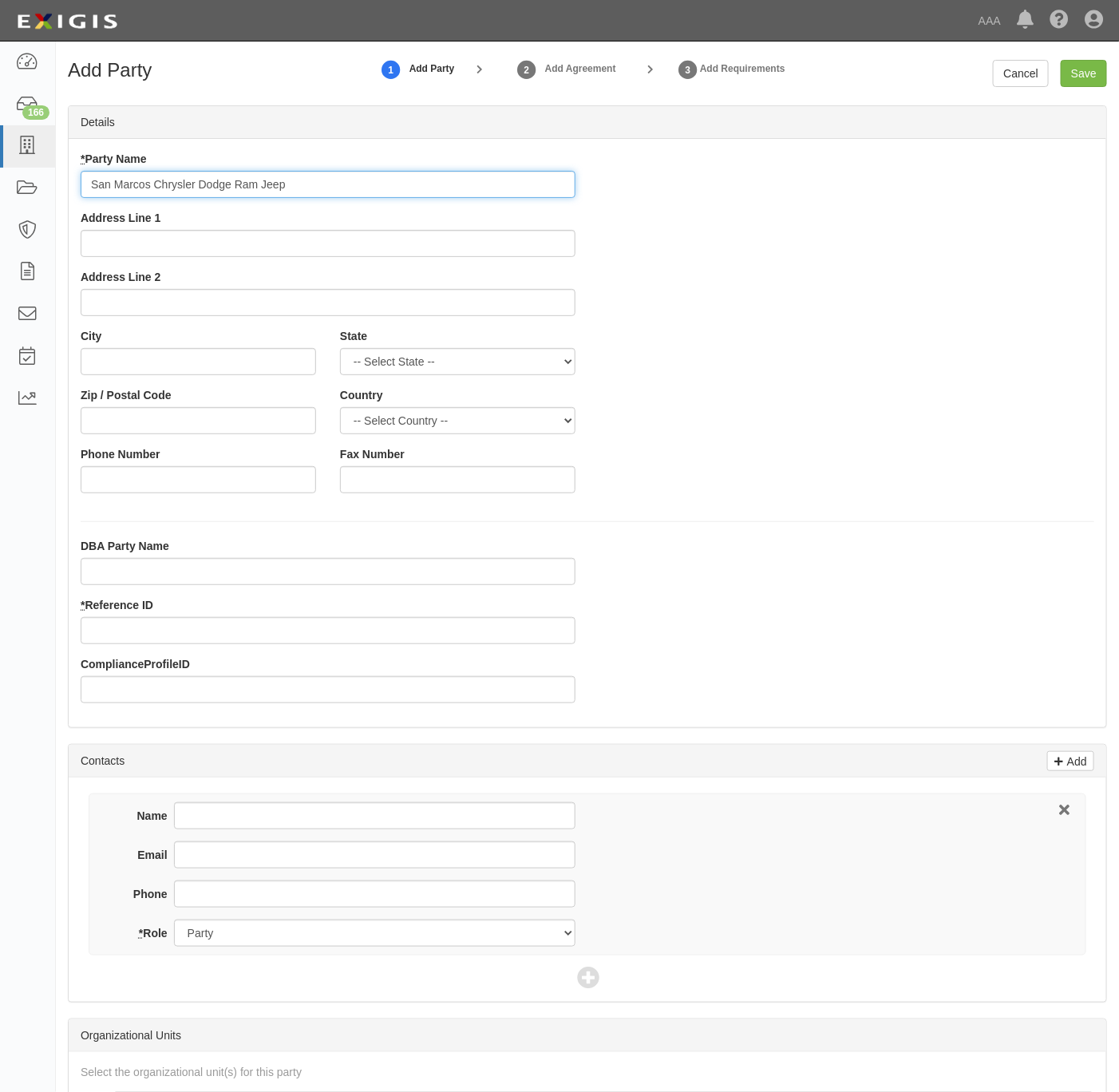 type on "San Marcos Chrysler Dodge Ram Jeep" 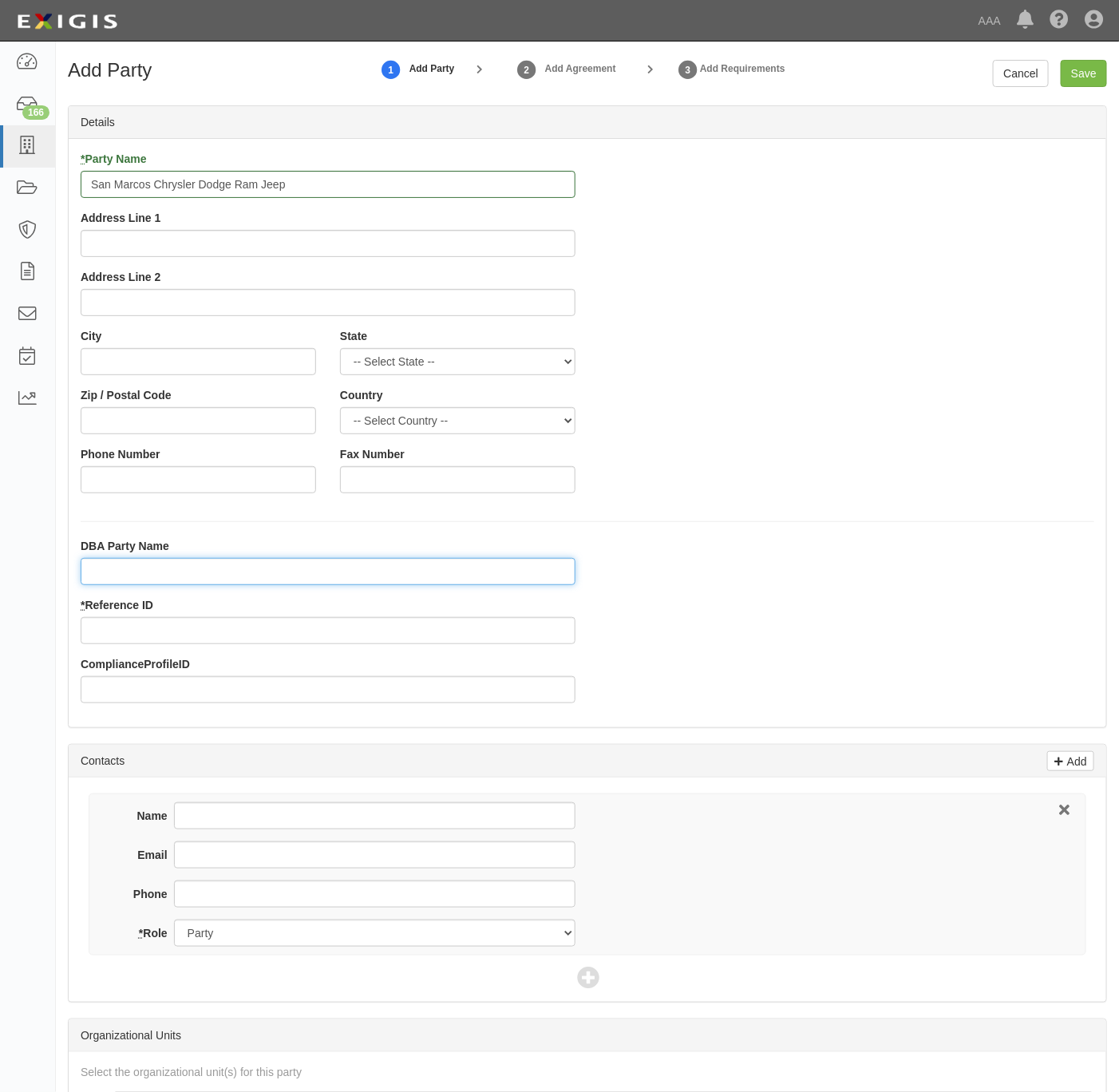 click on "DBA Party Name" at bounding box center (328, 572) 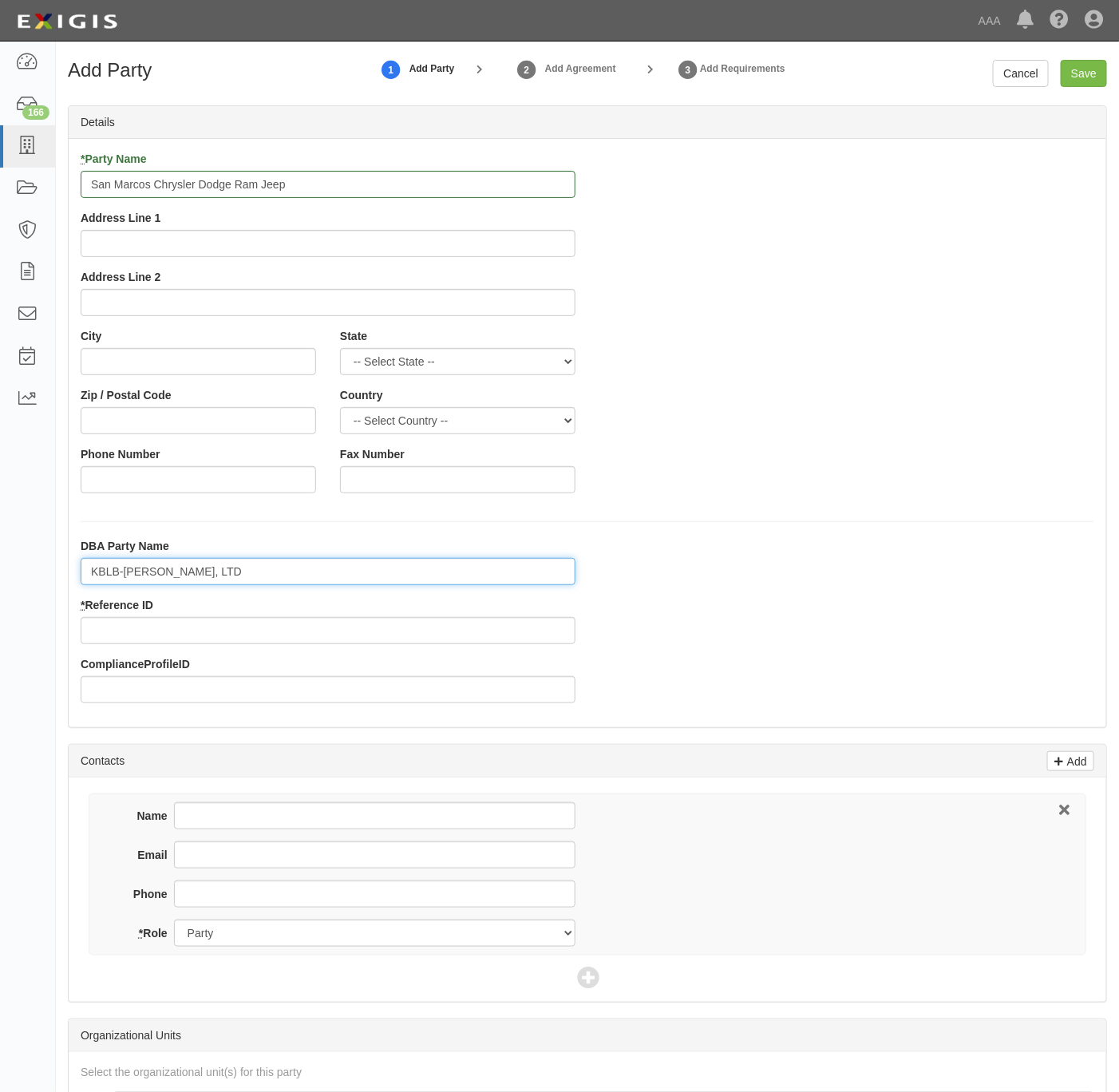 type on "KBLB-KEN, LTD" 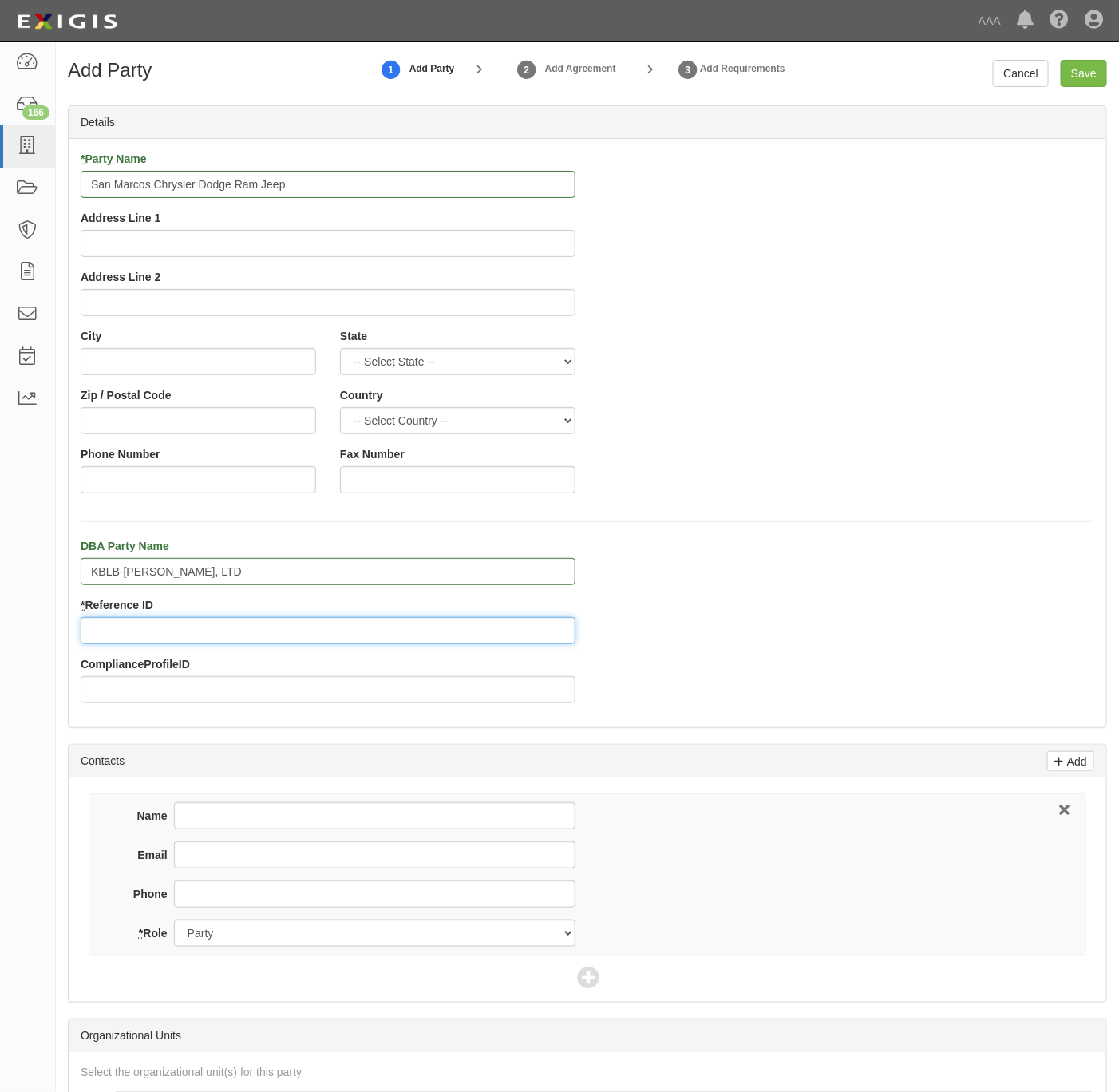 click on "*  Reference ID" at bounding box center [328, 631] 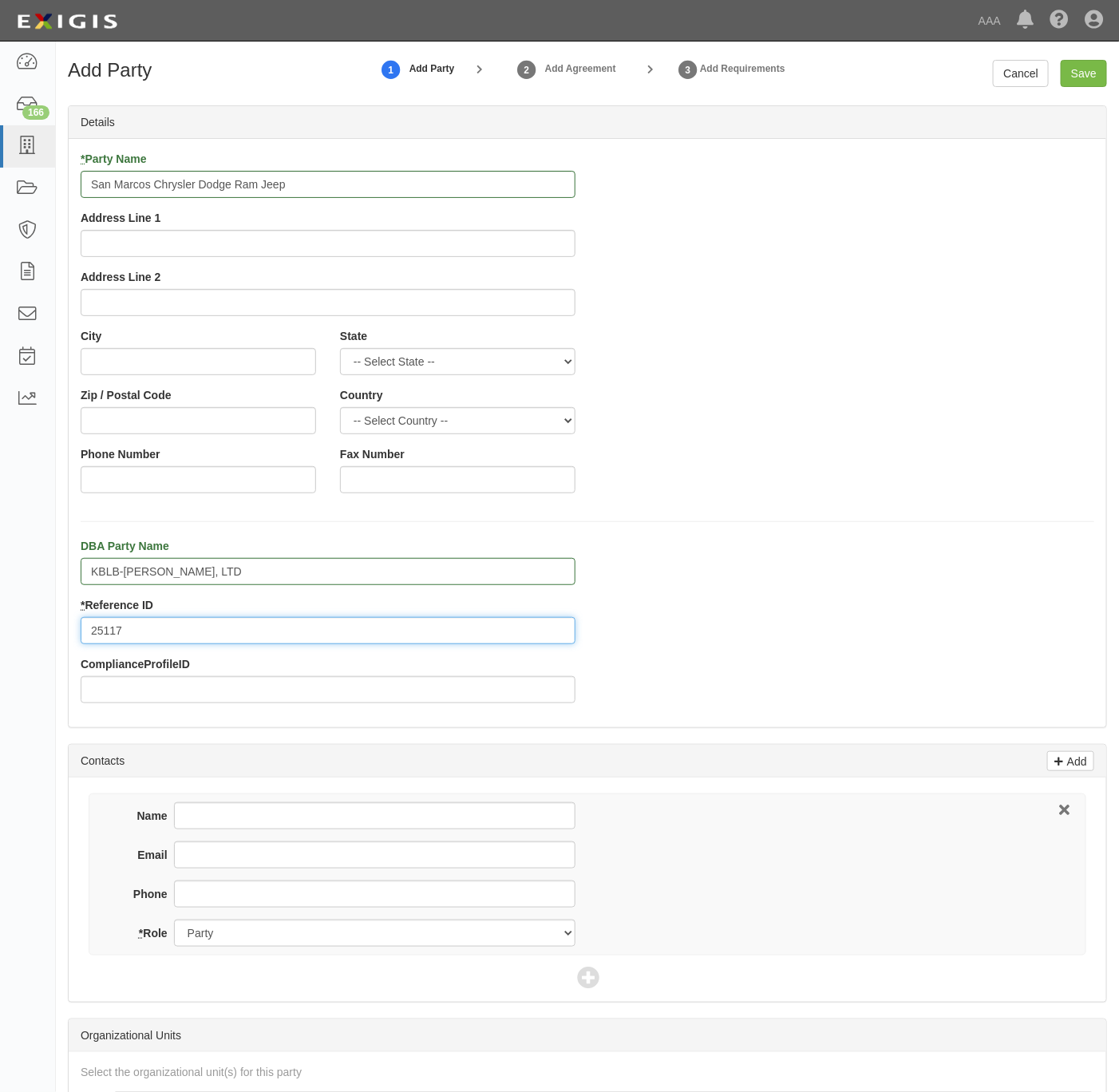 type on "25117" 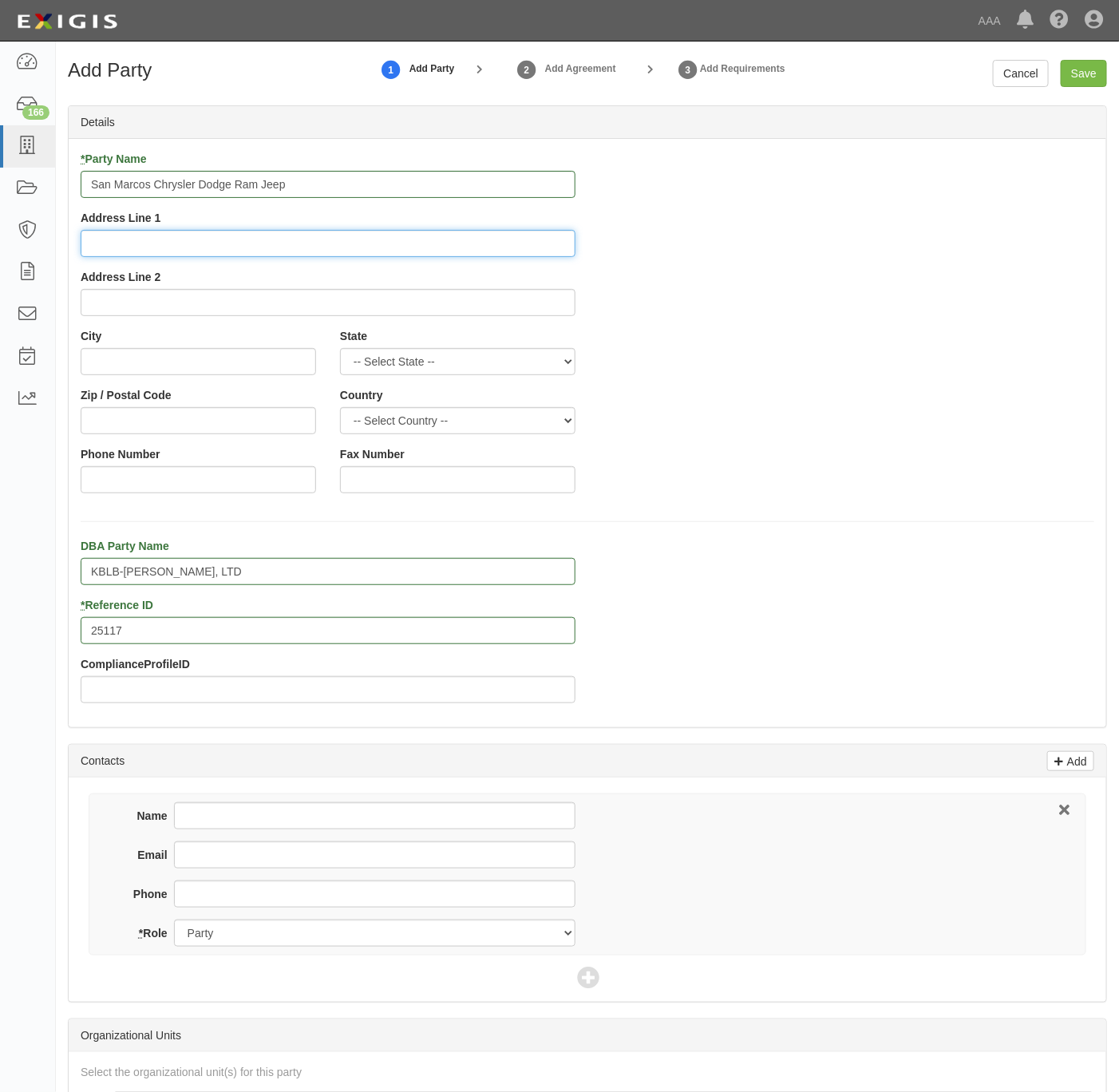 click on "Address Line 1" at bounding box center (328, 243) 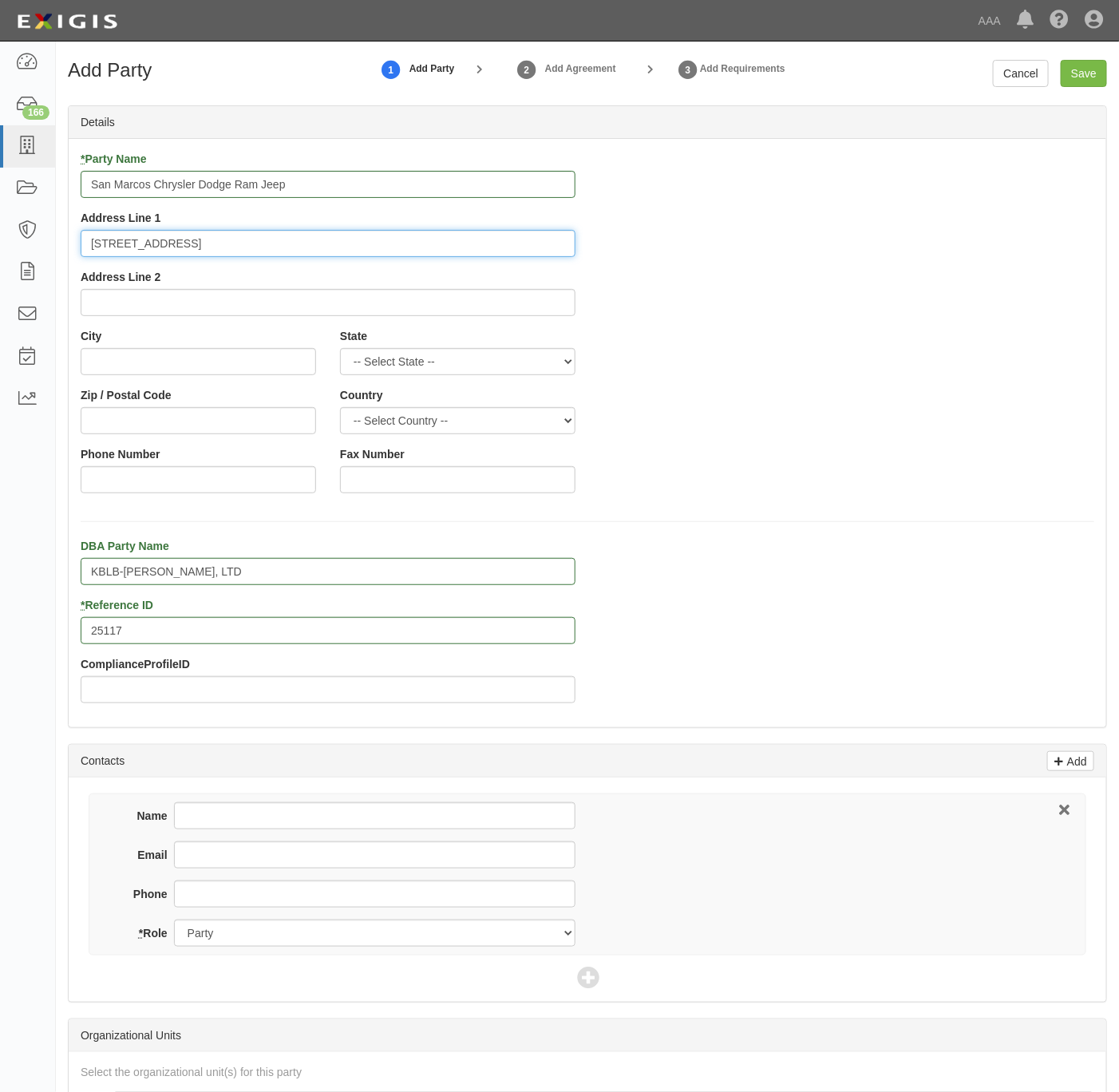 type on "2990 IH 35 South" 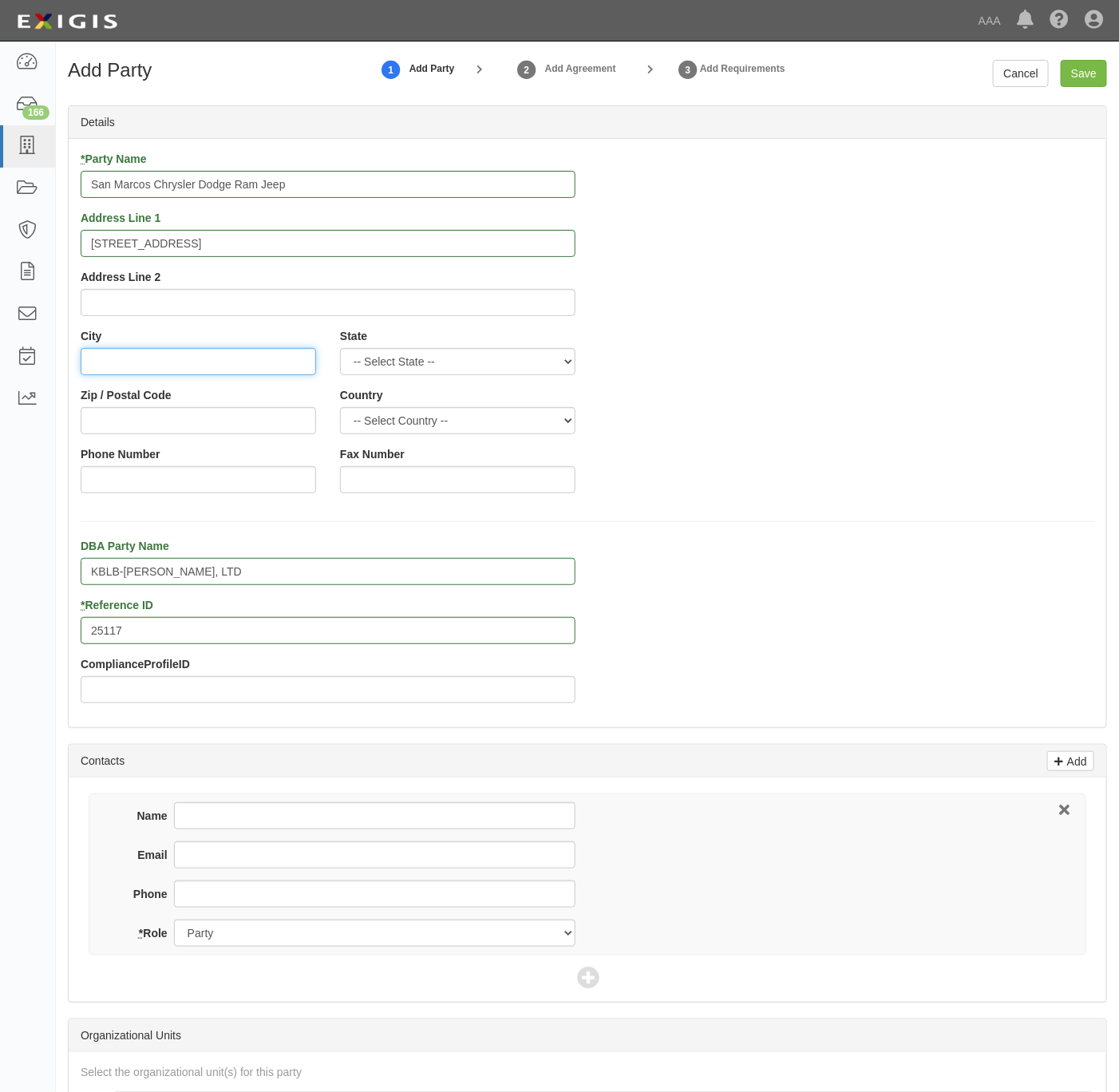 click on "City" at bounding box center (198, 362) 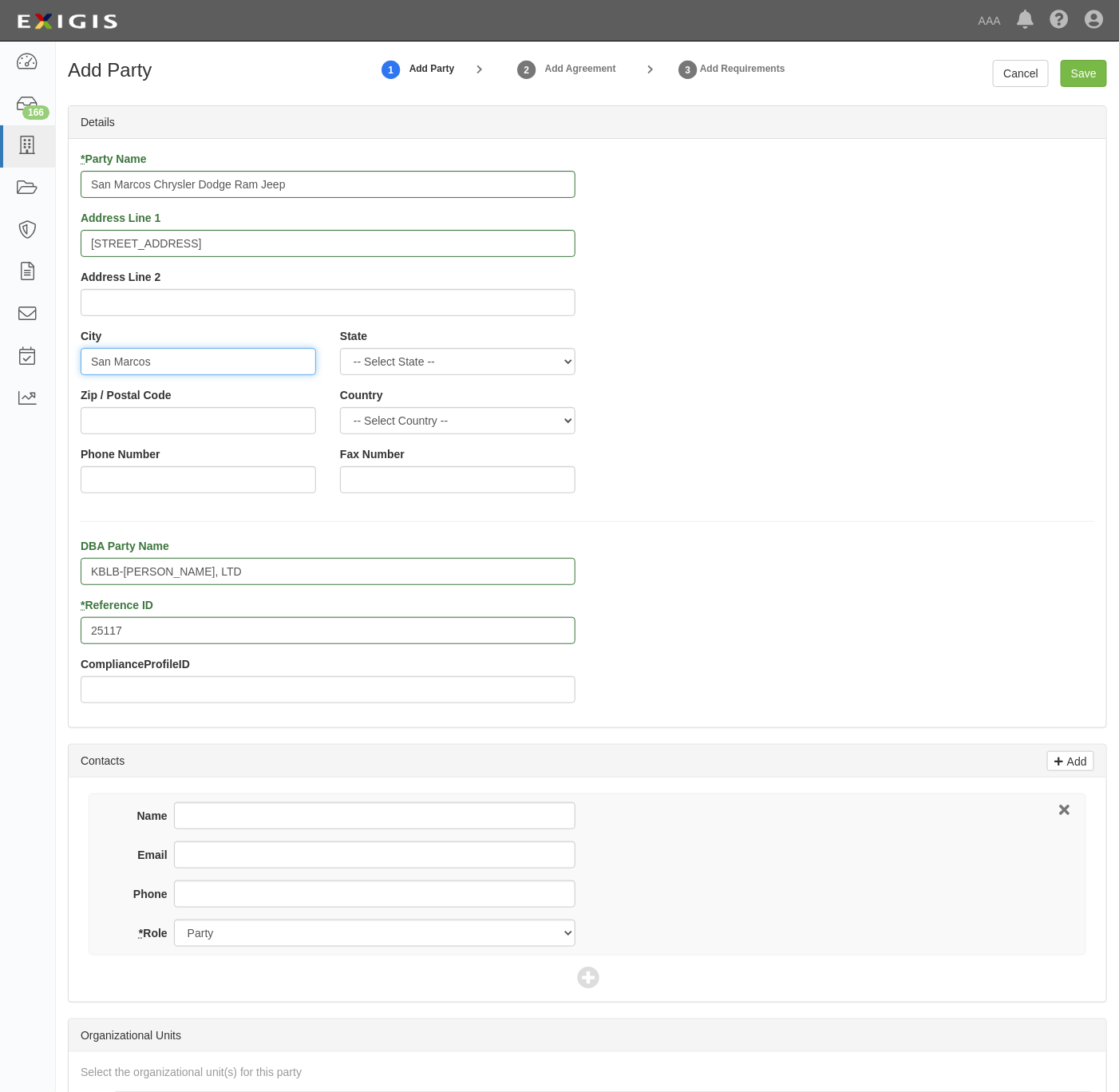 type on "San Marcos" 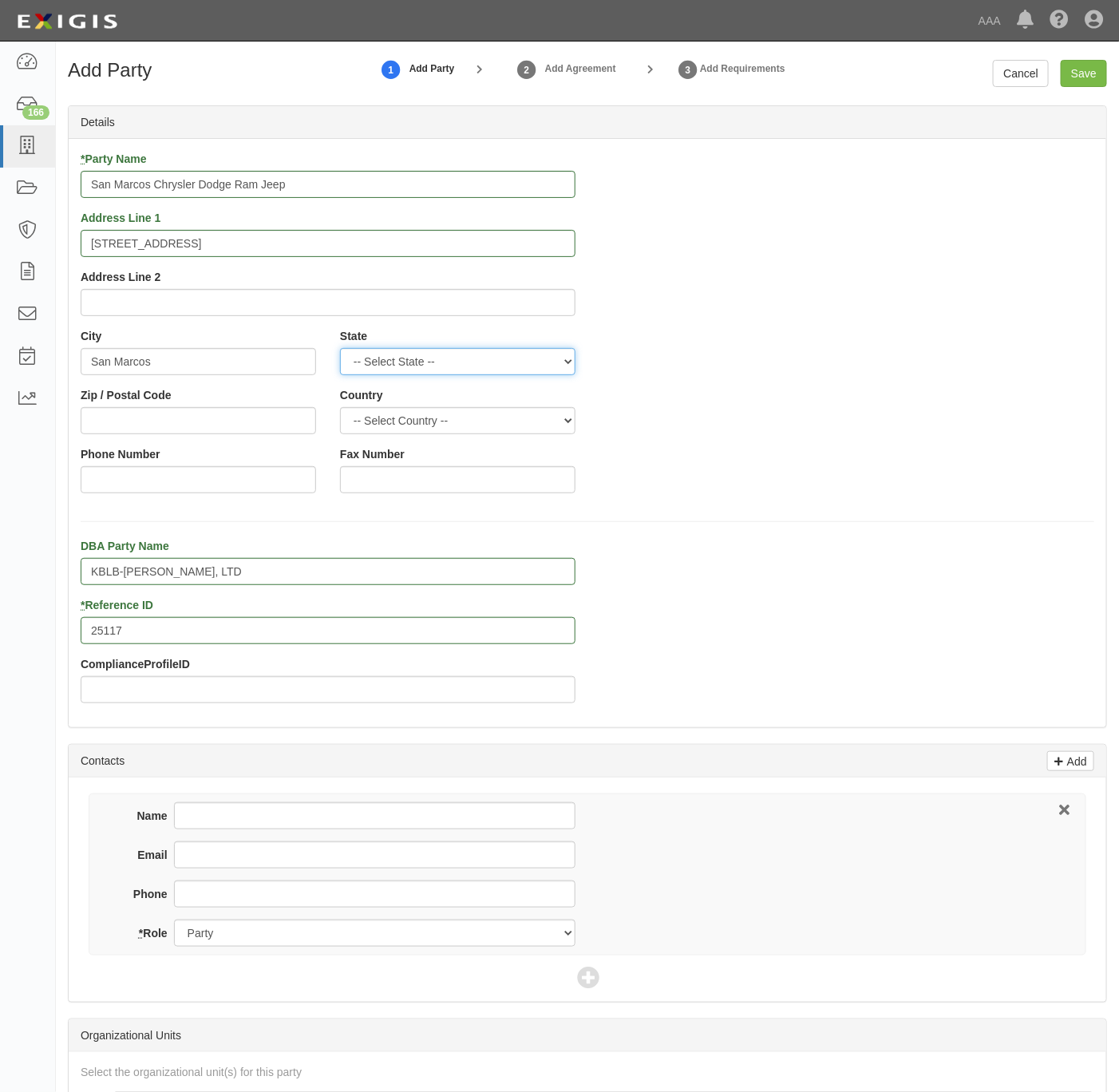 click on "-- Select State --
Alabama
Alaska
Arizona
Arkansas
California
Colorado
Connecticut
Delaware
District of Columbia
Florida
Georgia
Hawaii
Idaho
Illinois
Indiana
Iowa
Kansas
Kentucky
Louisiana
Maine
Maryland
Massachusetts
Michigan
Minnesota
Mississippi
Missouri
Montana
Nebraska
Nevada
New Hampshire
New Jersey
New Mexico
New York
North Carolina
North Dakota
Ohio
Oklahoma
Oregon
Pennsylvania
Puerto Rico
Rhode Island
South Carolina
South Dakota
Tennessee
Texas
Utah
Vermont
Virginia
Washington
West Virginia
Wisconsin
Wyoming
---------------
Non-United States" at bounding box center (457, 362) 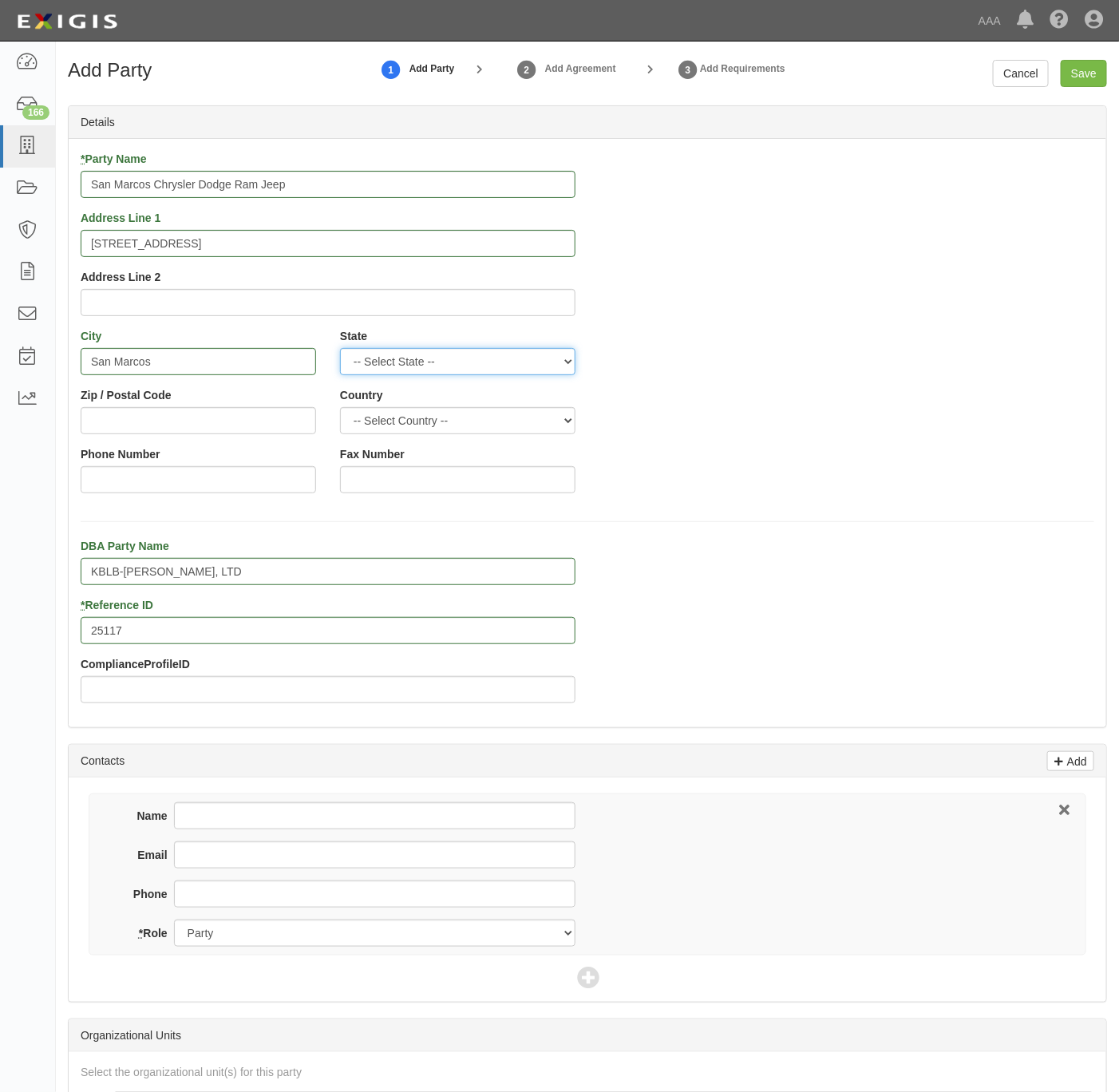 select on "TX" 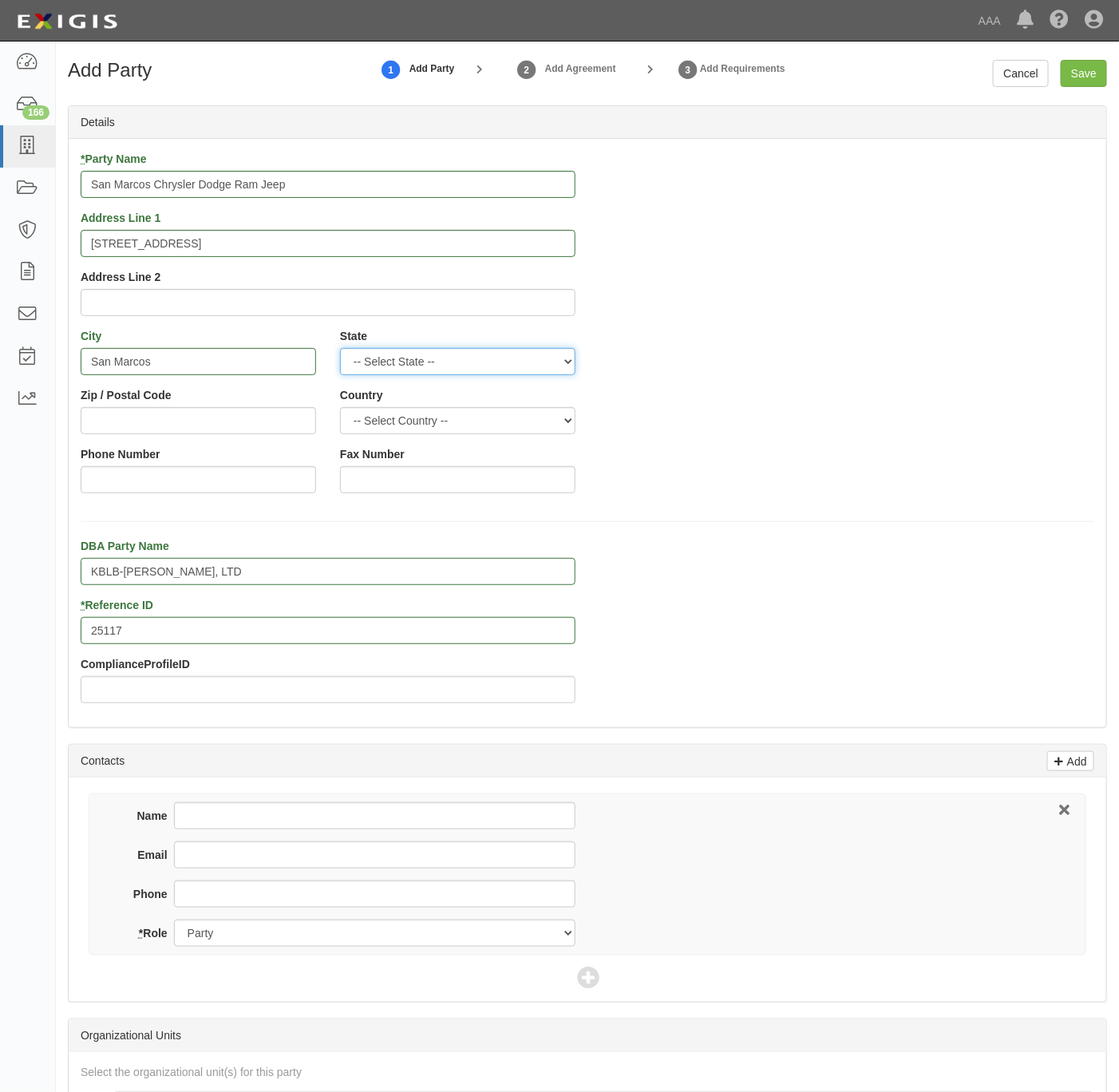 click on "-- Select State --
Alabama
Alaska
Arizona
Arkansas
California
Colorado
Connecticut
Delaware
District of Columbia
Florida
Georgia
Hawaii
Idaho
Illinois
Indiana
Iowa
Kansas
Kentucky
Louisiana
Maine
Maryland
Massachusetts
Michigan
Minnesota
Mississippi
Missouri
Montana
Nebraska
Nevada
New Hampshire
New Jersey
New Mexico
New York
North Carolina
North Dakota
Ohio
Oklahoma
Oregon
Pennsylvania
Puerto Rico
Rhode Island
South Carolina
South Dakota
Tennessee
Texas
Utah
Vermont
Virginia
Washington
West Virginia
Wisconsin
Wyoming
---------------
Non-United States" at bounding box center (457, 362) 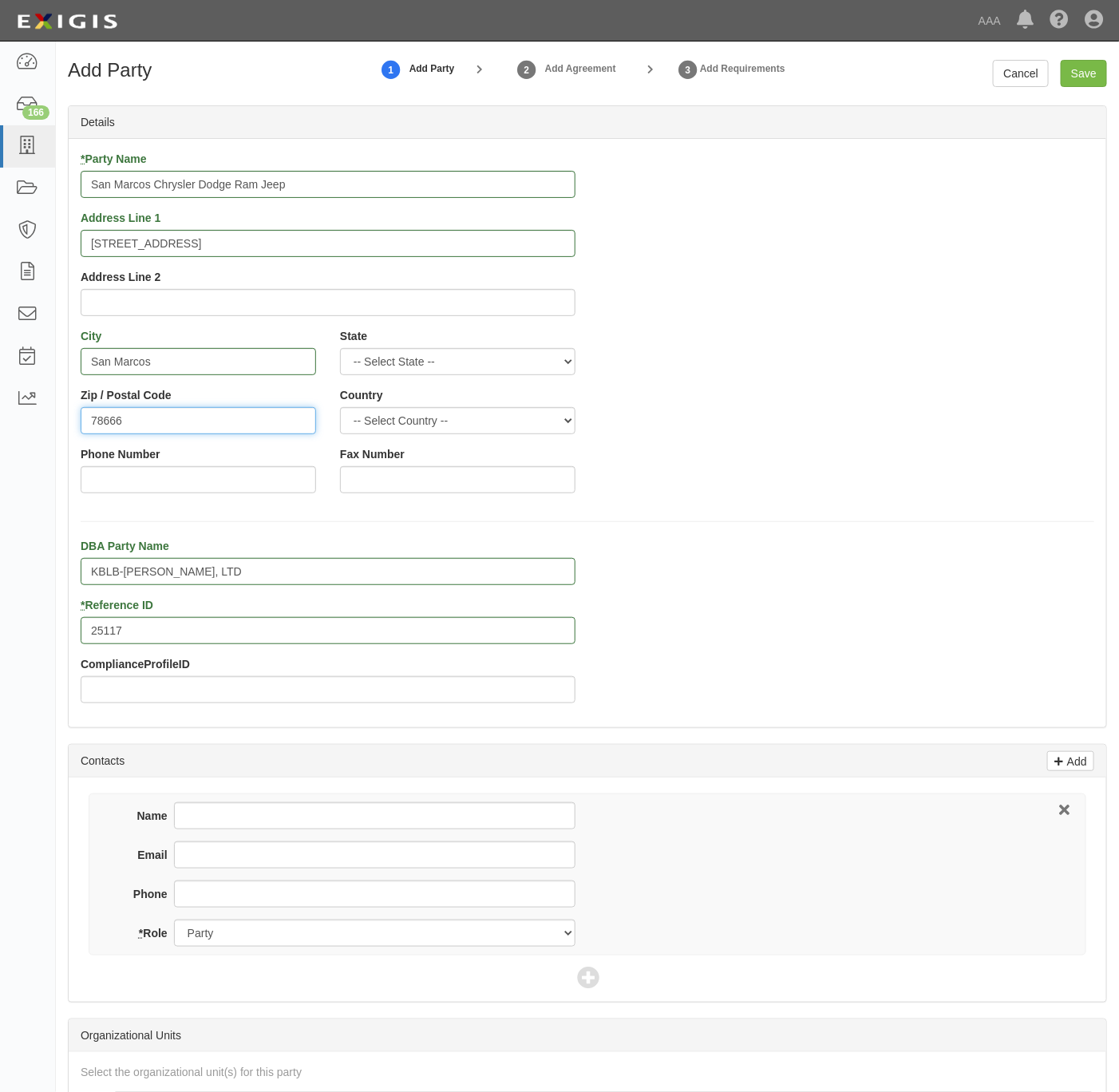 type on "78666" 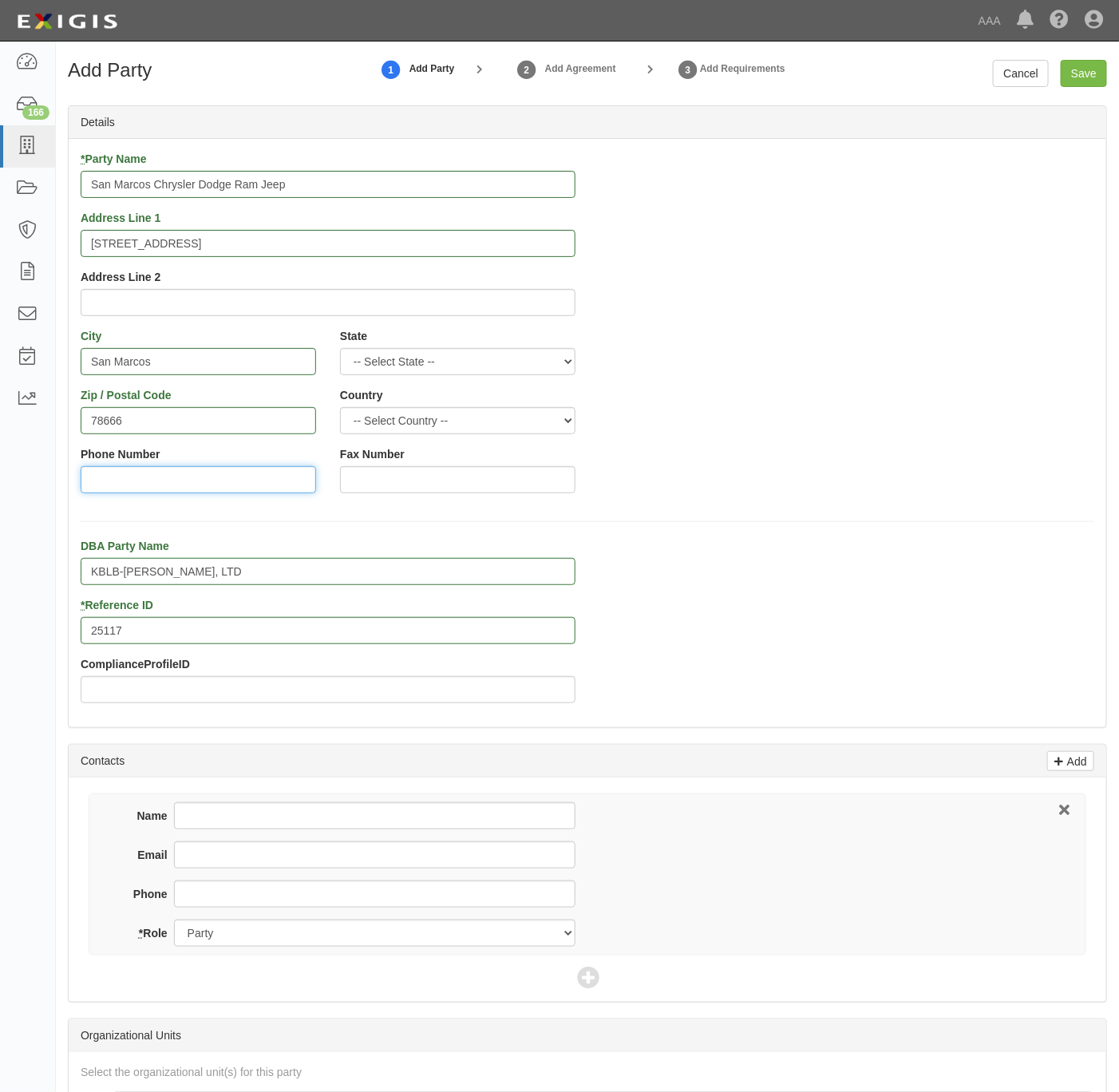 click on "Phone Number" at bounding box center (198, 480) 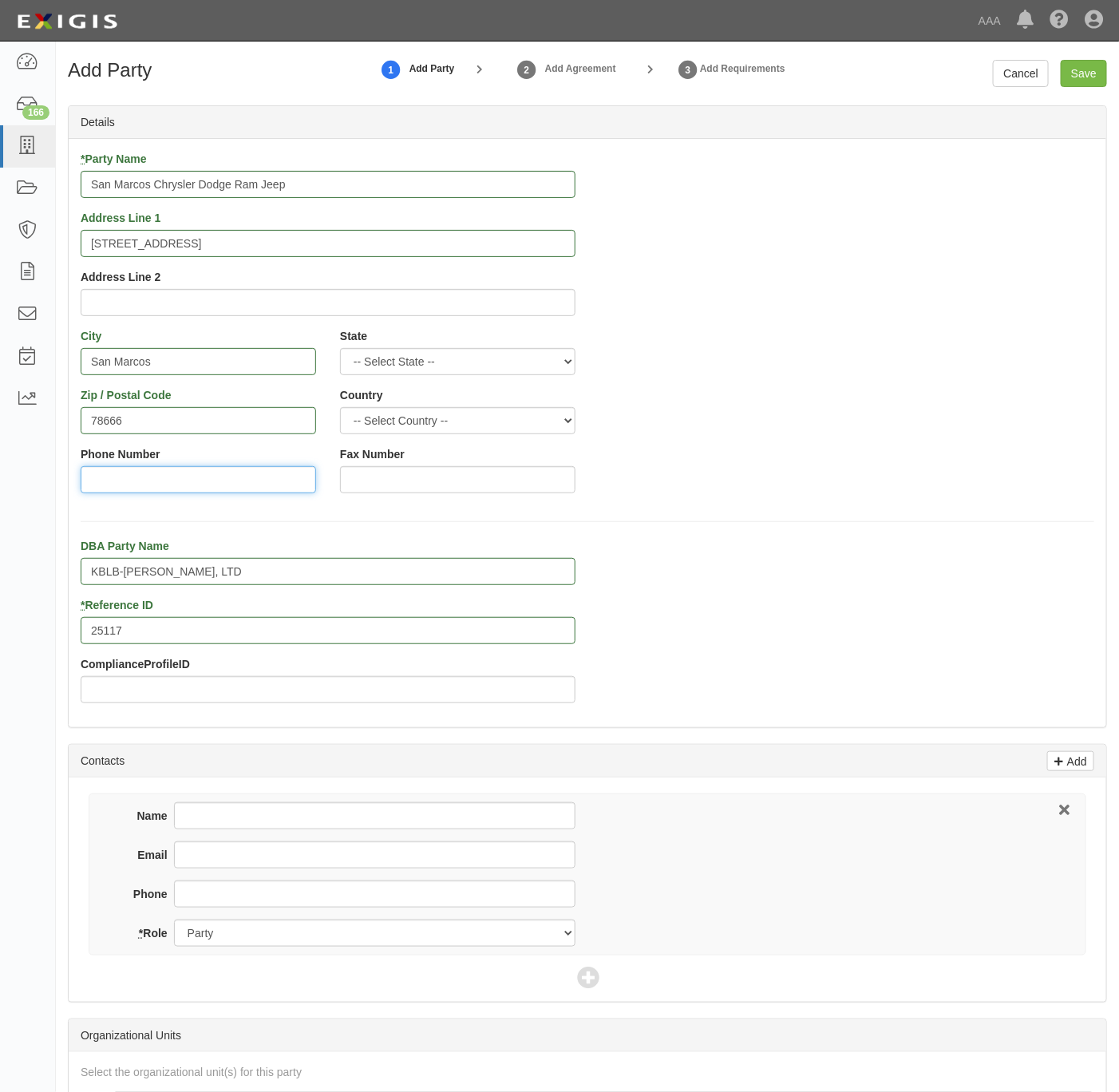 paste on "512-831-7625" 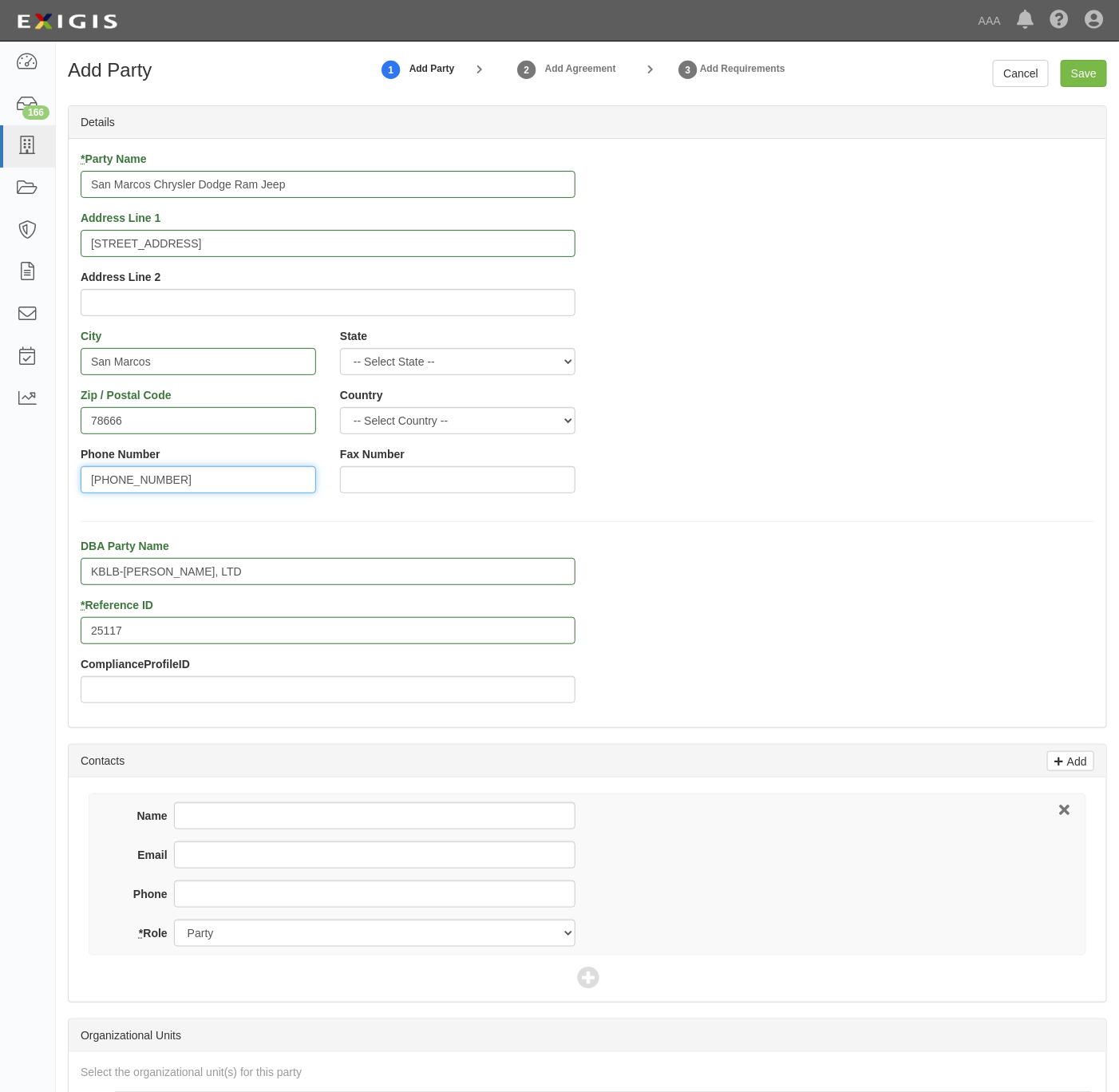 type on "512-831-7625" 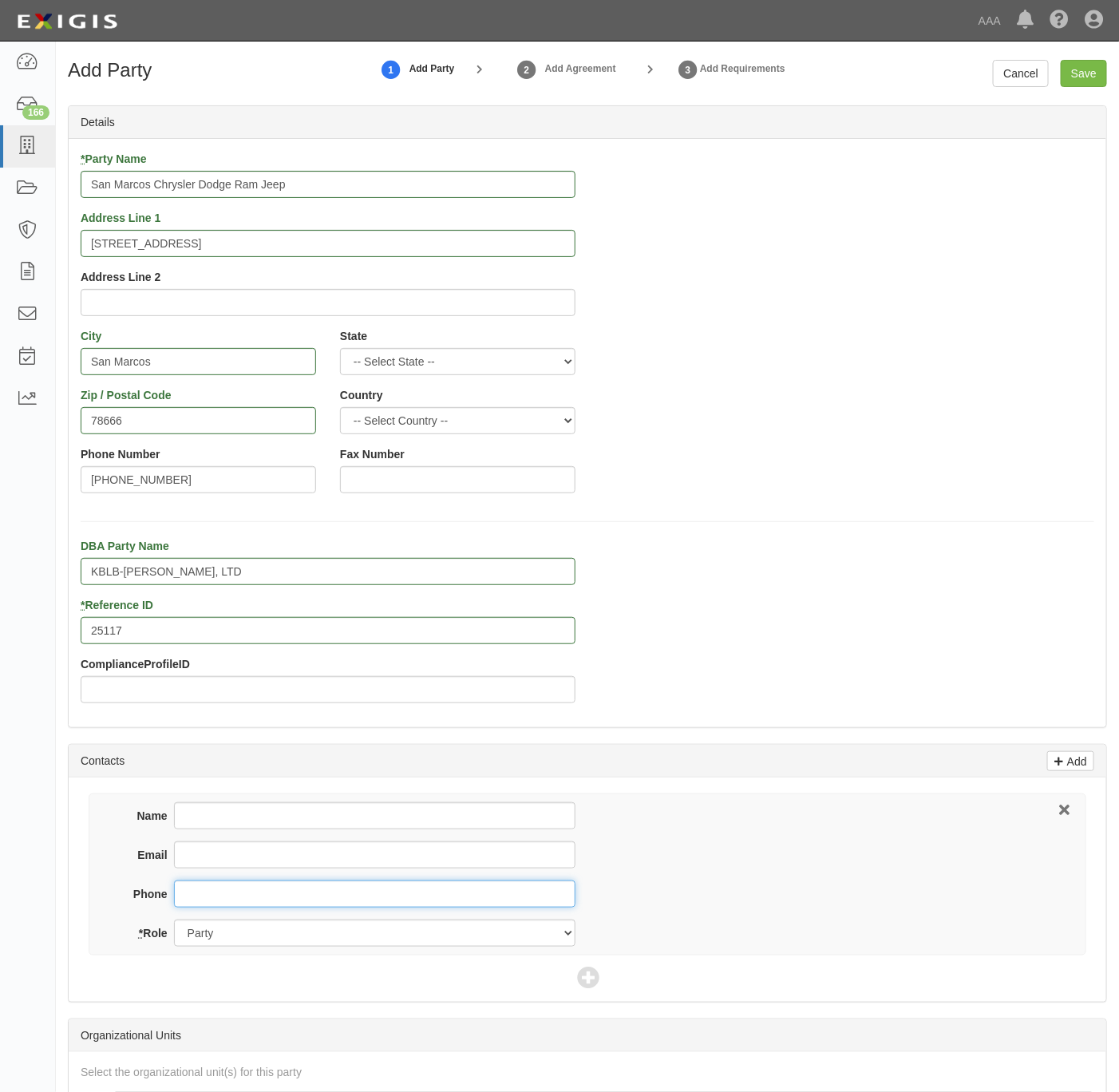 click on "Phone" at bounding box center [374, 894] 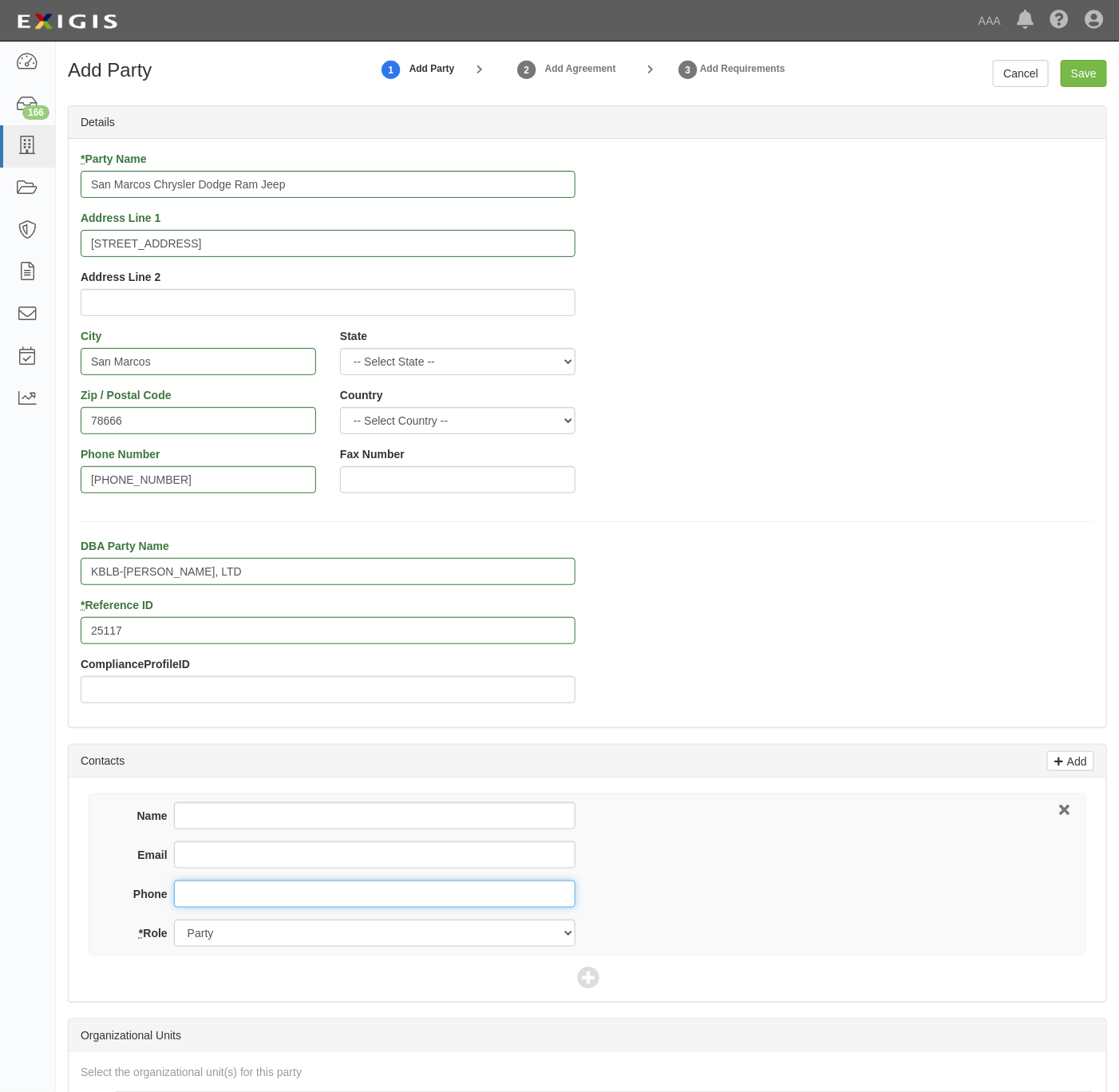paste on "512-831-7625" 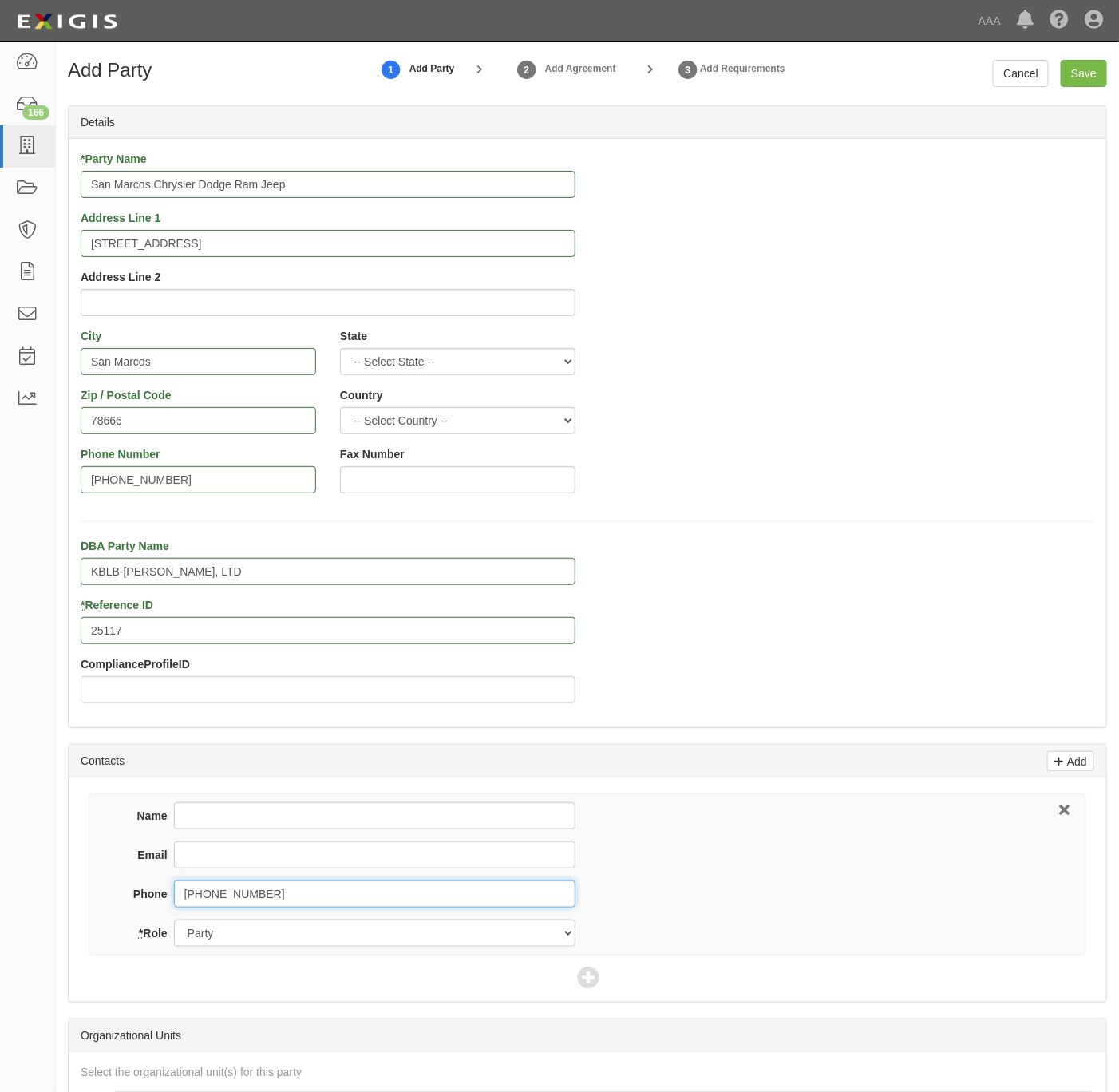 type on "512-831-7625" 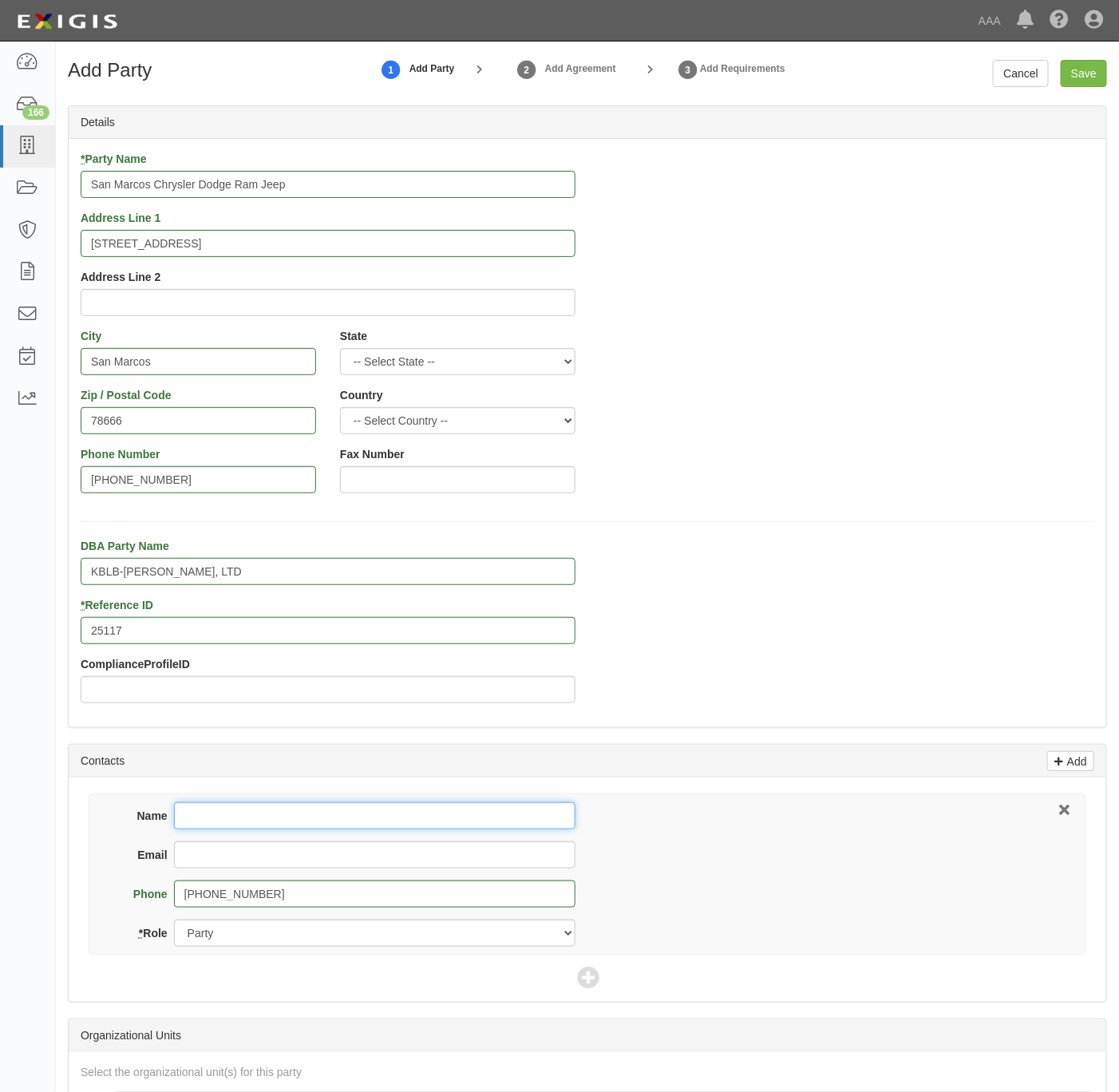 click on "Name" at bounding box center [374, 816] 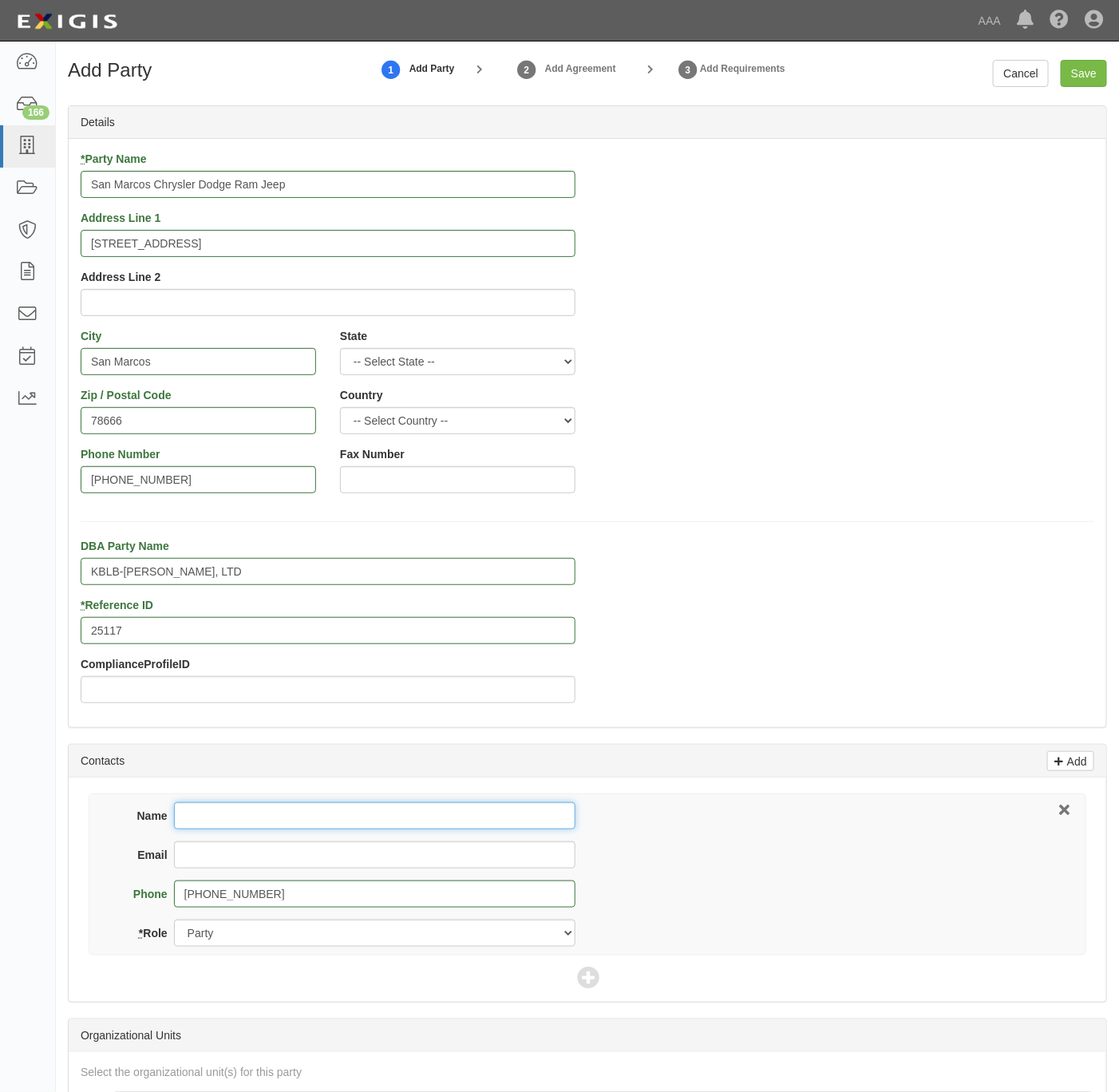 paste on "[PERSON_NAME]" 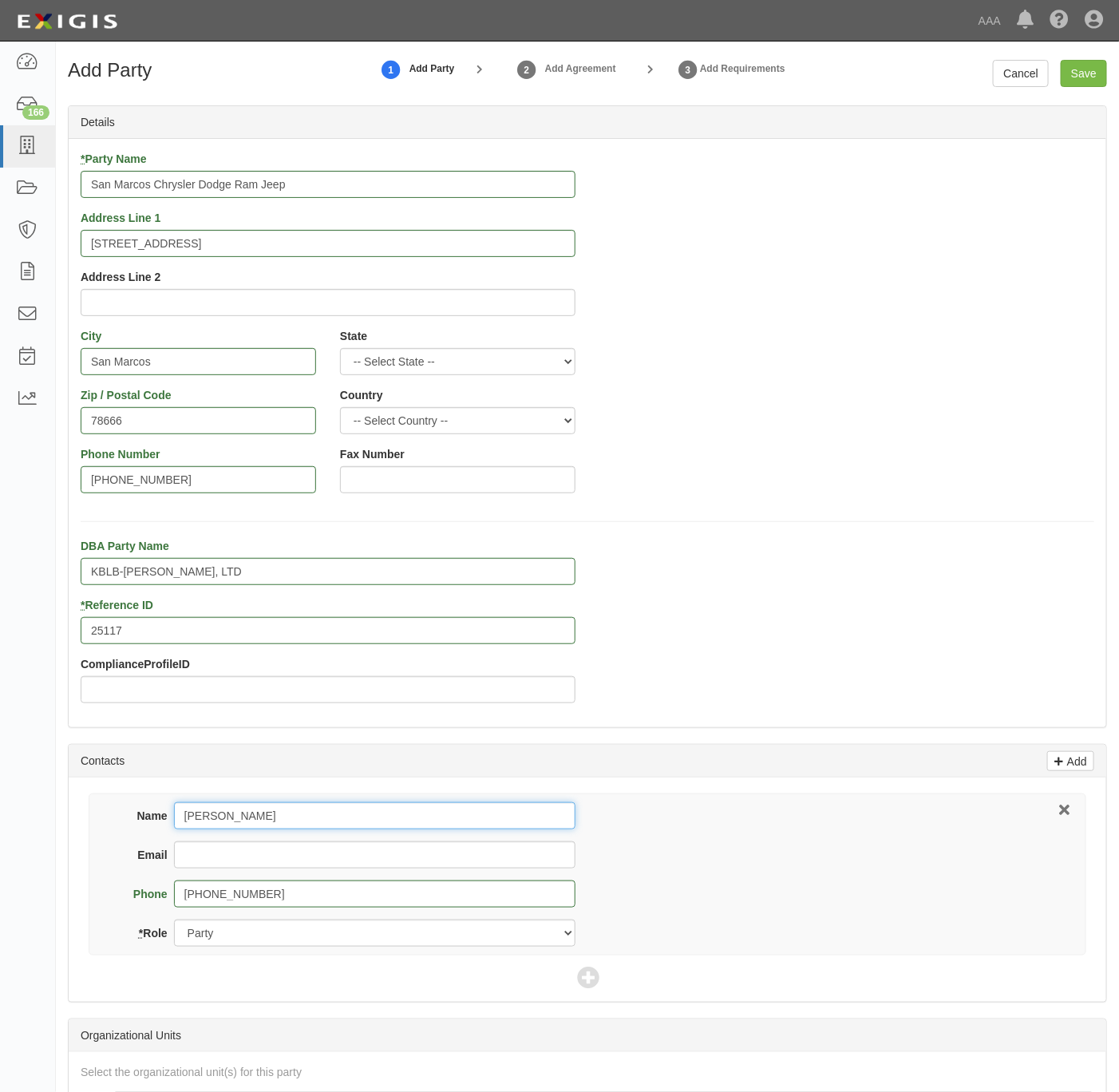 type on "[PERSON_NAME]" 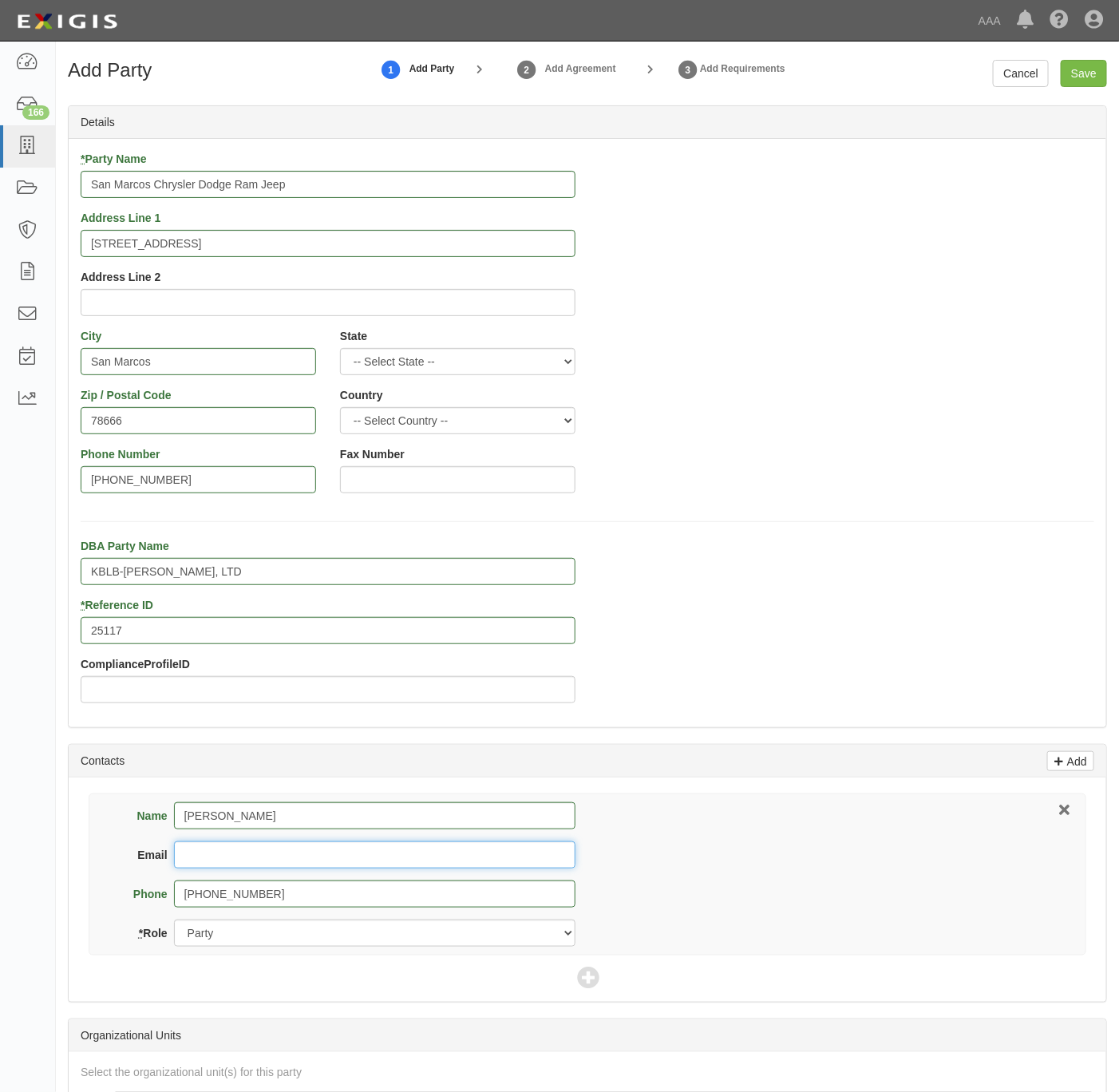 click on "Email" at bounding box center (374, 855) 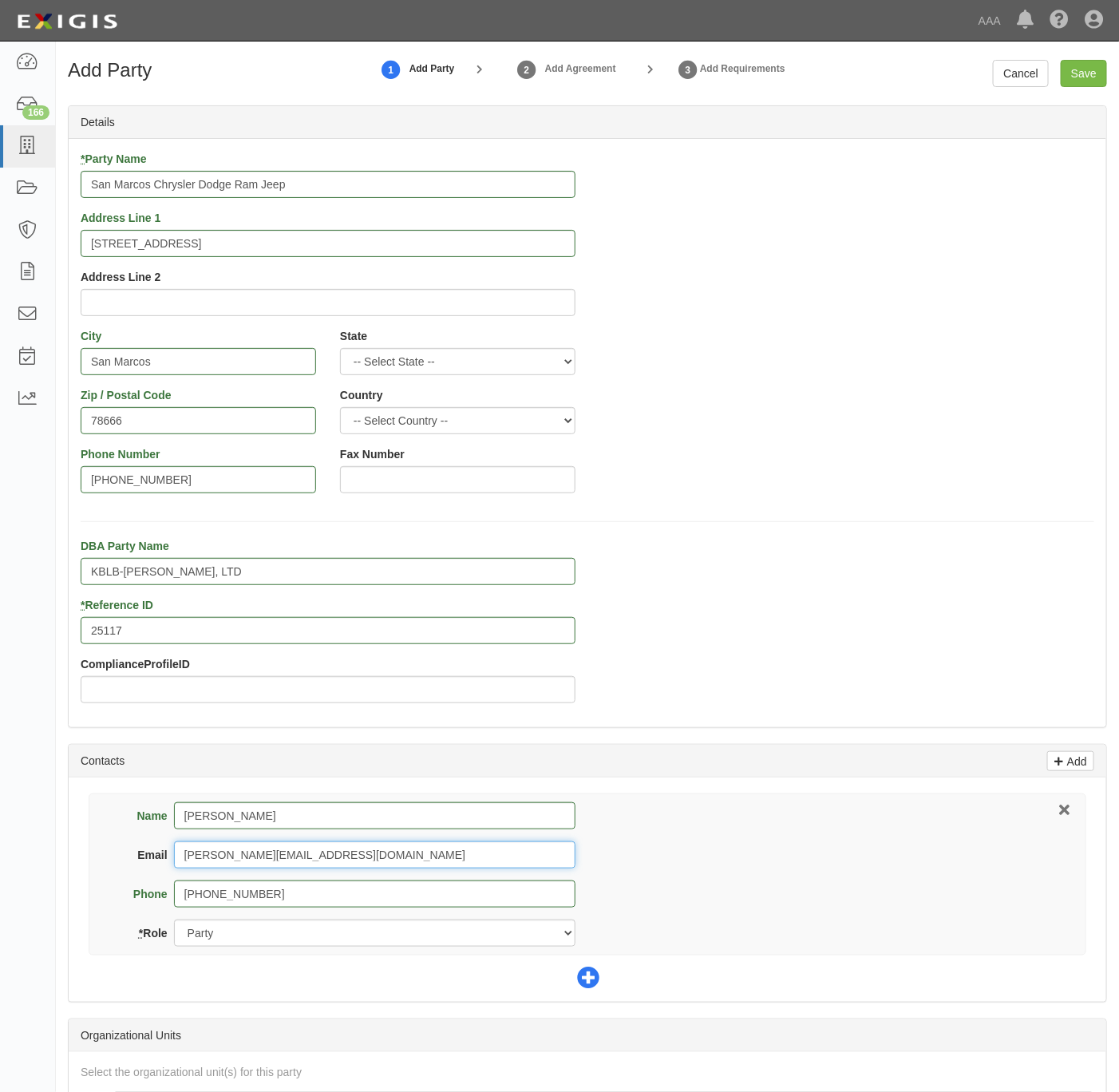 type on "[PERSON_NAME][EMAIL_ADDRESS][DOMAIN_NAME]" 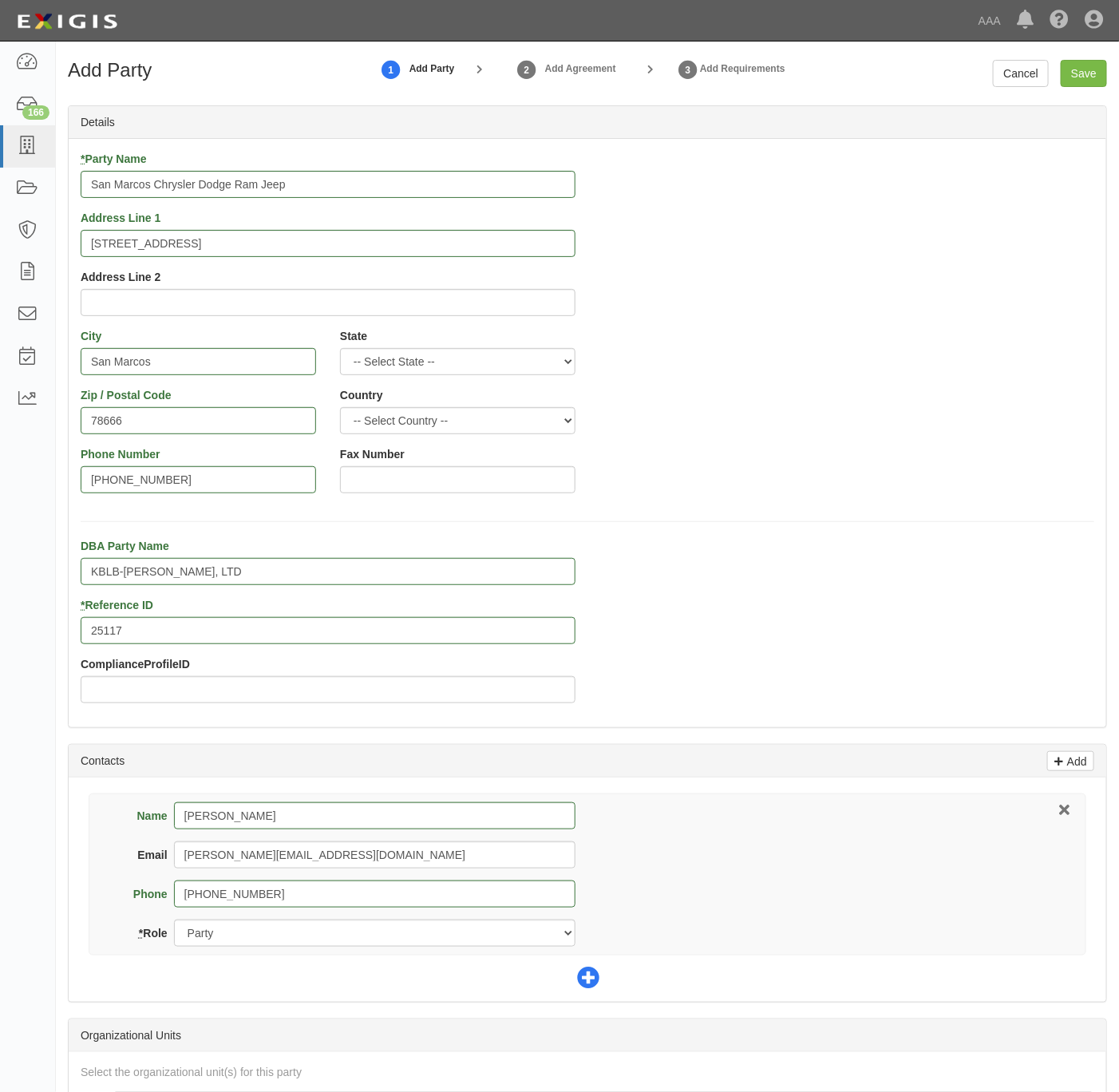 click at bounding box center (588, 979) 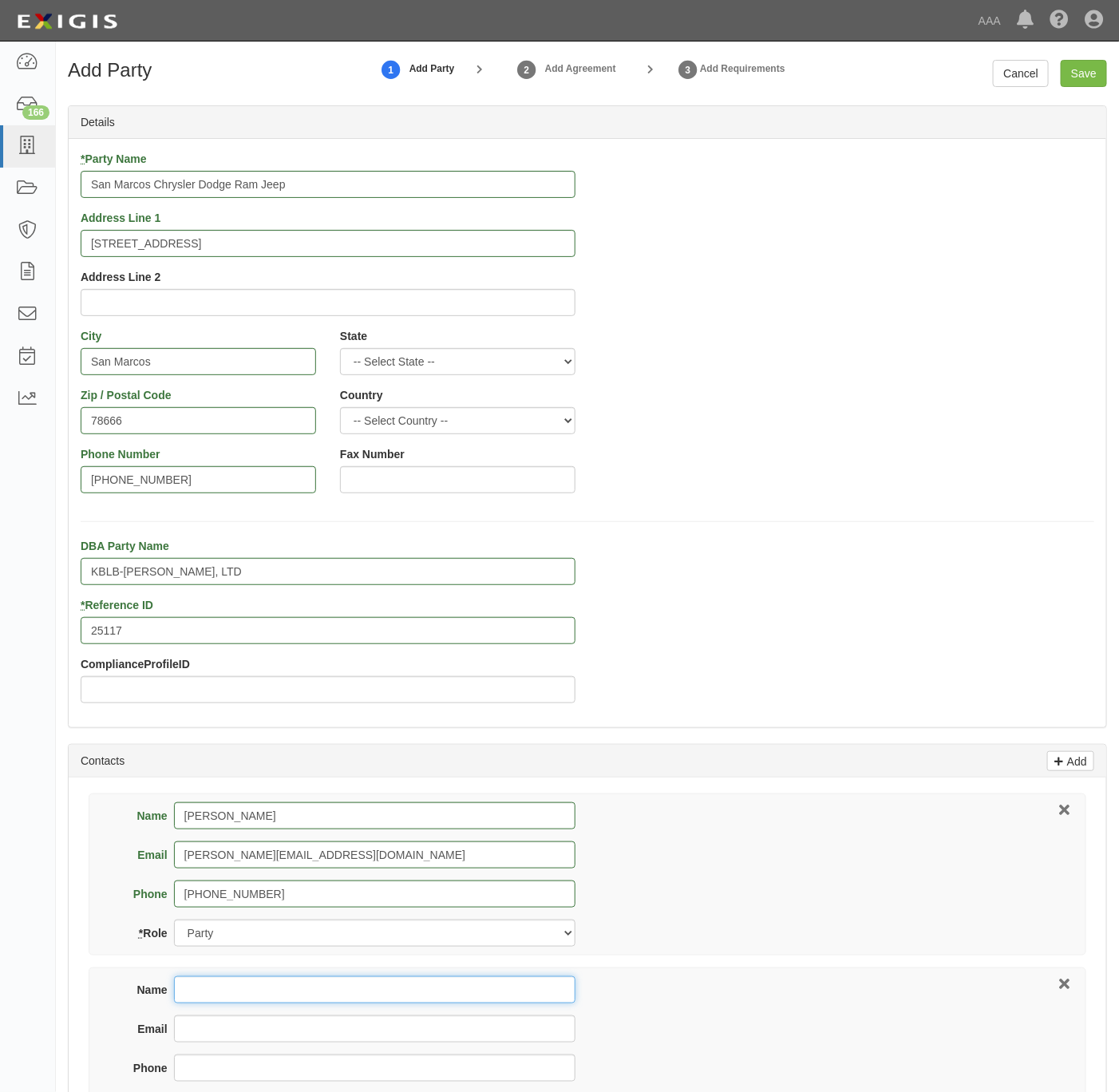 click on "Name" at bounding box center [374, 990] 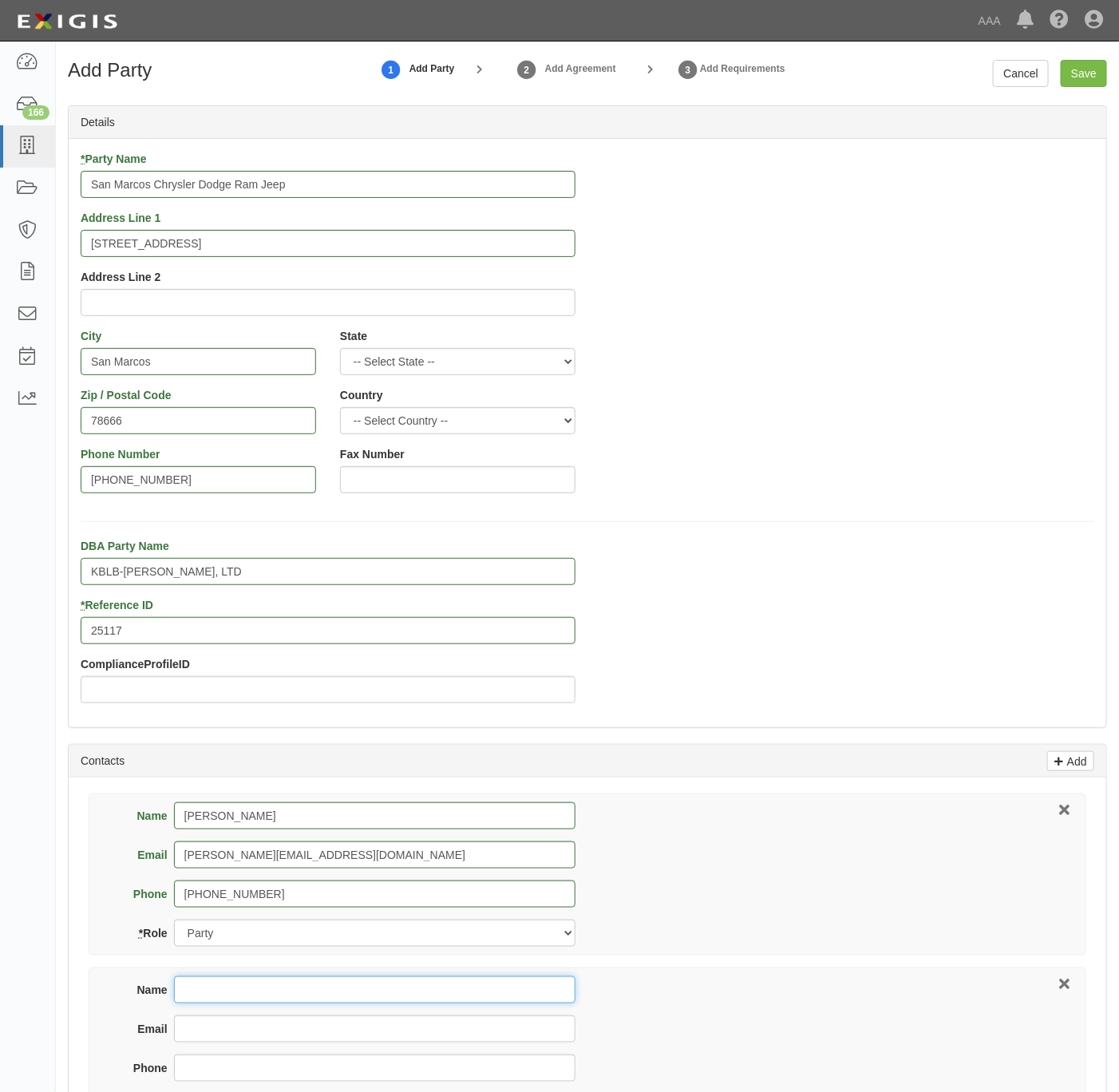 paste on "[PERSON_NAME]" 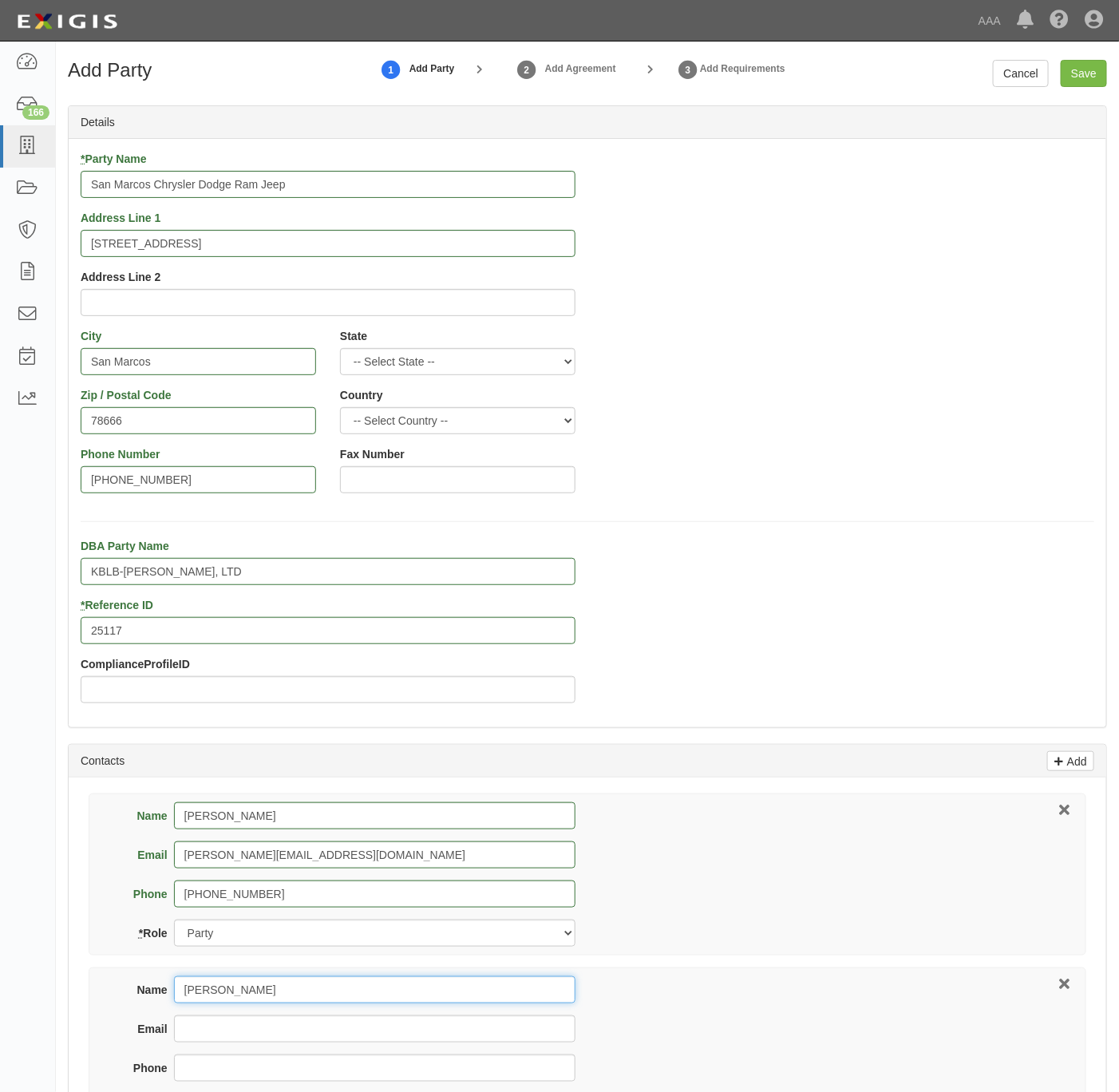 type on "[PERSON_NAME]" 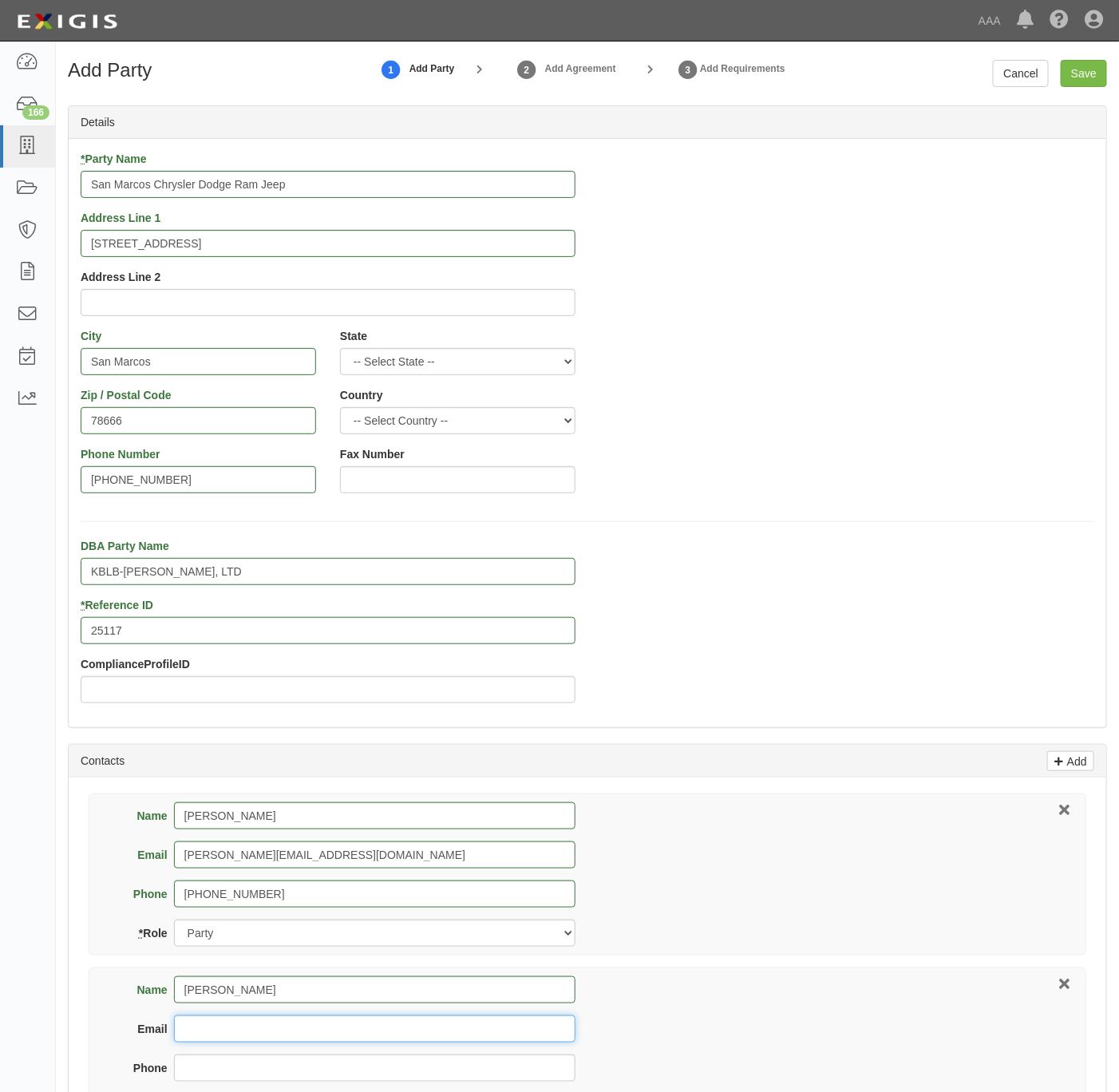 click on "Email" at bounding box center (374, 1029) 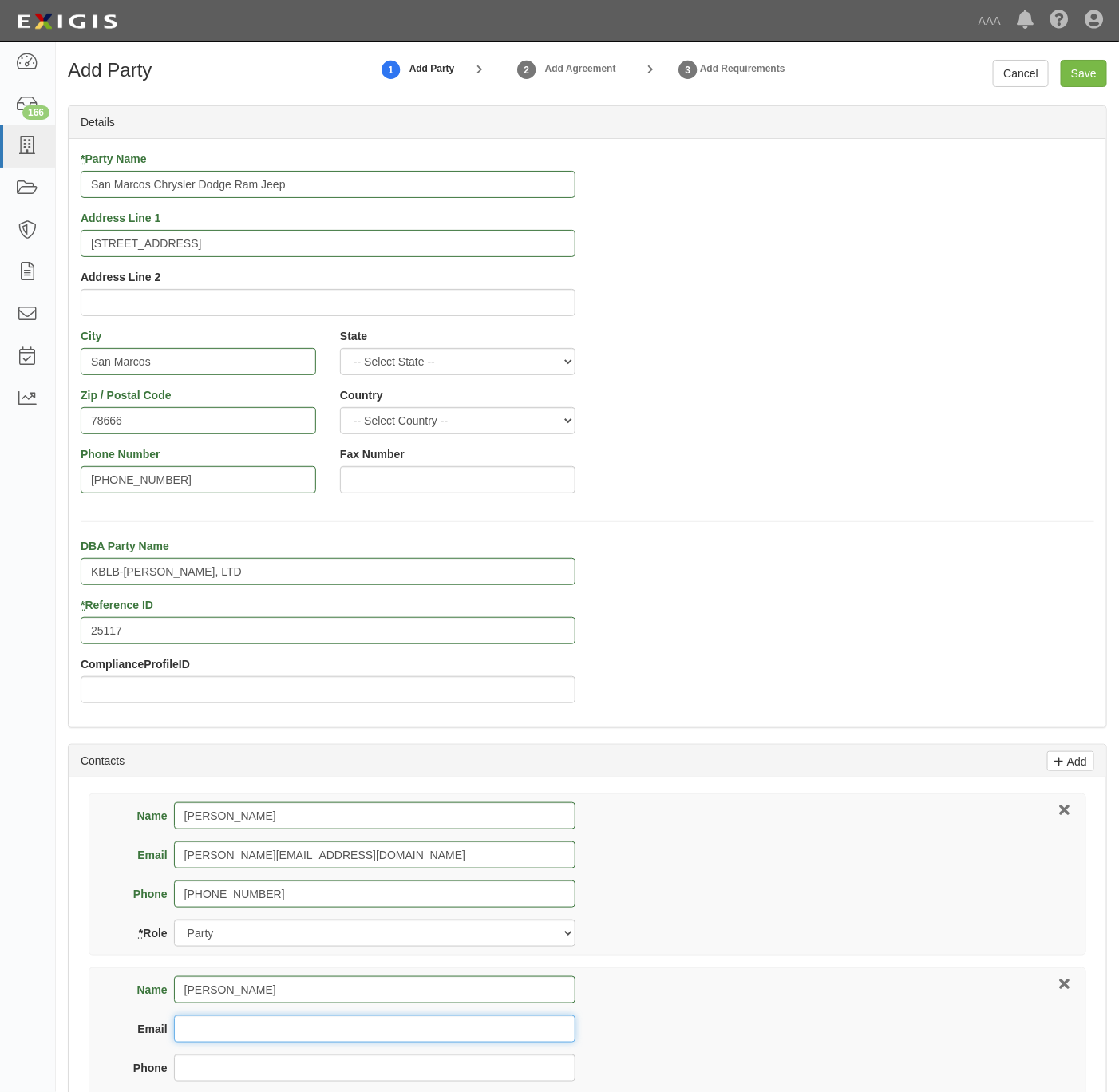 paste on "[PERSON_NAME][EMAIL_ADDRESS][DOMAIN_NAME]" 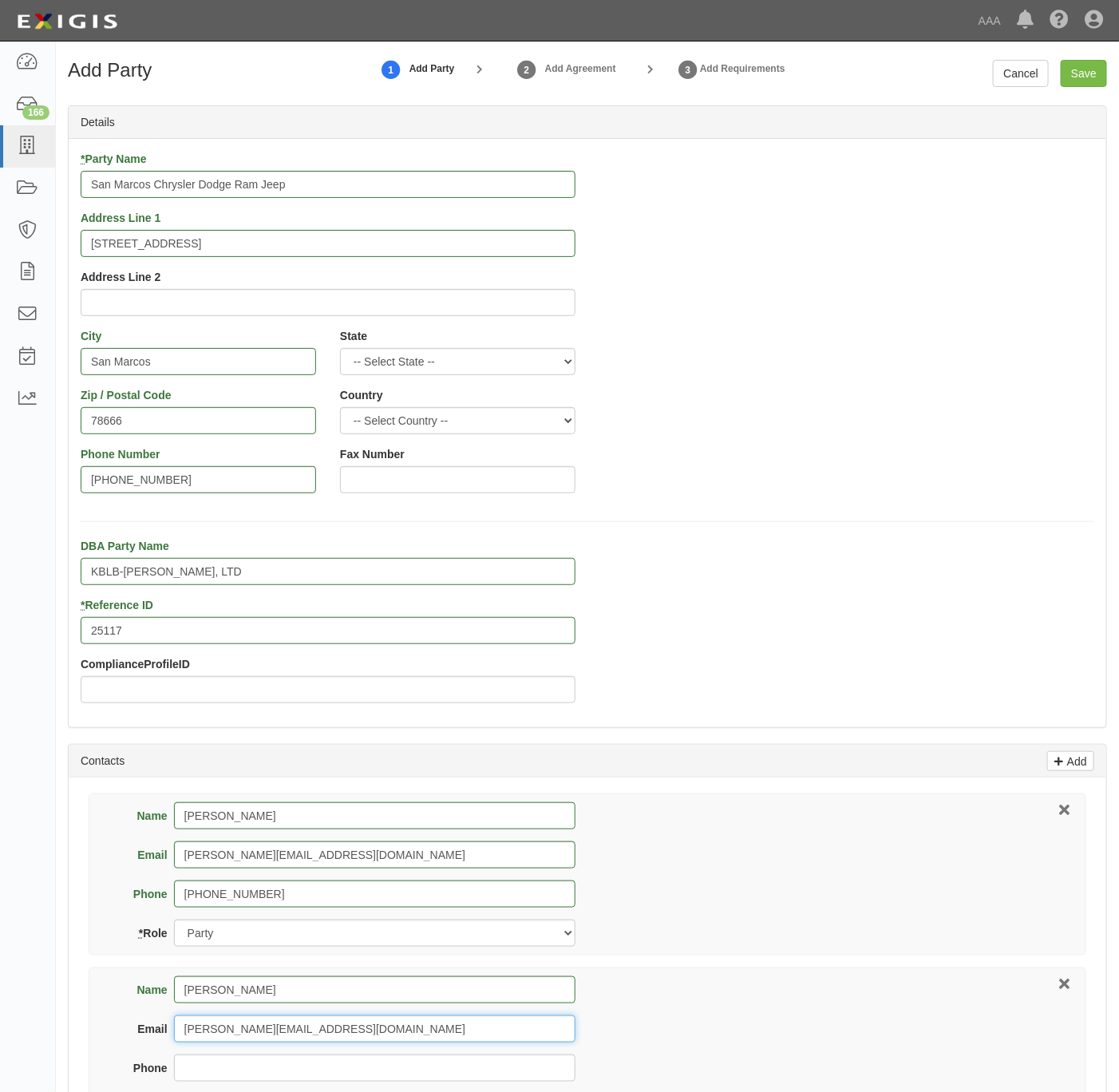 type on "[PERSON_NAME][EMAIL_ADDRESS][DOMAIN_NAME]" 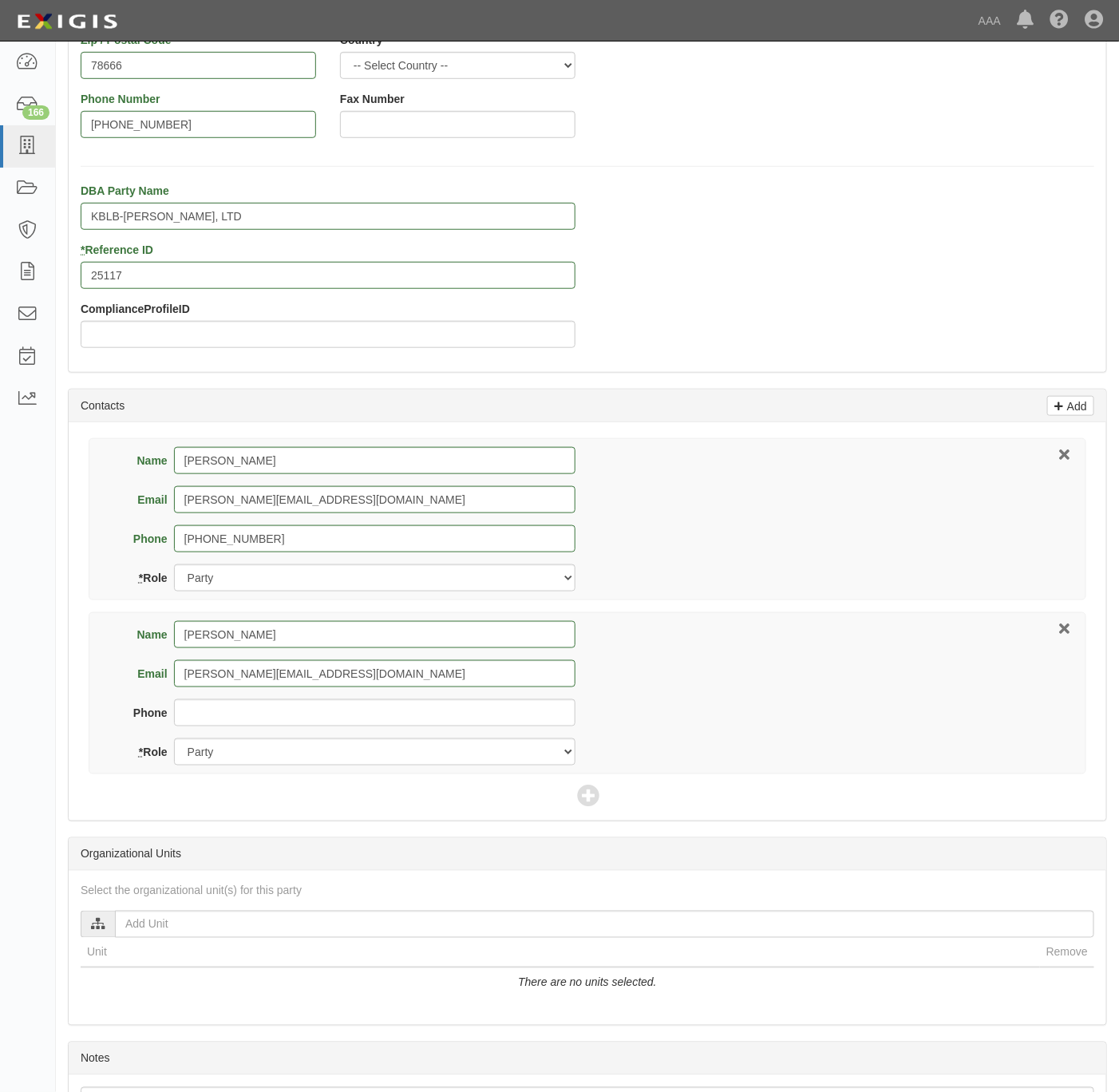 scroll, scrollTop: 359, scrollLeft: 0, axis: vertical 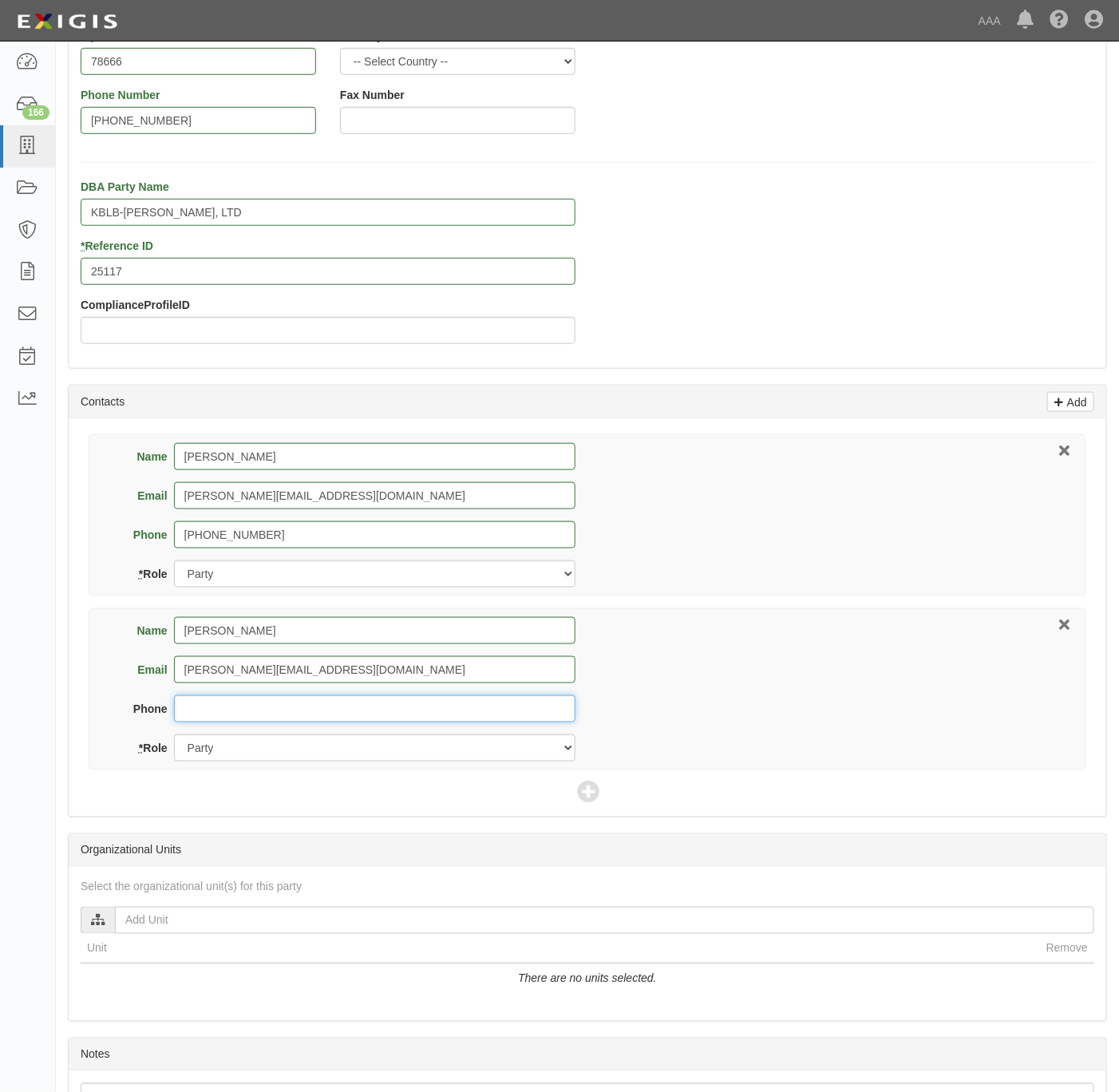 click on "Phone" at bounding box center (374, 709) 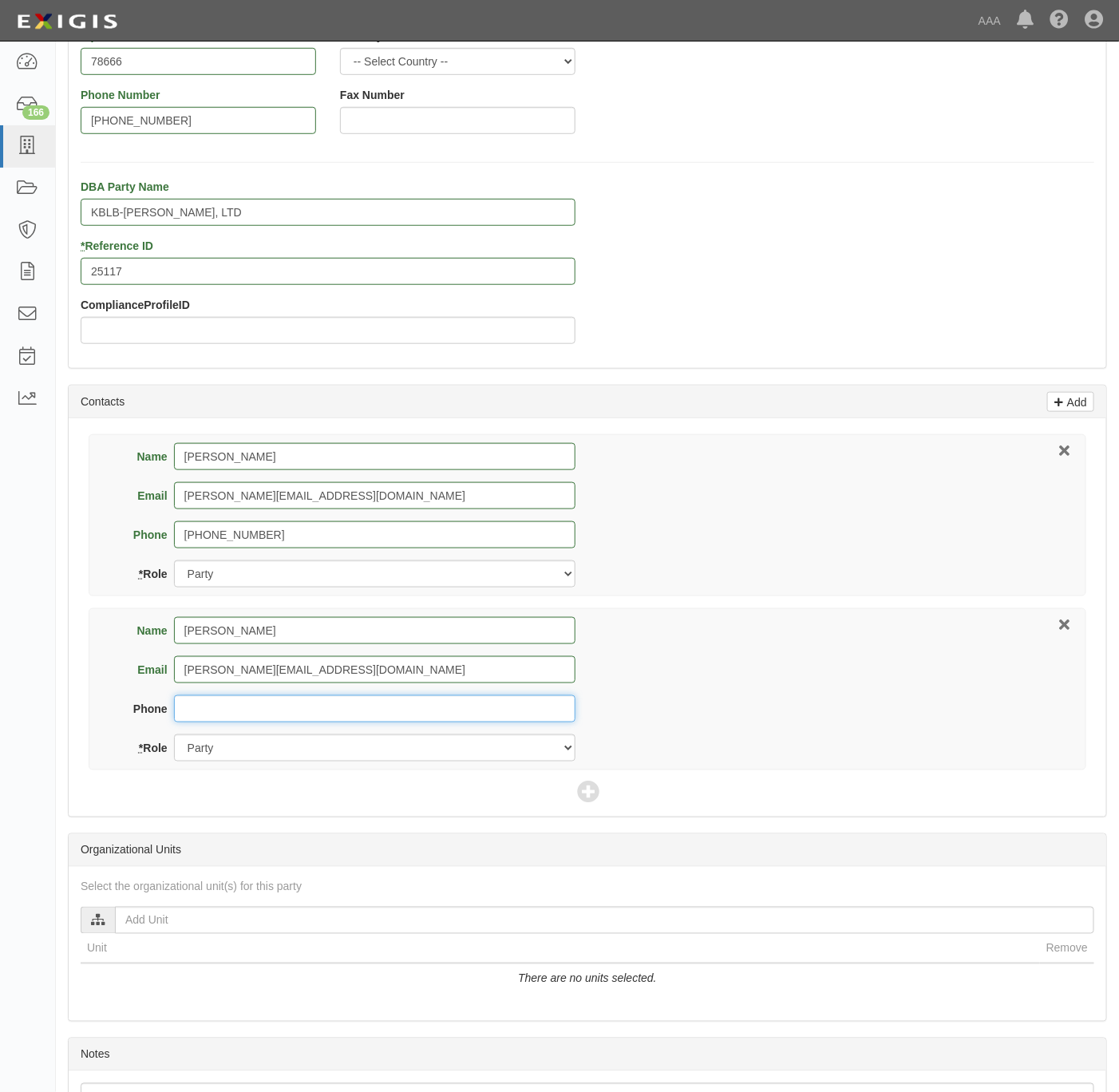 paste on "512-763-4650" 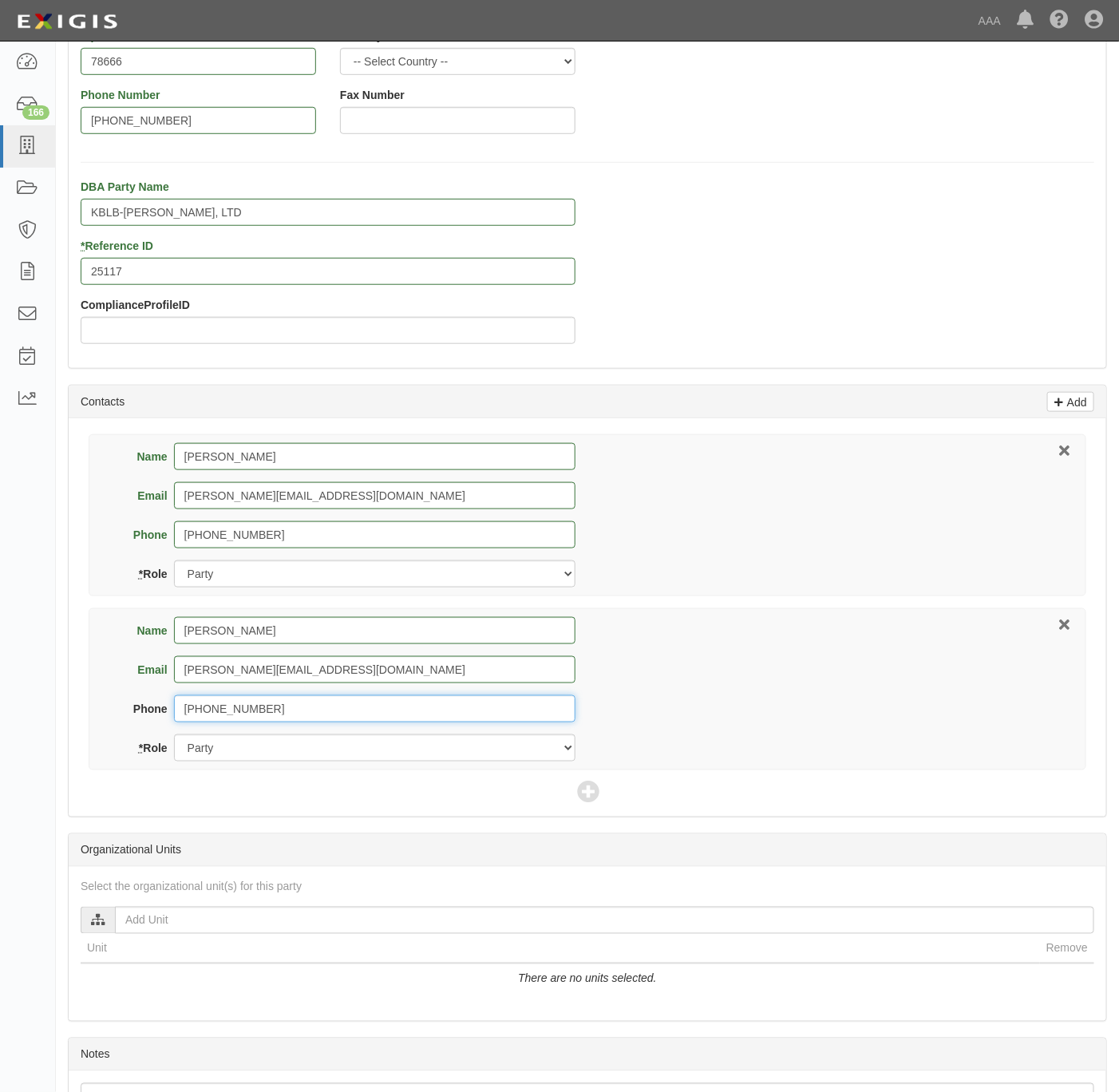 type on "512-763-4650" 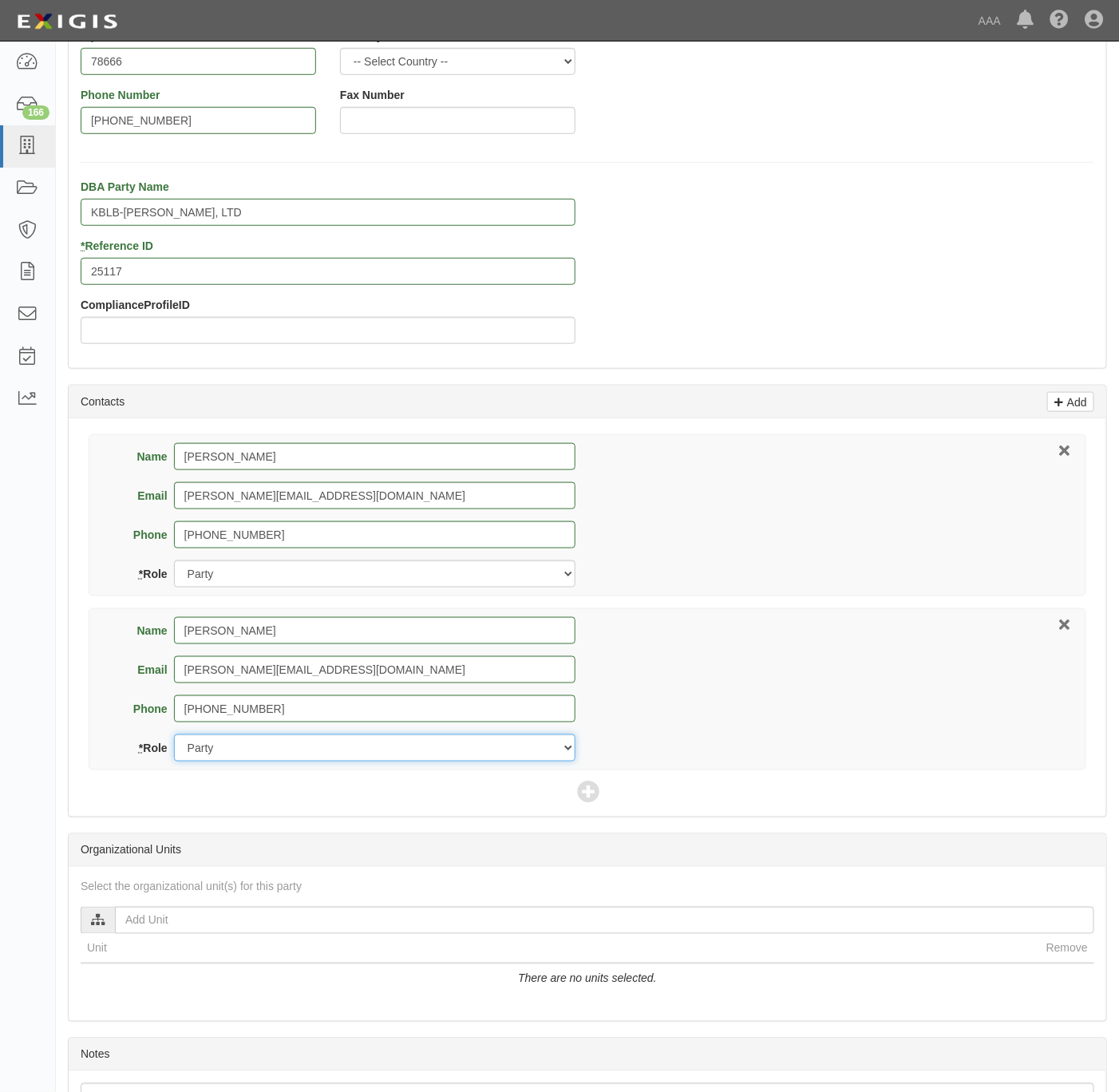 click on "Party
Broker
Other" at bounding box center (374, 748) 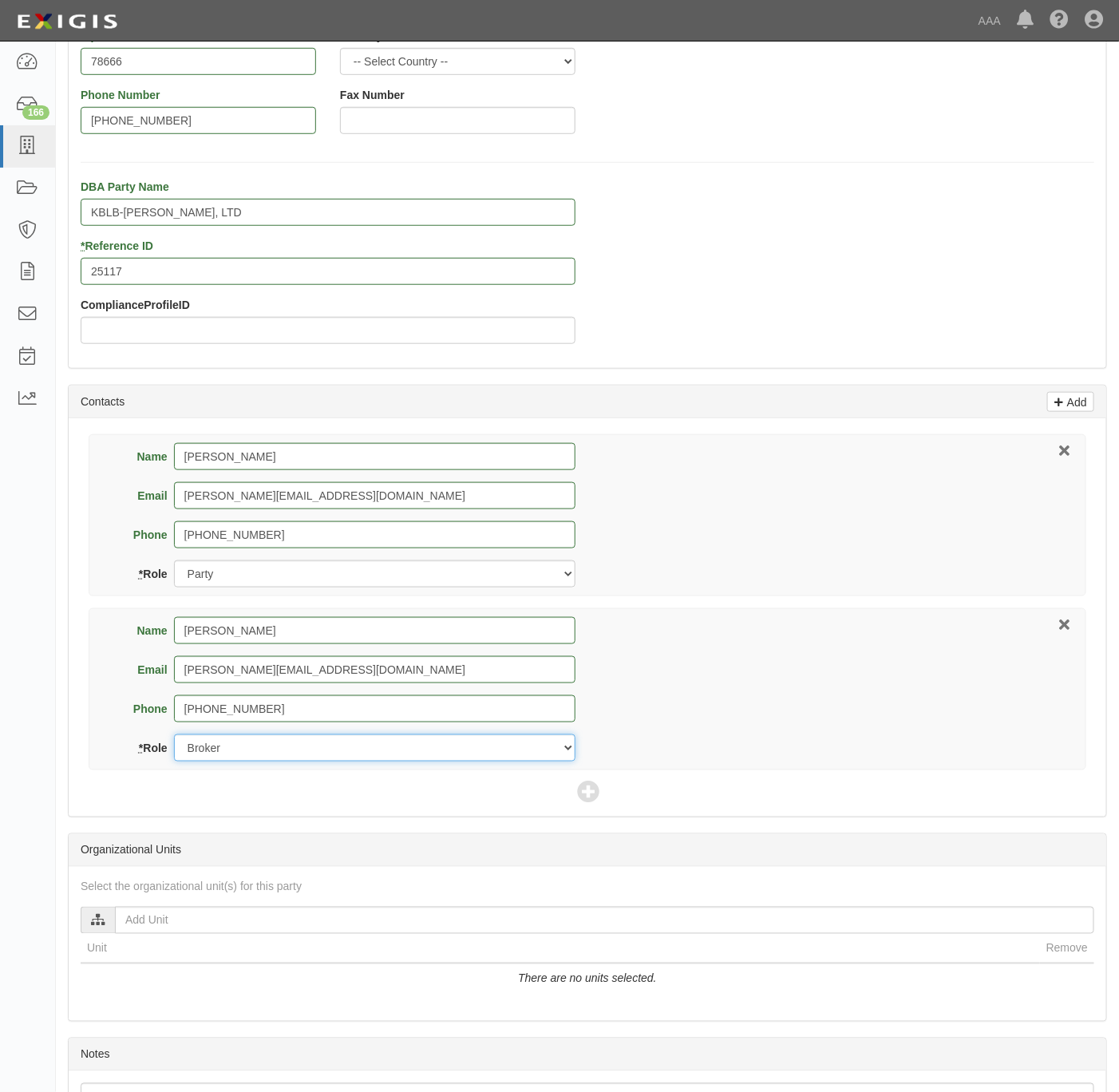 click on "Party
Broker
Other" at bounding box center [374, 748] 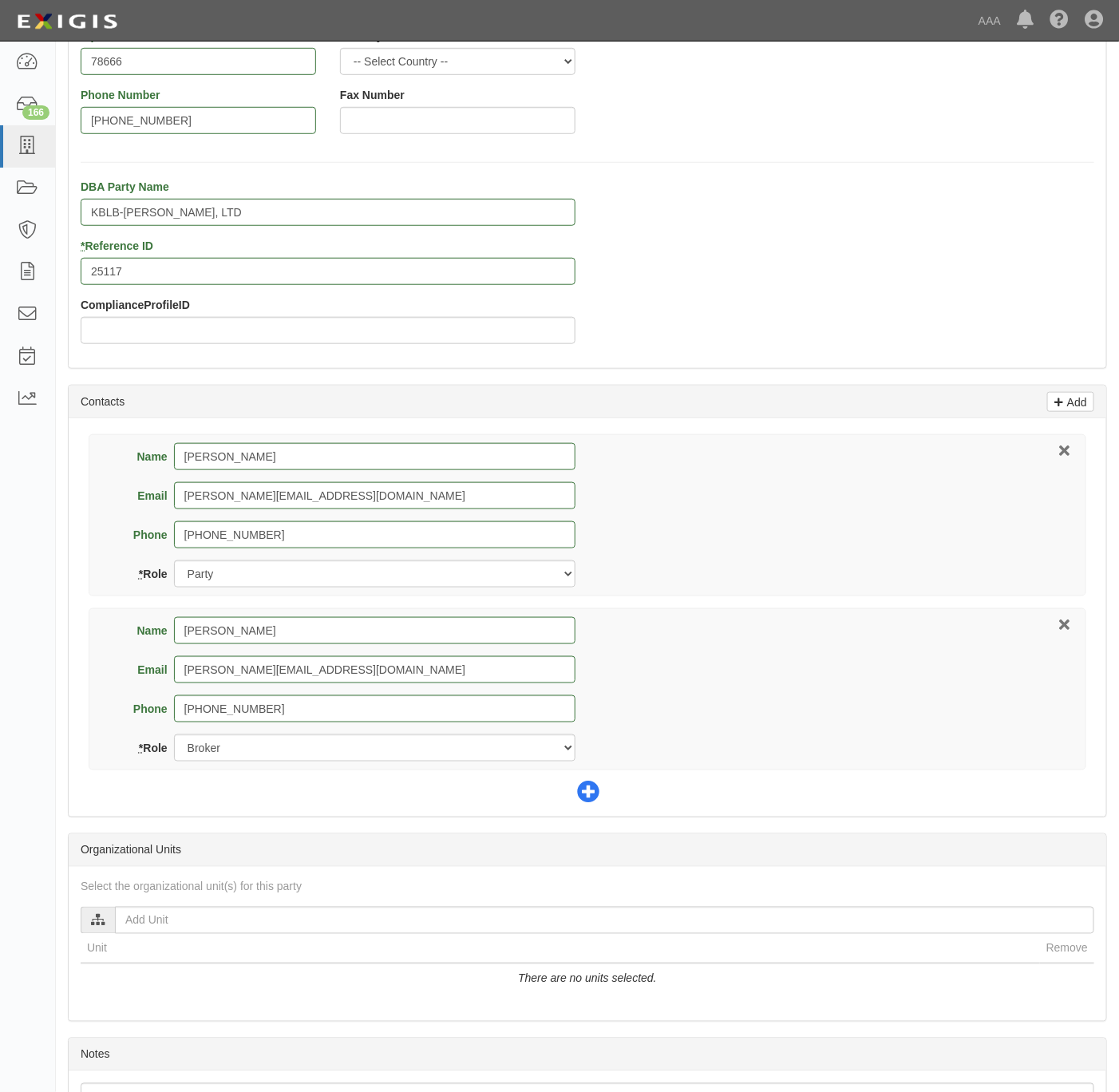 click at bounding box center [588, 793] 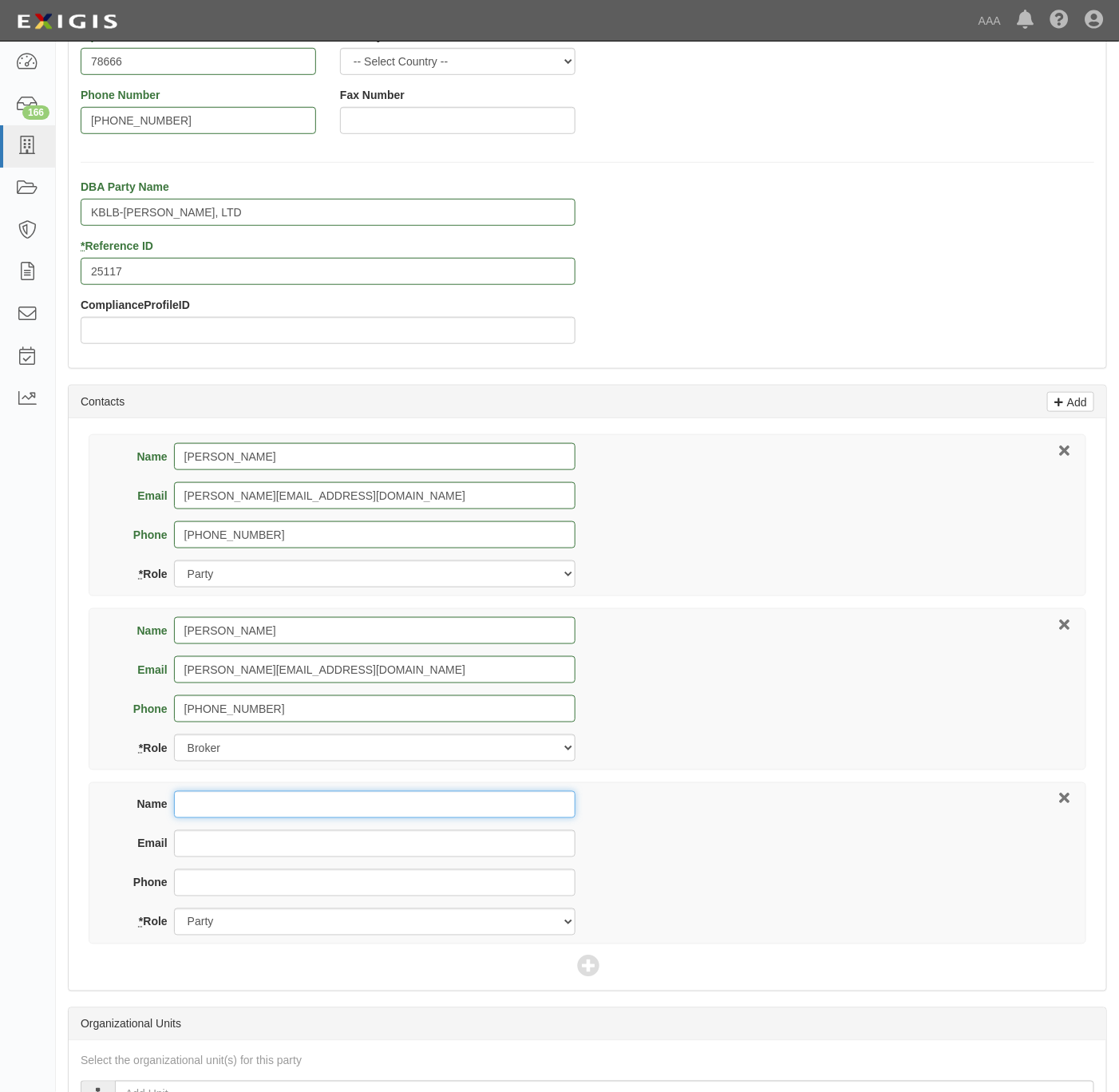 click on "Name" at bounding box center [374, 805] 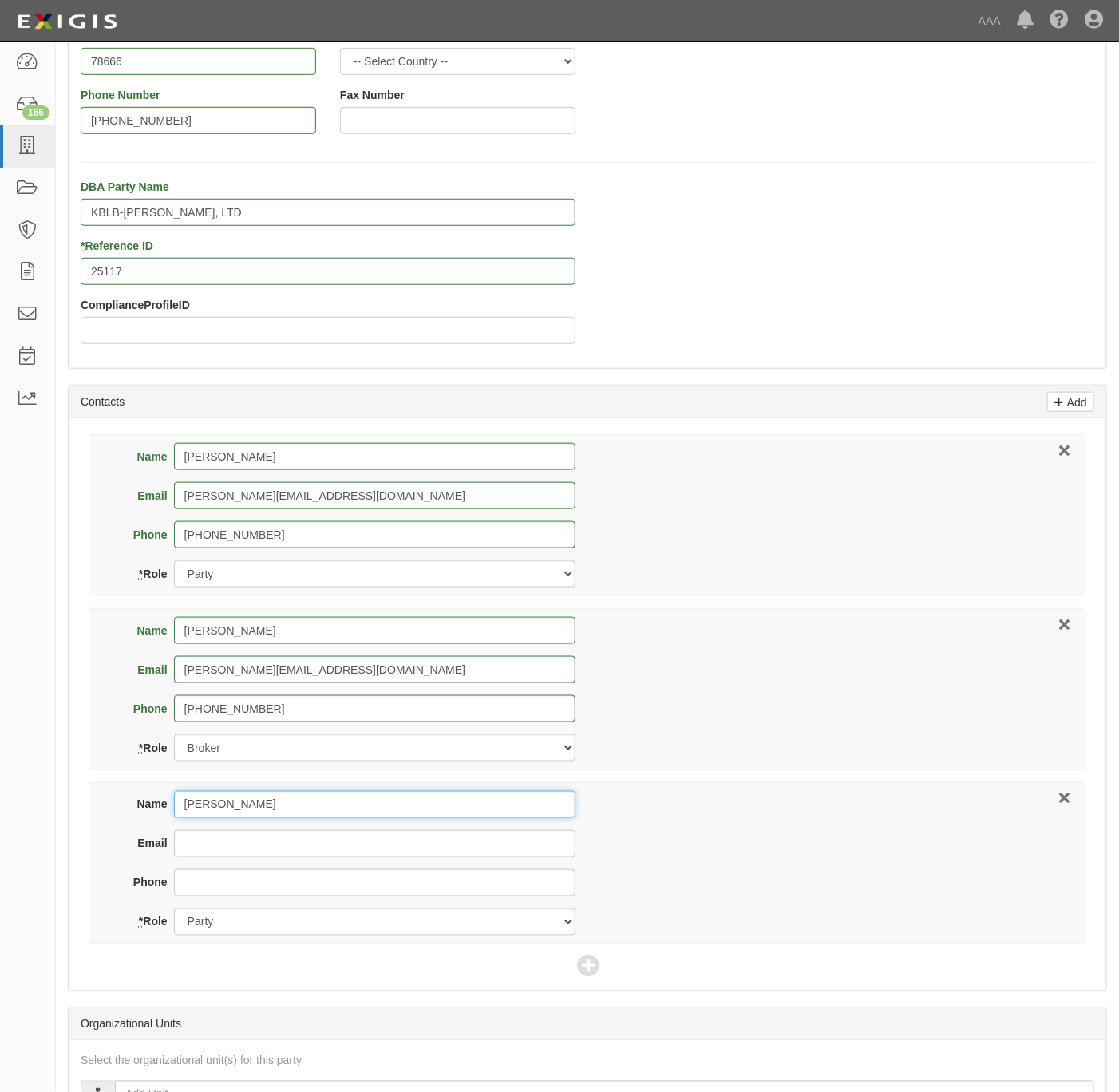 type on "[PERSON_NAME]" 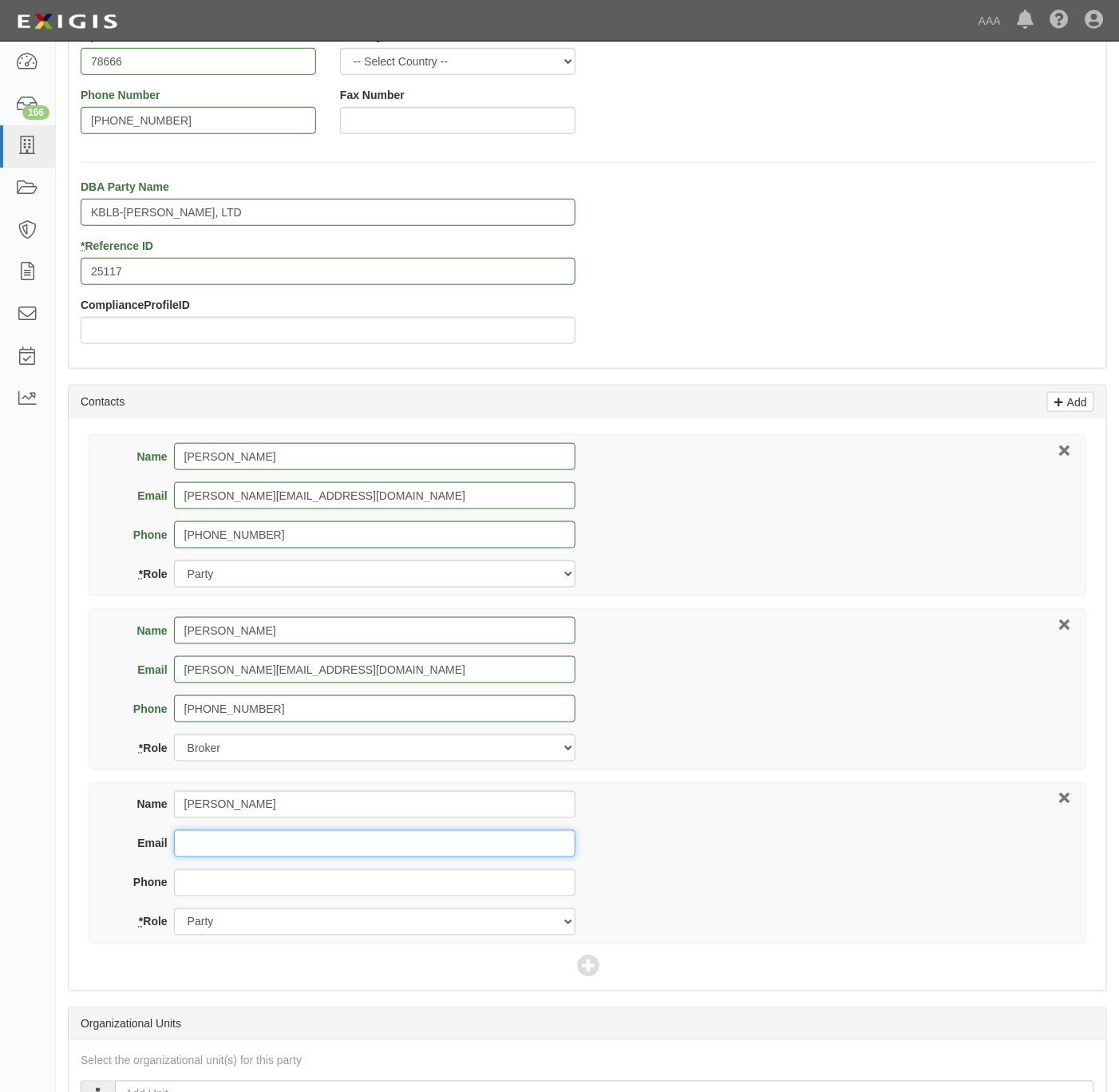 click on "Email" at bounding box center [374, 844] 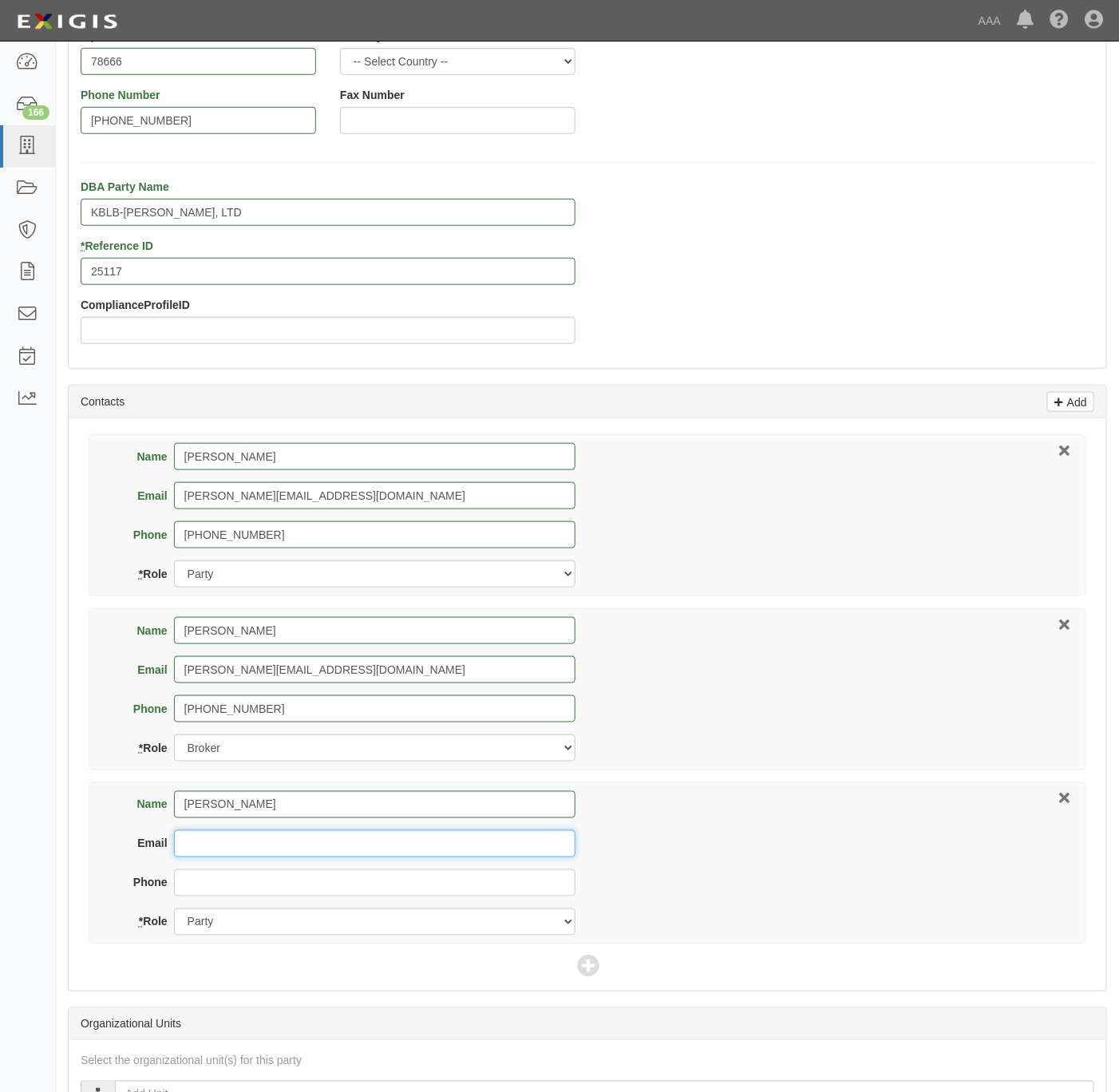 paste on "[PERSON_NAME]" 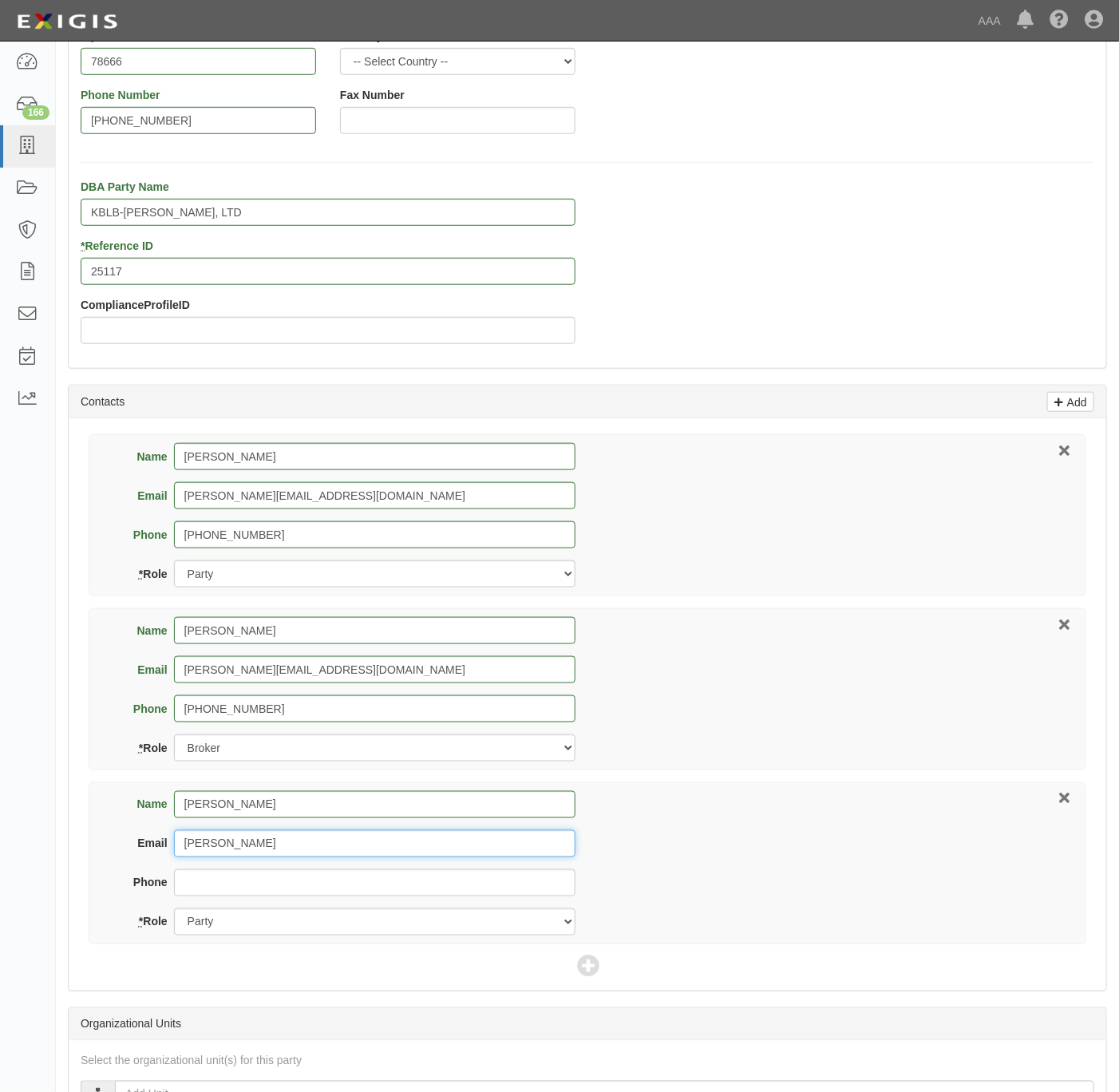 click on "[PERSON_NAME]" at bounding box center (374, 844) 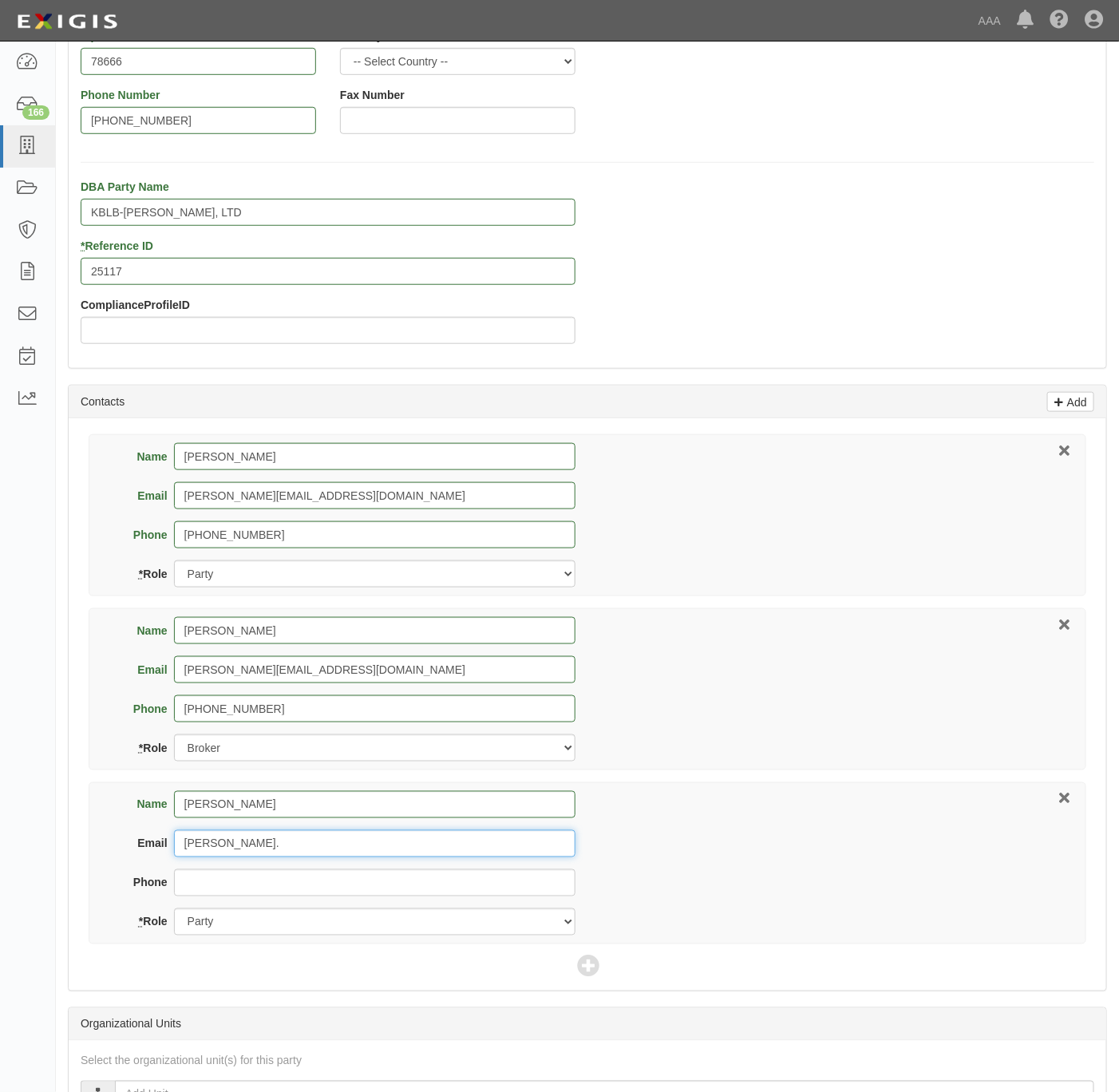 paste on "Hillaire" 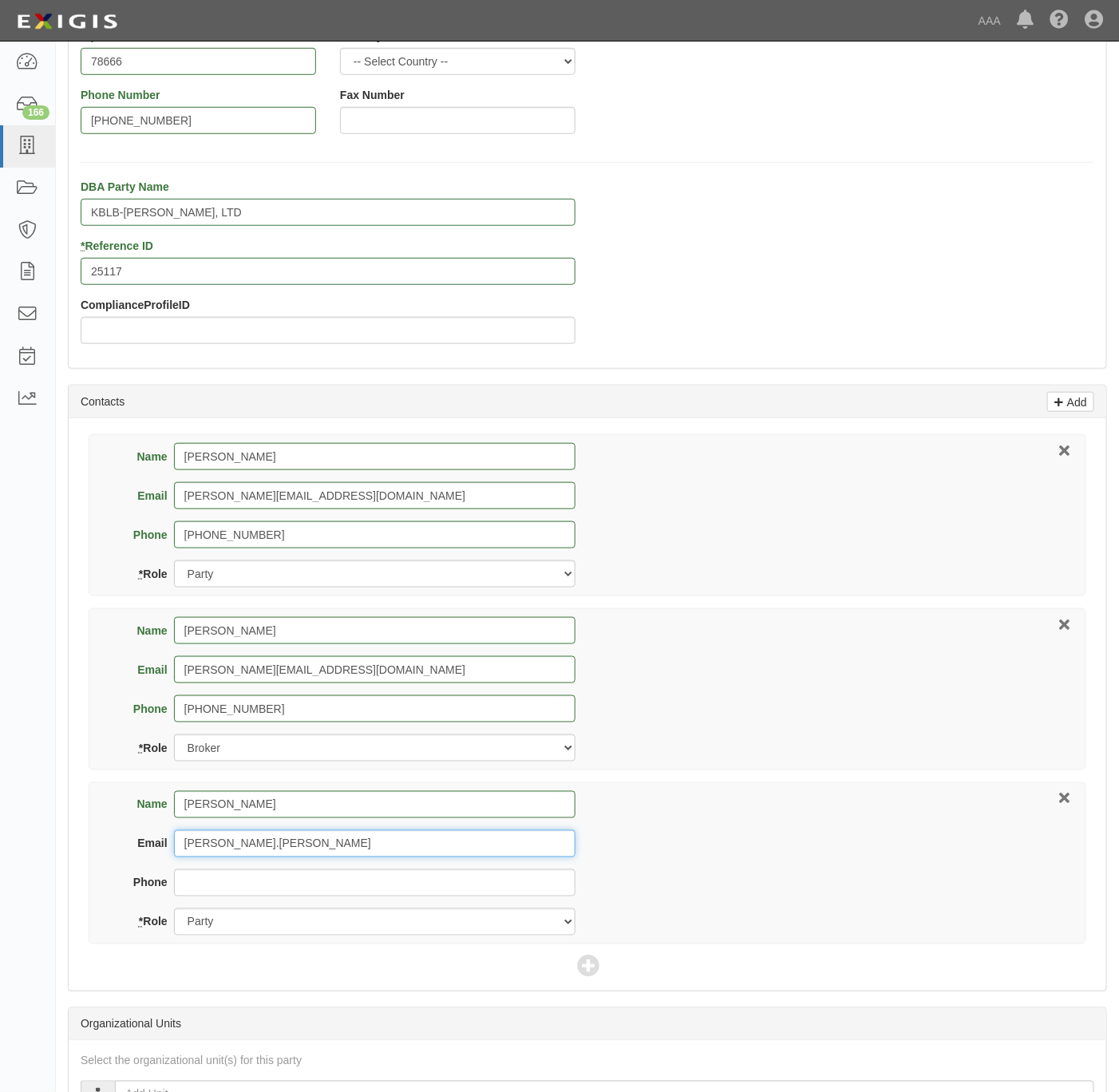 click on "henninger.Hillaire" at bounding box center (374, 844) 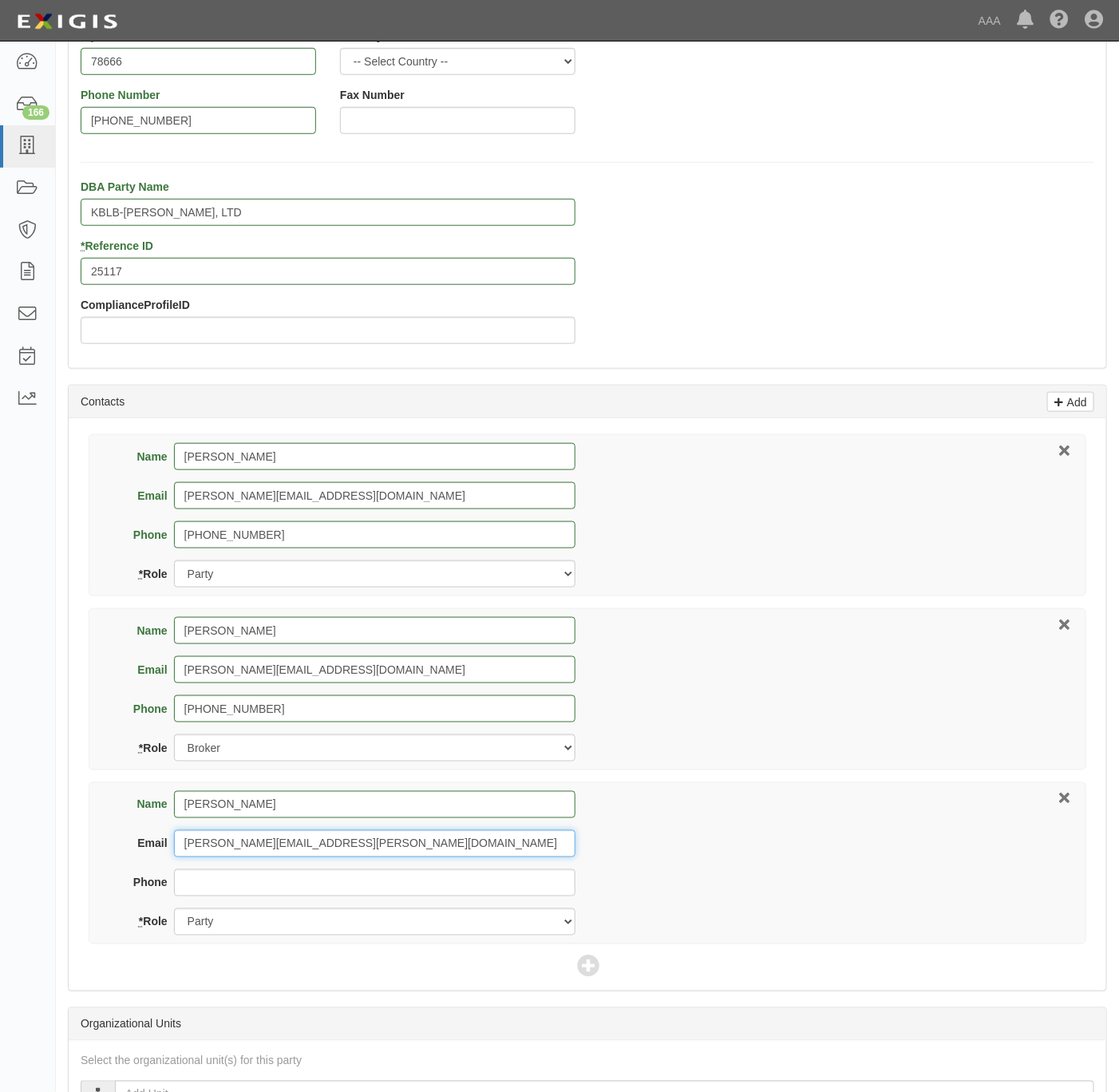 type on "[PERSON_NAME][EMAIL_ADDRESS][PERSON_NAME][DOMAIN_NAME]" 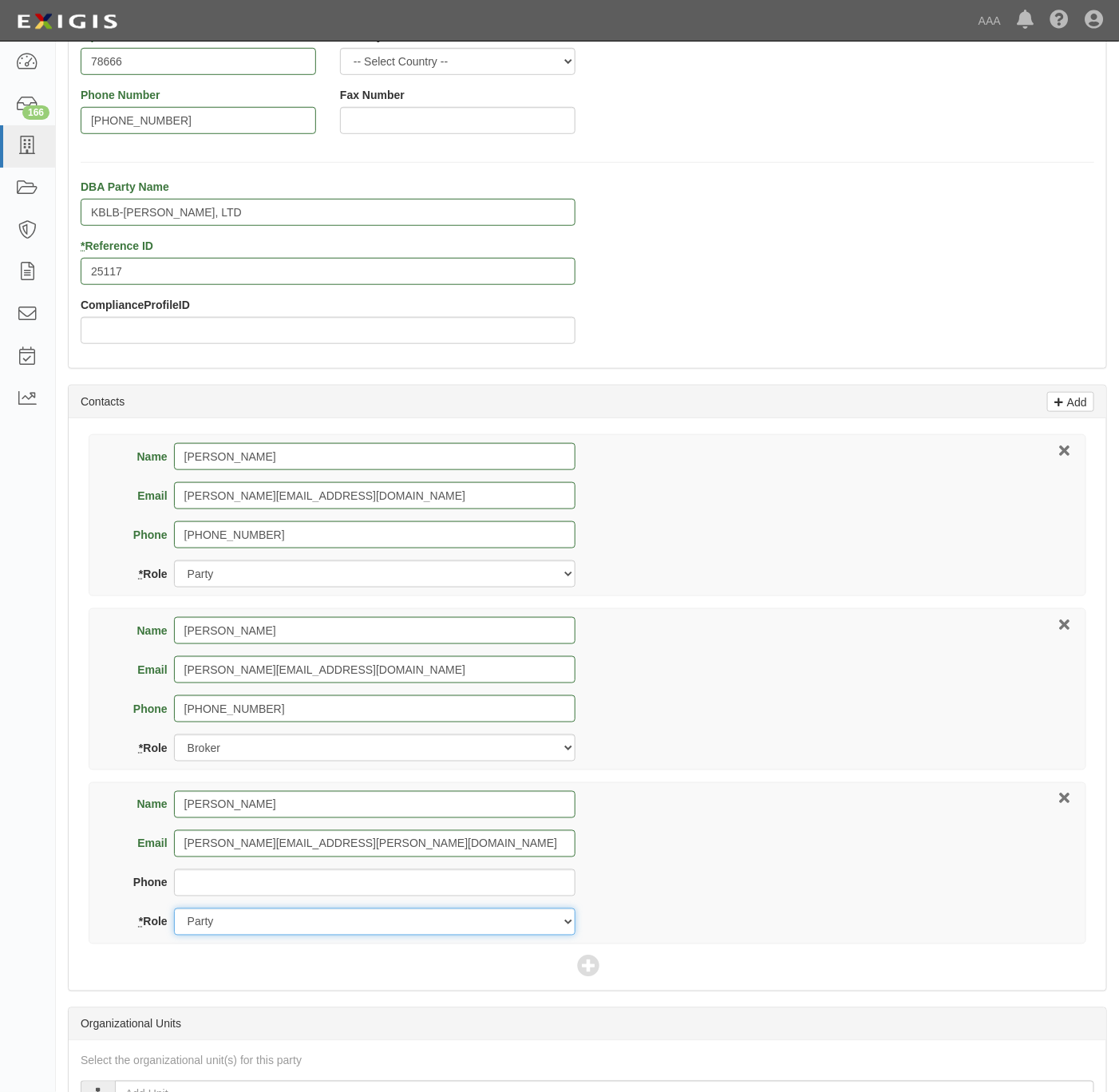 click on "Party
Broker
Other" at bounding box center (374, 922) 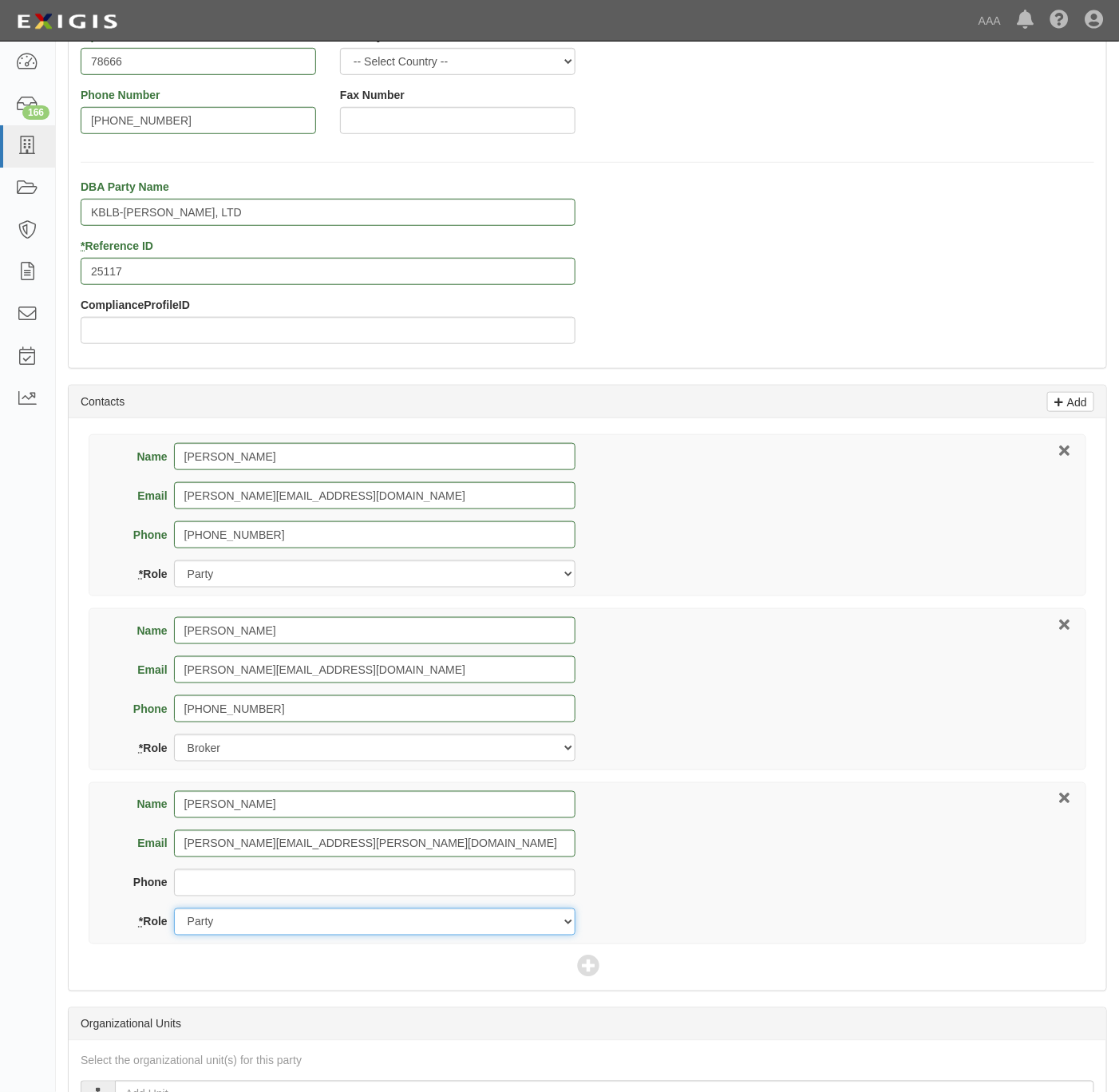 select on "Other" 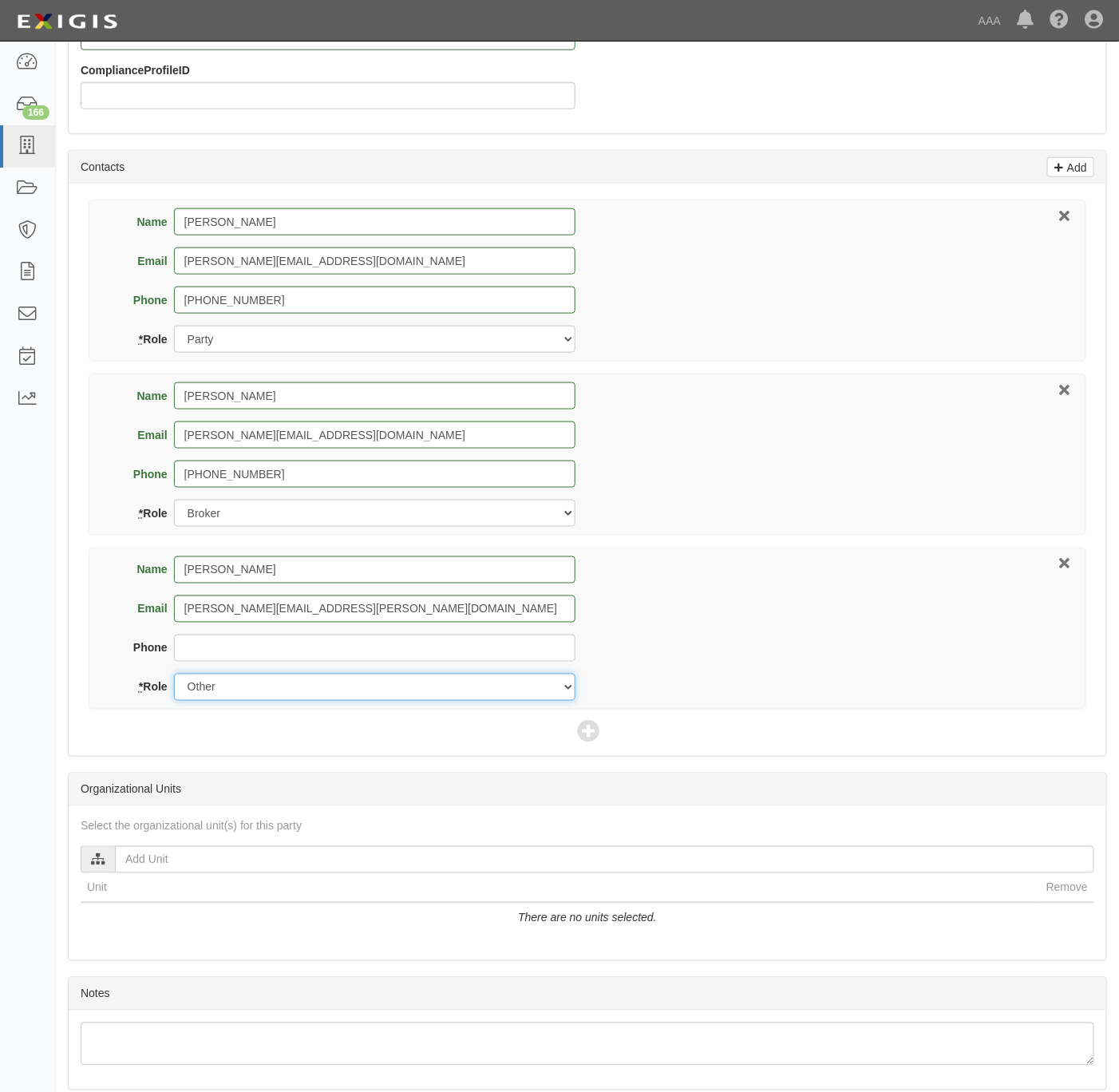 scroll, scrollTop: 599, scrollLeft: 0, axis: vertical 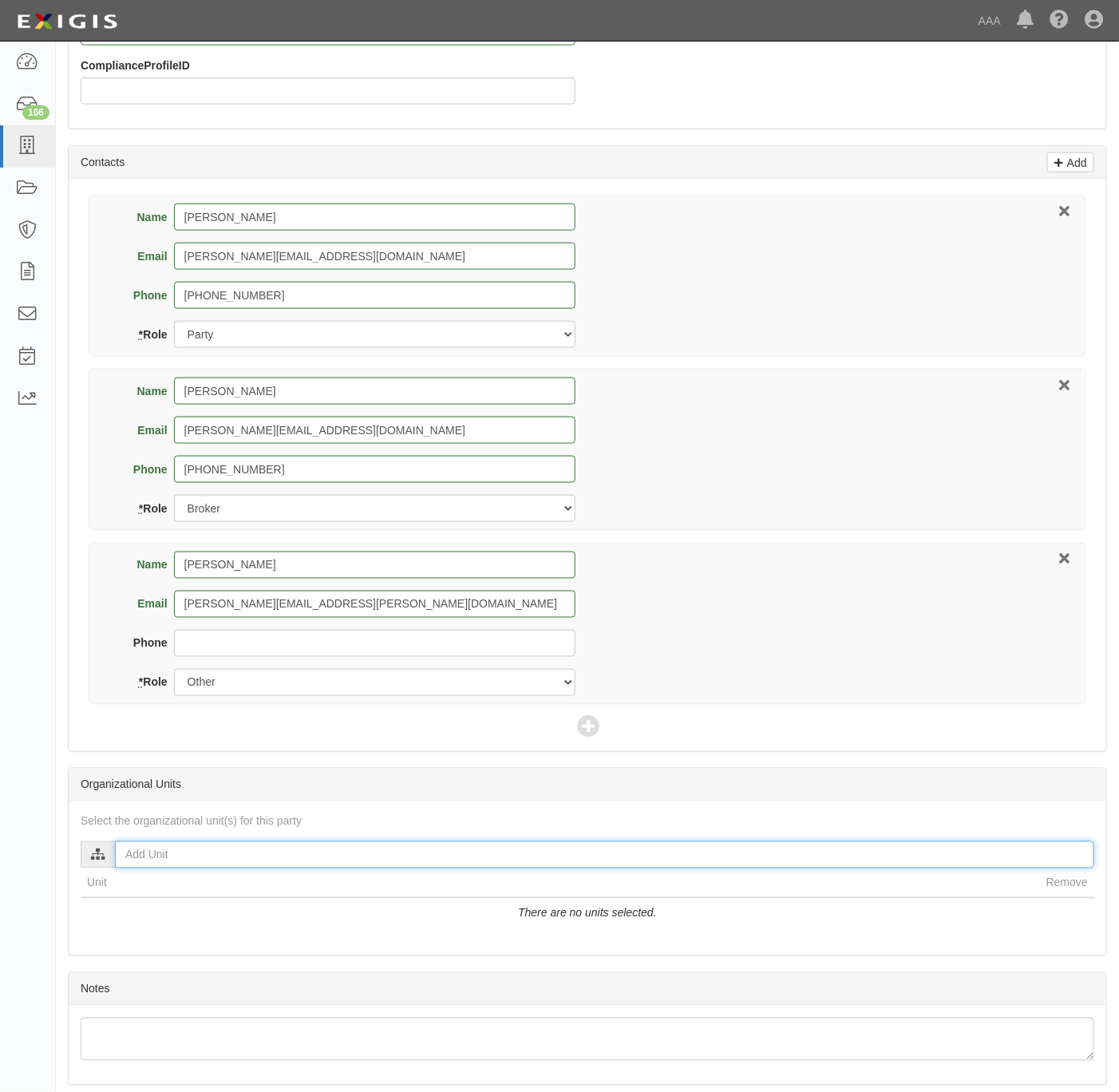 click at bounding box center (604, 855) 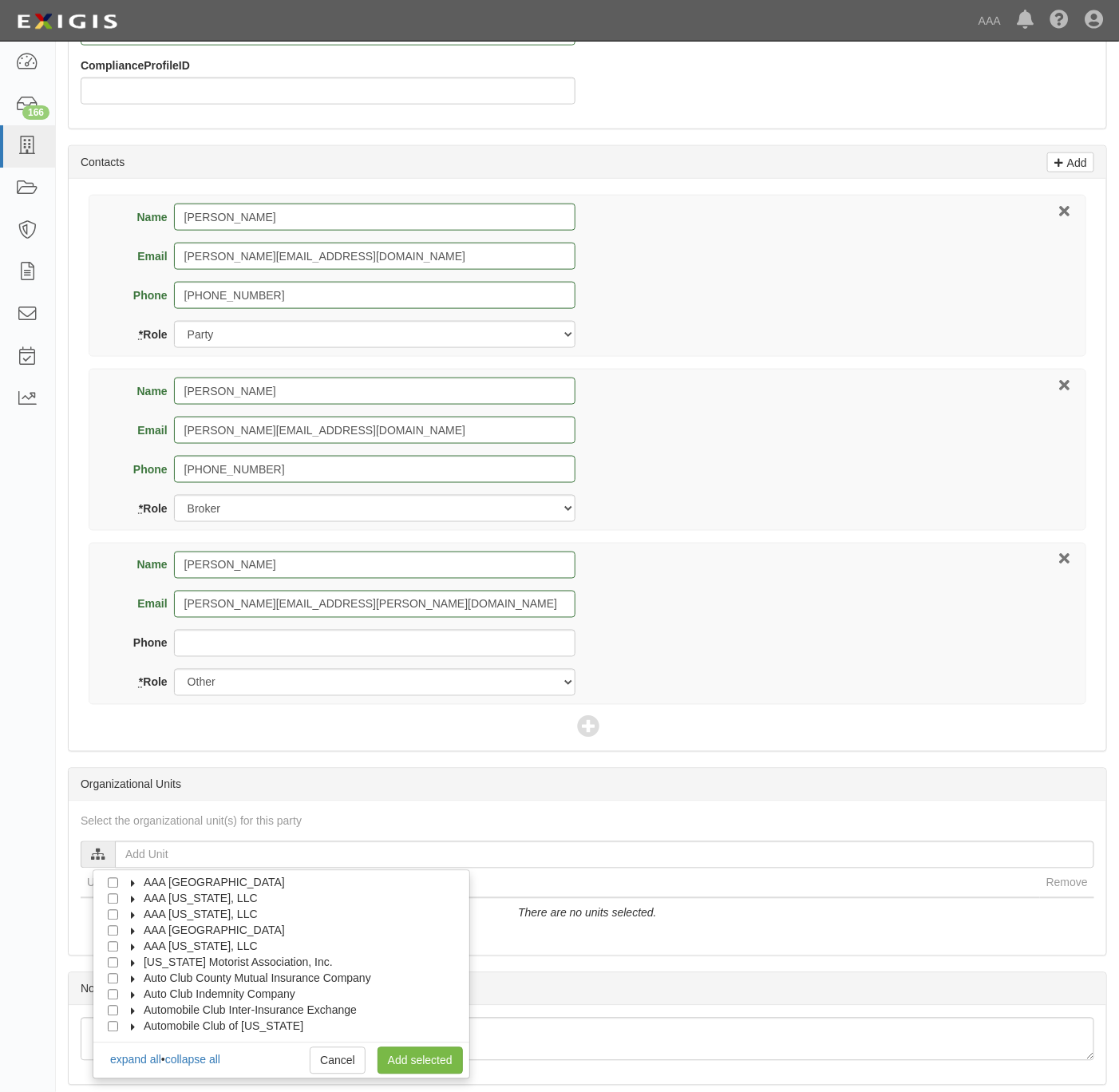 click on "AAA Texas, LLC" at bounding box center (200, 947) 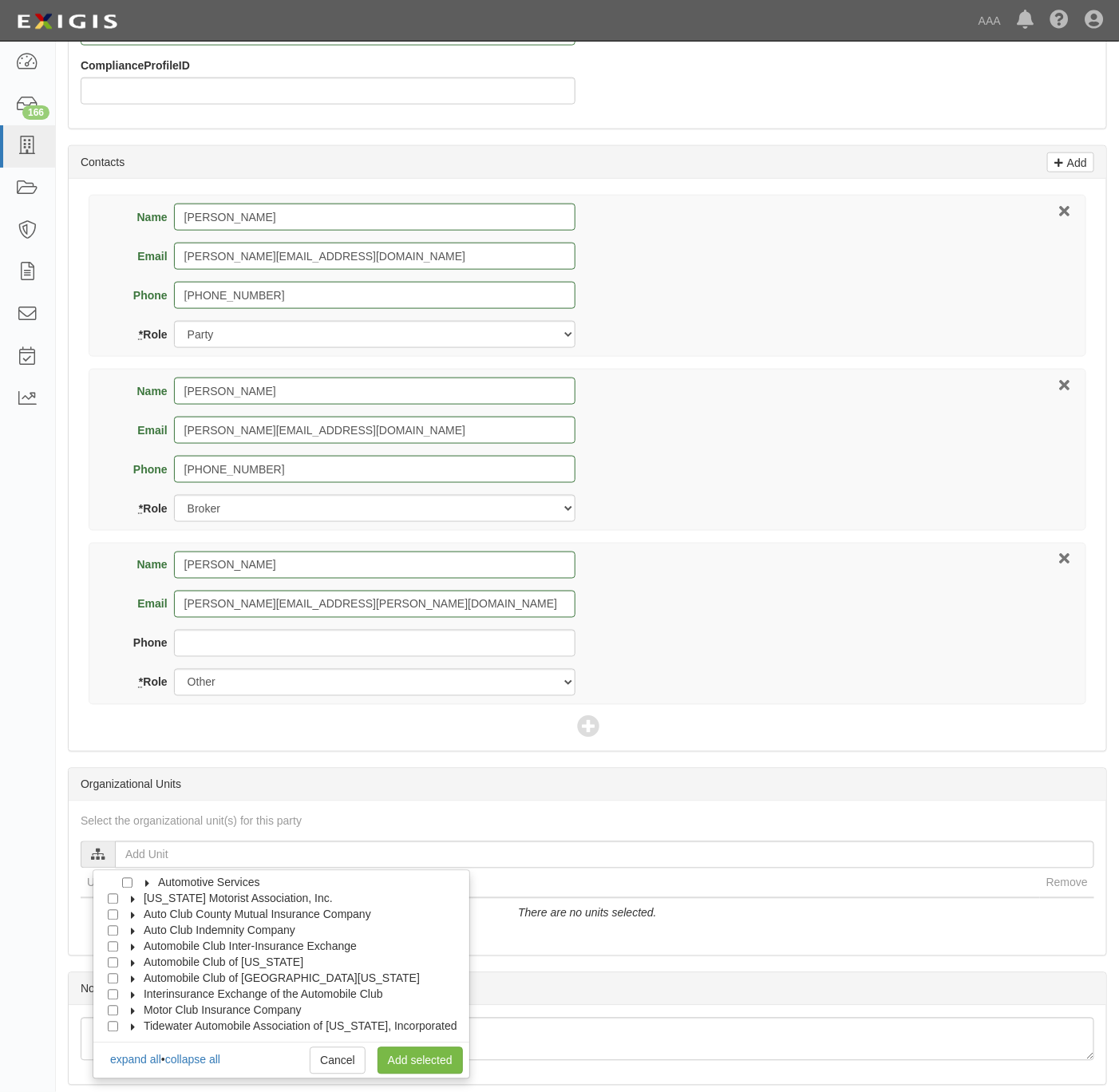 scroll, scrollTop: 0, scrollLeft: 0, axis: both 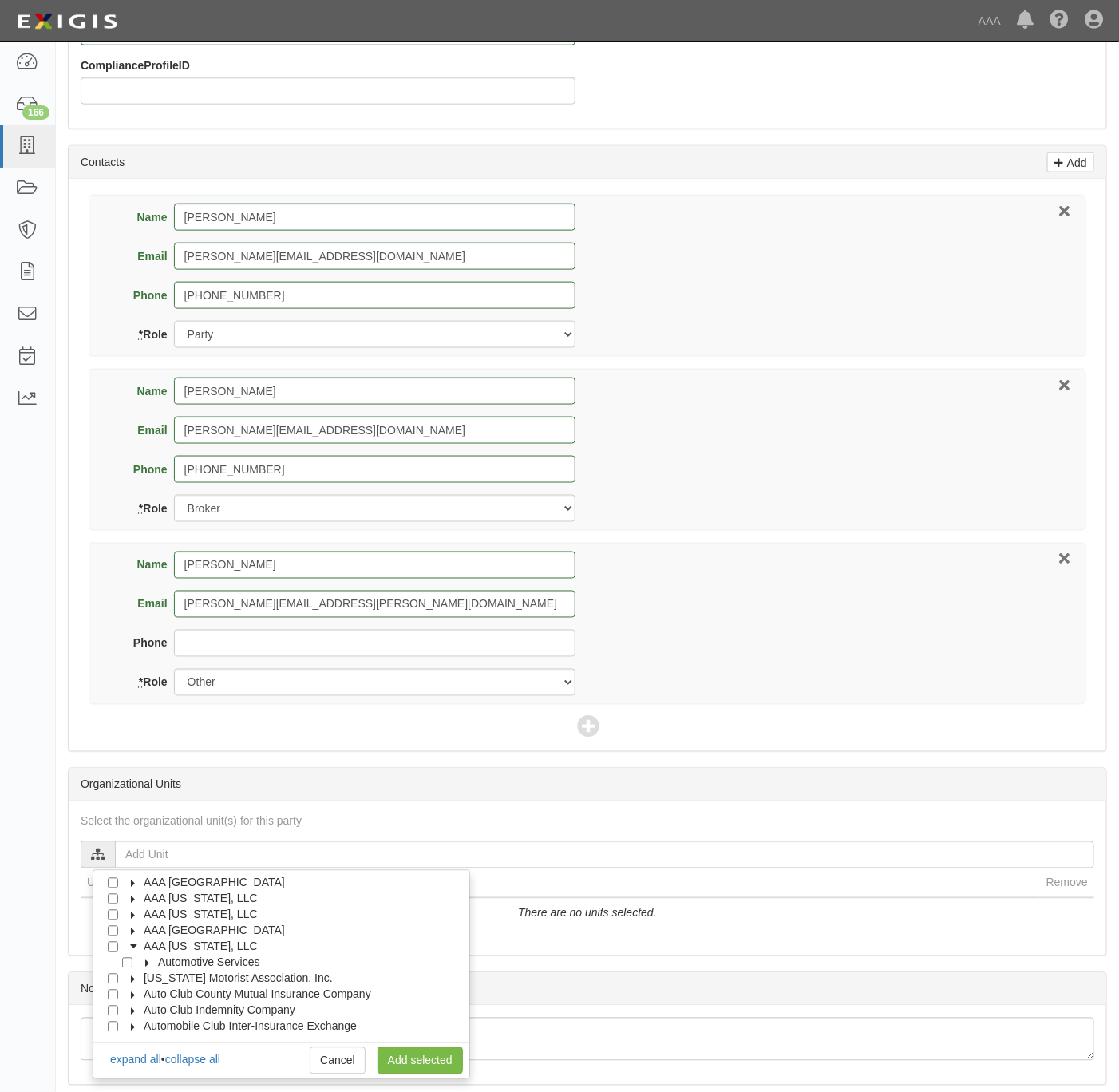click on "Automotive Services" at bounding box center (199, 963) 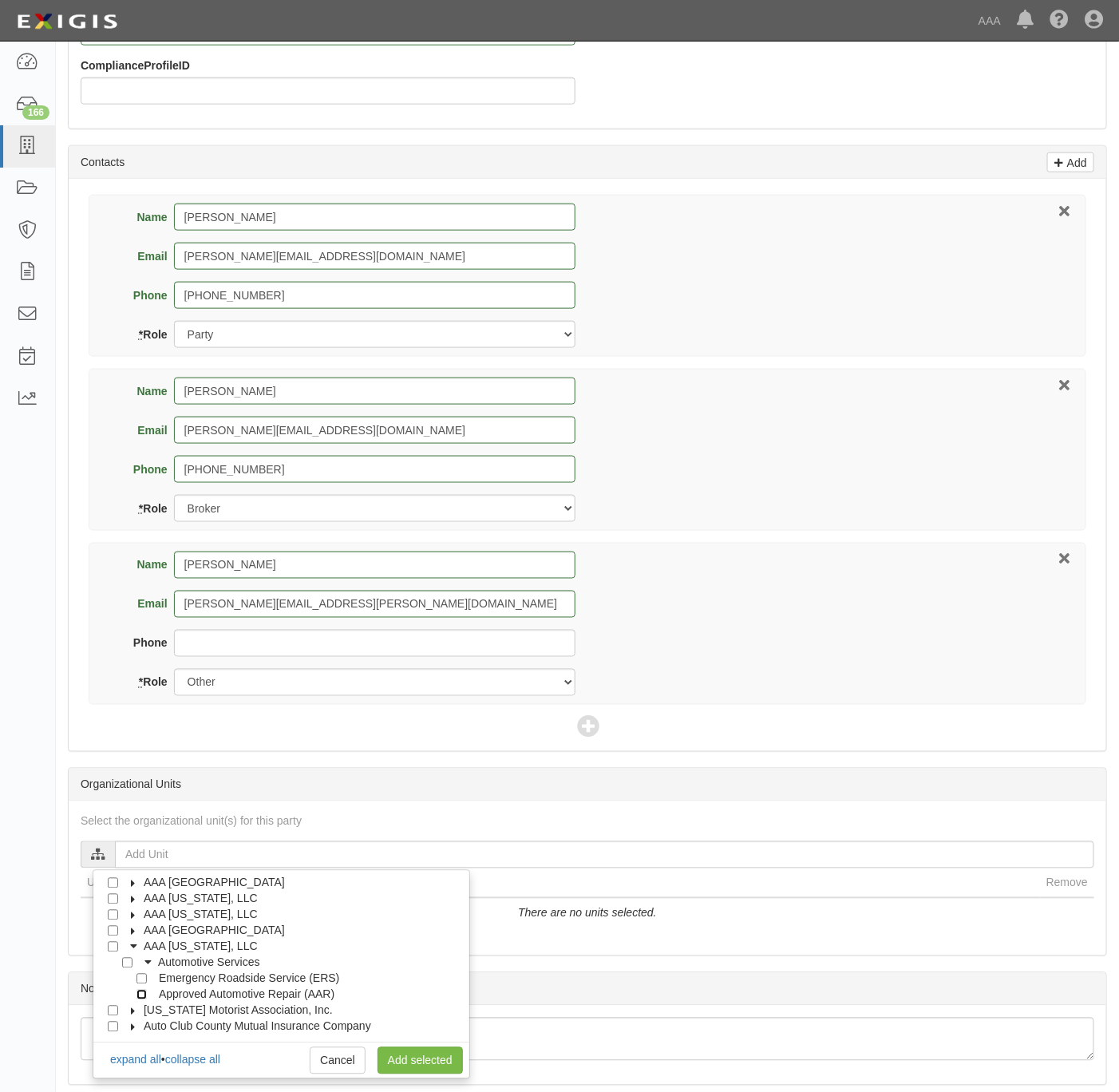 click on "Approved Automotive Repair (AAR)" at bounding box center [141, 995] 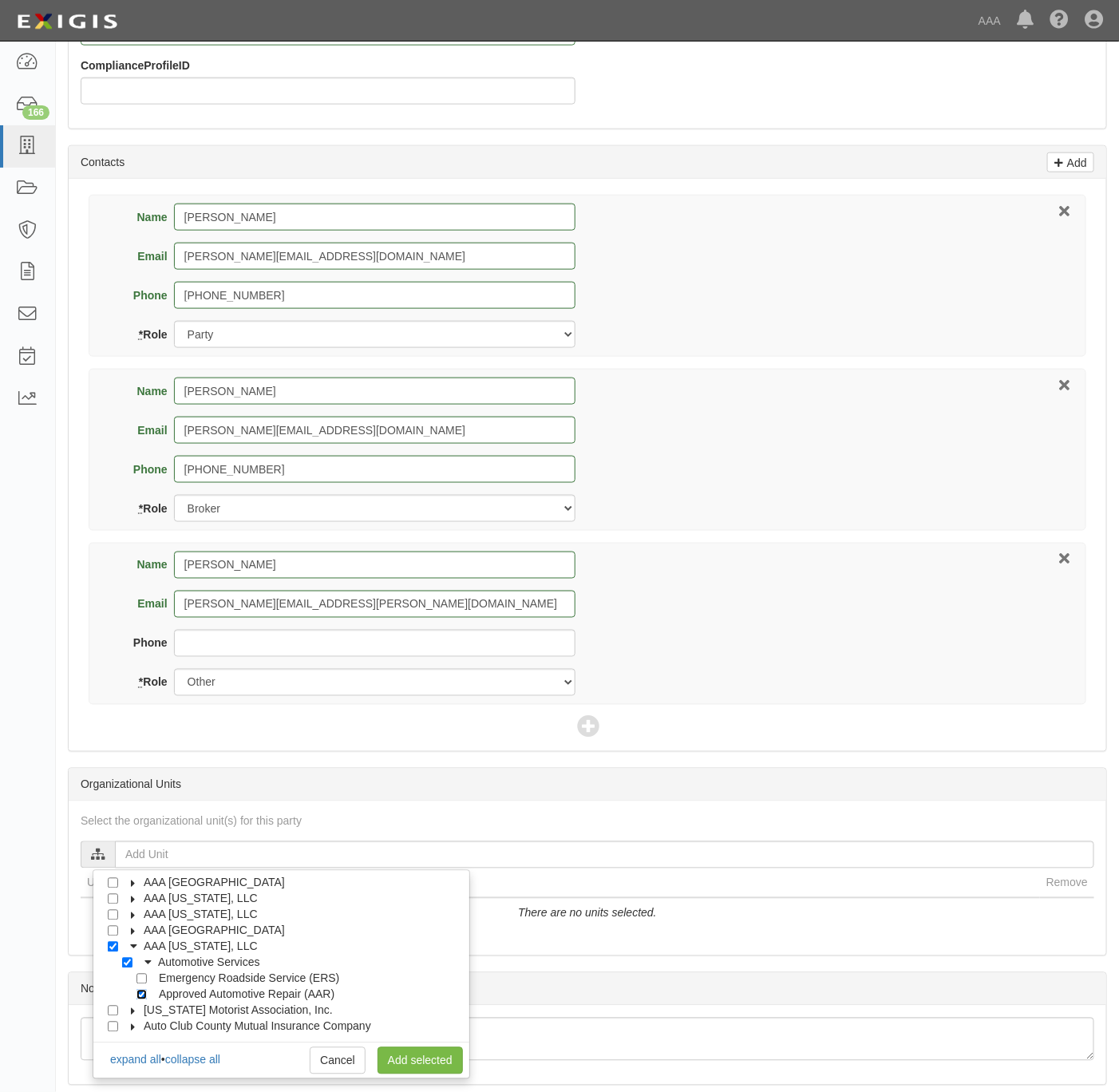 checkbox on "true" 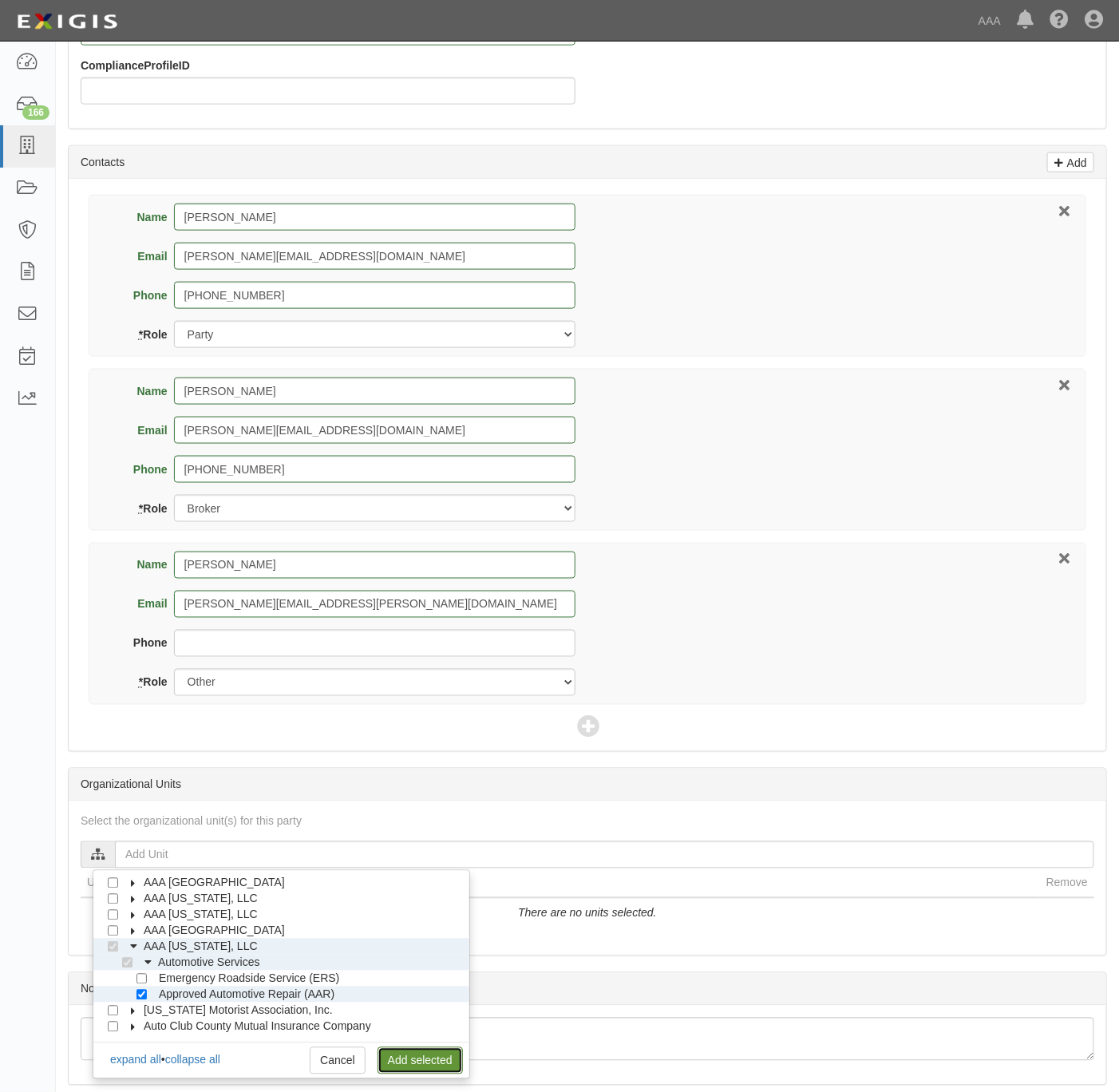 click on "Add selected" at bounding box center [420, 1061] 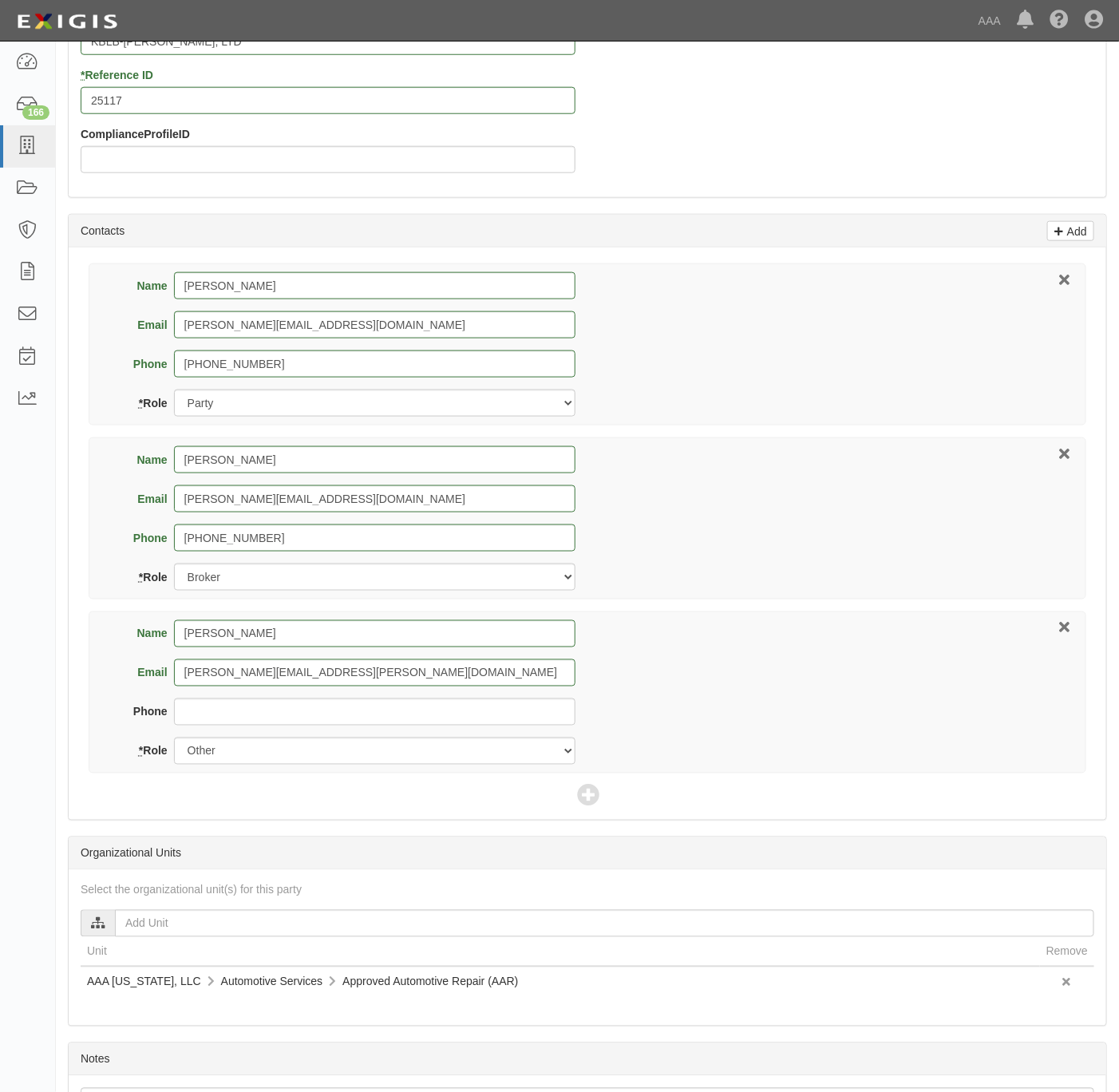 scroll, scrollTop: 669, scrollLeft: 0, axis: vertical 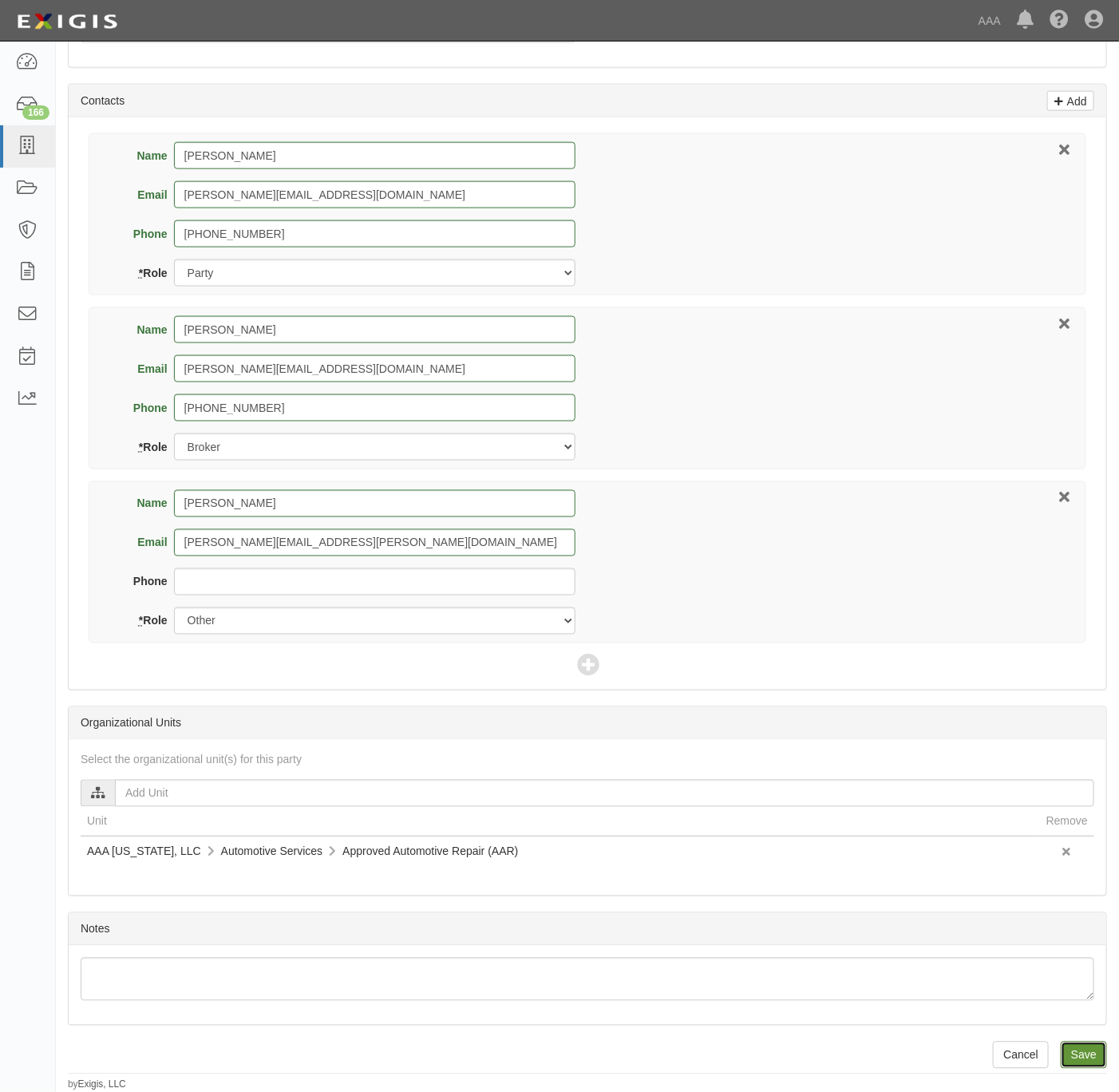 click on "Save" at bounding box center (1084, 1055) 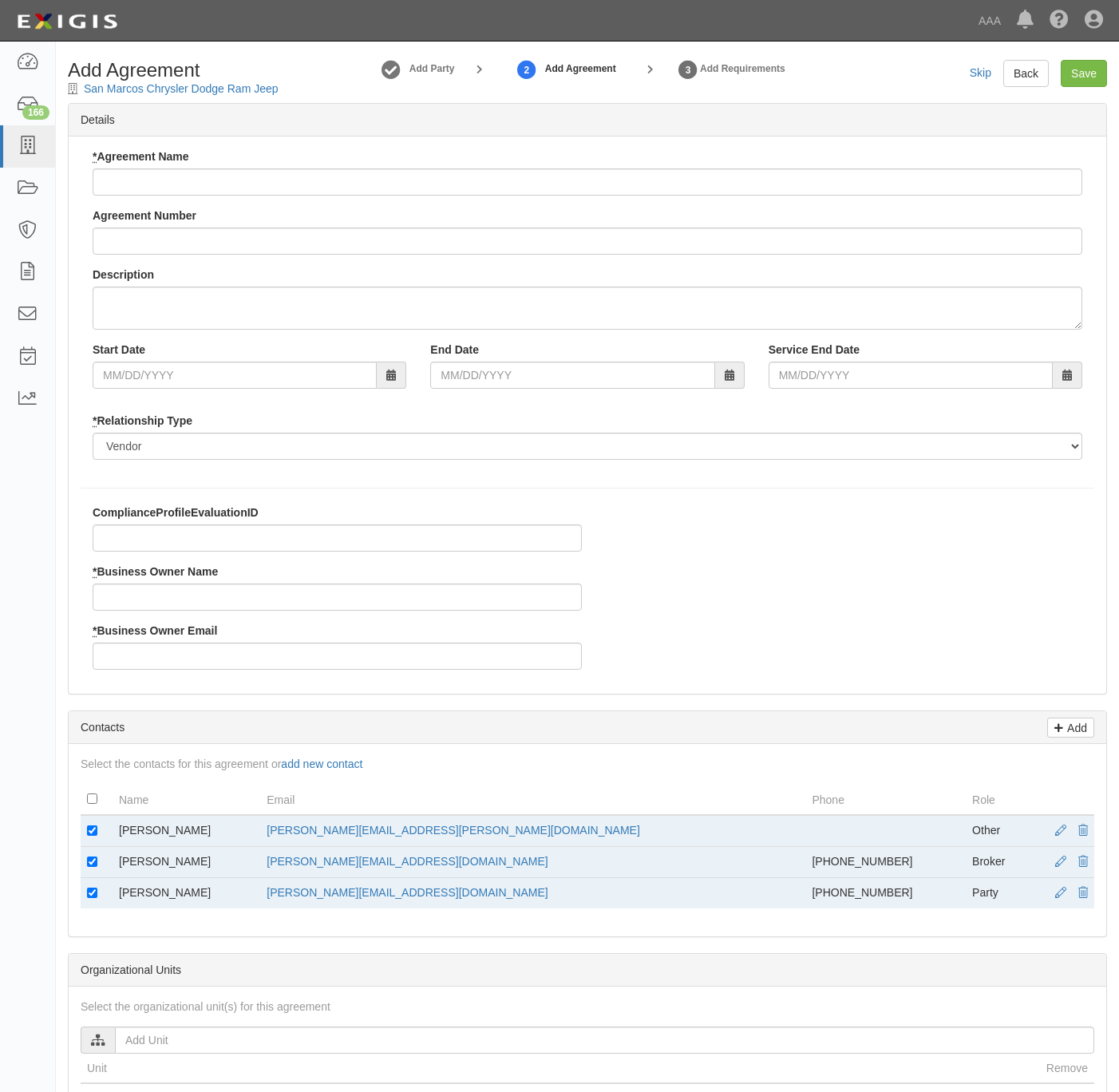 scroll, scrollTop: 0, scrollLeft: 0, axis: both 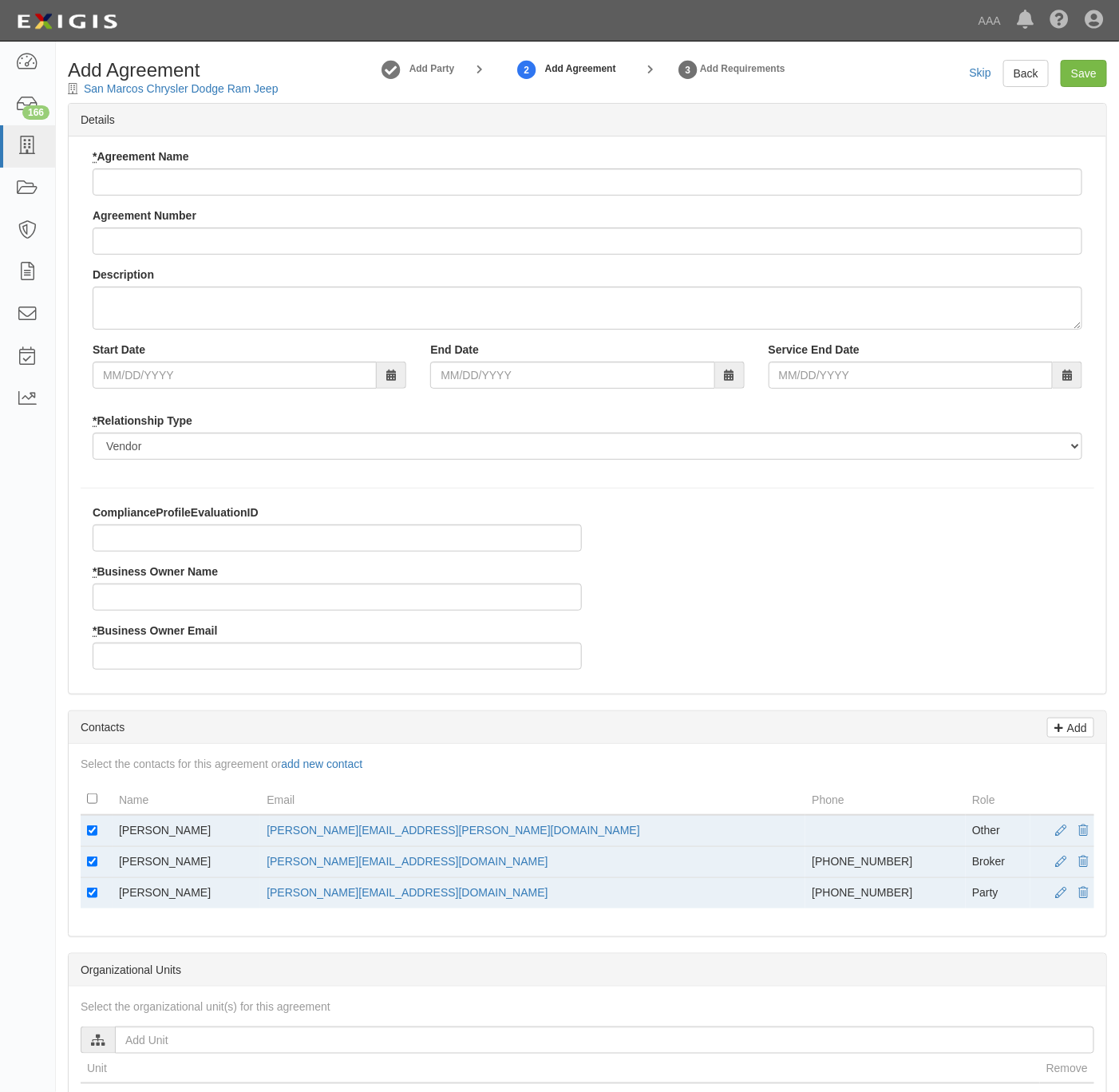 click on "*  Agreement Name" at bounding box center (587, 172) 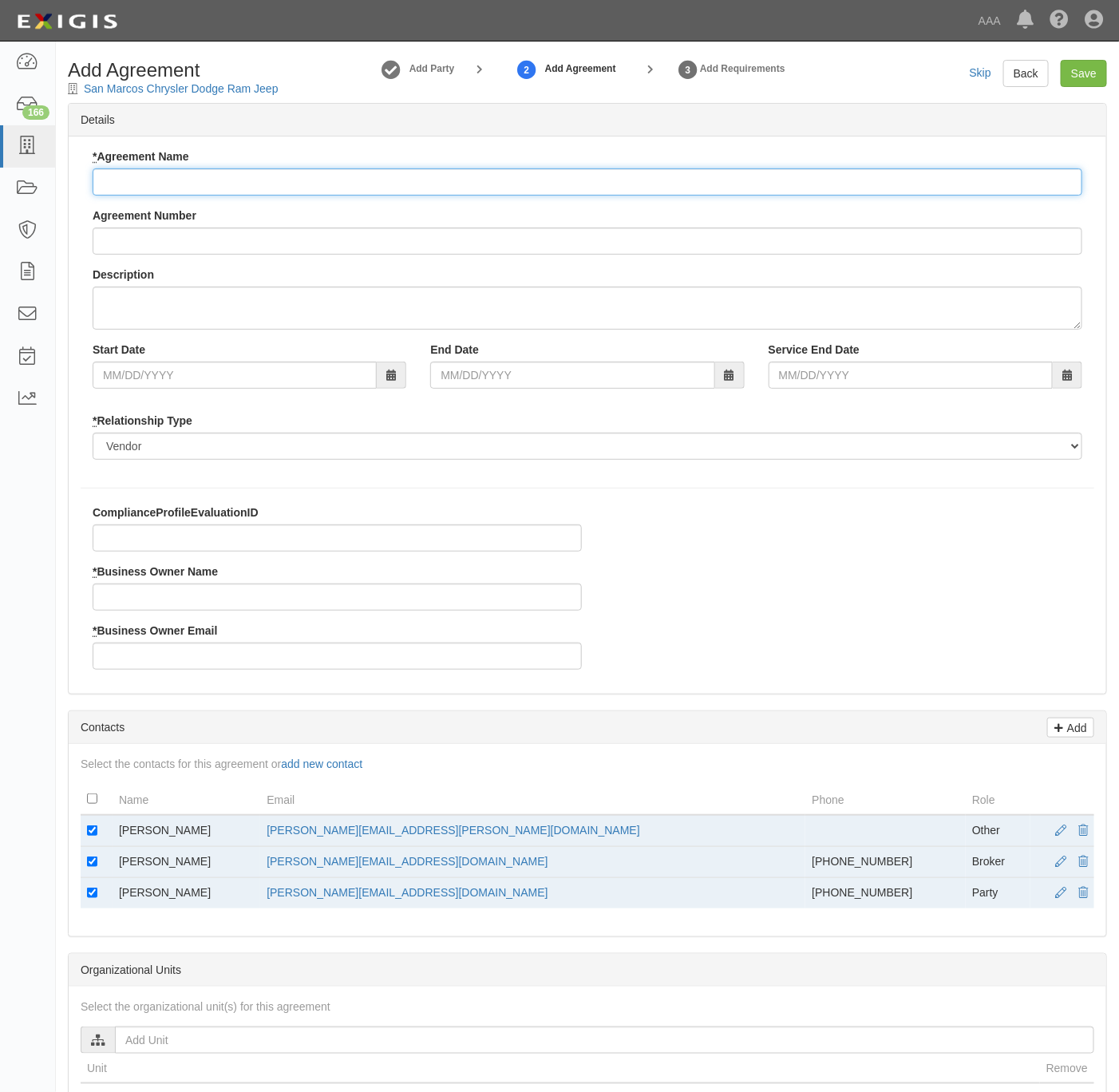 click on "*  Agreement Name" at bounding box center [587, 182] 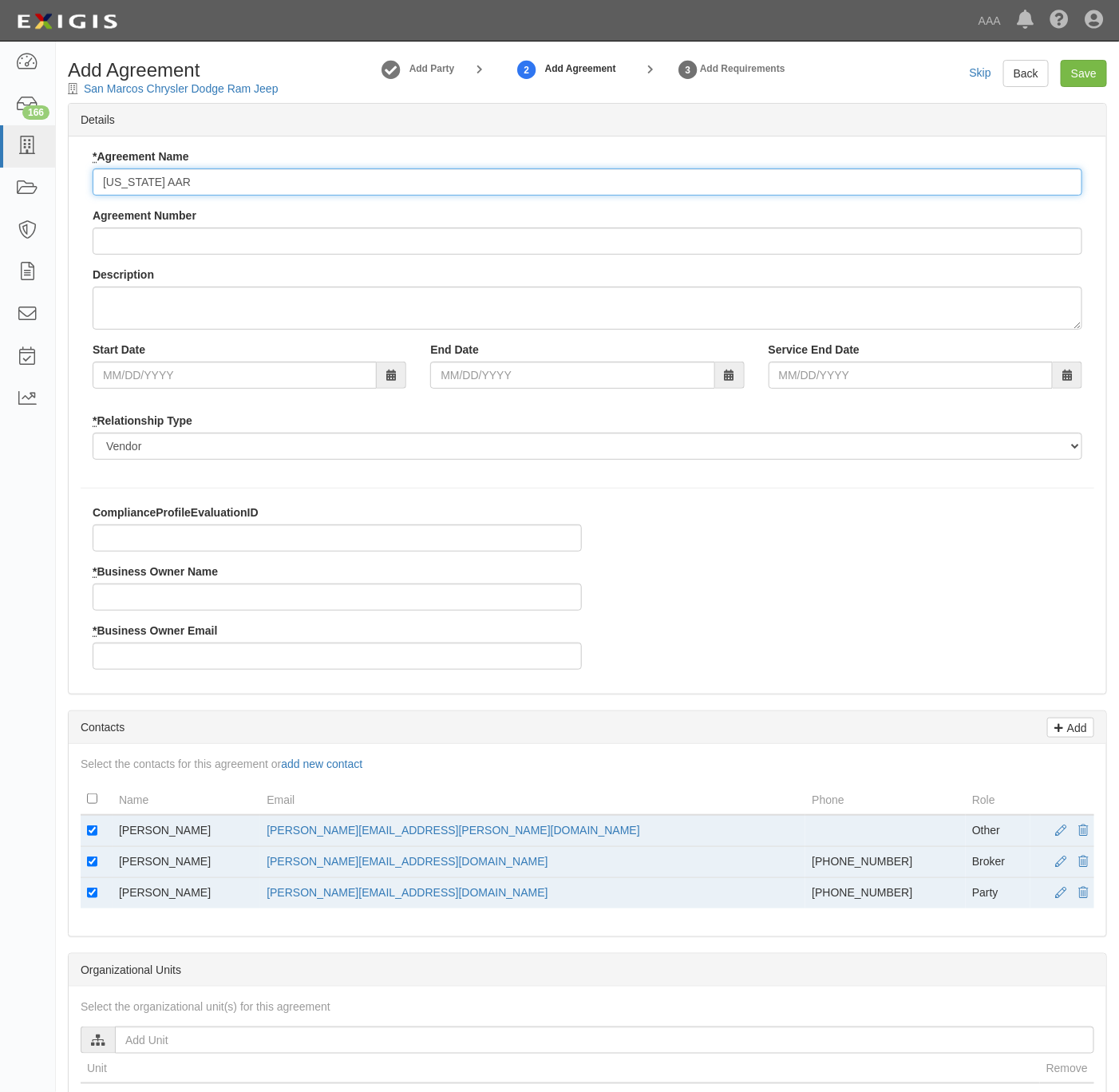 type on "[US_STATE] AAR" 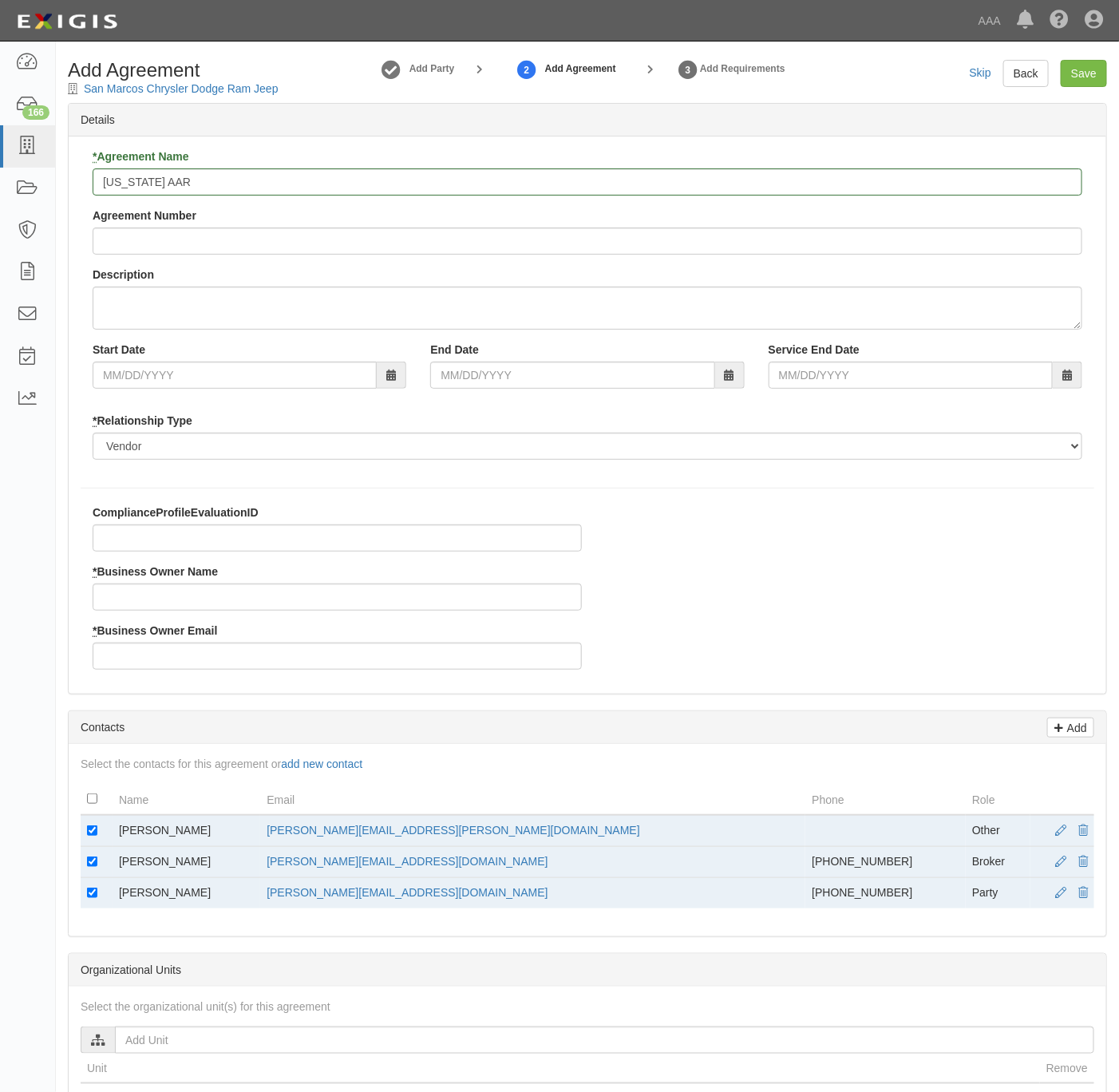 drag, startPoint x: 216, startPoint y: 841, endPoint x: 96, endPoint y: 833, distance: 120.26637 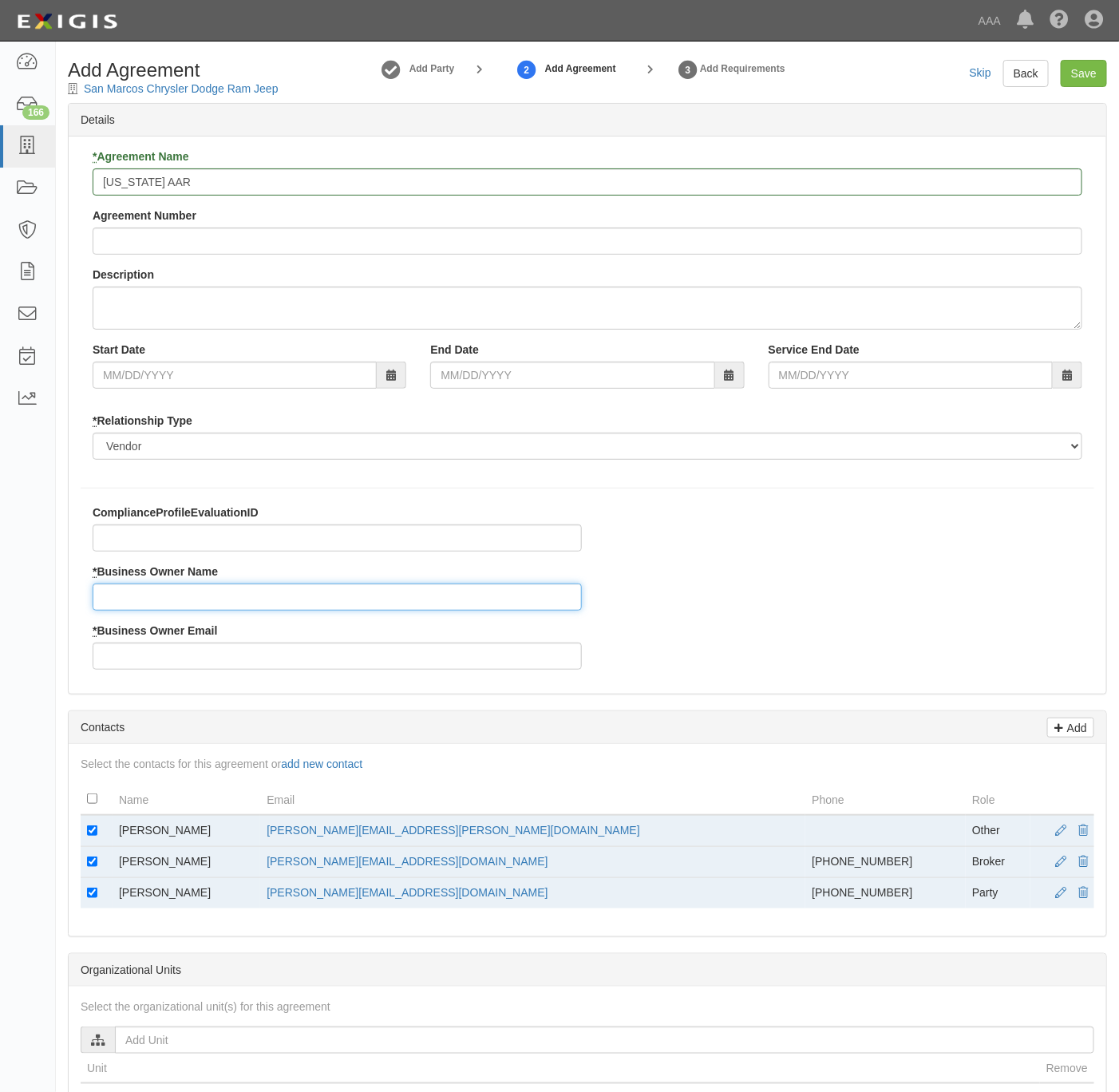 drag, startPoint x: 96, startPoint y: 833, endPoint x: 147, endPoint y: 601, distance: 237.53947 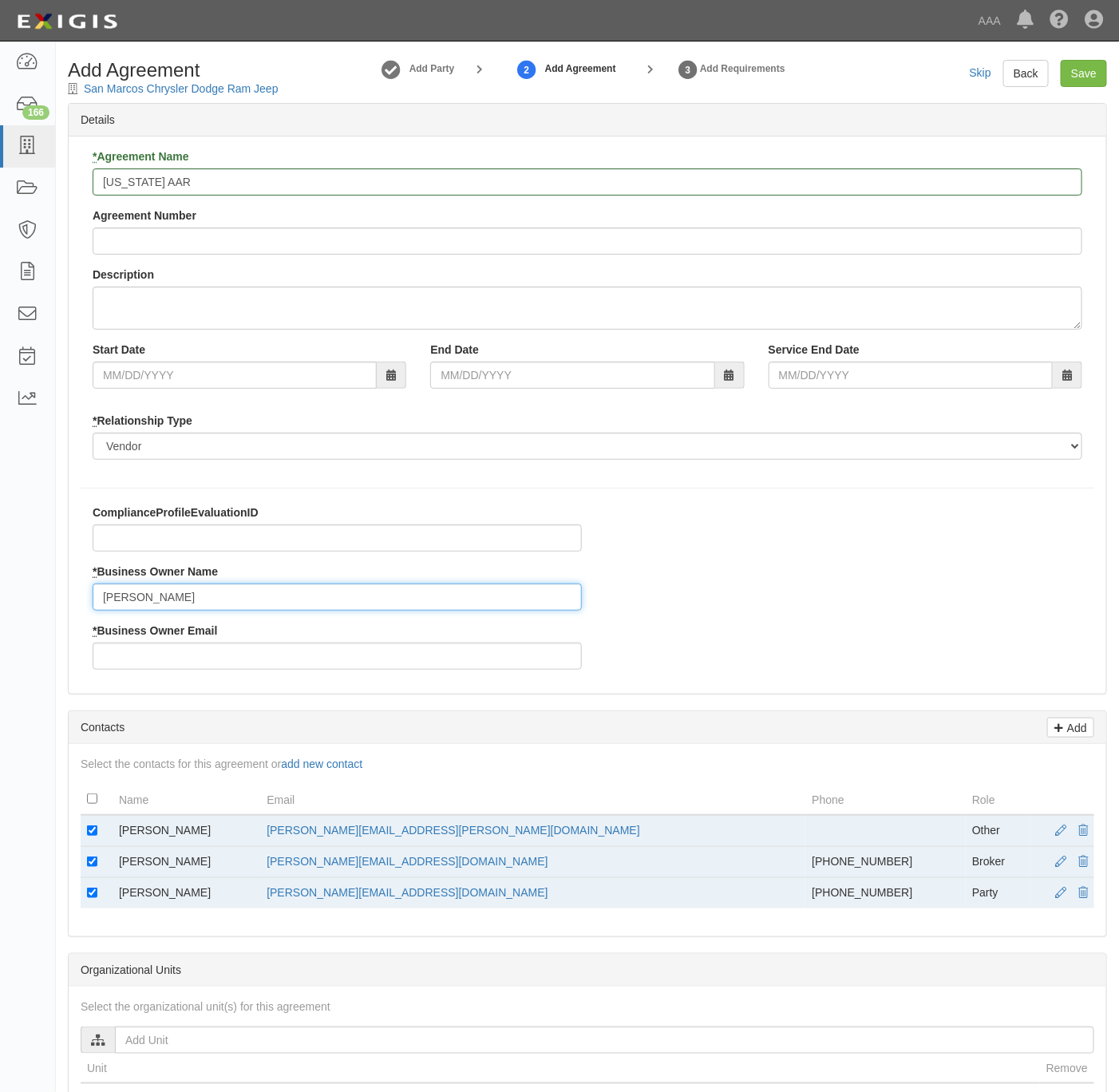 type on "Hillaire Henninger" 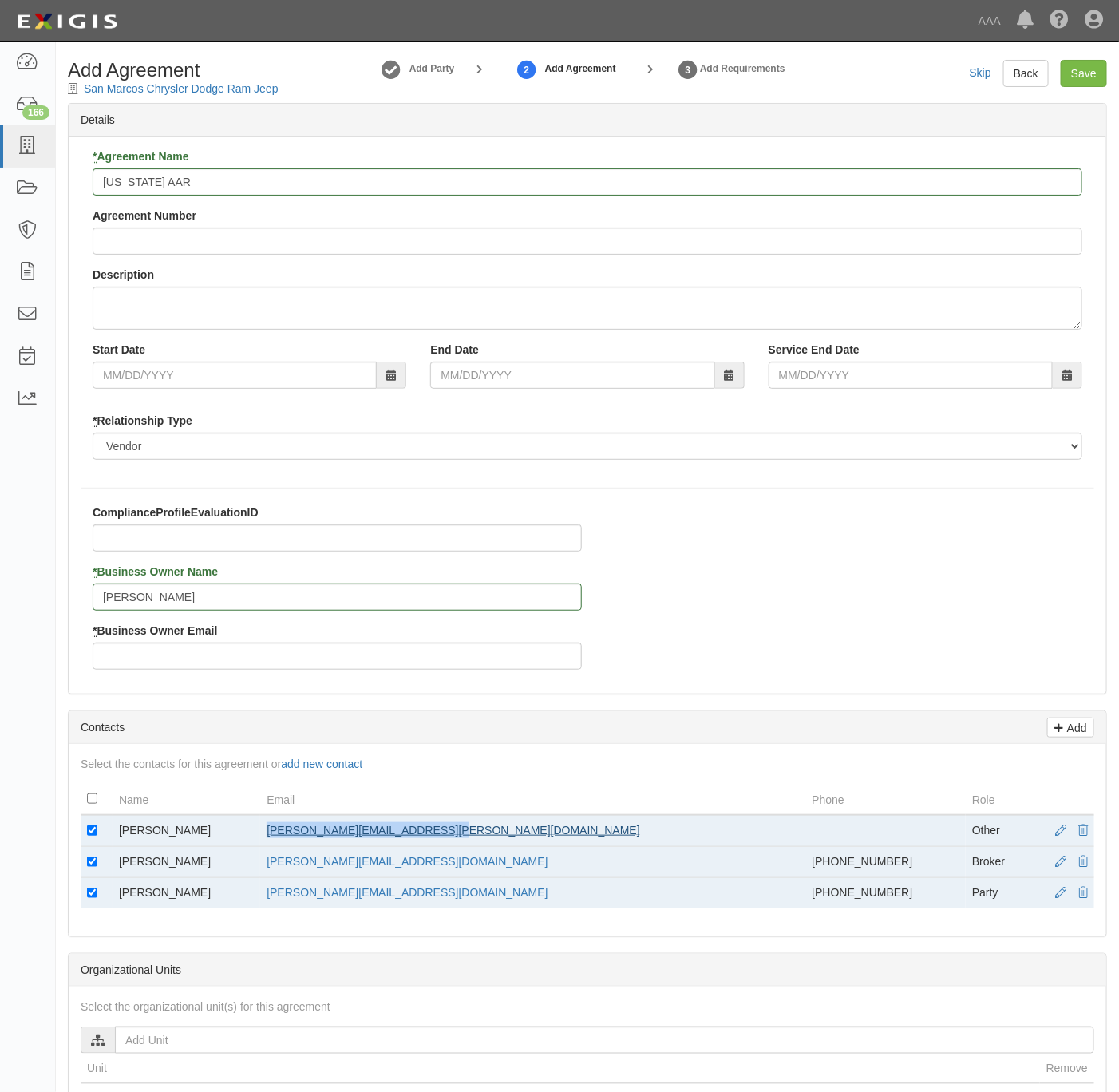 drag, startPoint x: 510, startPoint y: 837, endPoint x: 341, endPoint y: 838, distance: 169.00296 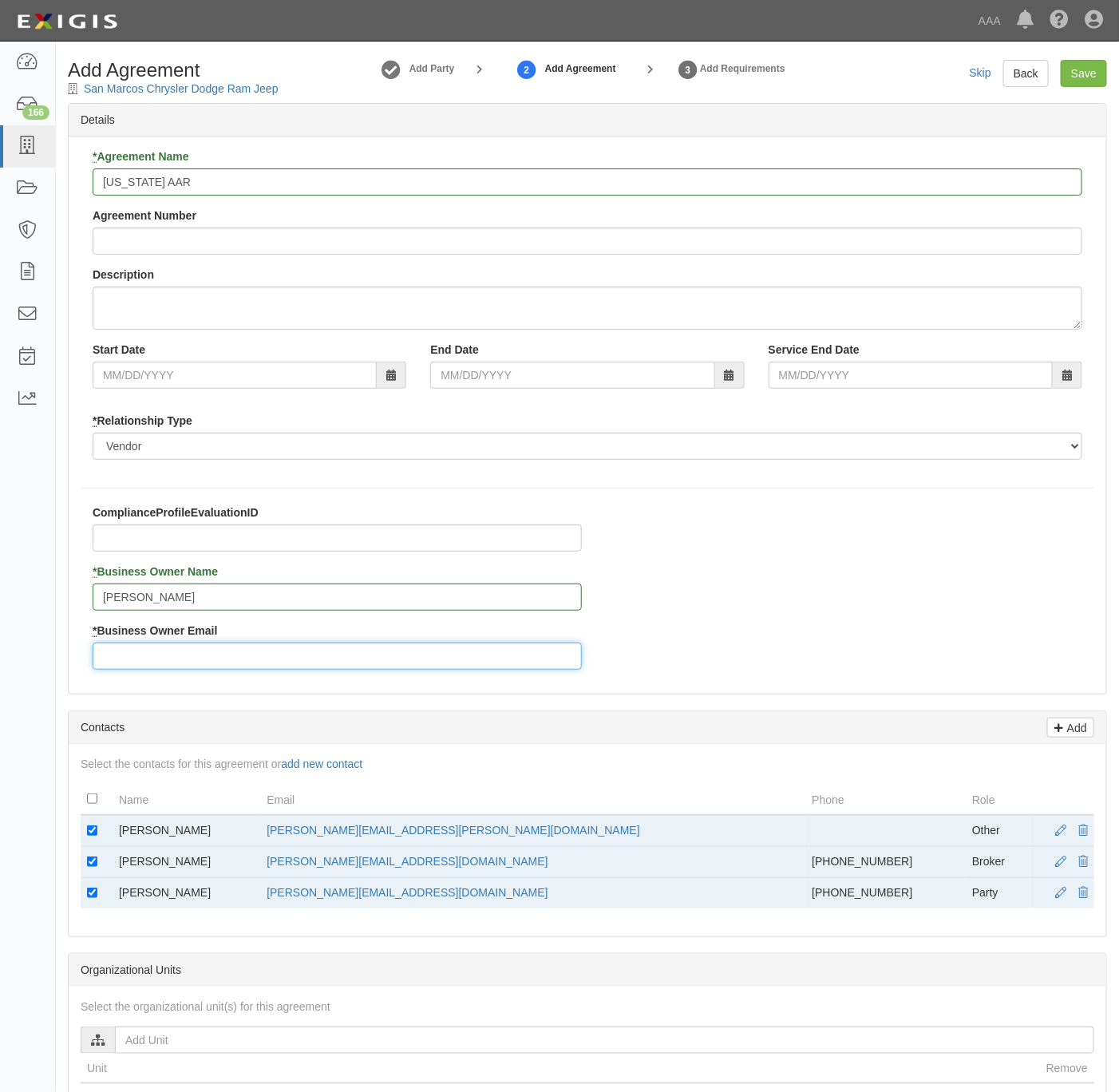 drag, startPoint x: 341, startPoint y: 838, endPoint x: 259, endPoint y: 654, distance: 201.44478 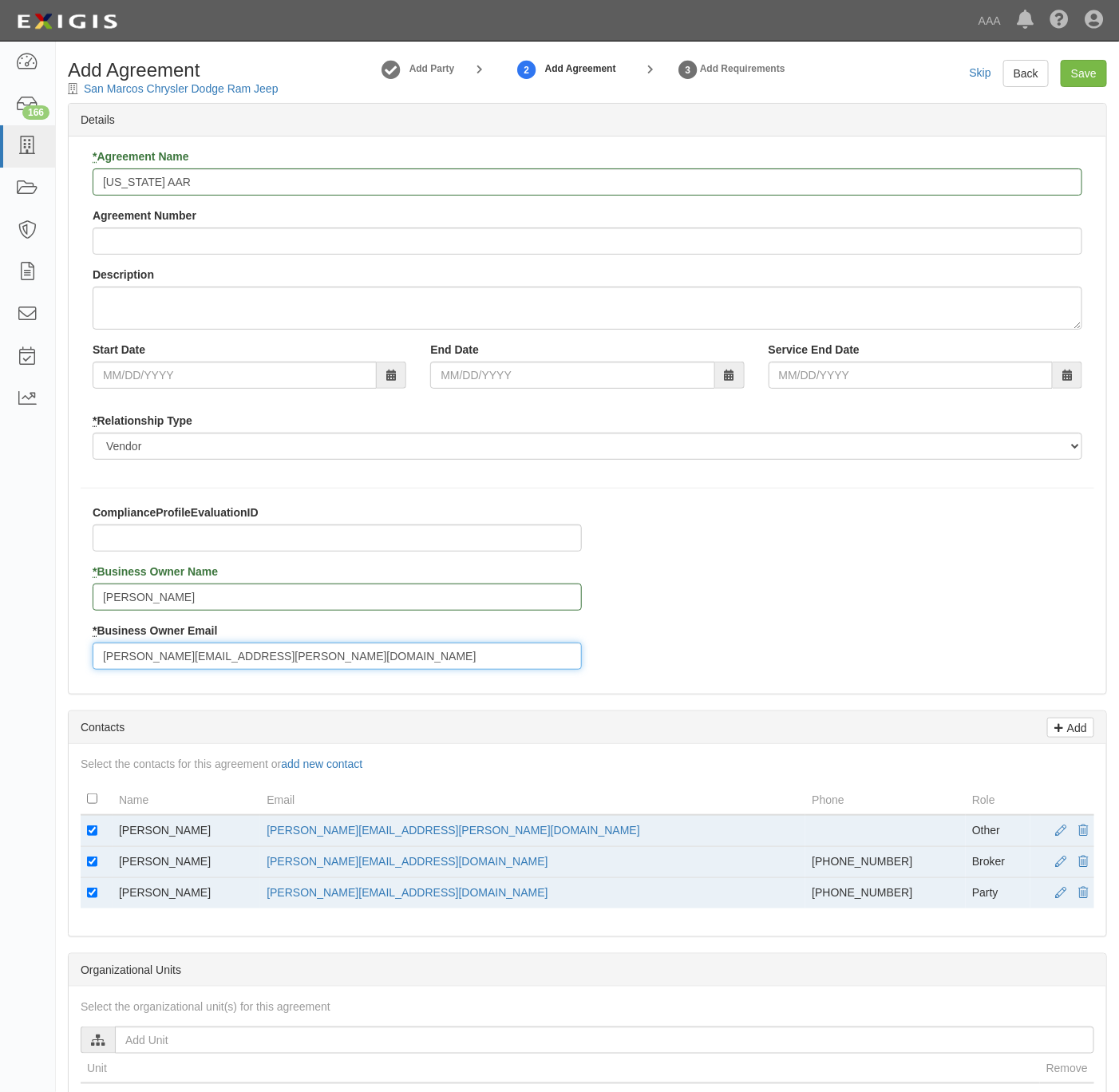 type on "henninger.hillaire@ace.aaa.com" 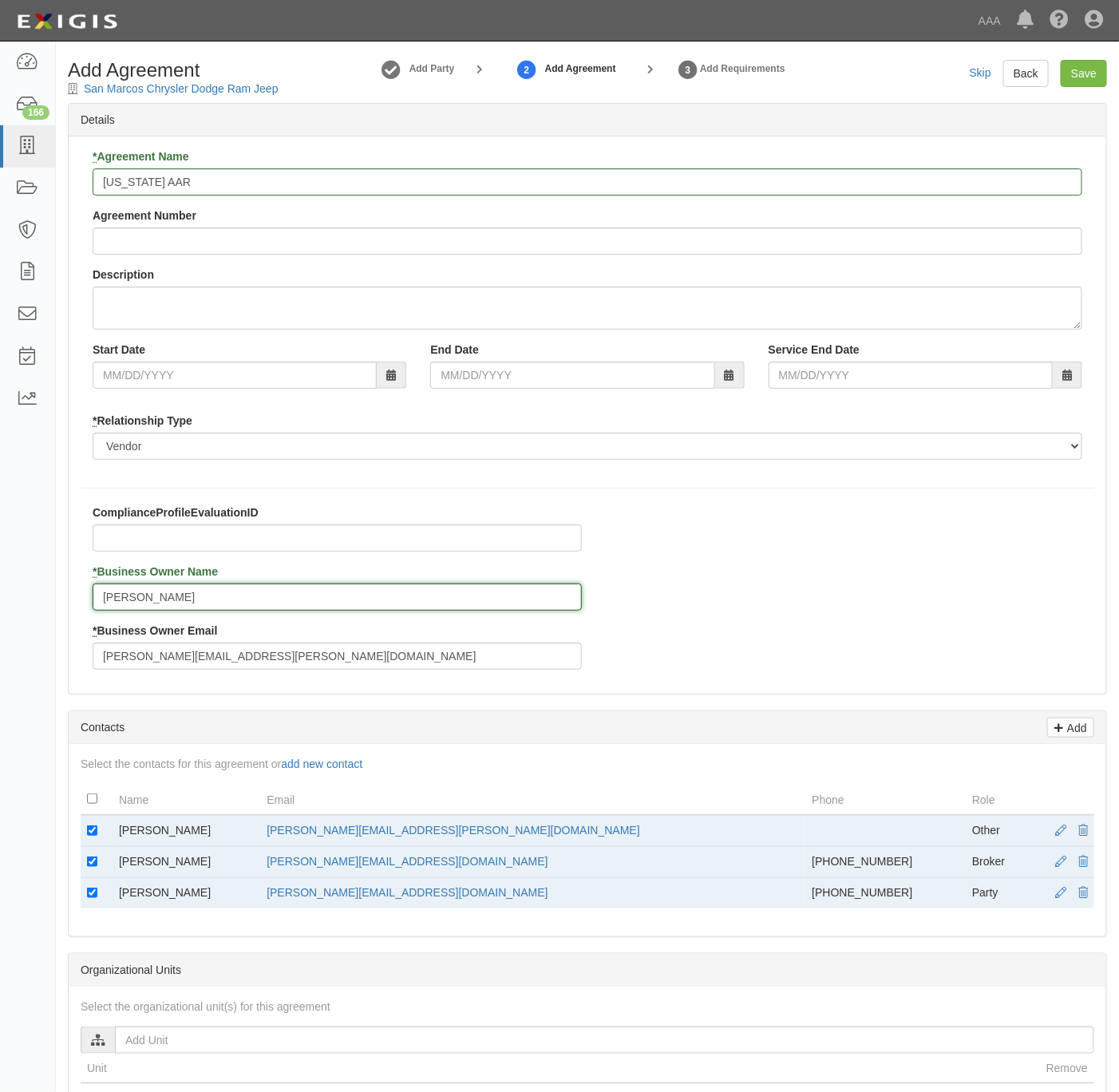 drag, startPoint x: 120, startPoint y: 592, endPoint x: 151, endPoint y: 616, distance: 39.20459 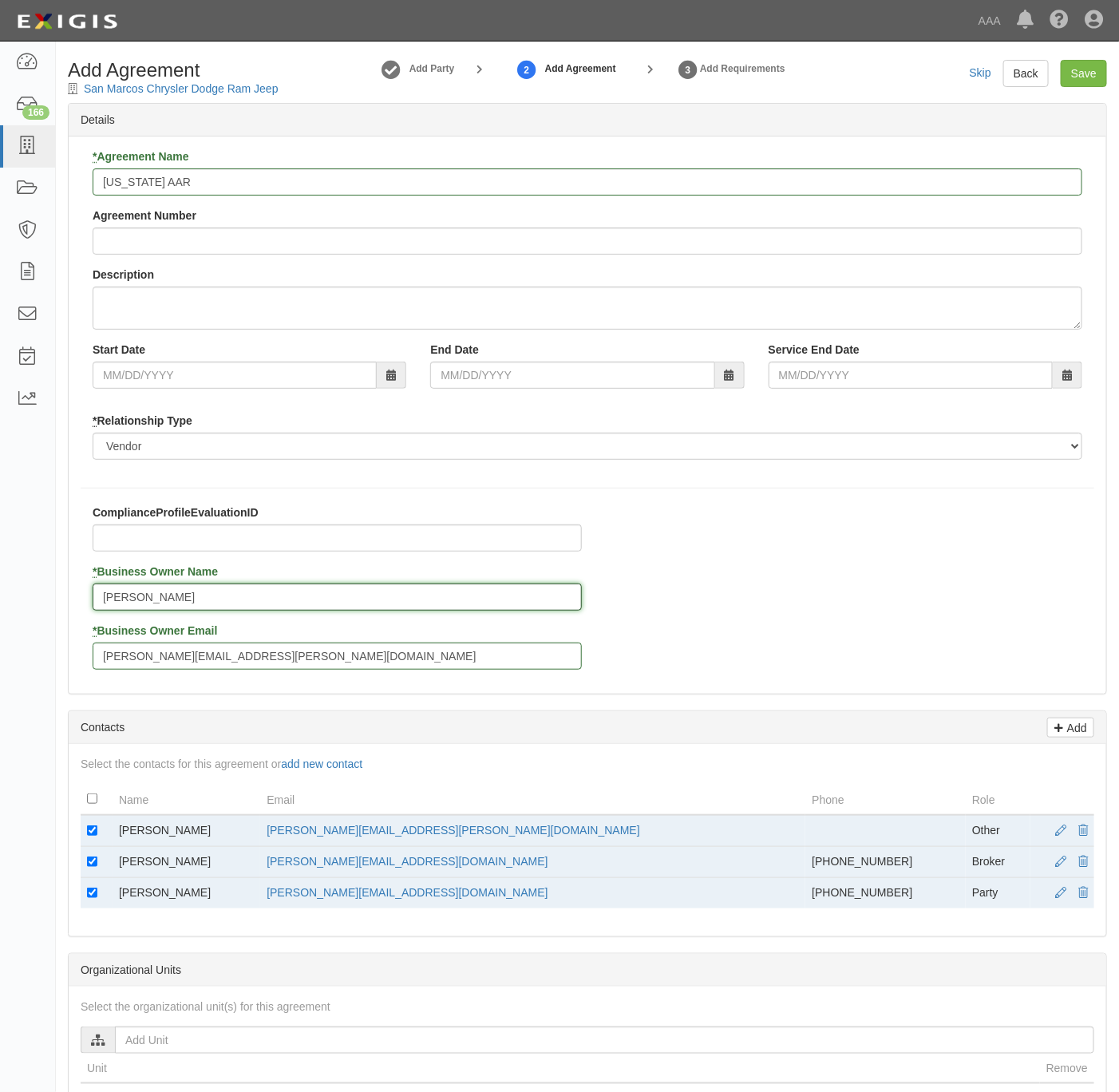 type on "Hillaire Henninger" 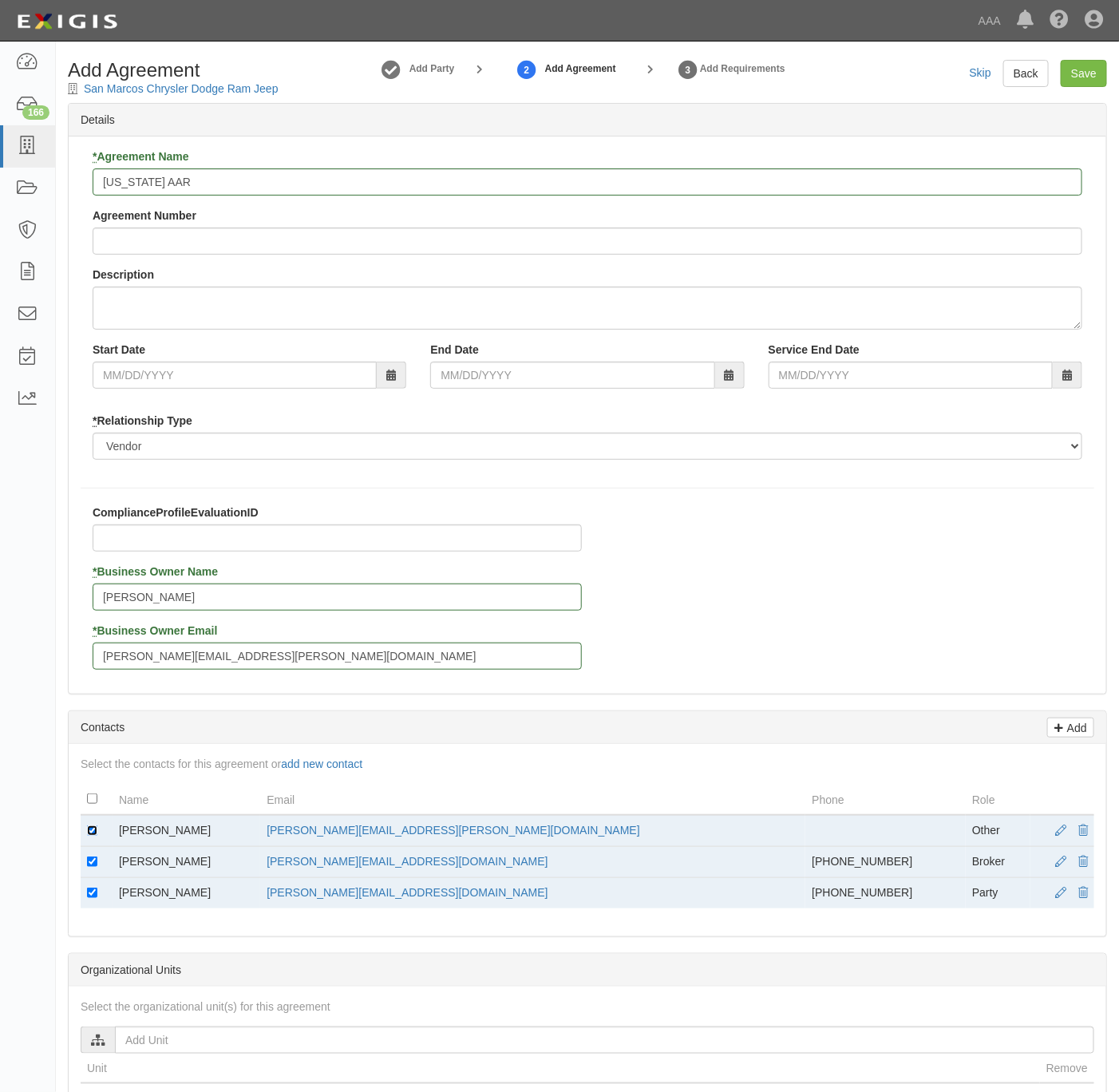 click at bounding box center (92, 830) 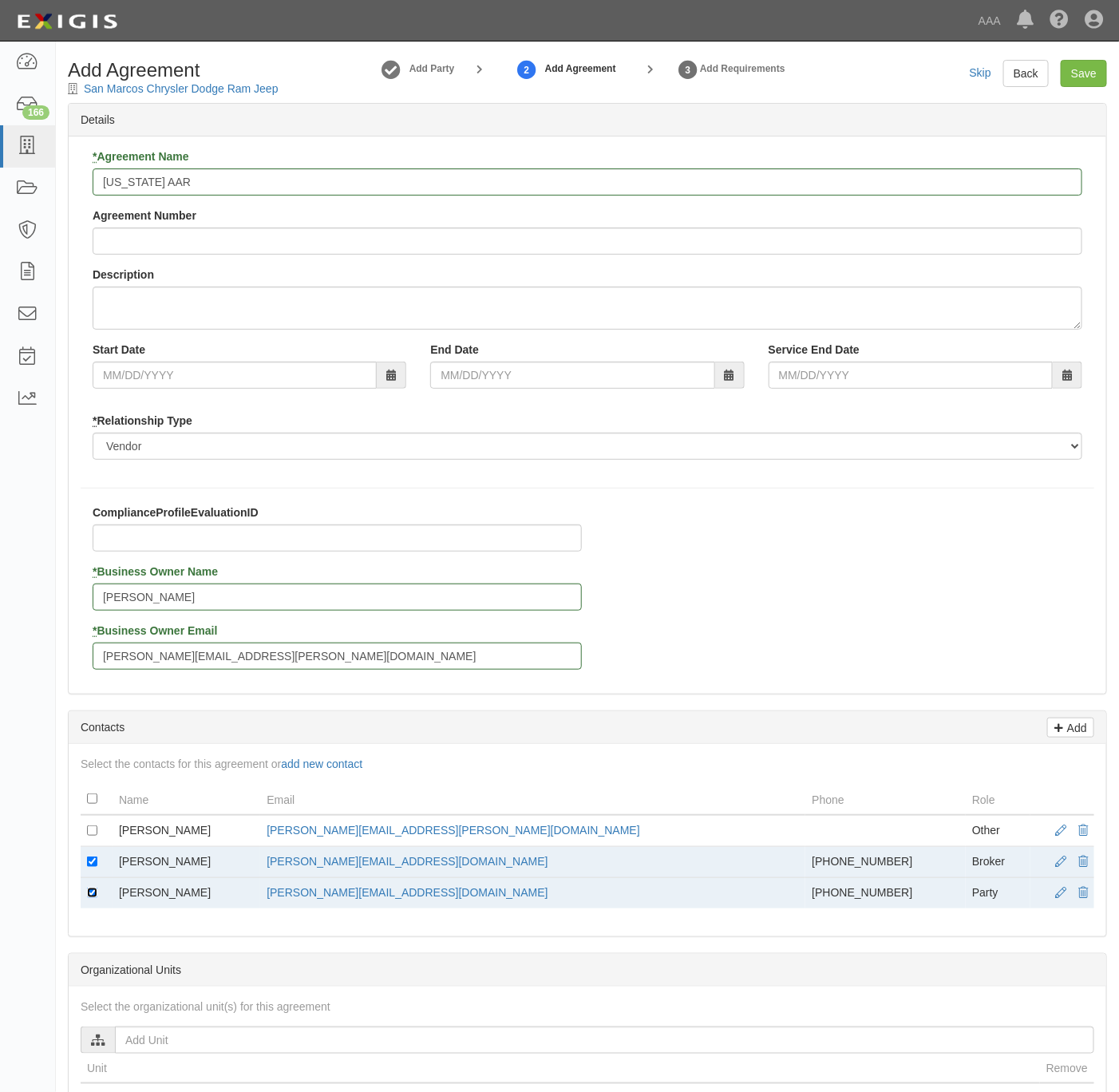 click at bounding box center (92, 892) 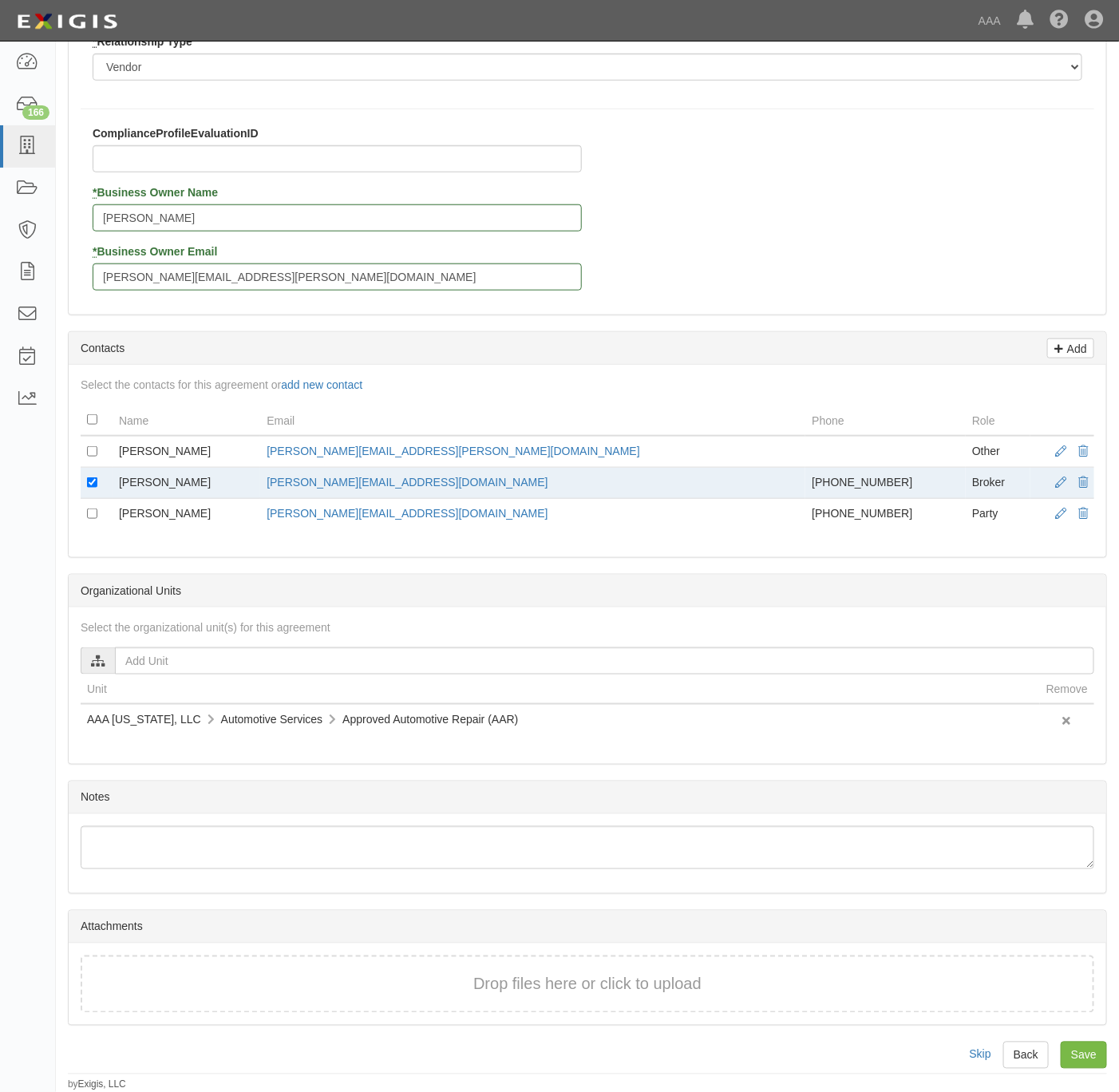 scroll, scrollTop: 391, scrollLeft: 0, axis: vertical 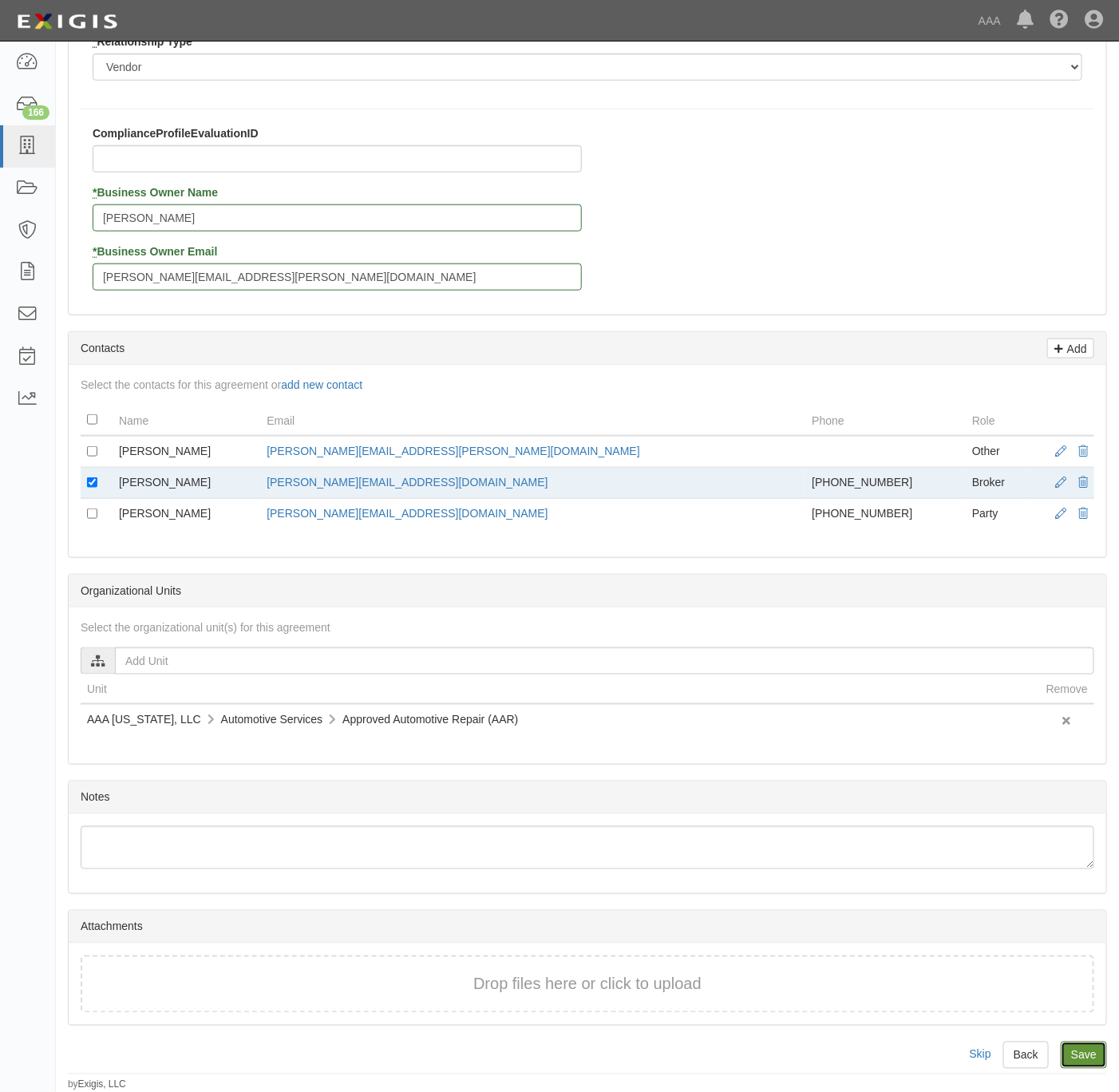 click on "Save" at bounding box center [1084, 1055] 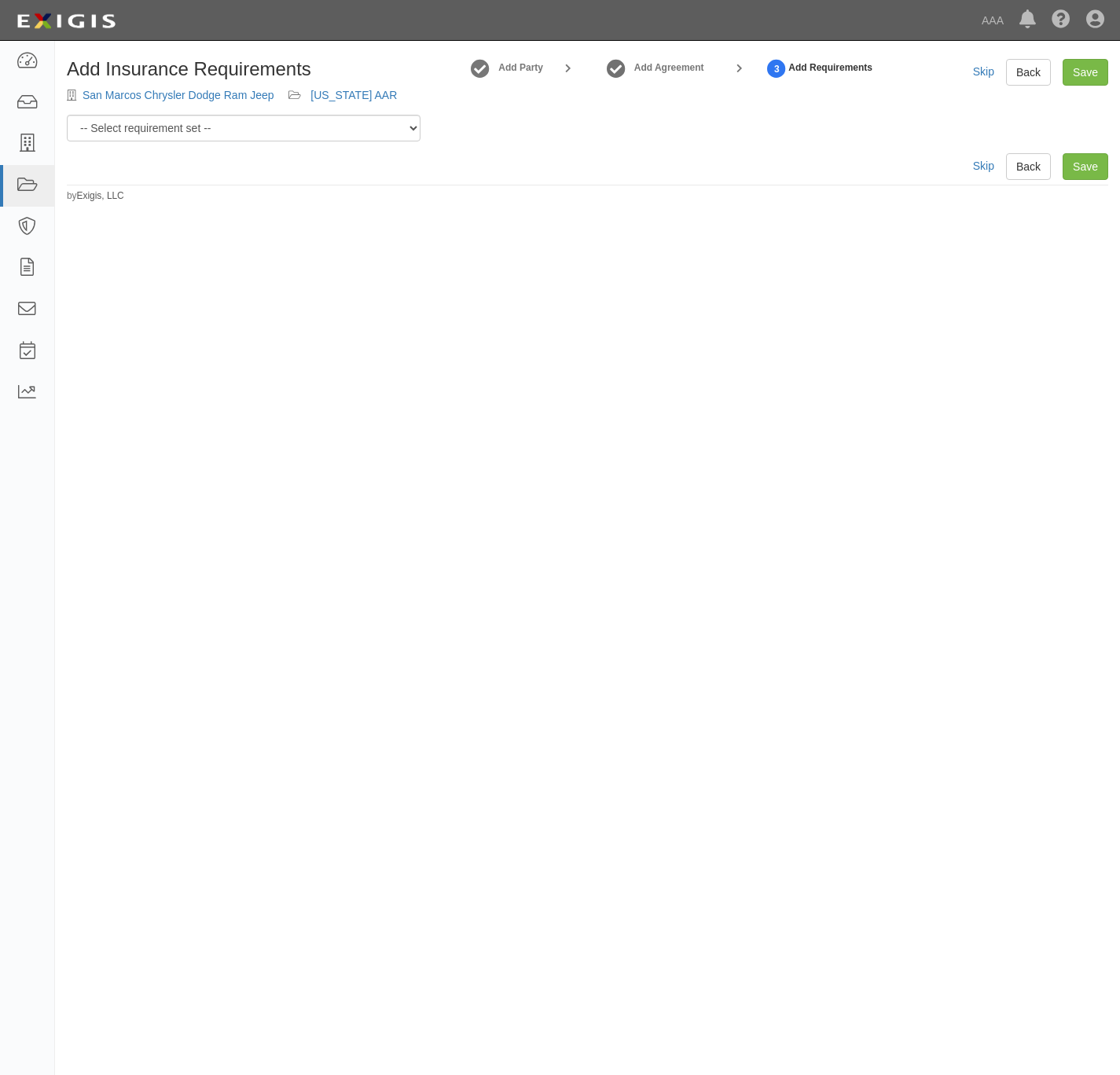 scroll, scrollTop: 0, scrollLeft: 0, axis: both 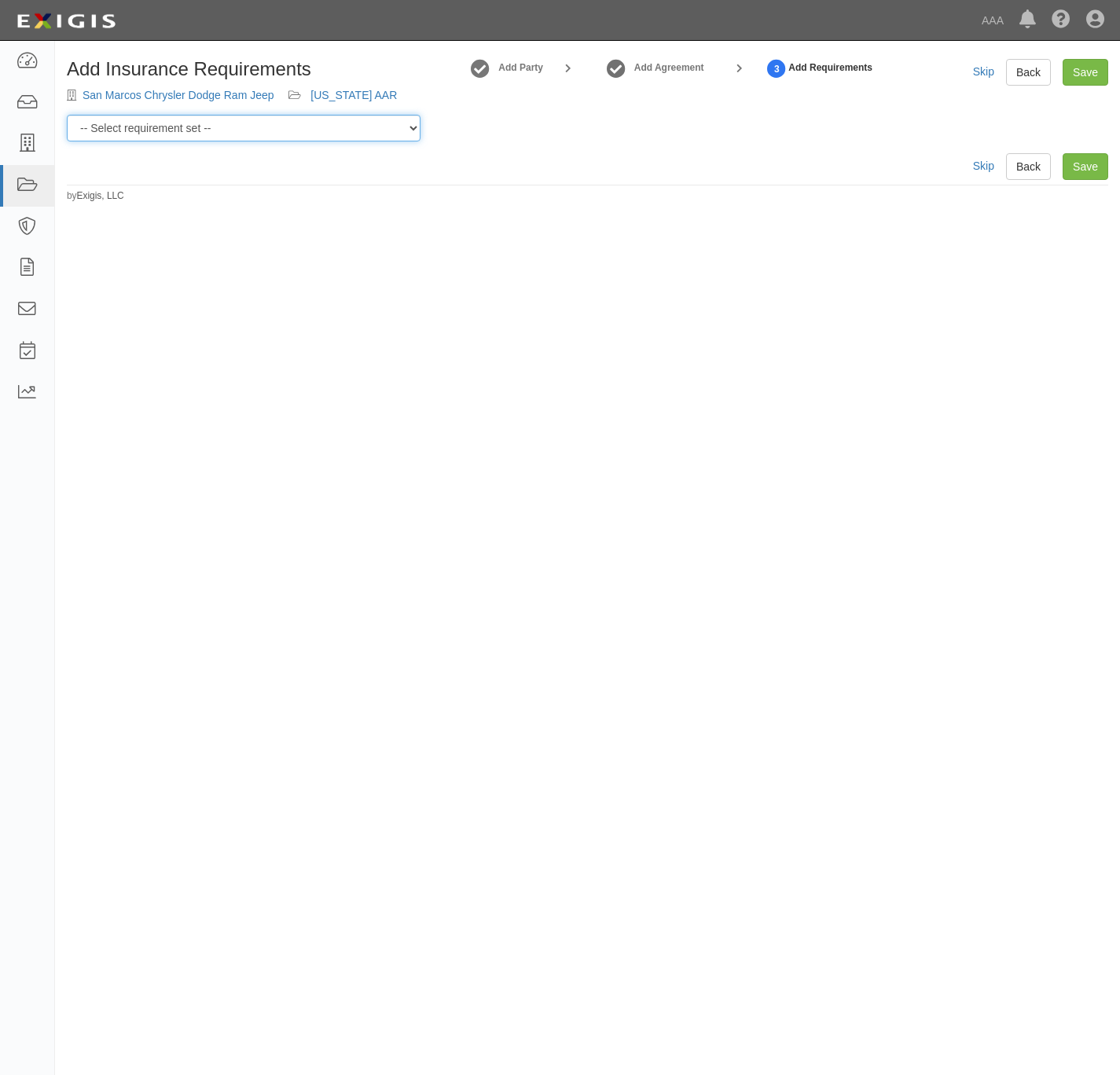 click on "-- Select requirement set --
AAA East Central AAR
AAA East Central ERS
AAA East Central ERS Locksmith
AAA East Central ERS w/o GKLL
ACMO AAR
ACMO ERS
ACMO ERS 15%
ACMO ERS Locksmith
ACMO ERS Locksmith 15%
ACMO ERS w/o GKLL
[US_STATE] AAR
[US_STATE] ERS
[US_STATE] ERS 15%
[US_STATE] ERS Locksmith
[US_STATE] ERS Locksmith 15%
[US_STATE] ERS w/o GKLL
Auto Club County Mutual Insurance Company - MPR Auto
Auto Club Indemnity Company - MPR Auto
Automobile Club Inter-Insurance Exchange - MPR Auto
[US_STATE] AAR
[US_STATE] ERS
[US_STATE] ERS  w/o GKLL
[US_STATE] ERS Locksmith
[US_STATE] AAR
[US_STATE] ERS
[US_STATE] ERS 15%
[US_STATE] ERS Locksmith
[US_STATE] ERS Locksmith 15%
[US_STATE] ERS w/o GKLL
Interinsurance Exchange of the Automobile Club - MPR Auto
Motor Club Insurance Company - MPR Auto
[US_STATE] AAR
[US_STATE] ERS
[US_STATE] ERS 15%
[US_STATE] ERS Locksmith
[US_STATE] ERS Locksmith 15%
[US_STATE] ERS w/o GKLL
NNE AAR
NNE ERS
NNE ERS 15%
NNE ERS 15% W/O GKLL" at bounding box center [244, 128] 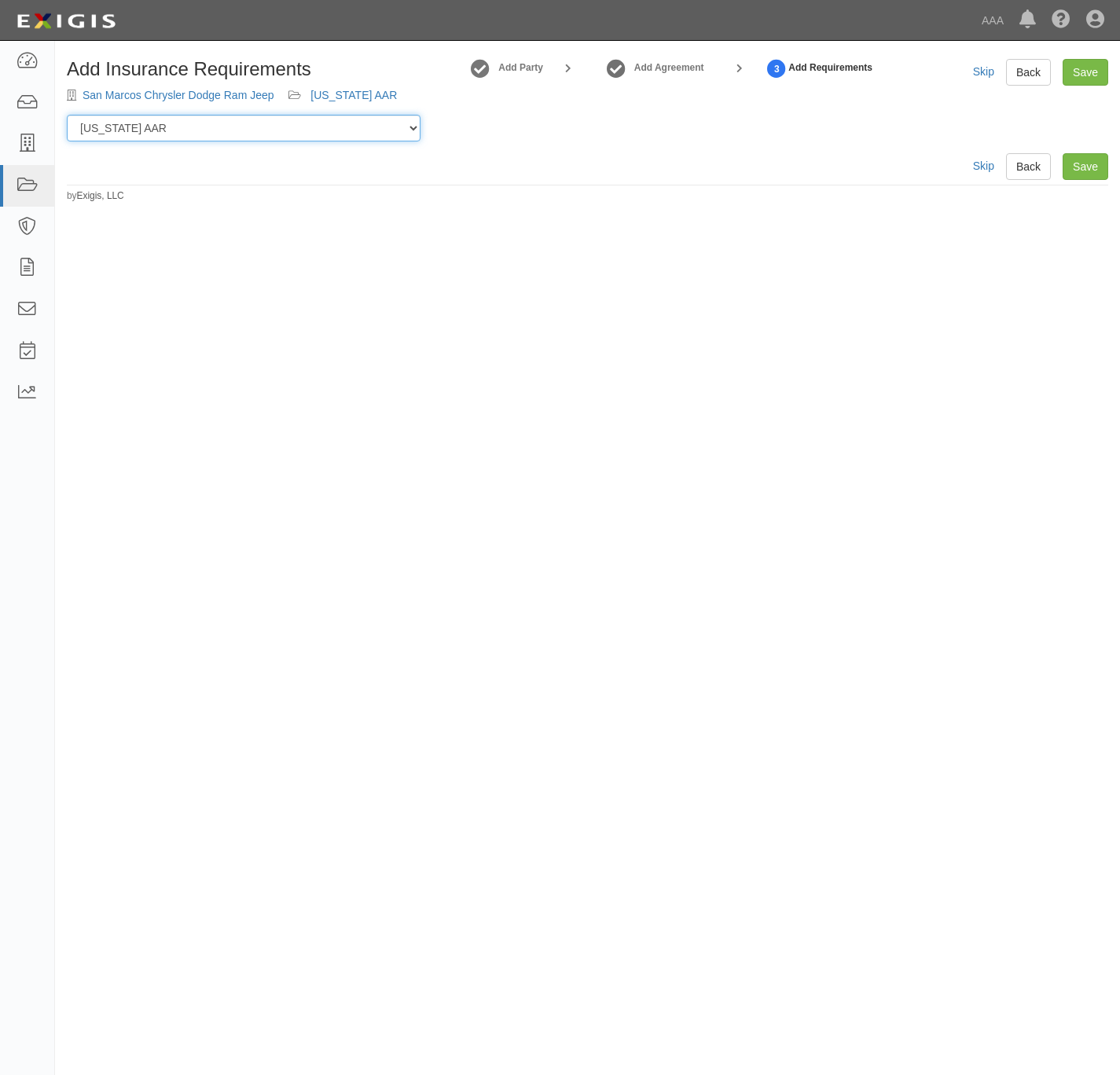 click on "-- Select requirement set --
AAA East Central AAR
AAA East Central ERS
AAA East Central ERS Locksmith
AAA East Central ERS w/o GKLL
ACMO AAR
ACMO ERS
ACMO ERS 15%
ACMO ERS Locksmith
ACMO ERS Locksmith 15%
ACMO ERS w/o GKLL
[US_STATE] AAR
[US_STATE] ERS
[US_STATE] ERS 15%
[US_STATE] ERS Locksmith
[US_STATE] ERS Locksmith 15%
[US_STATE] ERS w/o GKLL
Auto Club County Mutual Insurance Company - MPR Auto
Auto Club Indemnity Company - MPR Auto
Automobile Club Inter-Insurance Exchange - MPR Auto
[US_STATE] AAR
[US_STATE] ERS
[US_STATE] ERS  w/o GKLL
[US_STATE] ERS Locksmith
[US_STATE] AAR
[US_STATE] ERS
[US_STATE] ERS 15%
[US_STATE] ERS Locksmith
[US_STATE] ERS Locksmith 15%
[US_STATE] ERS w/o GKLL
Interinsurance Exchange of the Automobile Club - MPR Auto
Motor Club Insurance Company - MPR Auto
[US_STATE] AAR
[US_STATE] ERS
[US_STATE] ERS 15%
[US_STATE] ERS Locksmith
[US_STATE] ERS Locksmith 15%
[US_STATE] ERS w/o GKLL
NNE AAR
NNE ERS
NNE ERS 15%
NNE ERS 15% W/O GKLL" at bounding box center (244, 128) 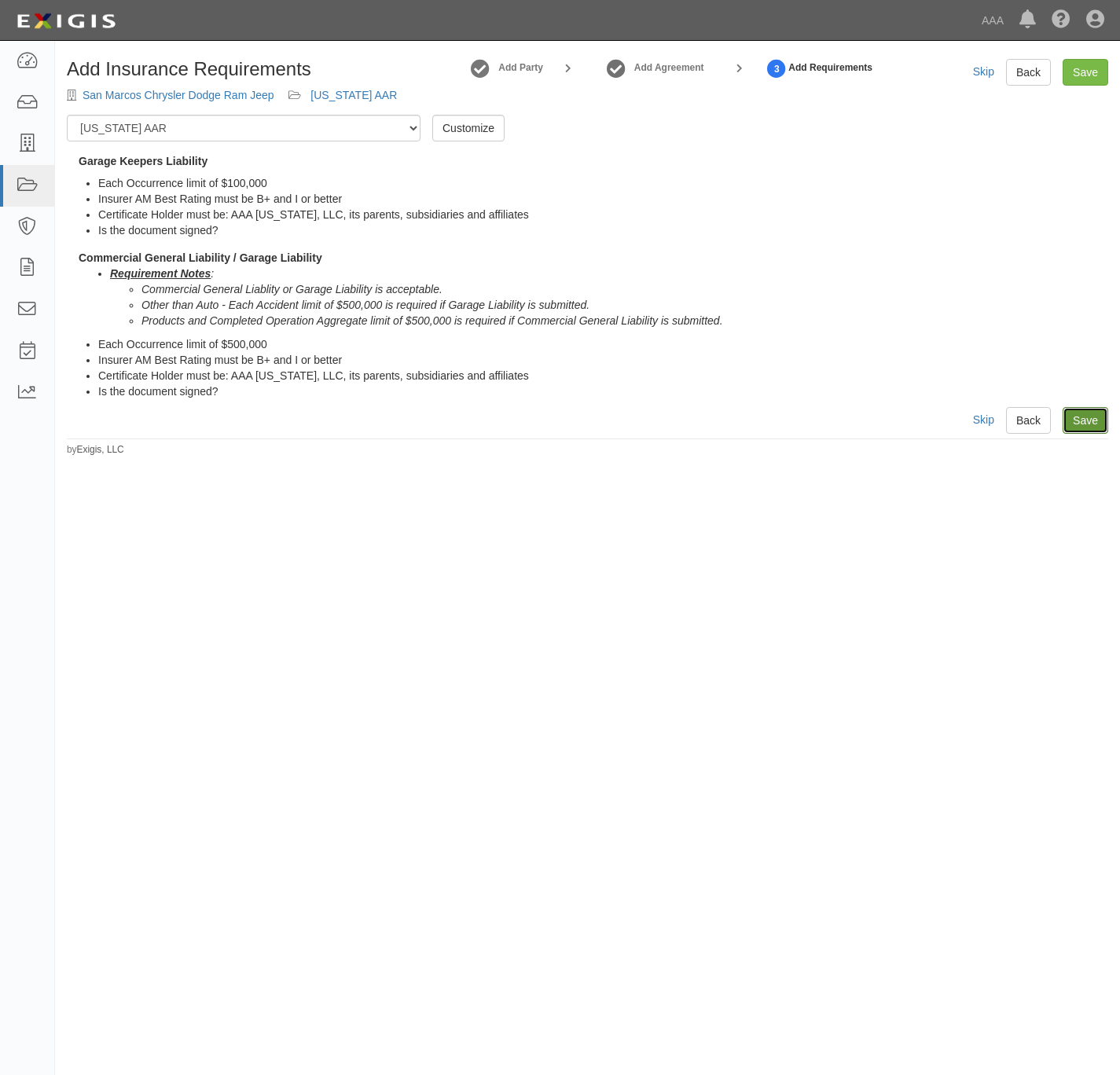 click on "Save" at bounding box center [1085, 420] 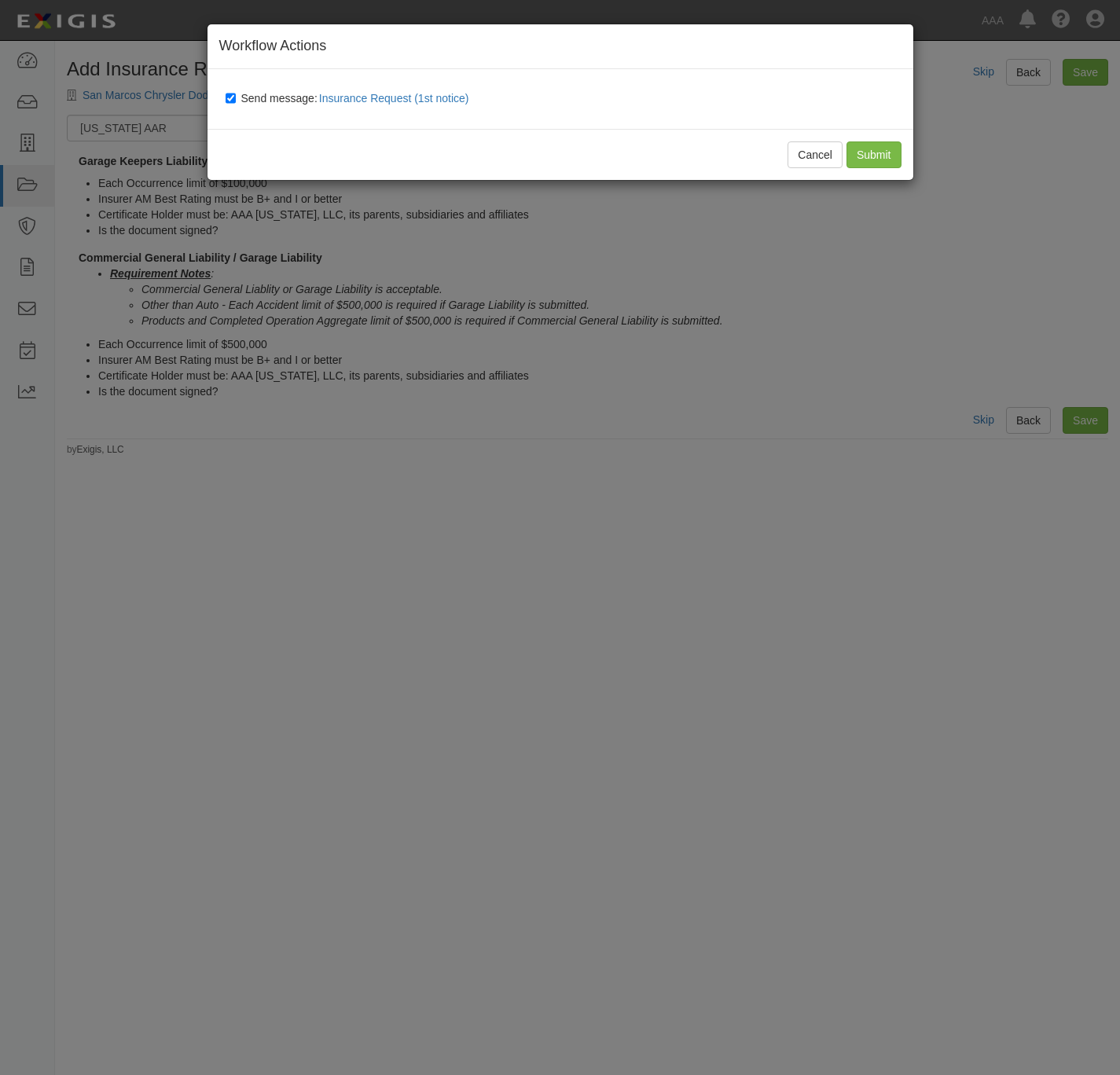 click on "Send message:  Insurance Request (1st notice)" at bounding box center [564, 99] 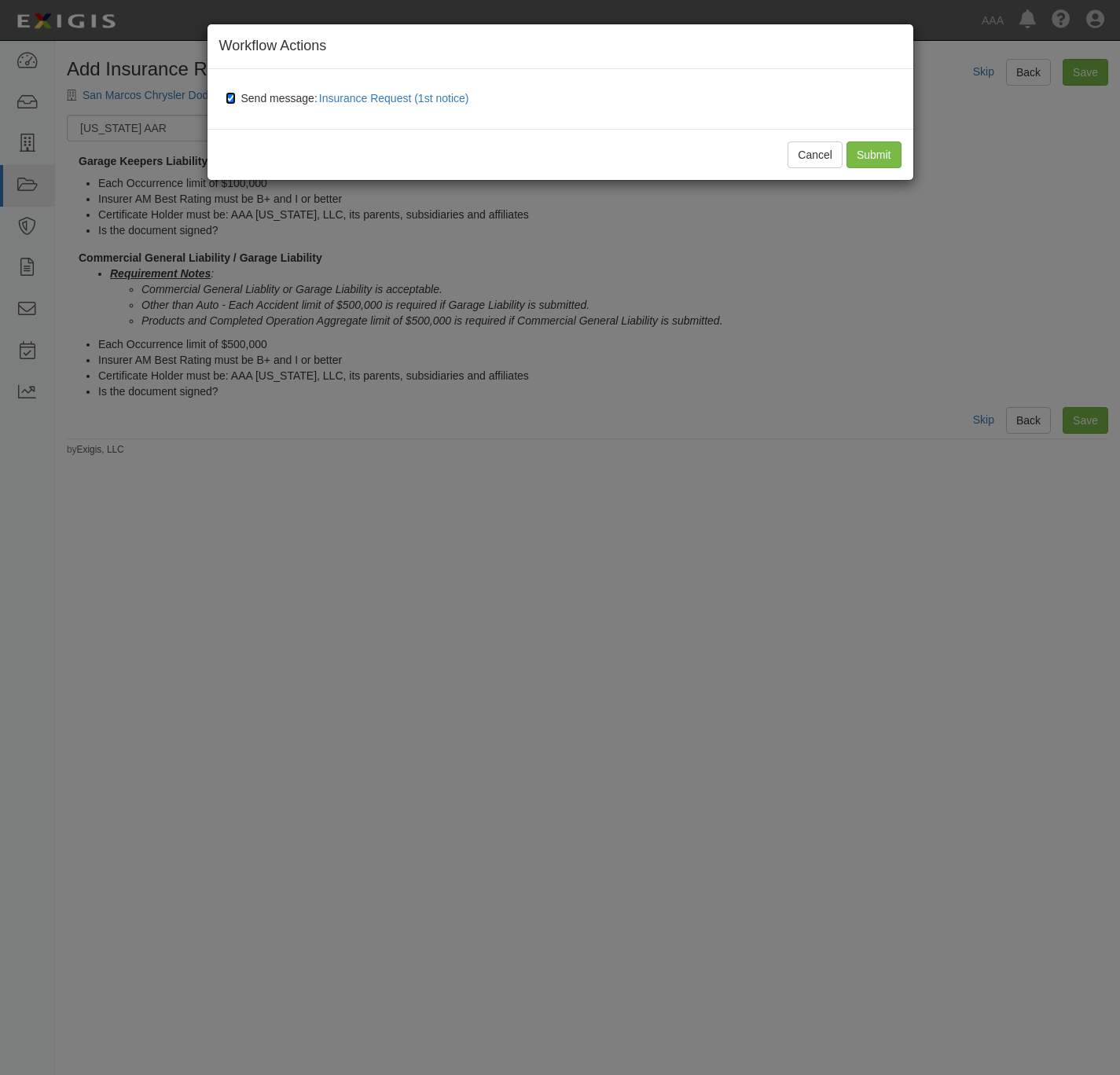 click on "Send message:  Insurance Request (1st notice)" at bounding box center (230, 98) 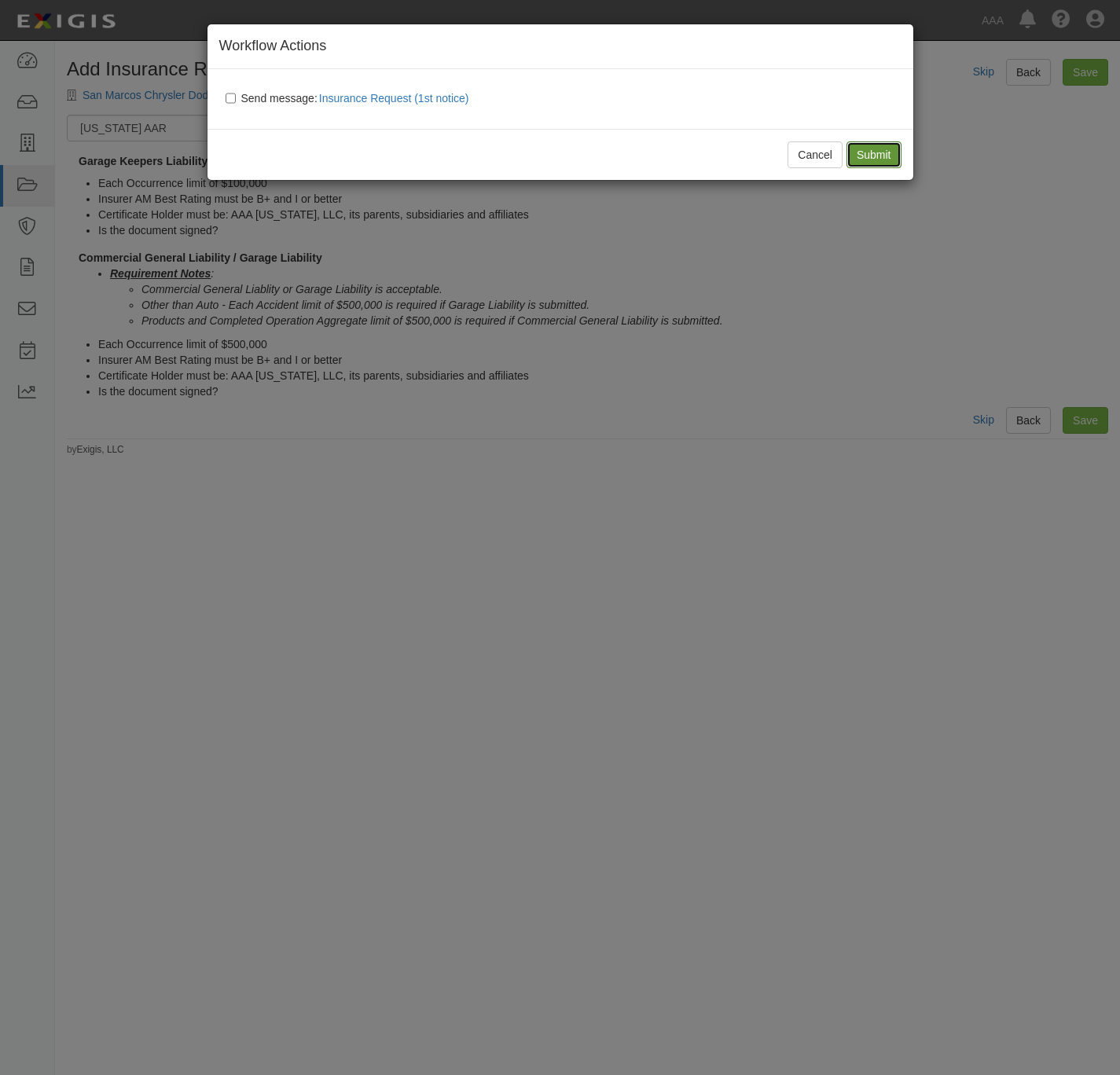 click on "Submit" at bounding box center [874, 155] 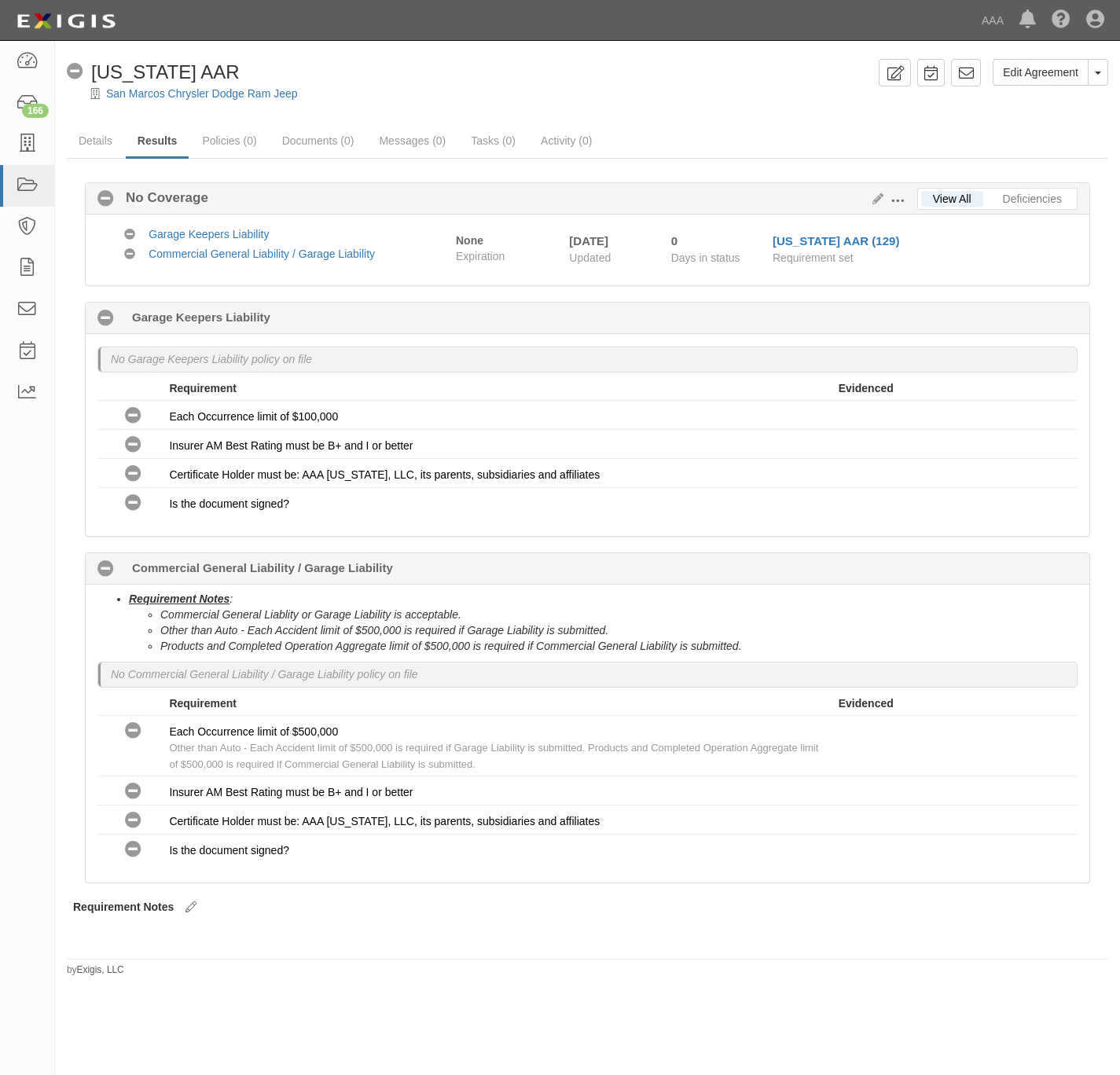 scroll, scrollTop: 0, scrollLeft: 0, axis: both 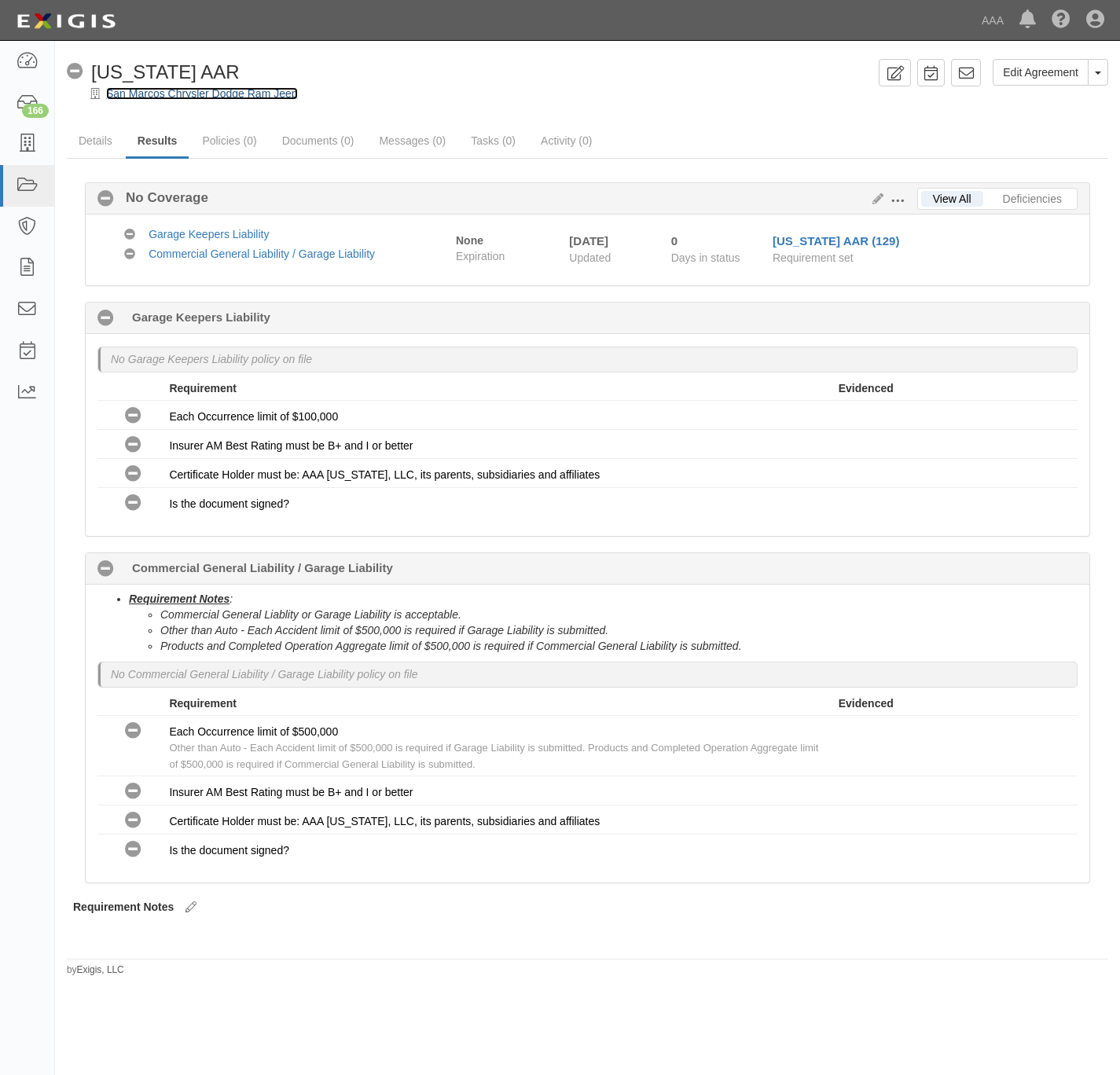 click on "San Marcos Chrysler Dodge Ram Jeep" at bounding box center [202, 94] 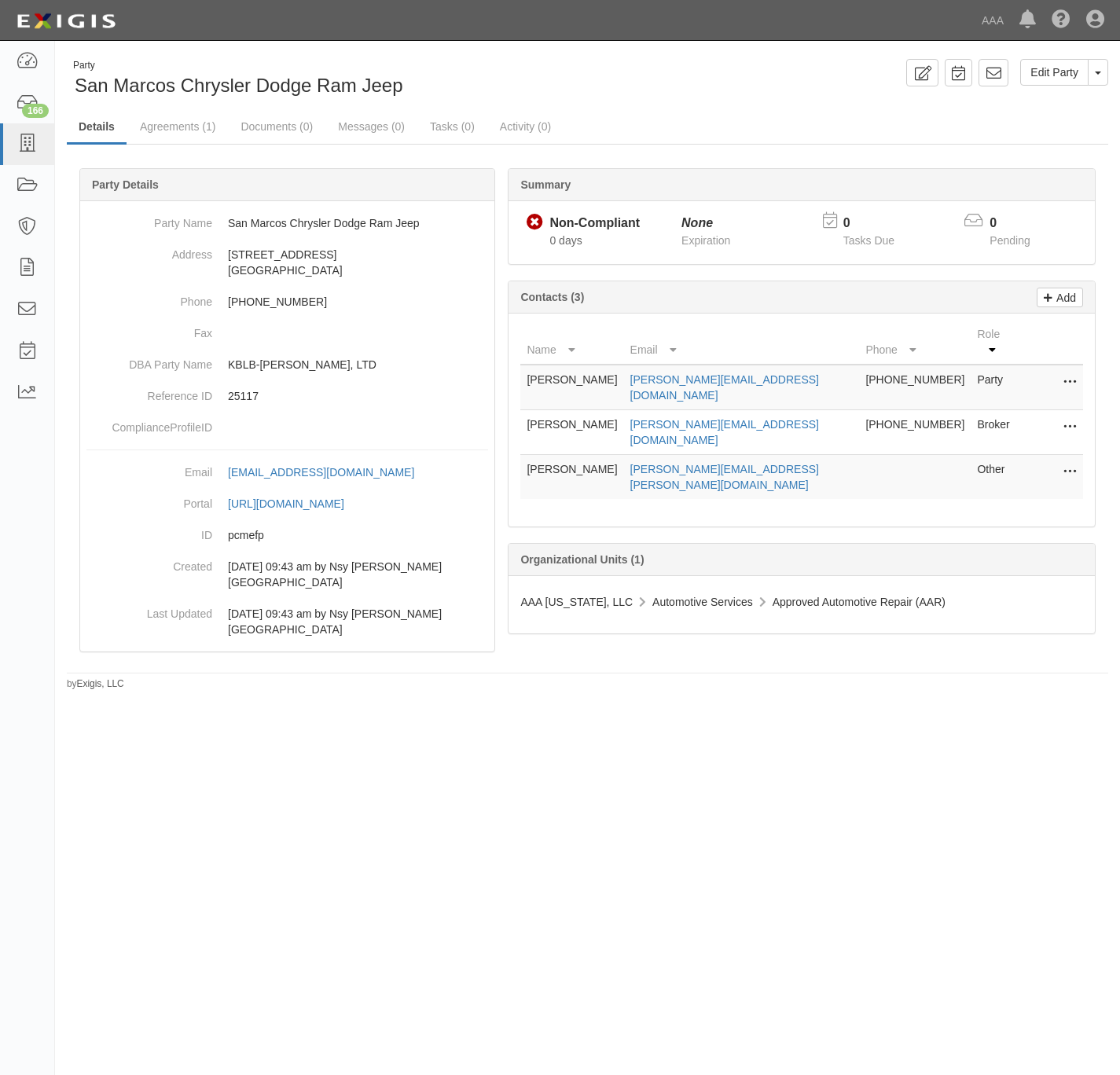 scroll, scrollTop: 0, scrollLeft: 0, axis: both 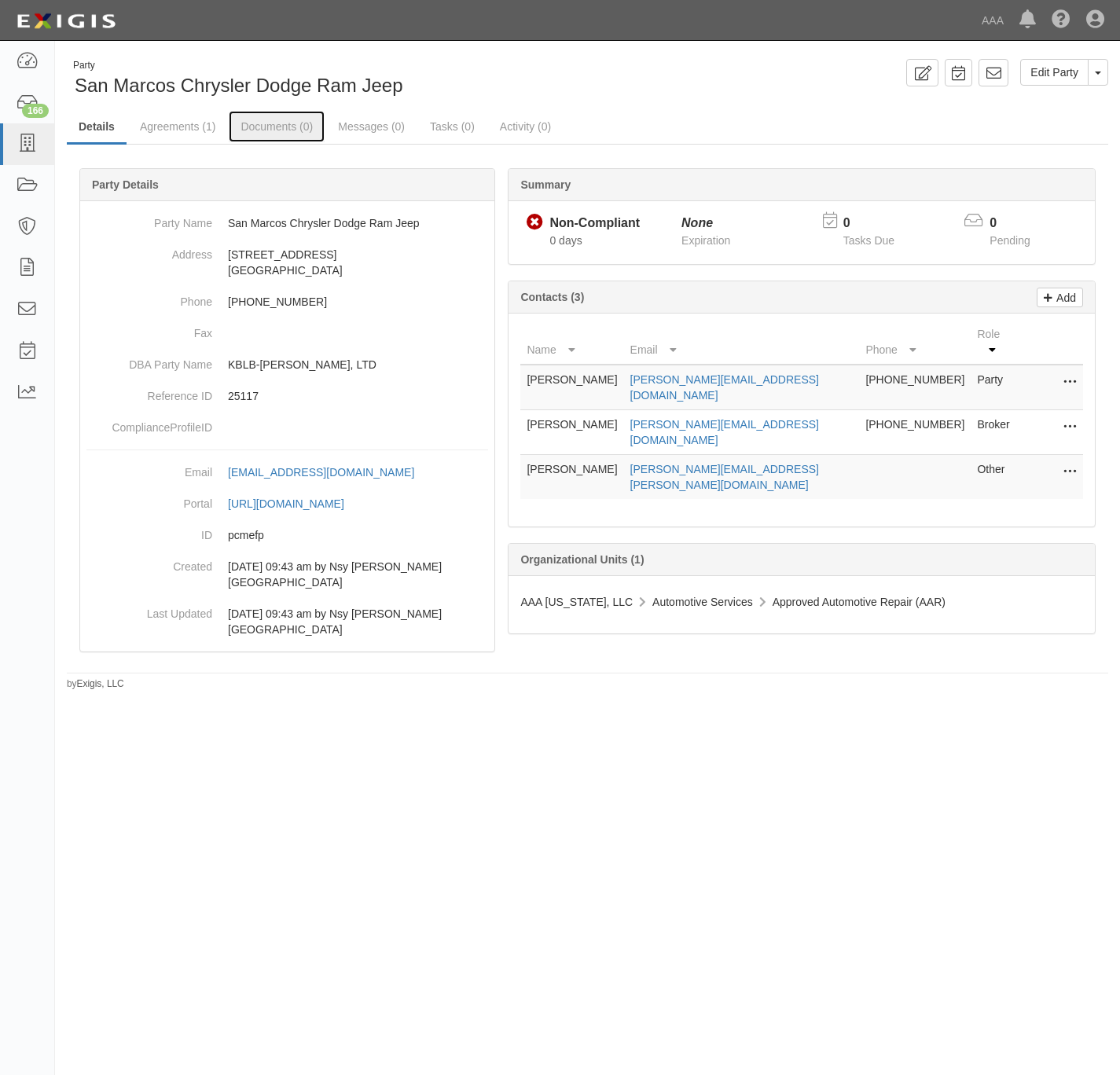 drag, startPoint x: 0, startPoint y: 0, endPoint x: 490, endPoint y: 101, distance: 500.30091 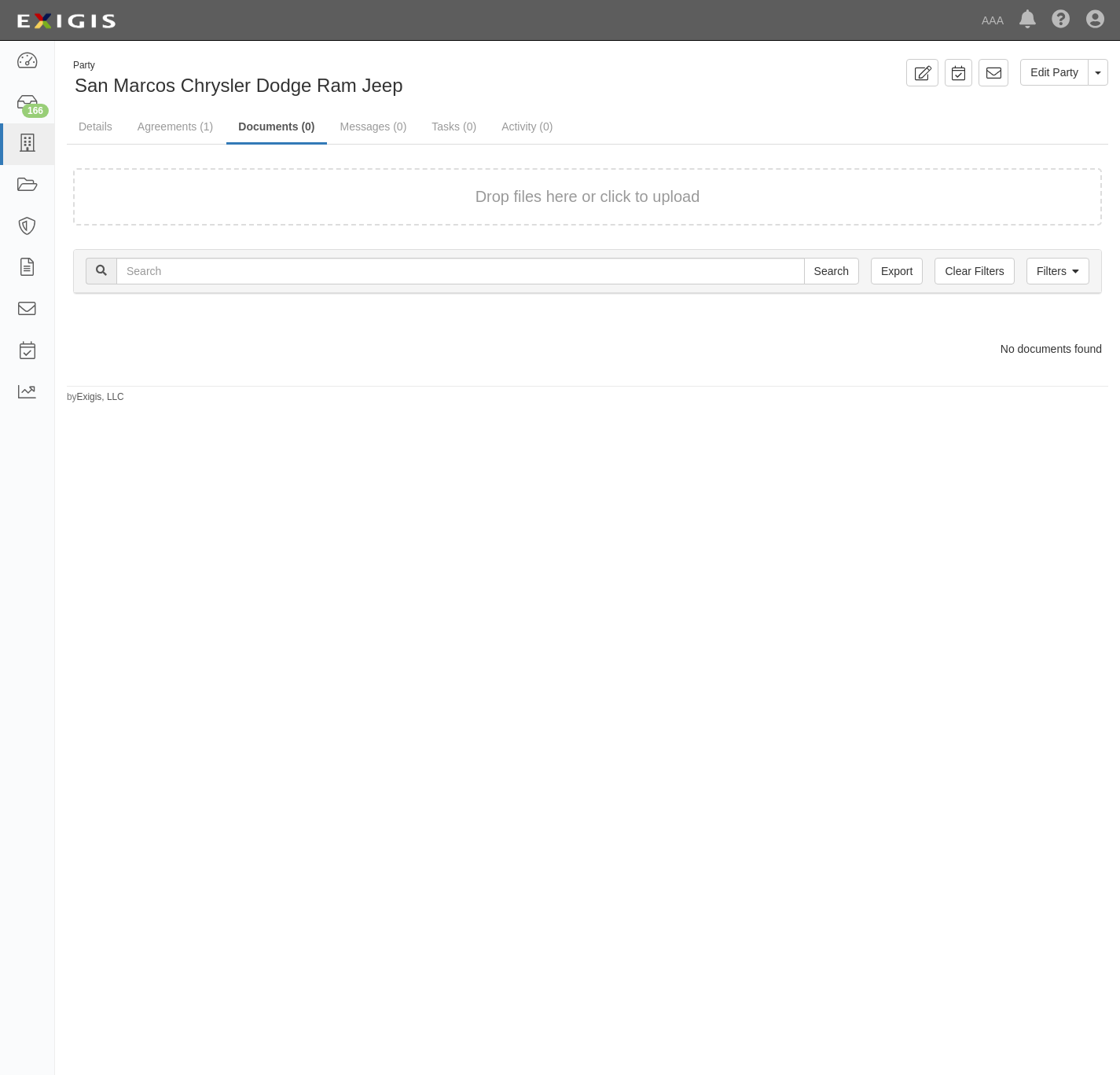 scroll, scrollTop: 0, scrollLeft: 0, axis: both 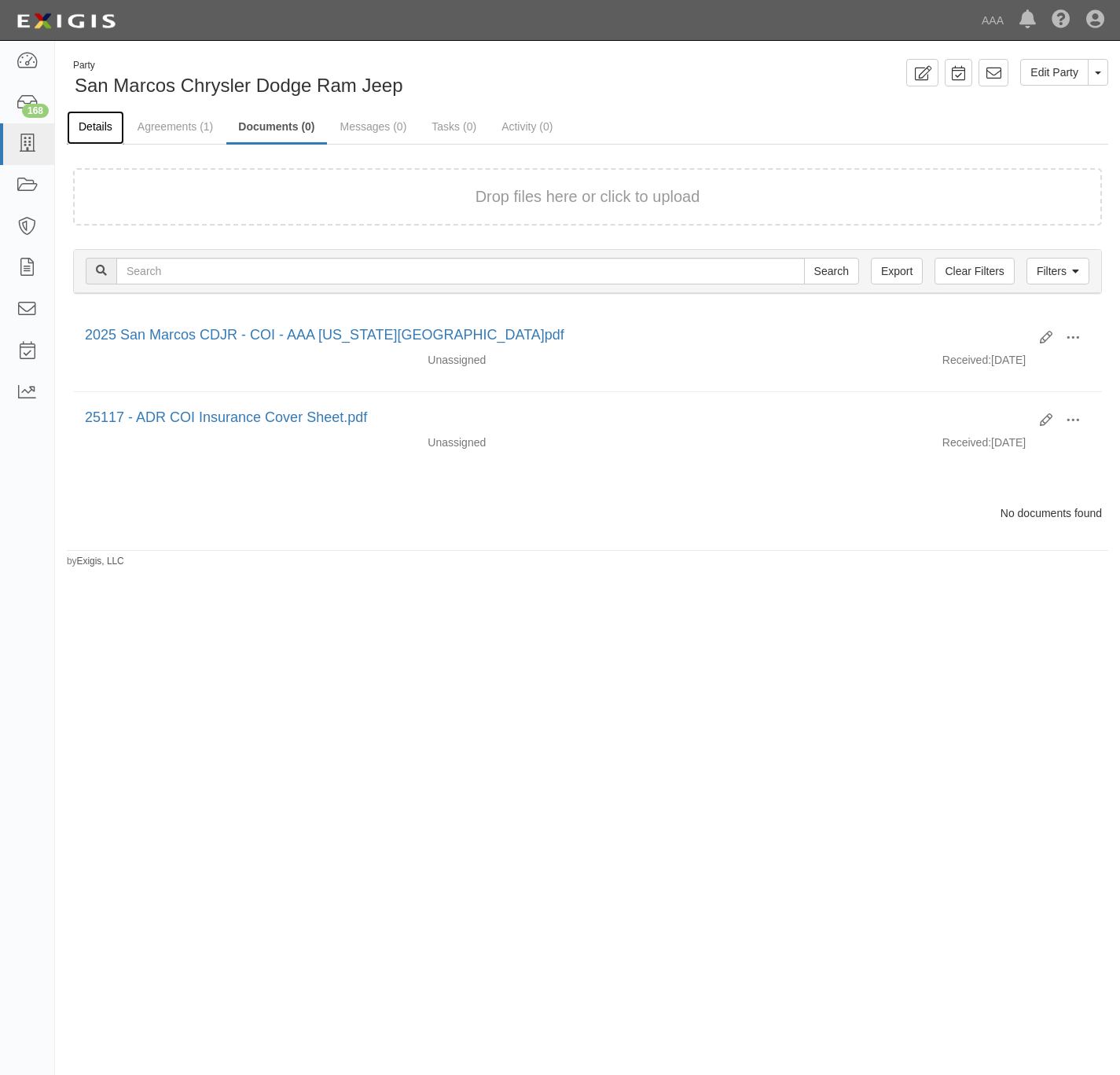 click on "Details" at bounding box center (95, 127) 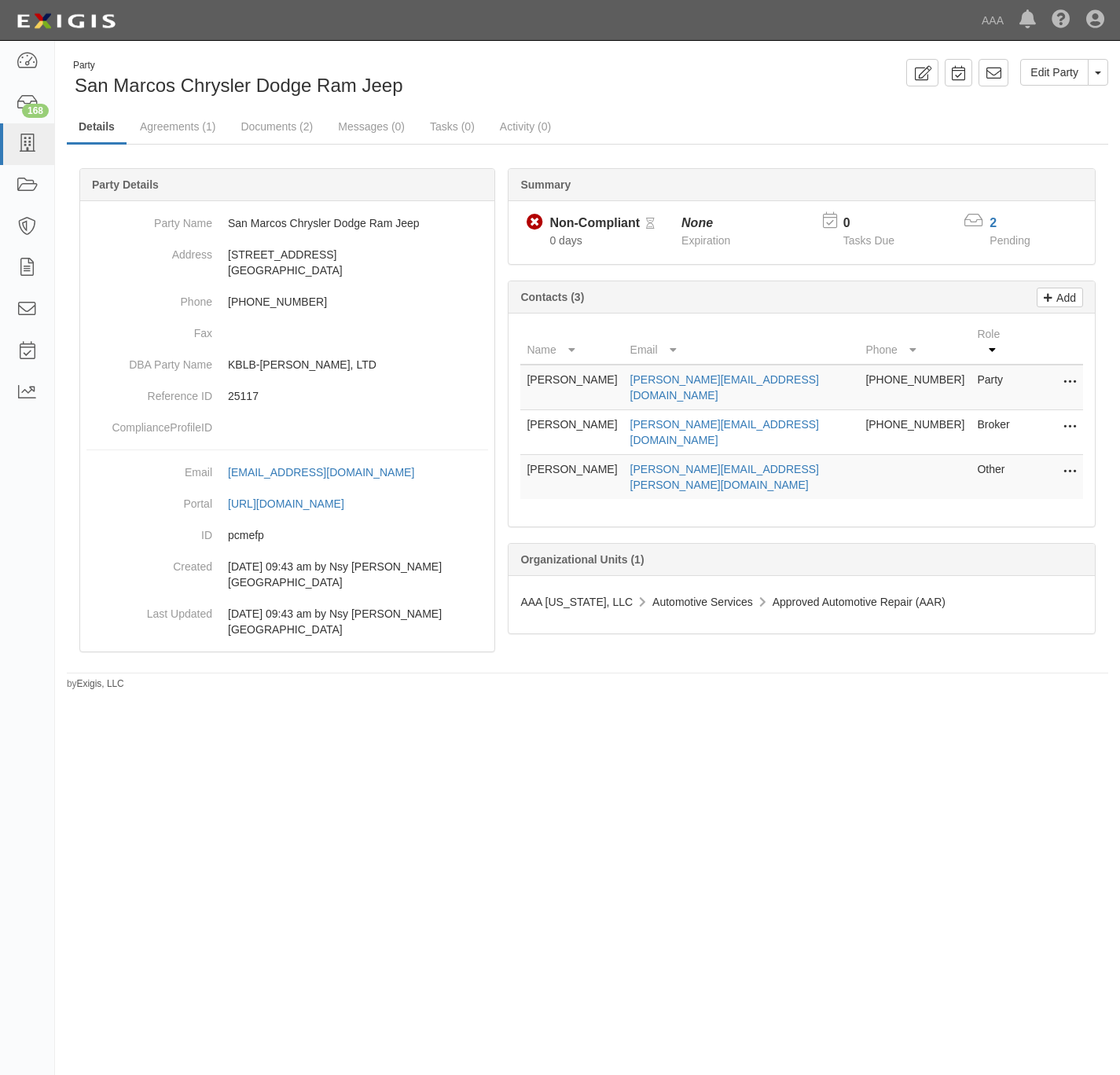 scroll, scrollTop: 0, scrollLeft: 0, axis: both 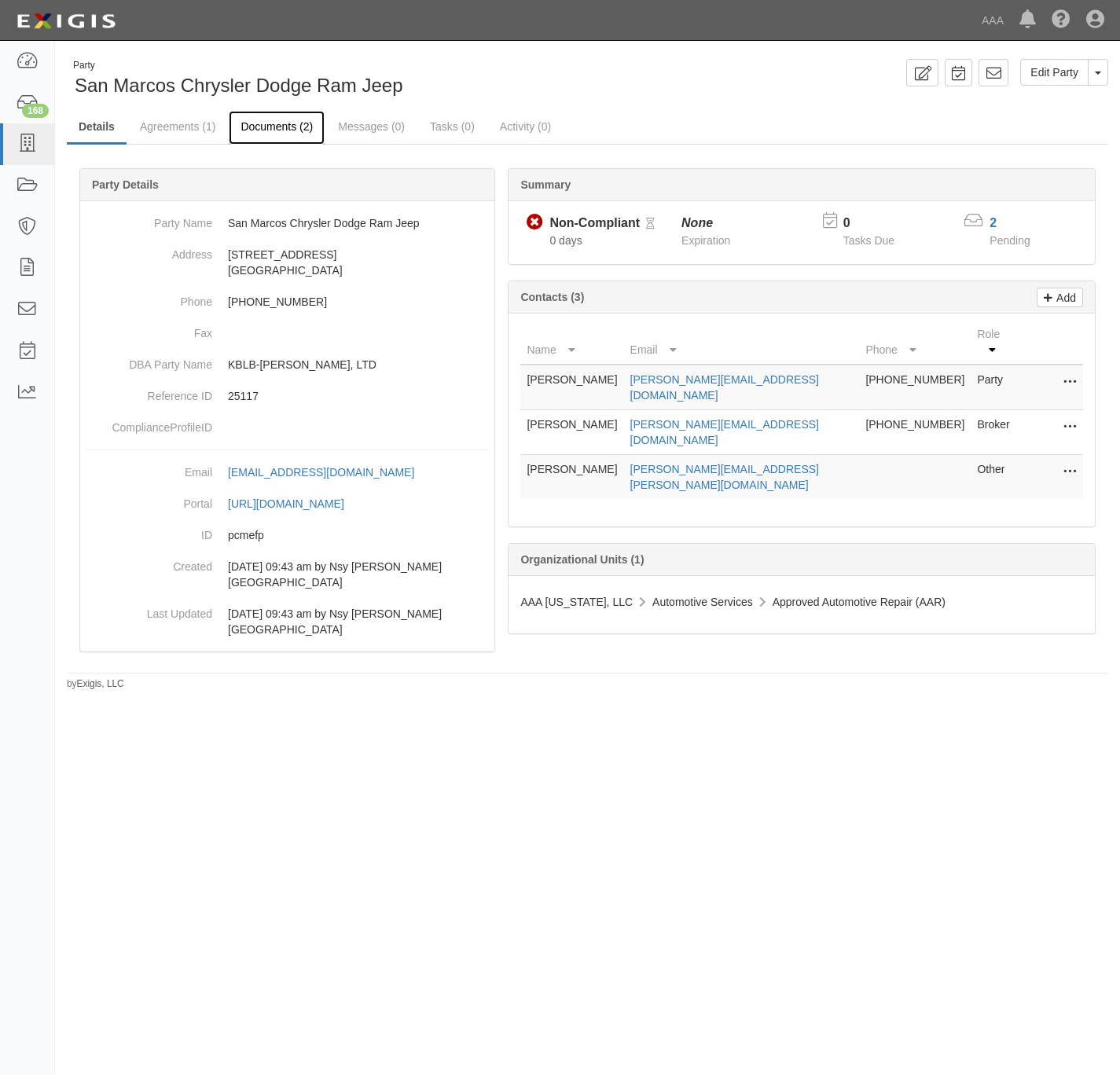 click on "Documents (2)" at bounding box center [277, 127] 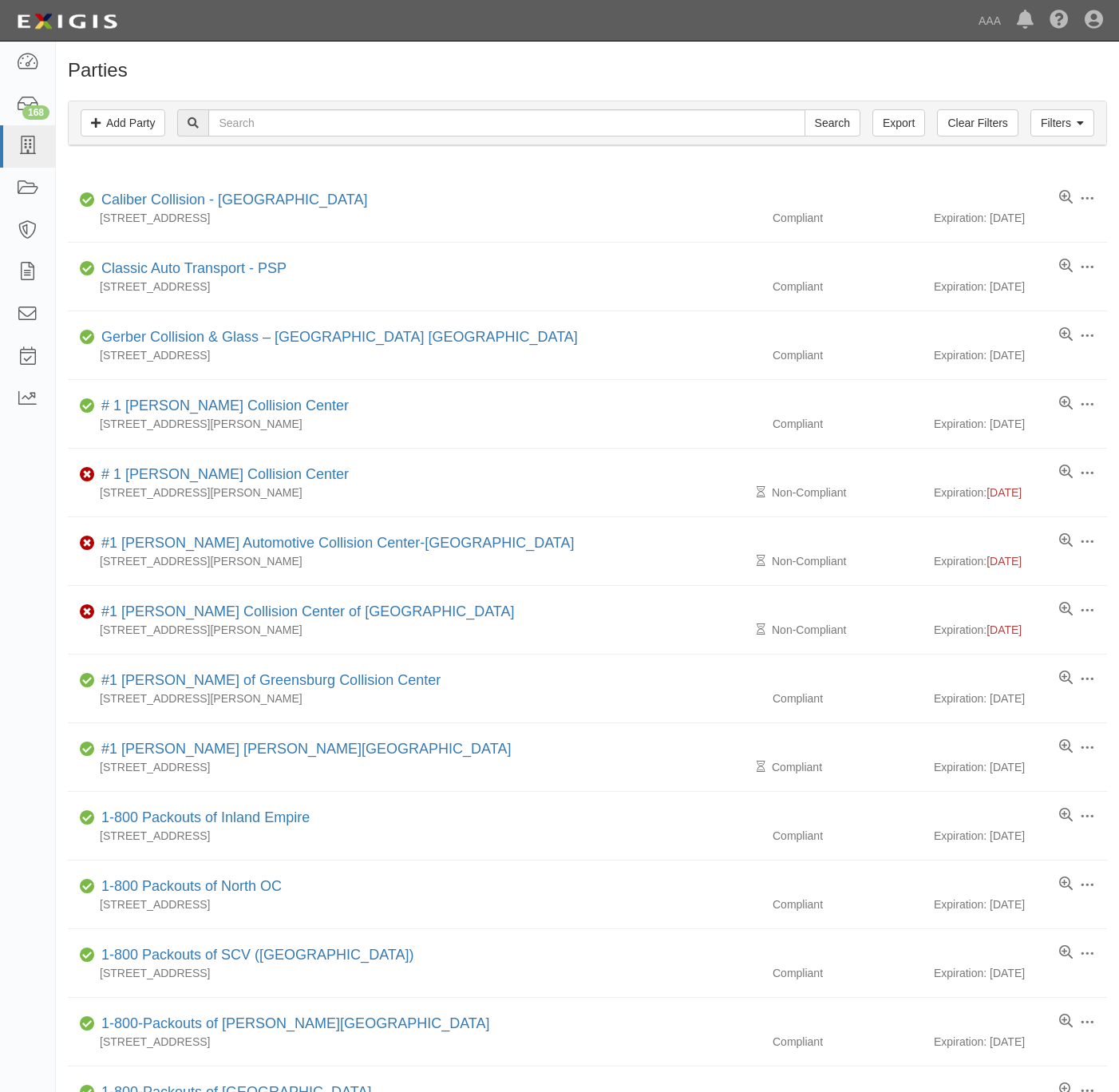 scroll, scrollTop: 0, scrollLeft: 0, axis: both 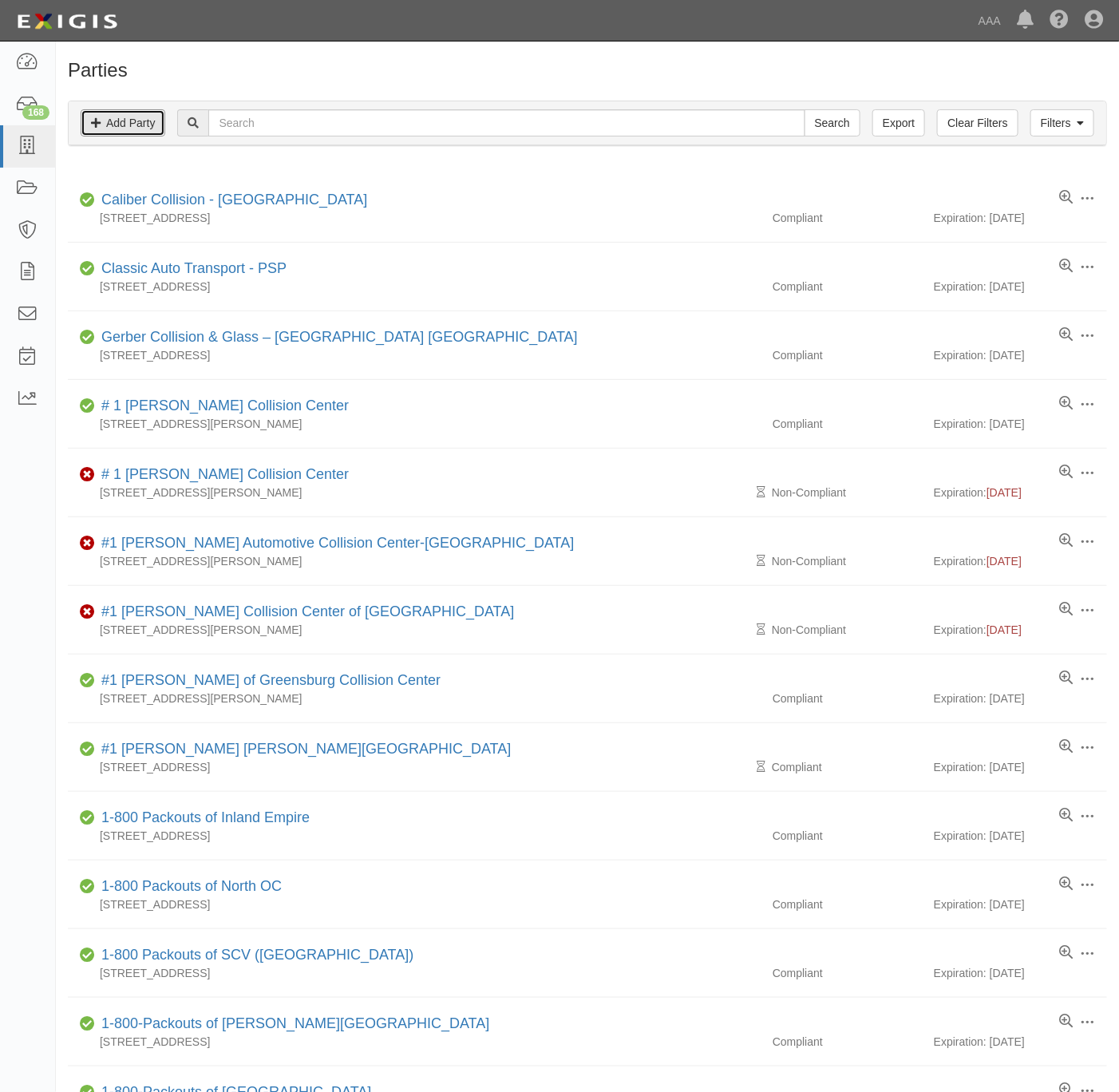 drag, startPoint x: 120, startPoint y: 121, endPoint x: 178, endPoint y: 115, distance: 58.30952 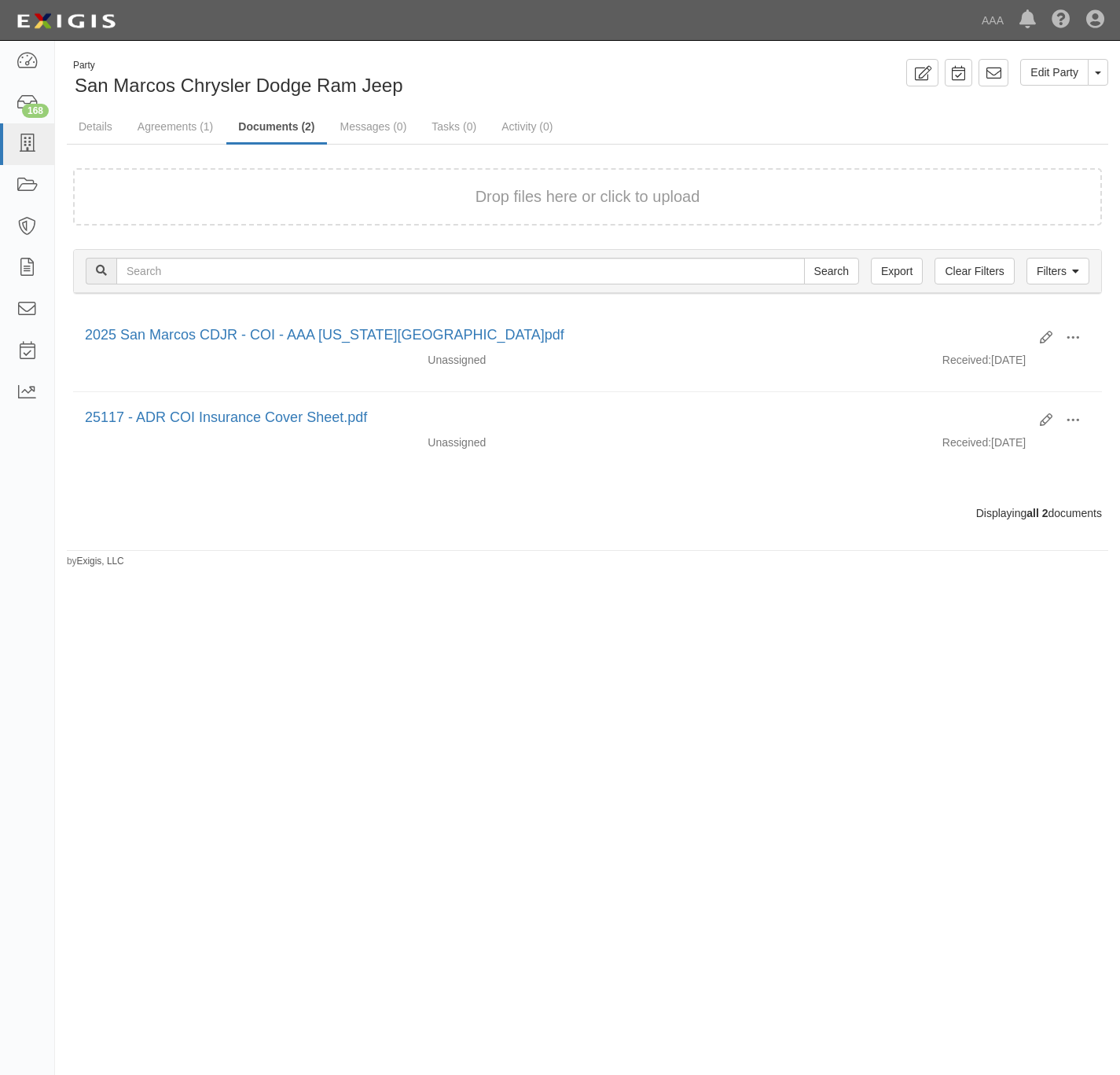 scroll, scrollTop: 0, scrollLeft: 0, axis: both 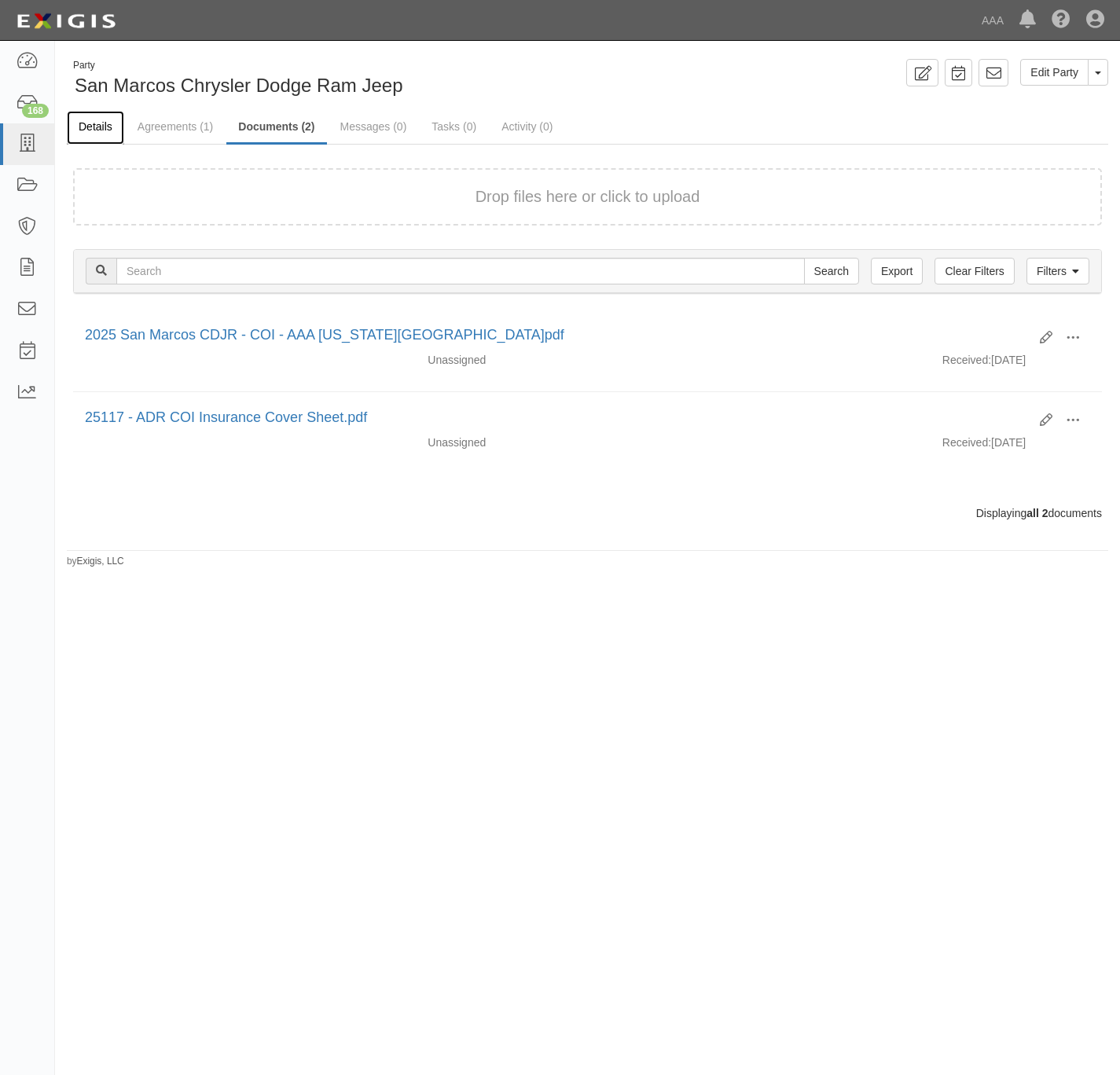 click on "Details" at bounding box center [95, 127] 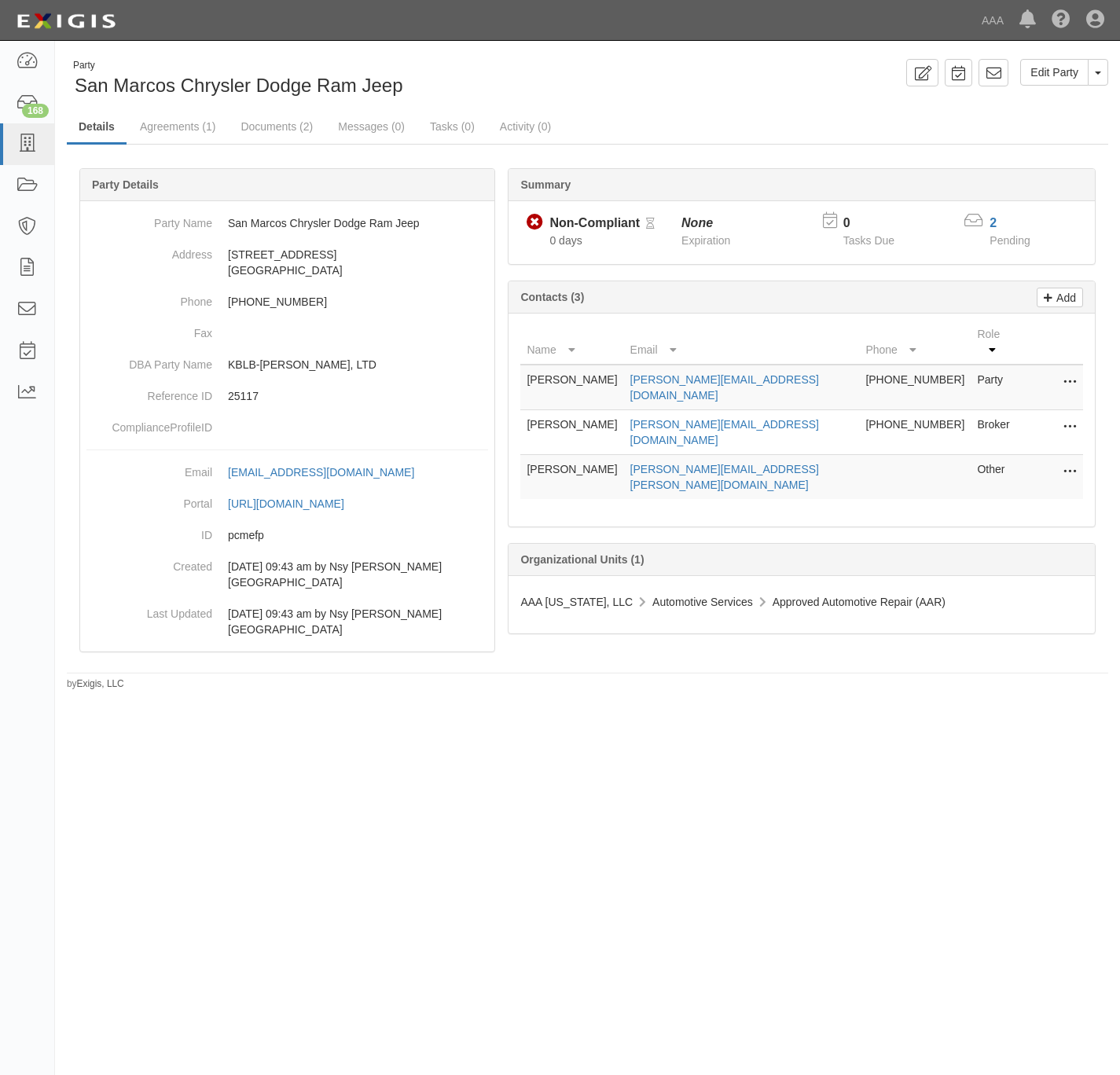 scroll, scrollTop: 0, scrollLeft: 0, axis: both 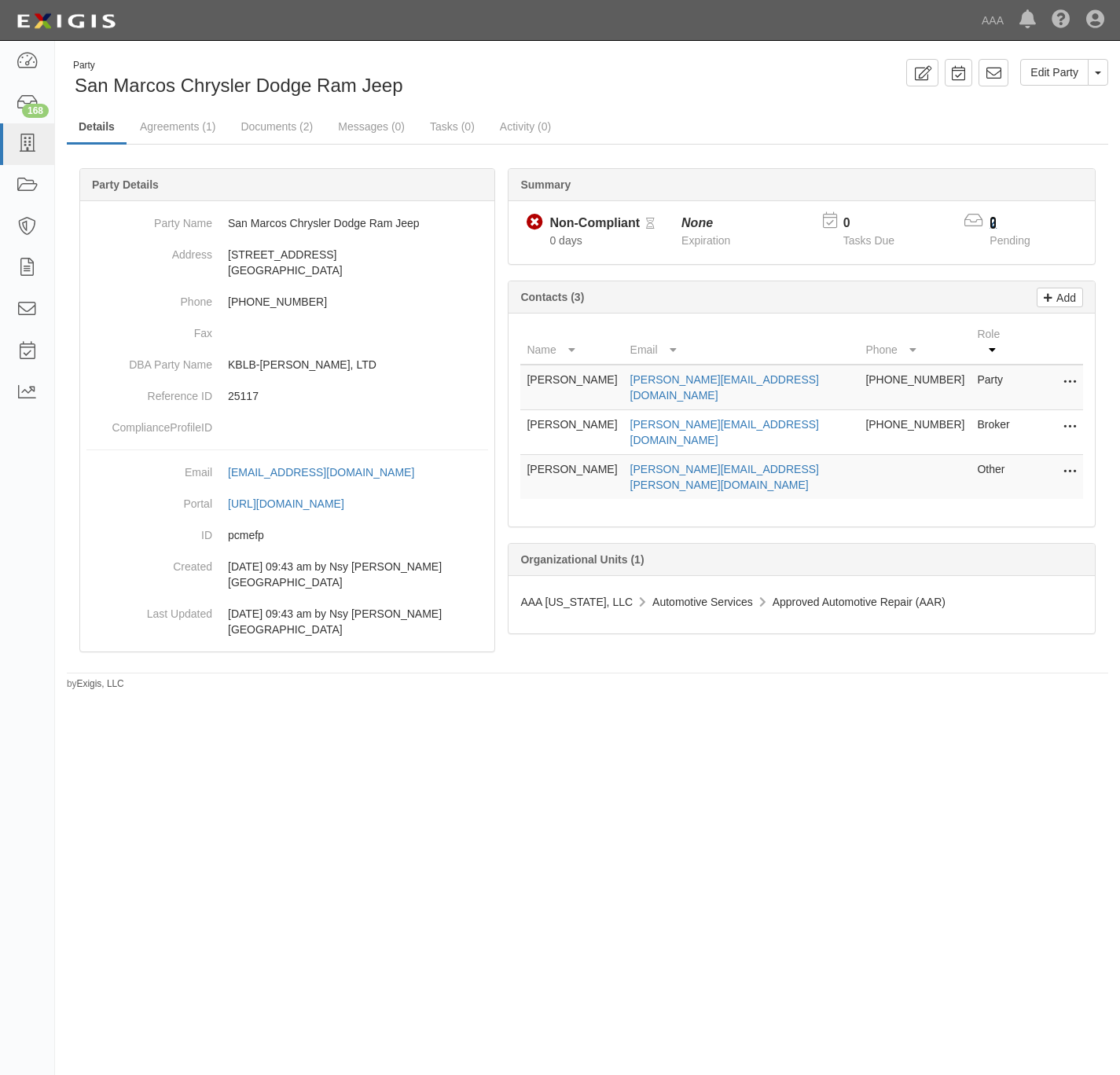 click on "2" at bounding box center (993, 222) 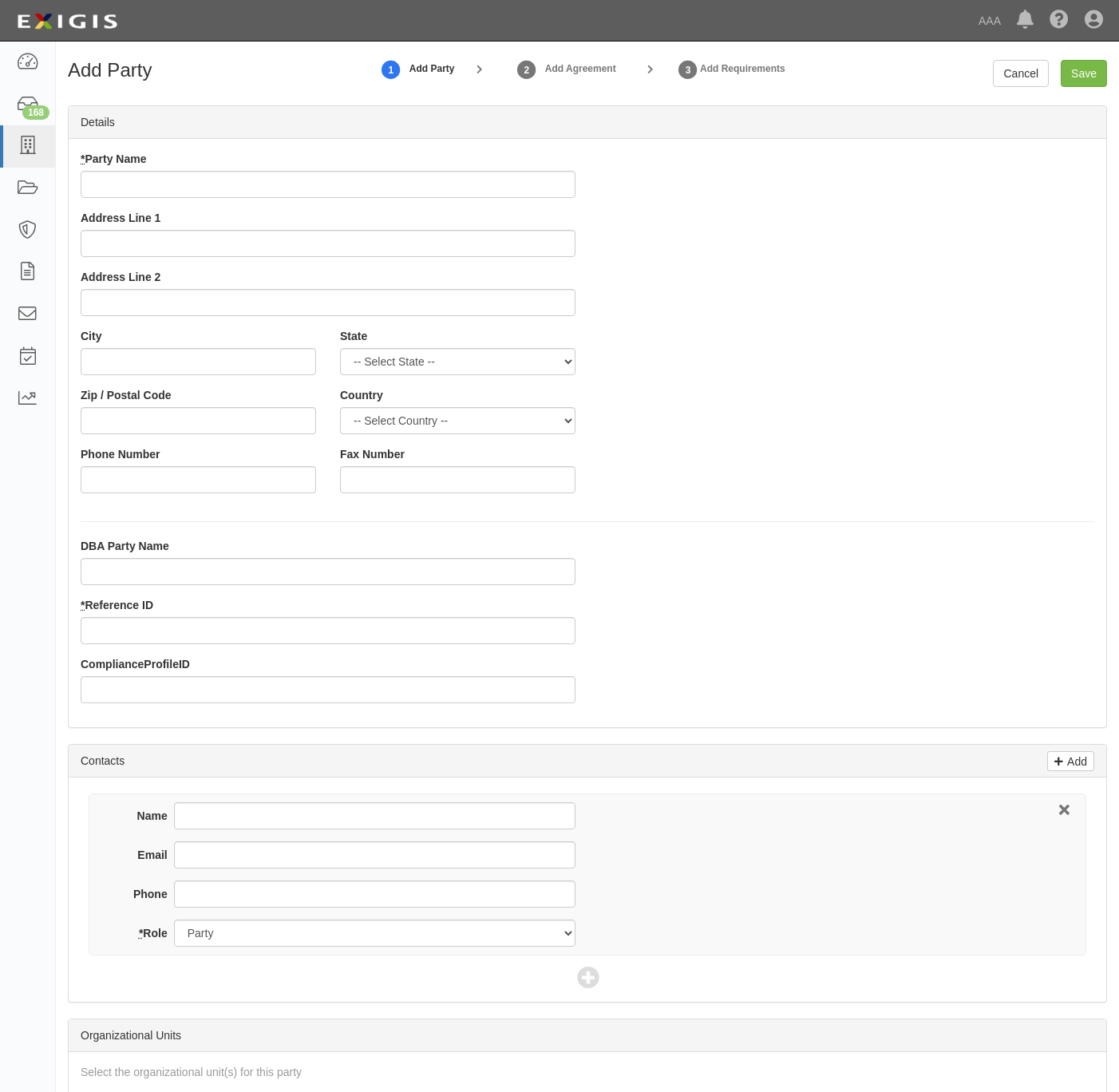 scroll, scrollTop: 0, scrollLeft: 0, axis: both 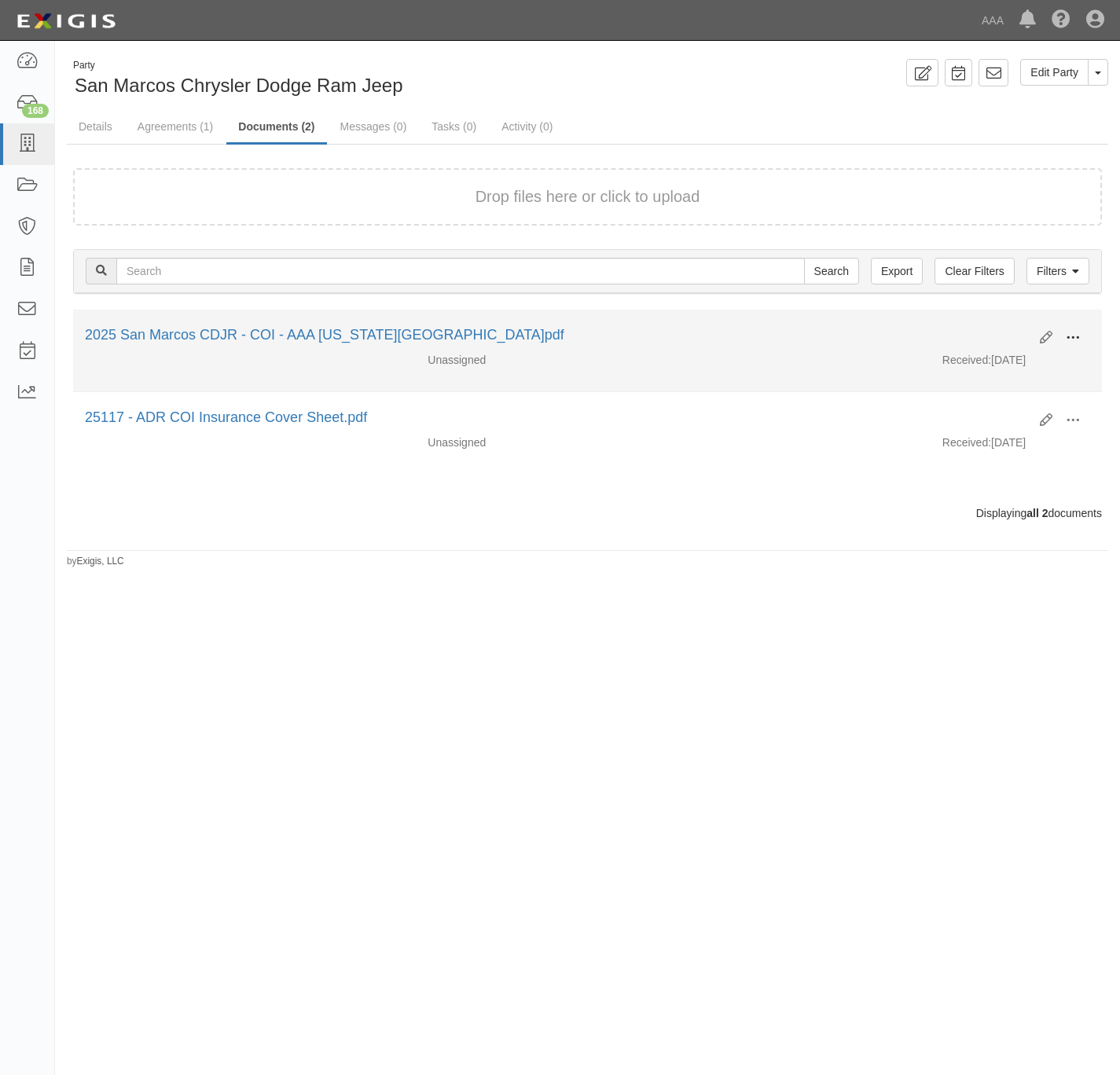 drag, startPoint x: 1069, startPoint y: 339, endPoint x: 1036, endPoint y: 345, distance: 33.54102 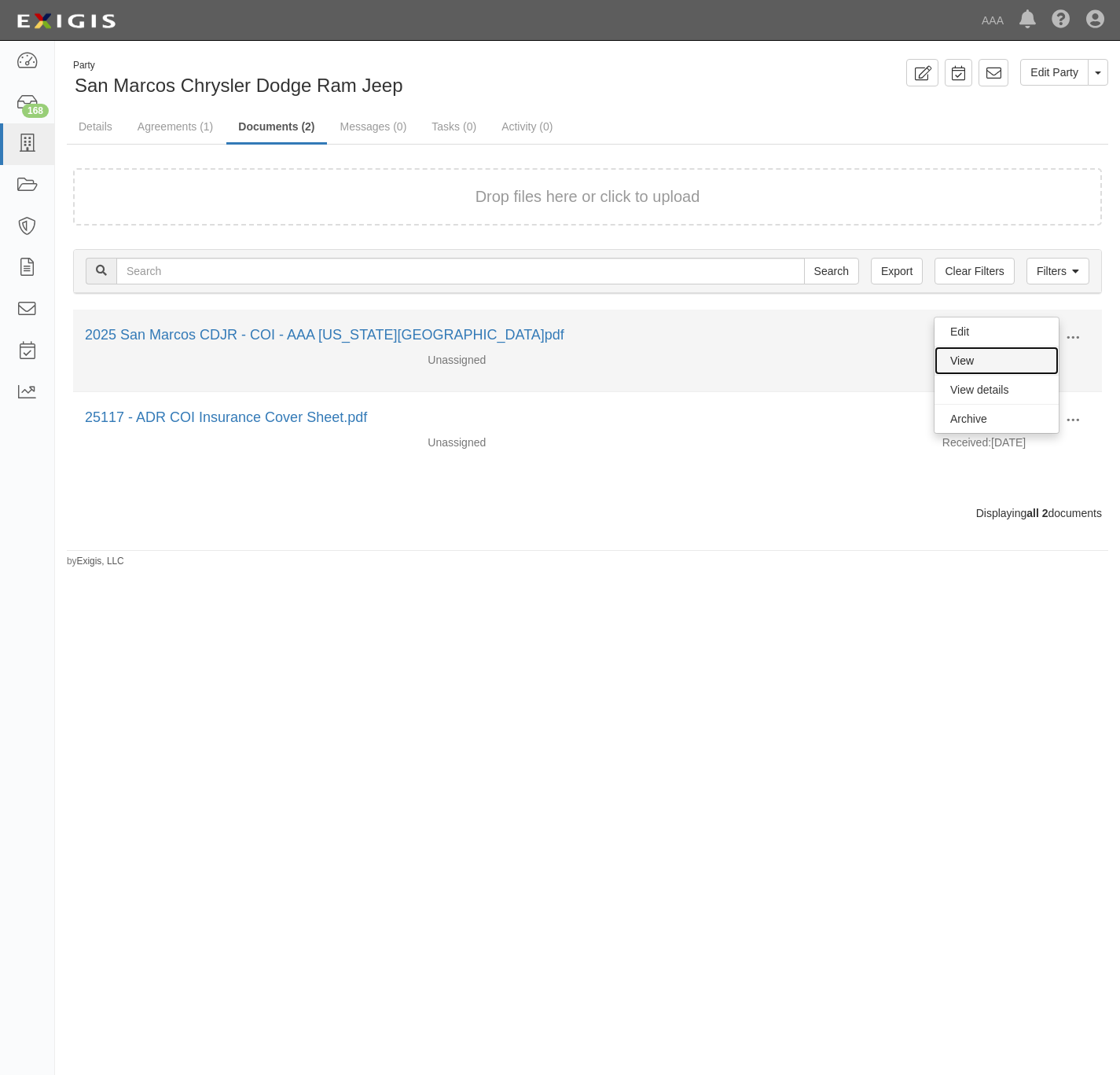 click on "View" at bounding box center (997, 361) 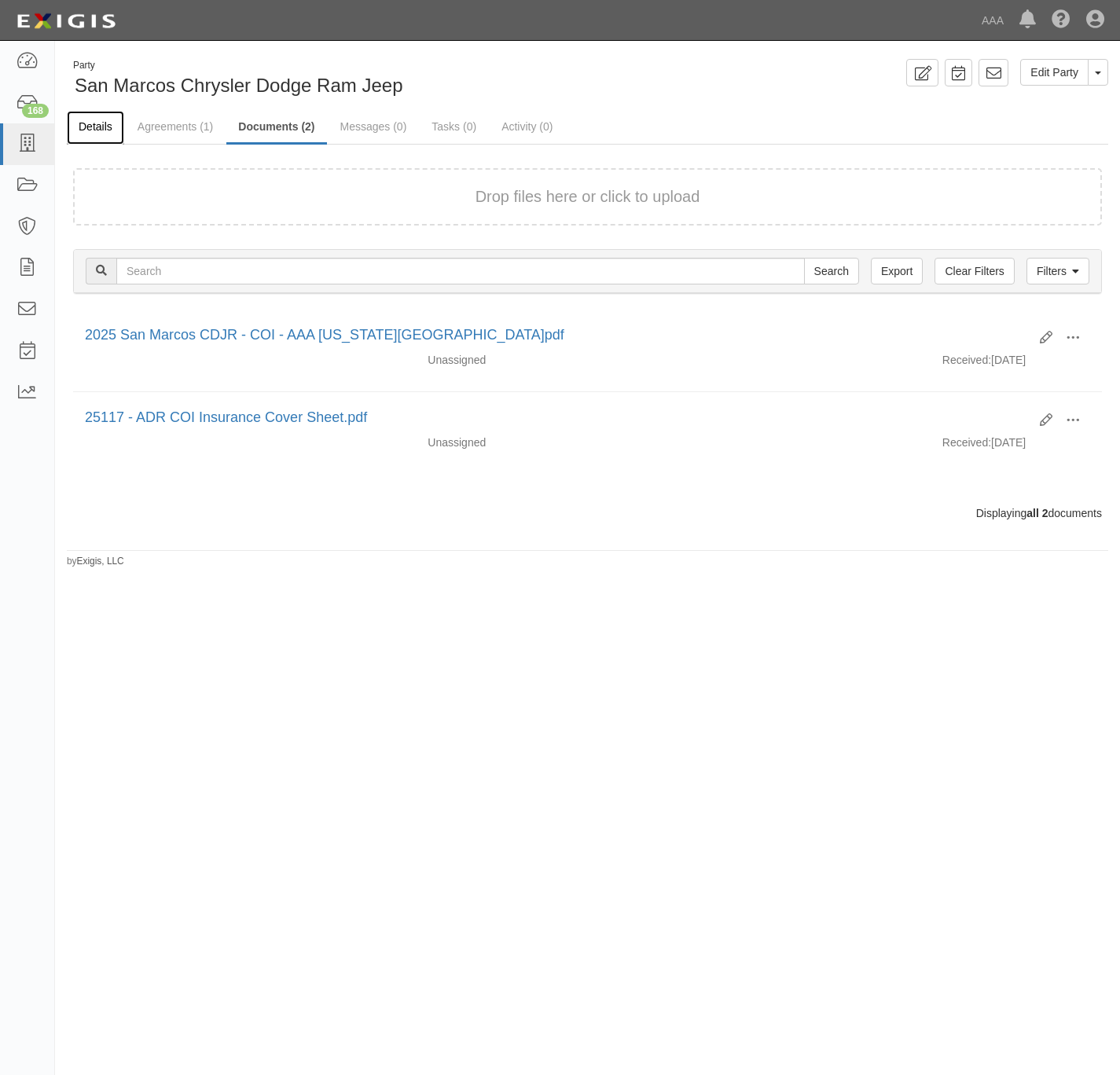 click on "Details" at bounding box center [95, 127] 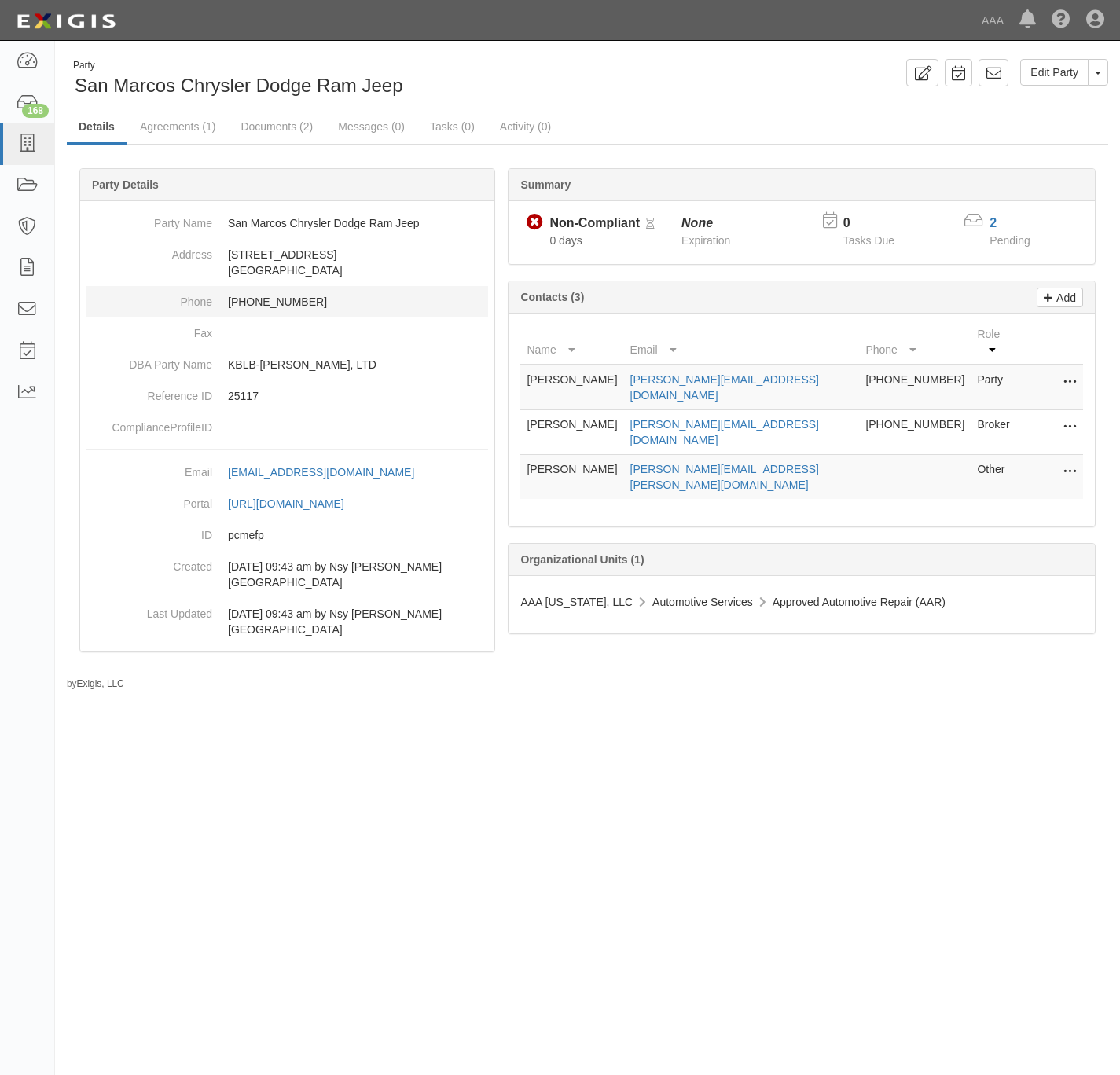 scroll, scrollTop: 0, scrollLeft: 0, axis: both 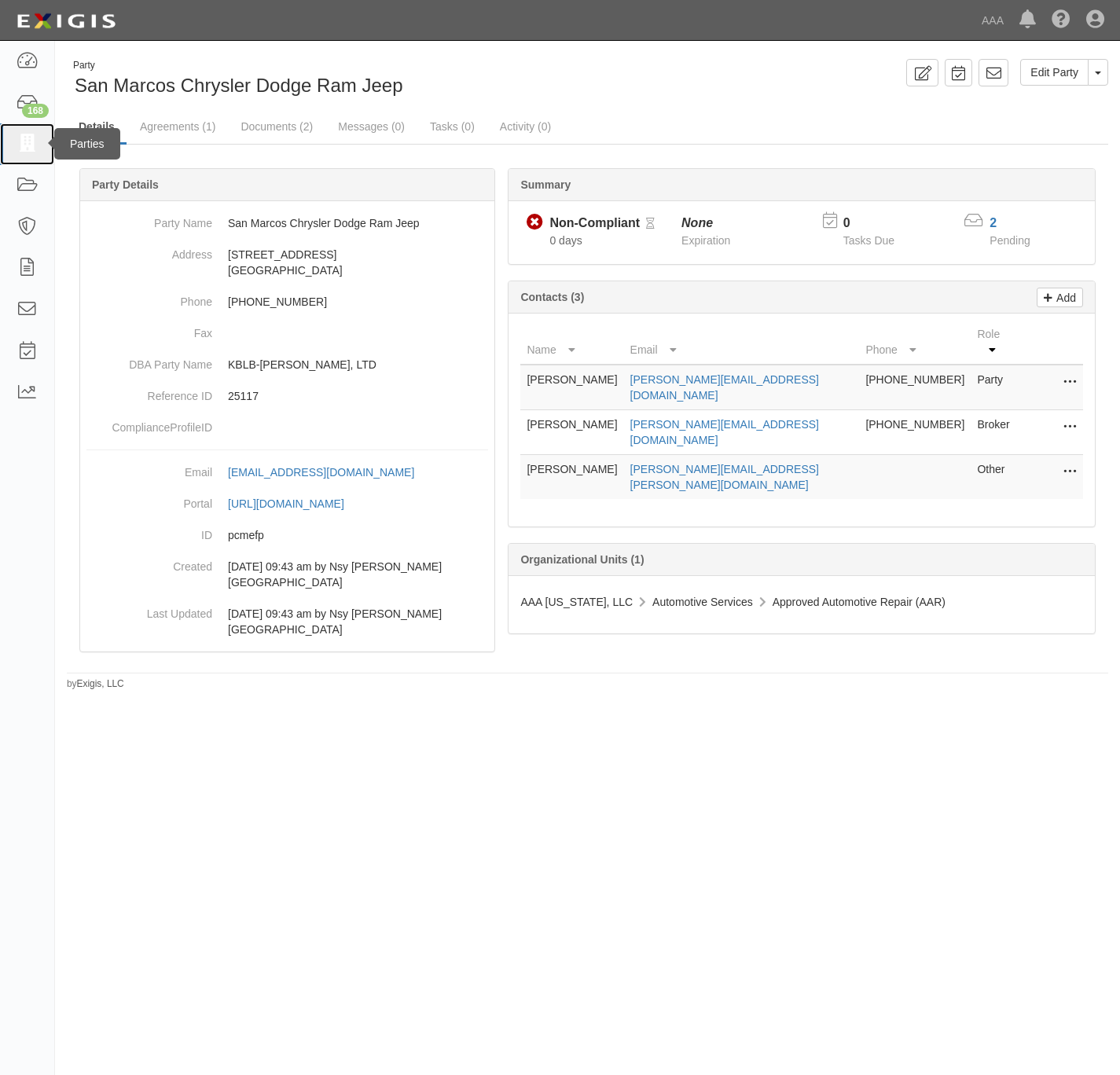click at bounding box center [27, 144] 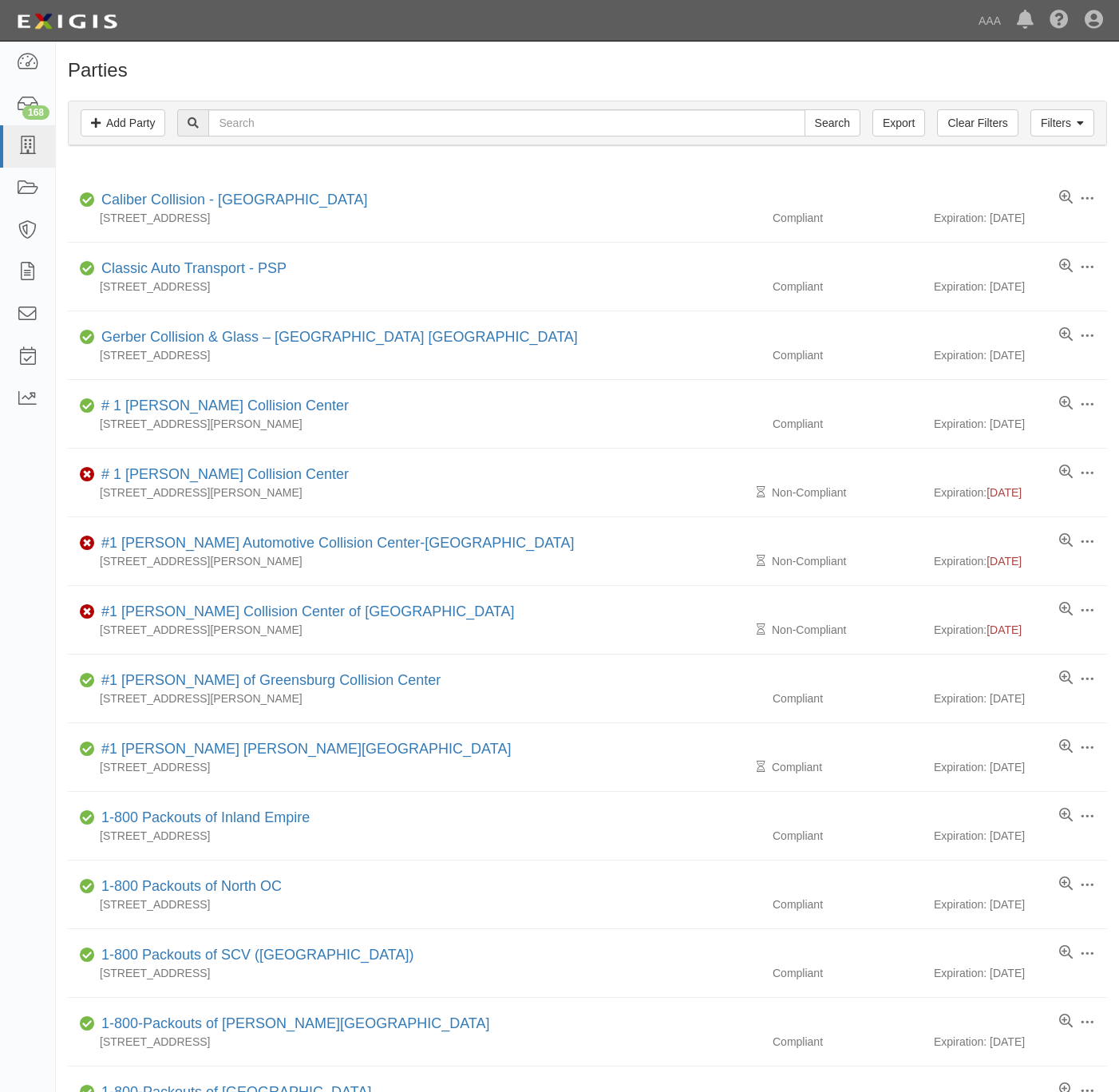 scroll, scrollTop: 0, scrollLeft: 0, axis: both 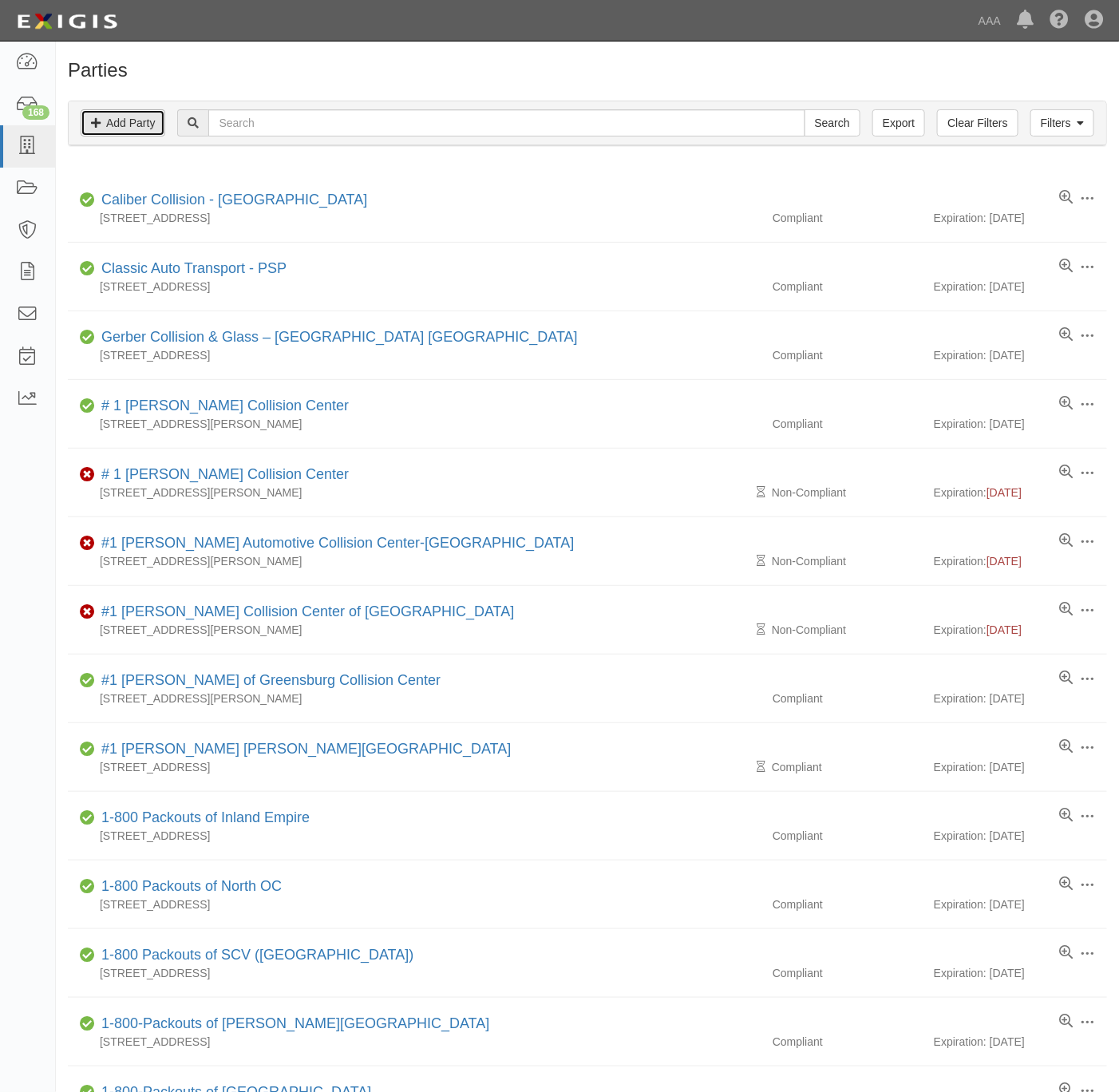 click on "Add Party" at bounding box center (123, 123) 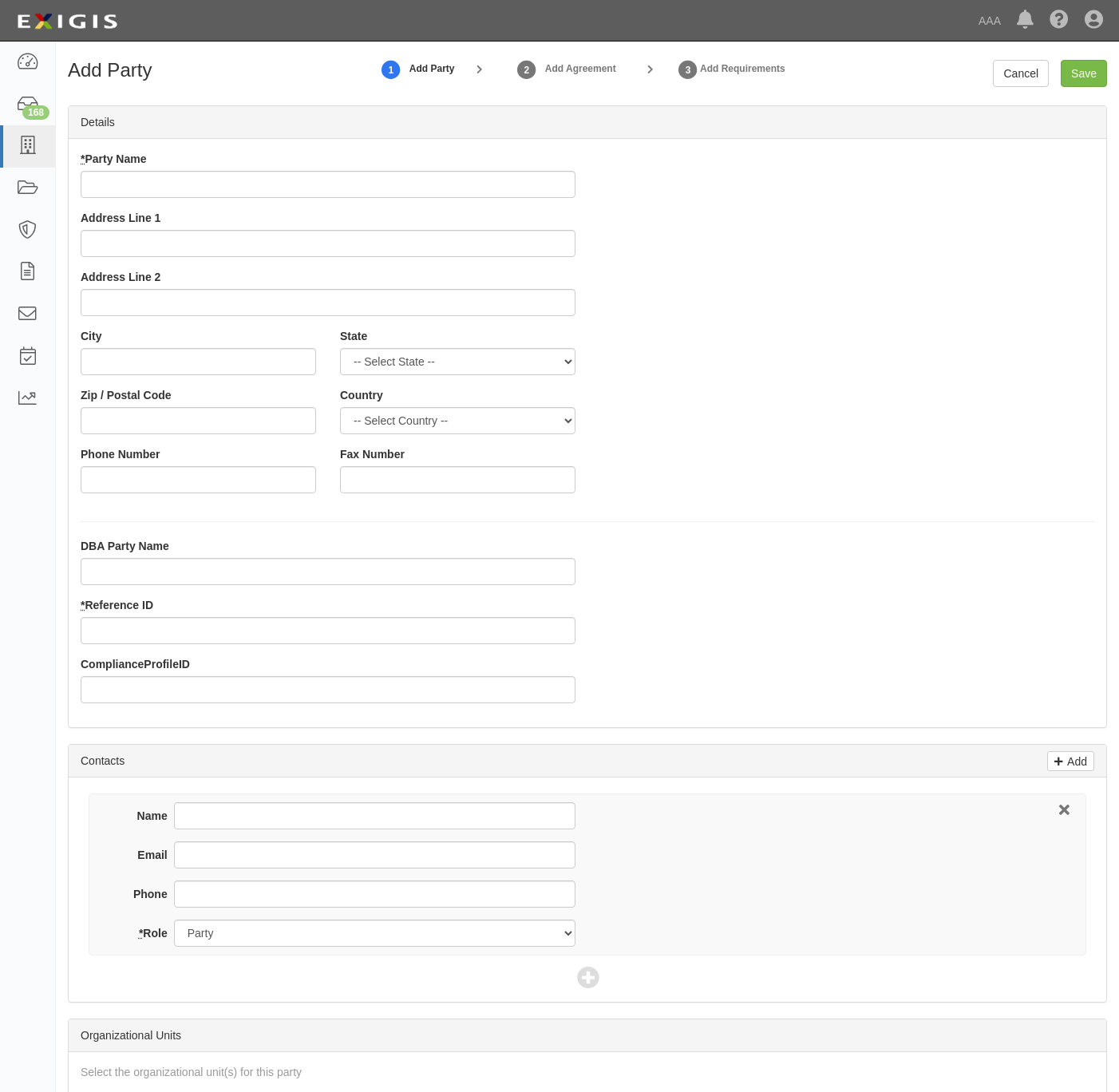 scroll, scrollTop: 0, scrollLeft: 0, axis: both 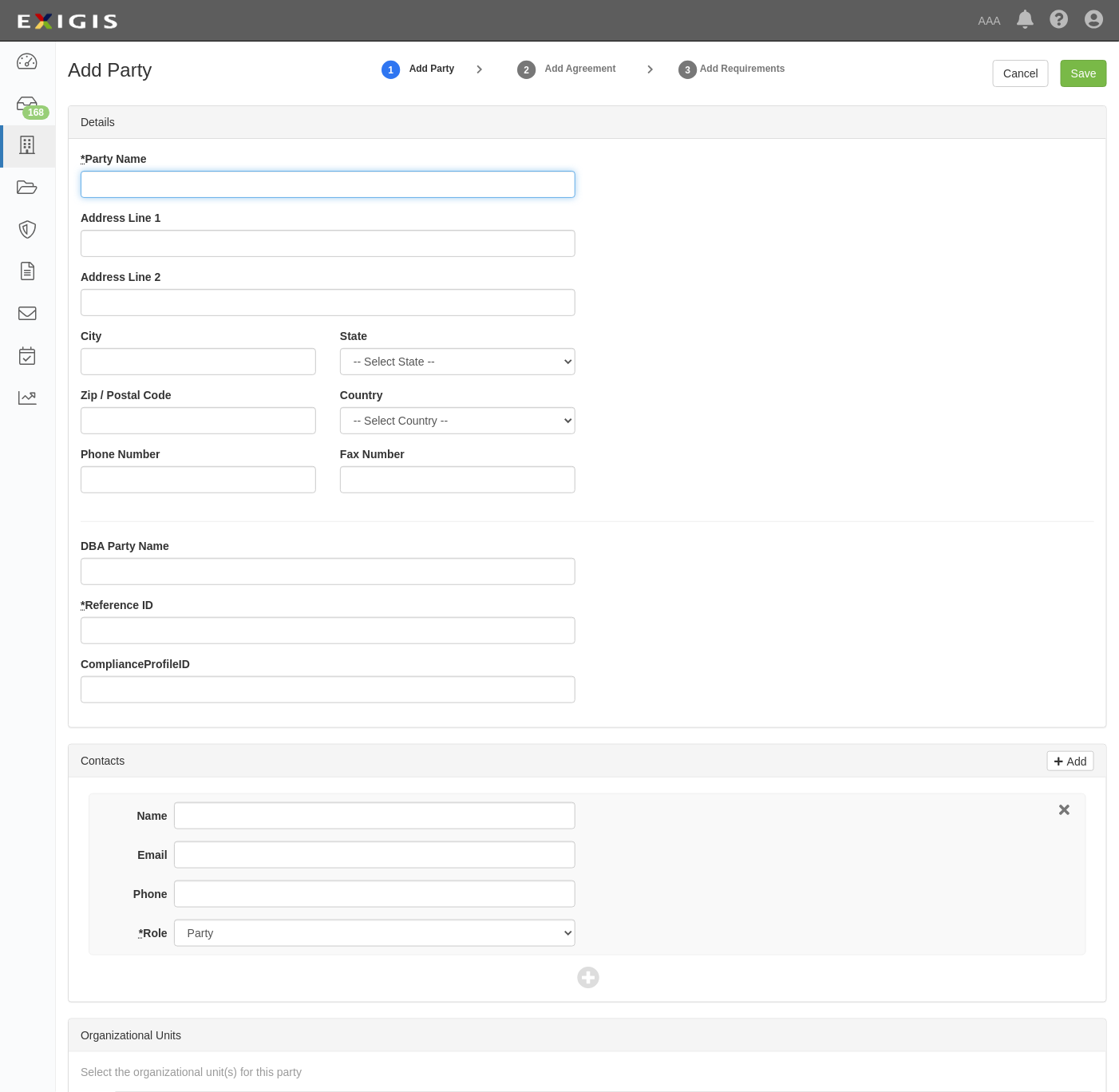 click on "*  Party Name" at bounding box center (328, 184) 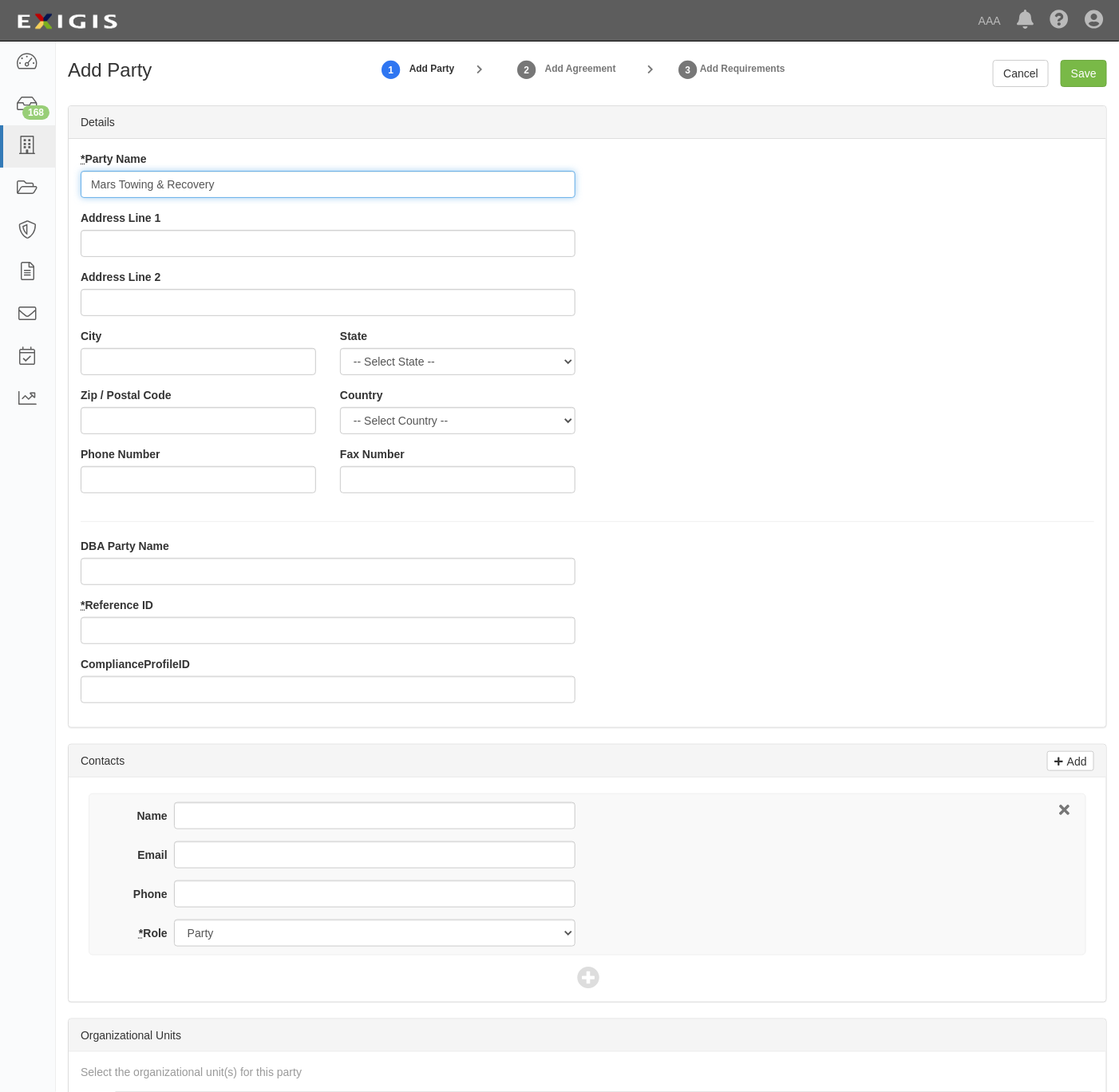 type on "Mars Towing & Recovery" 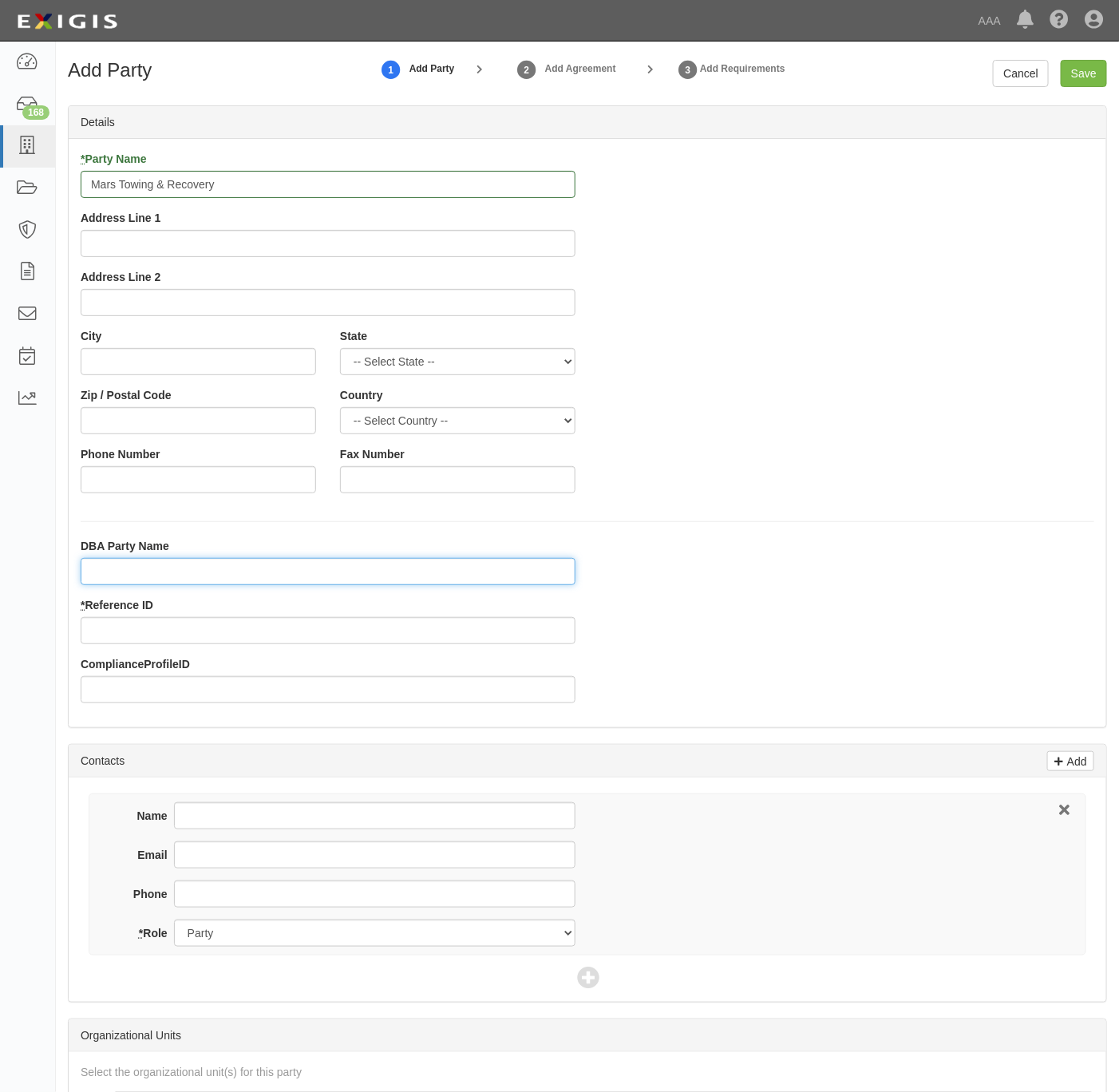 click on "DBA Party Name" at bounding box center [328, 572] 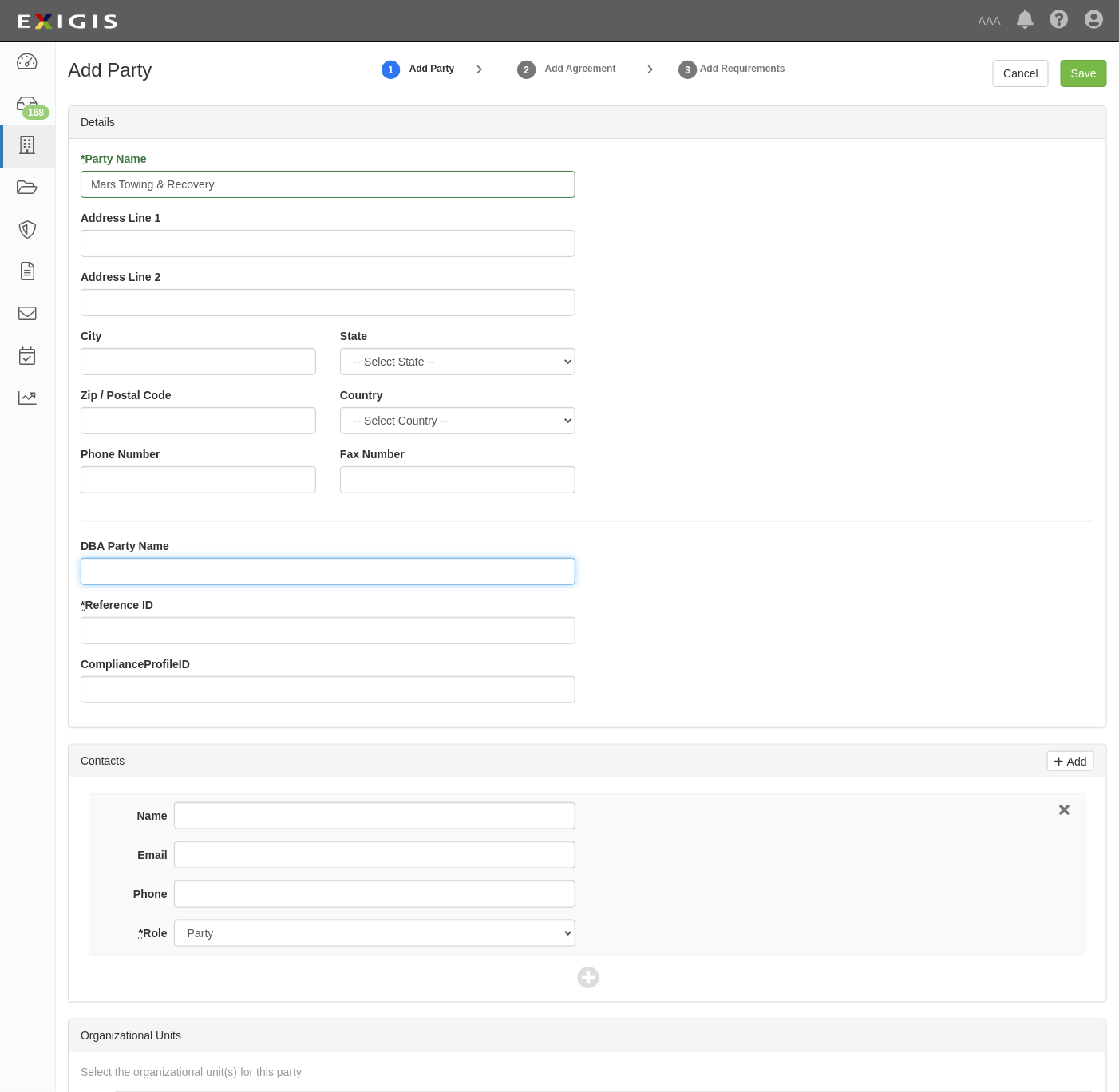 paste on "Mike's Auto Recovery Service LLC" 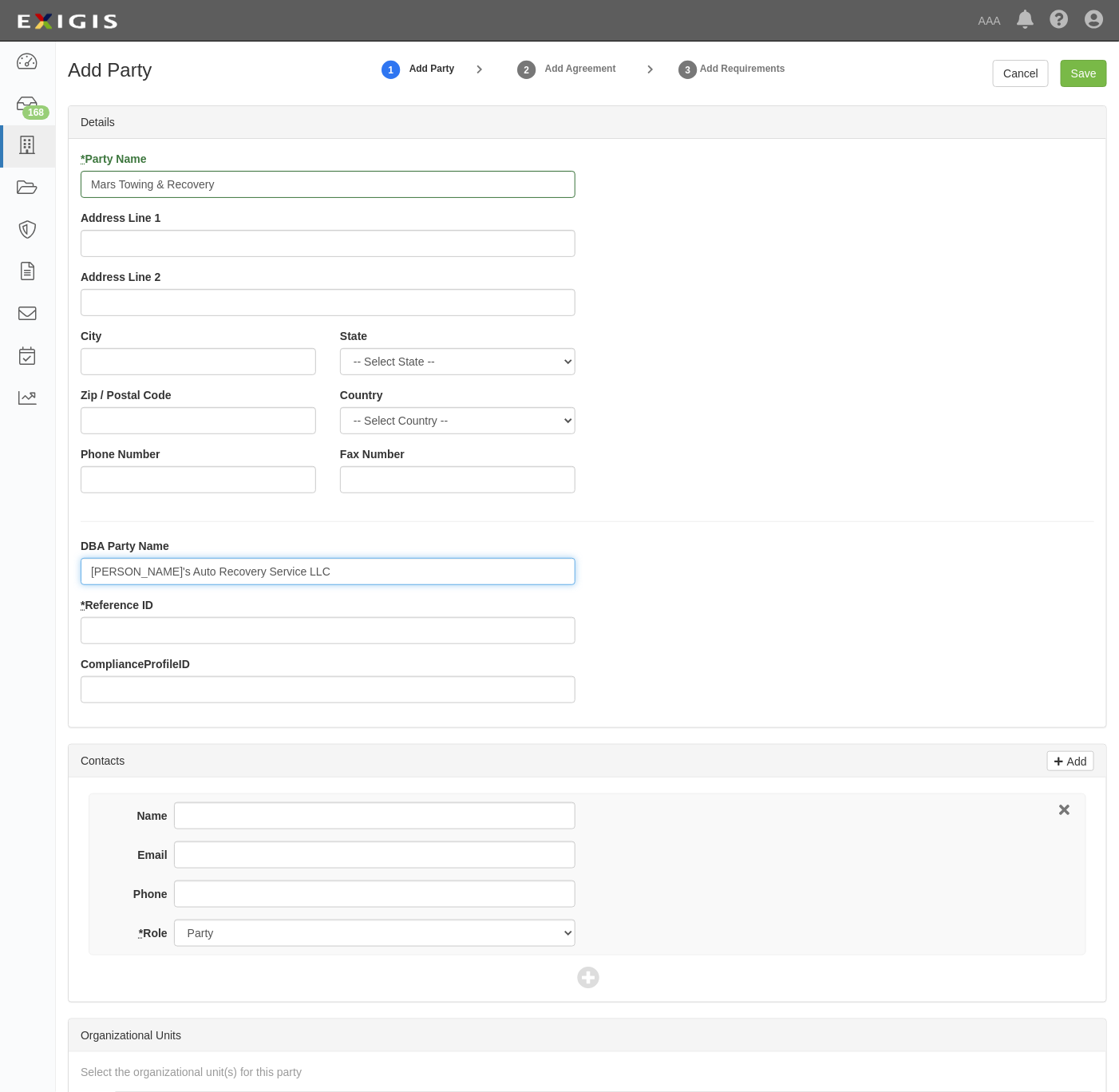type on "Mike's Auto Recovery Service LLC" 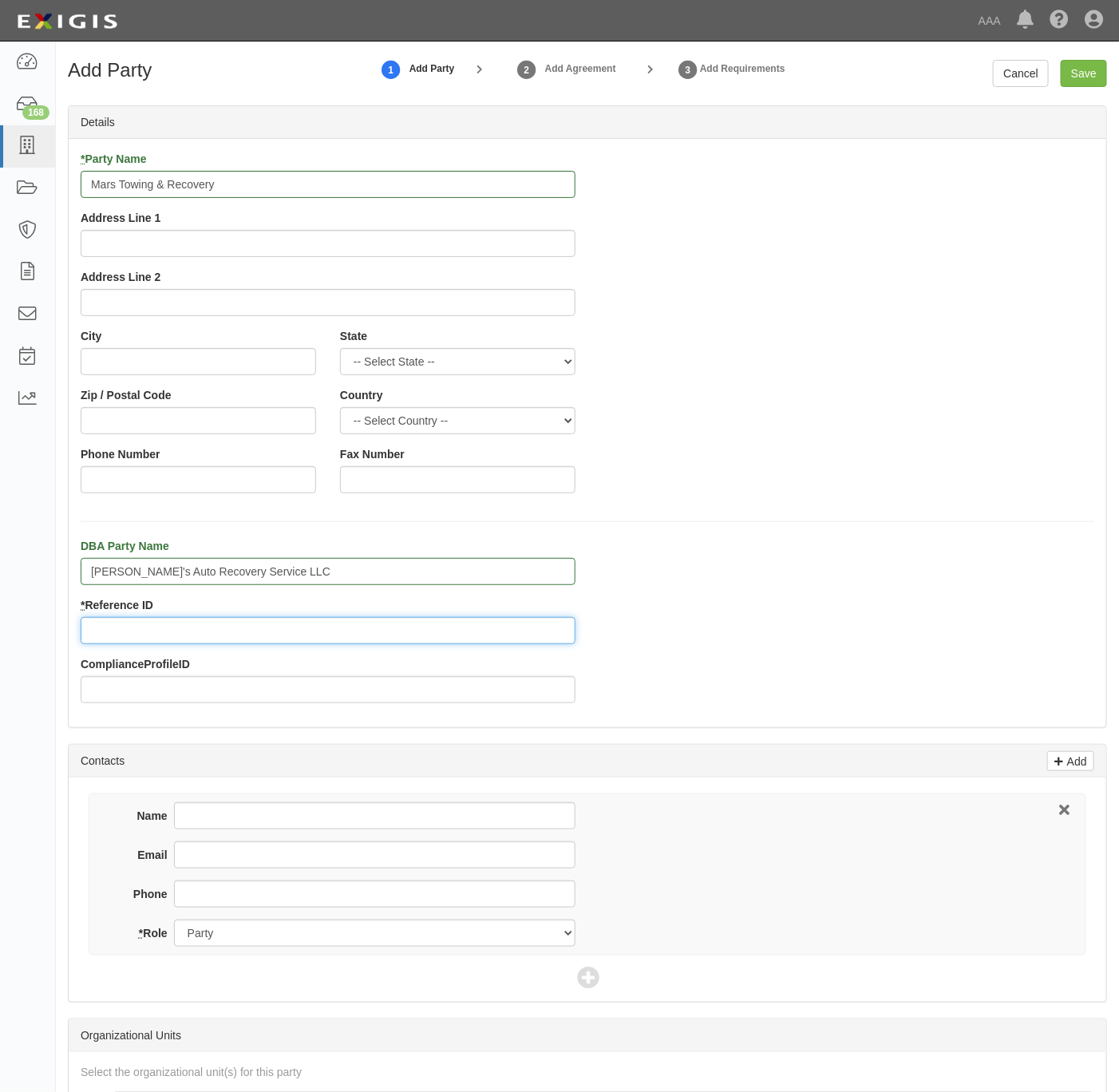 drag, startPoint x: 187, startPoint y: 637, endPoint x: 197, endPoint y: 623, distance: 17.204651 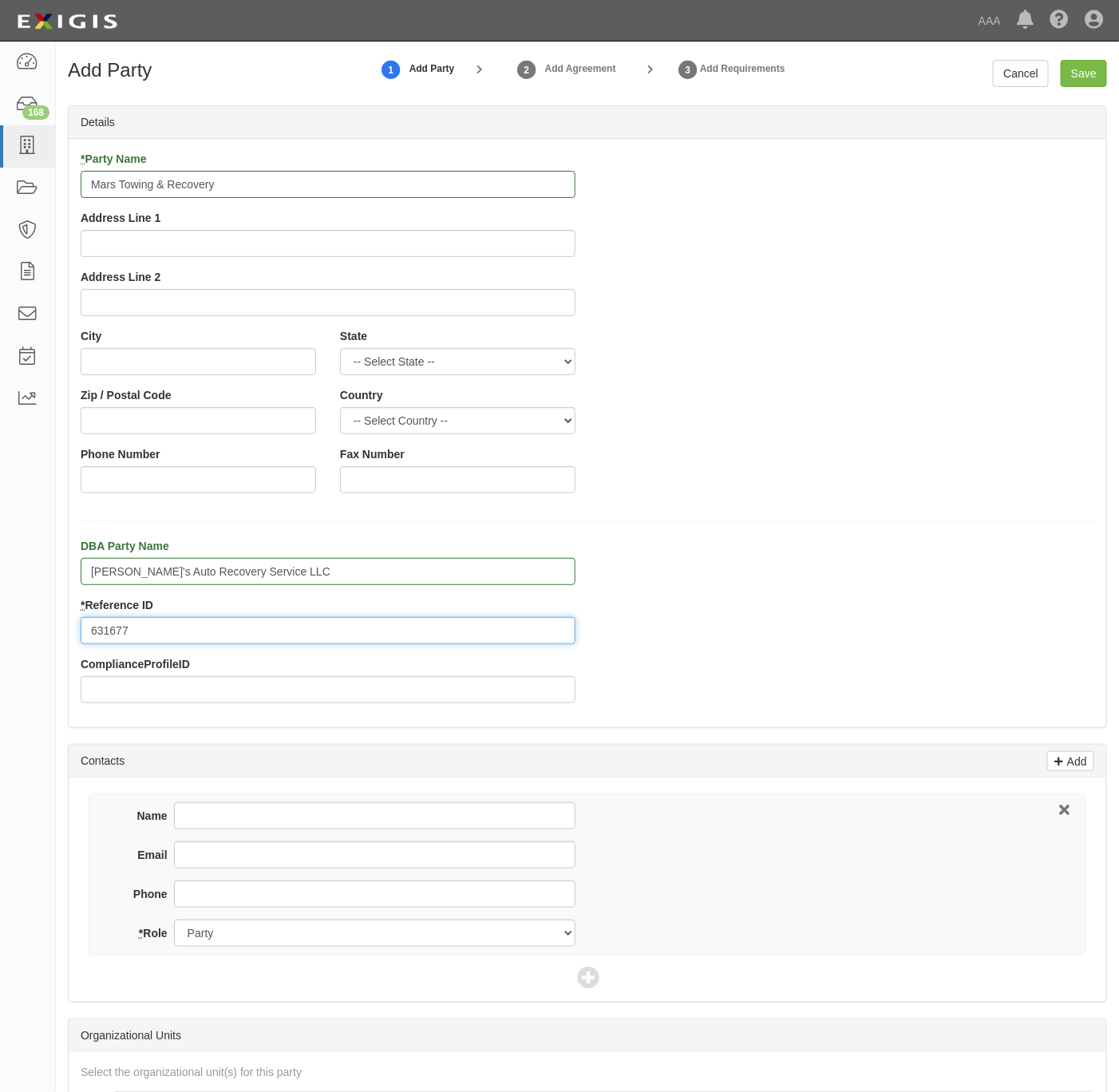 type on "631677" 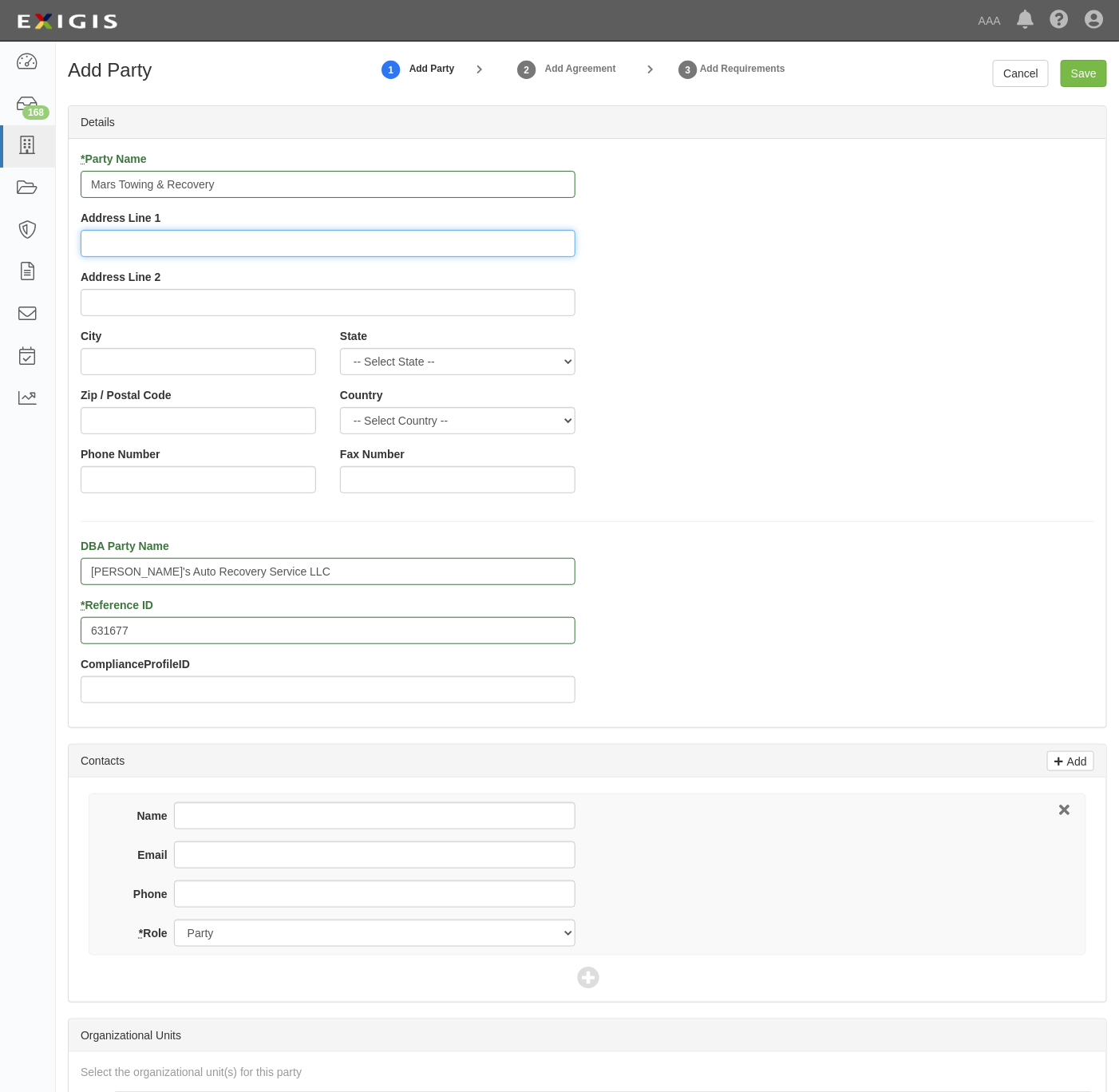 click on "Address Line 1" at bounding box center [328, 243] 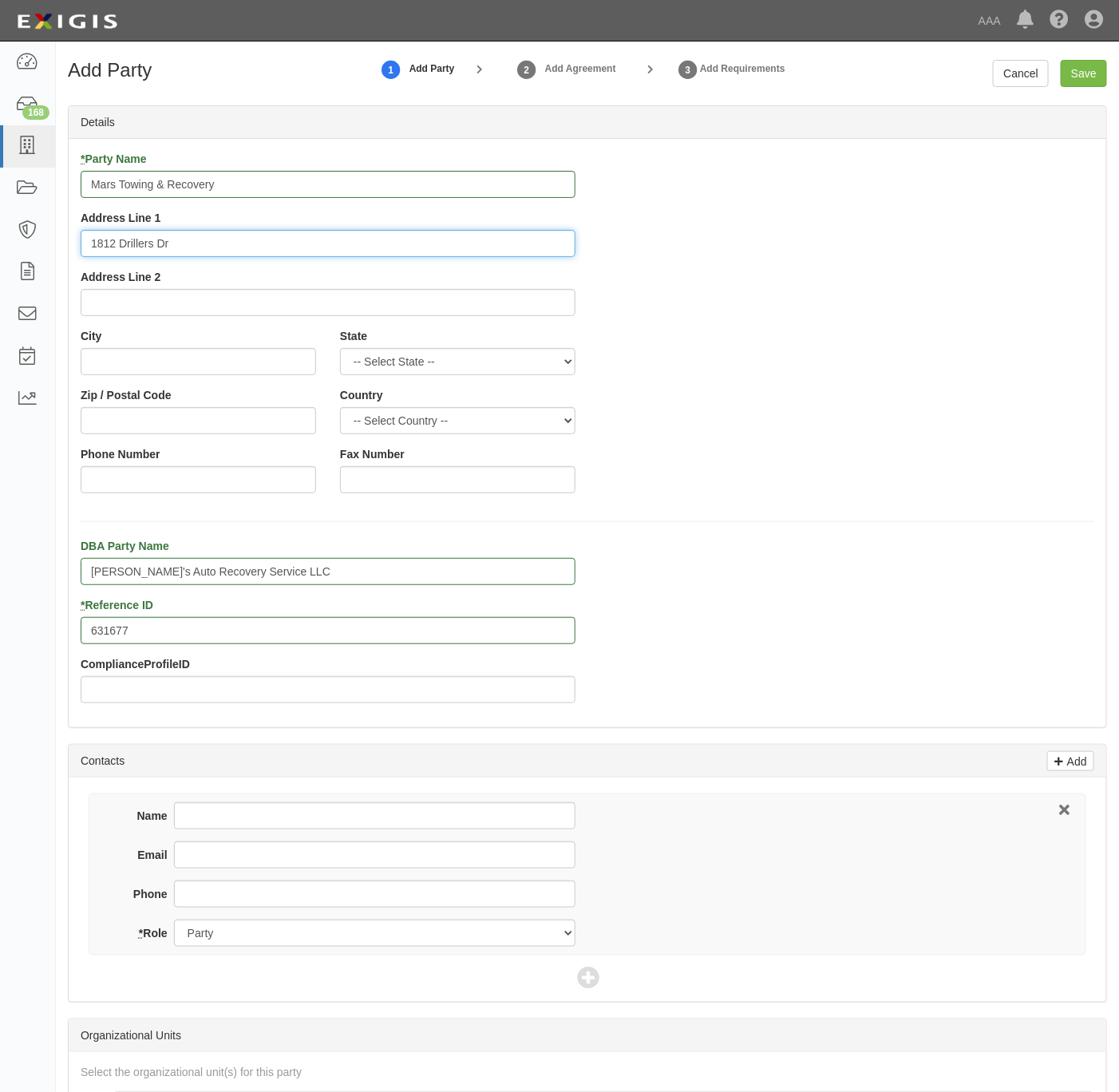 type on "1812 Drillers Dr" 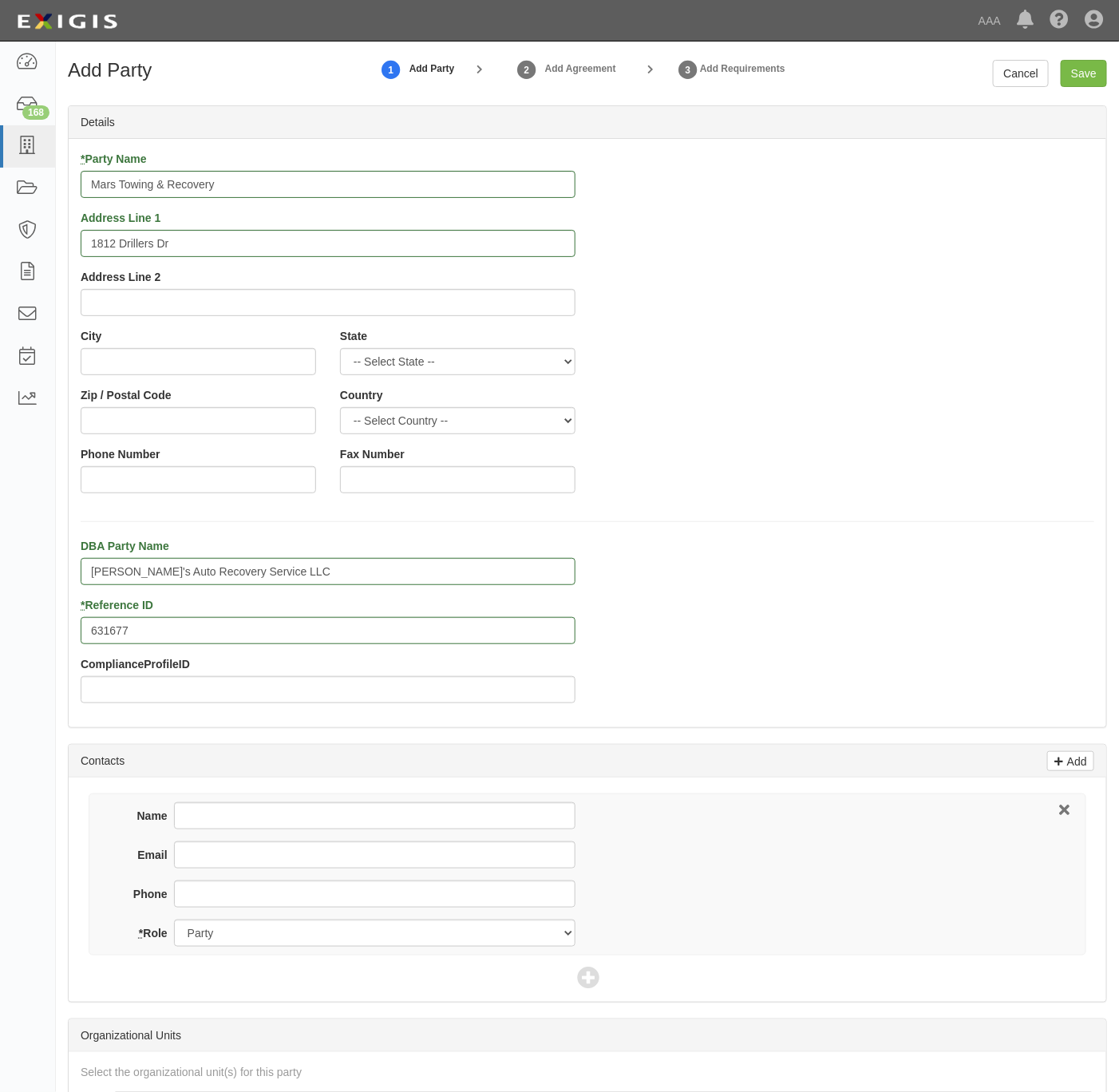 click on "City" at bounding box center (198, 351) 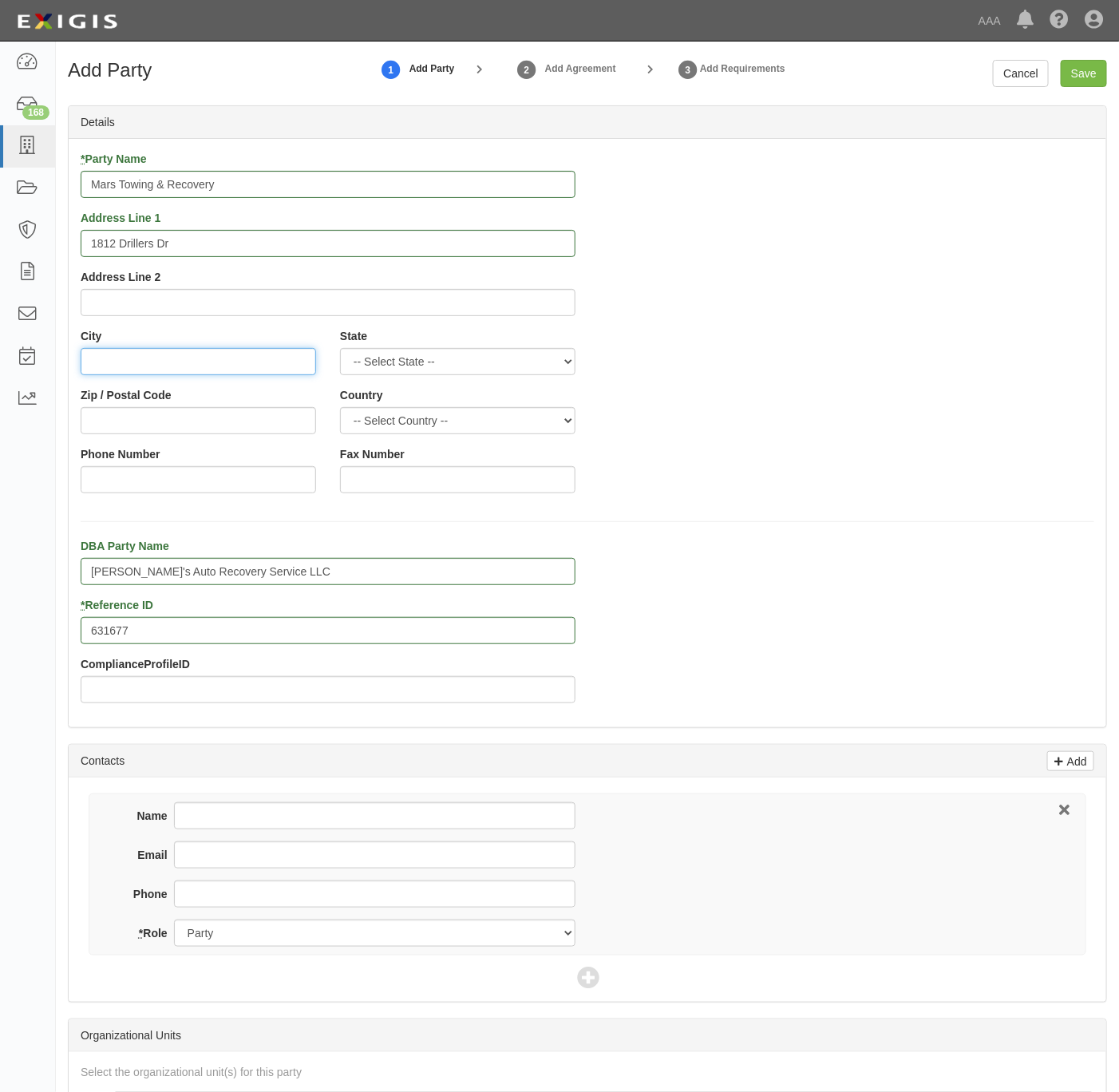 click on "City" at bounding box center (198, 362) 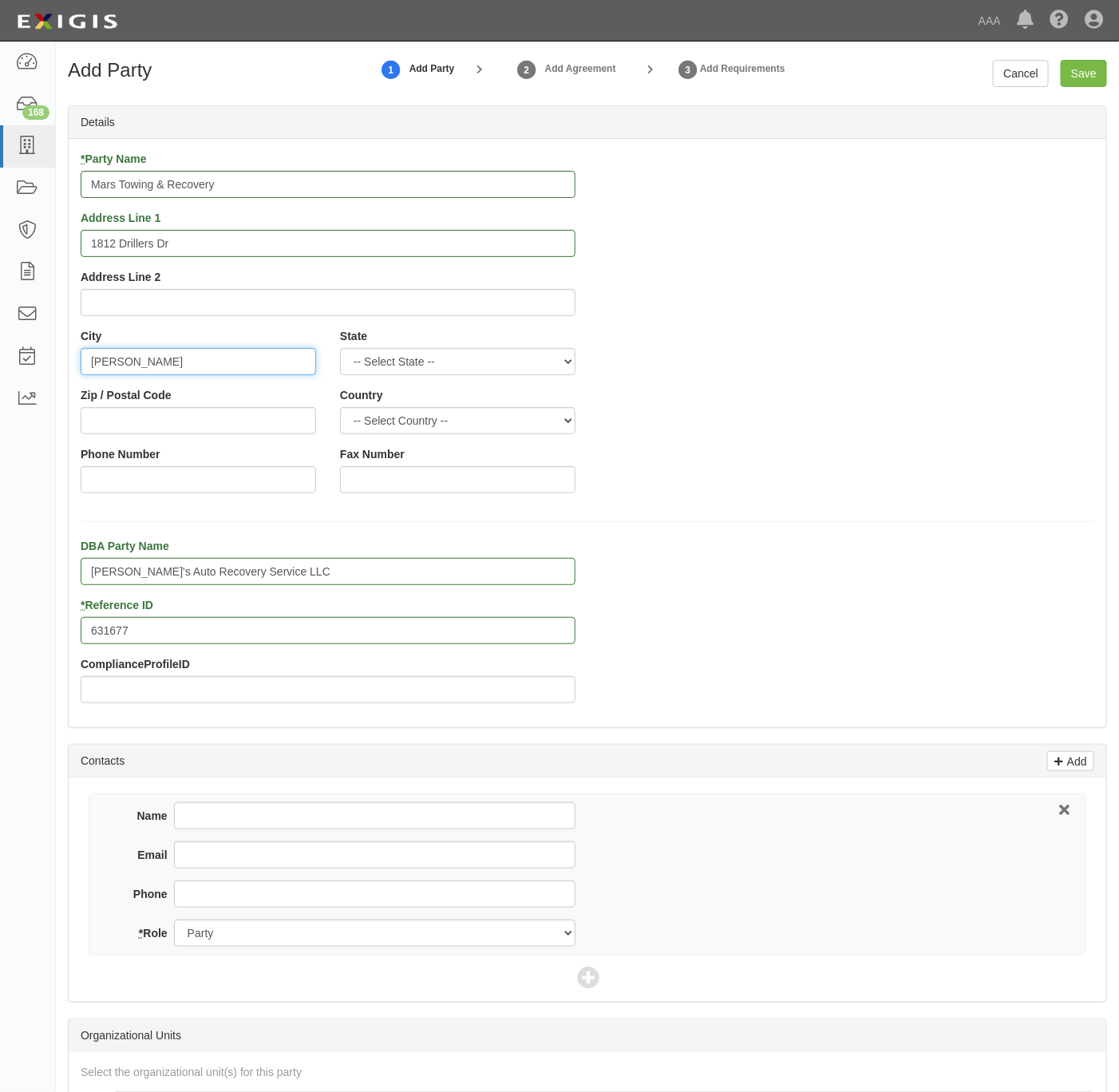 type on "Bryan" 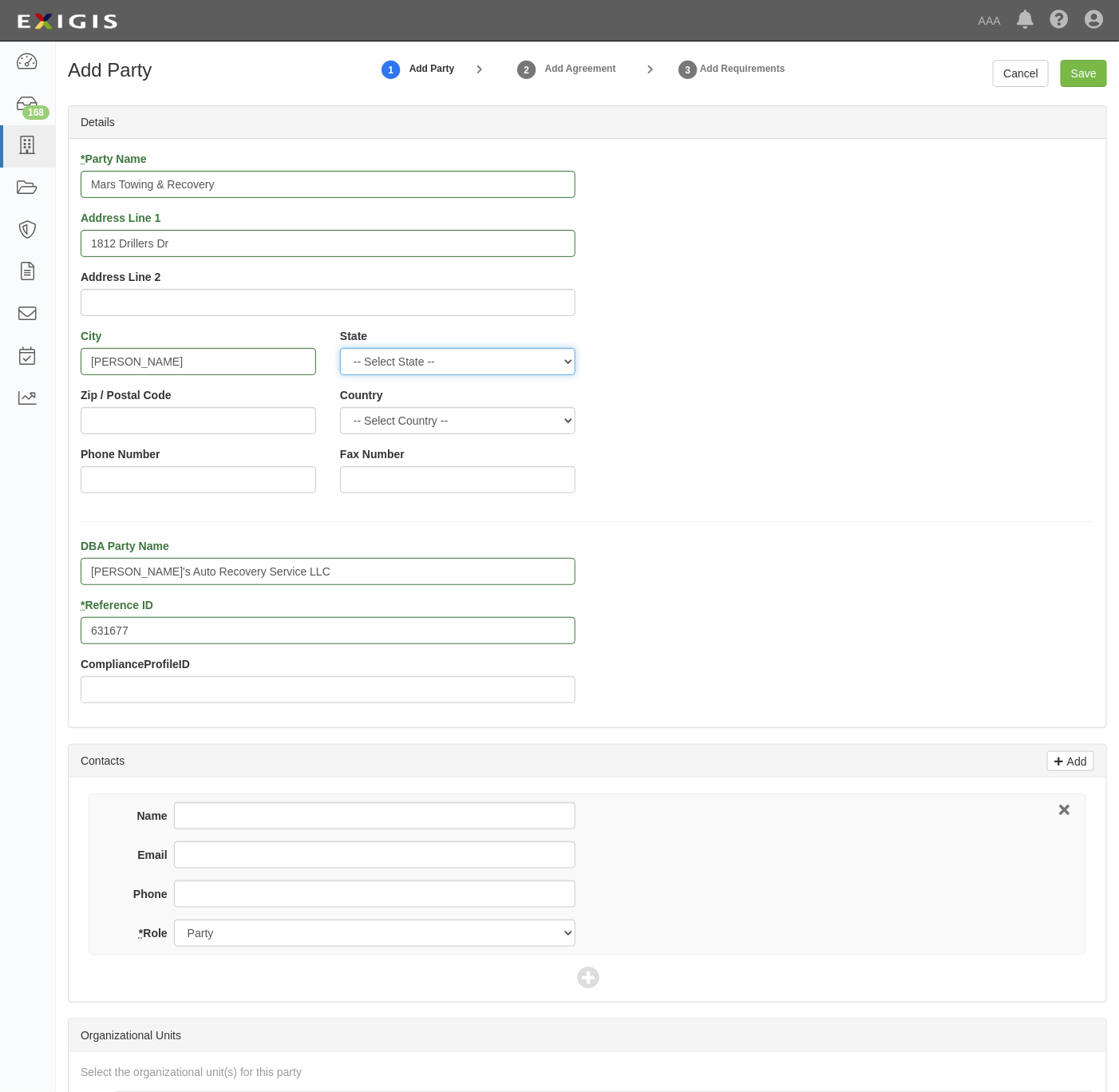 click on "-- Select State --
Alabama
Alaska
Arizona
Arkansas
California
Colorado
Connecticut
Delaware
District of Columbia
Florida
Georgia
Hawaii
Idaho
Illinois
Indiana
Iowa
Kansas
Kentucky
Louisiana
Maine
Maryland
Massachusetts
Michigan
Minnesota
Mississippi
Missouri
Montana
Nebraska
Nevada
New Hampshire
New Jersey
New Mexico
New York
North Carolina
North Dakota
Ohio
Oklahoma
Oregon
Pennsylvania
Puerto Rico
Rhode Island
South Carolina
South Dakota
Tennessee
Texas
Utah
Vermont
Virginia
Washington
West Virginia
Wisconsin
Wyoming
---------------
Non-United States" at bounding box center (457, 362) 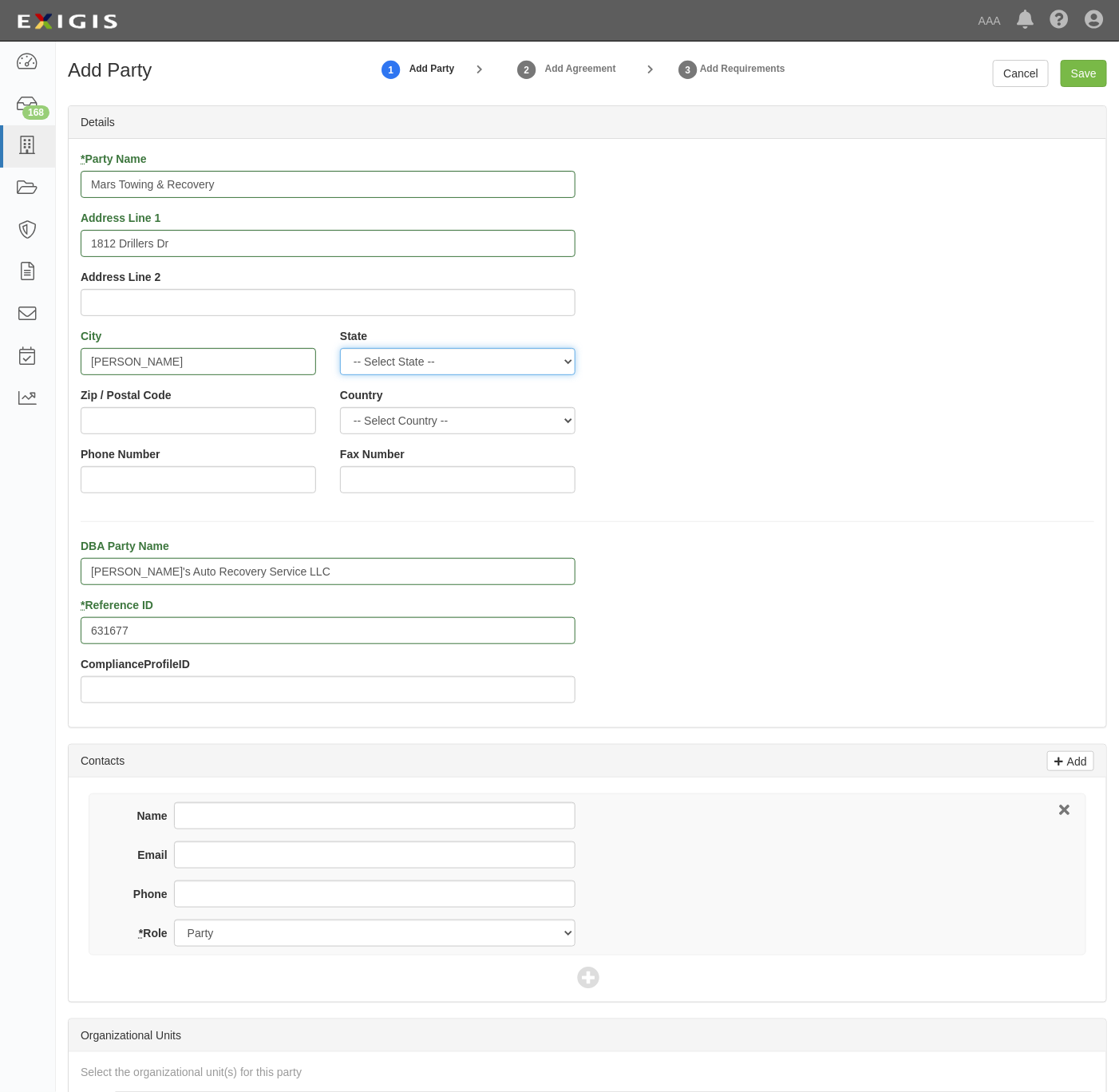 select on "TX" 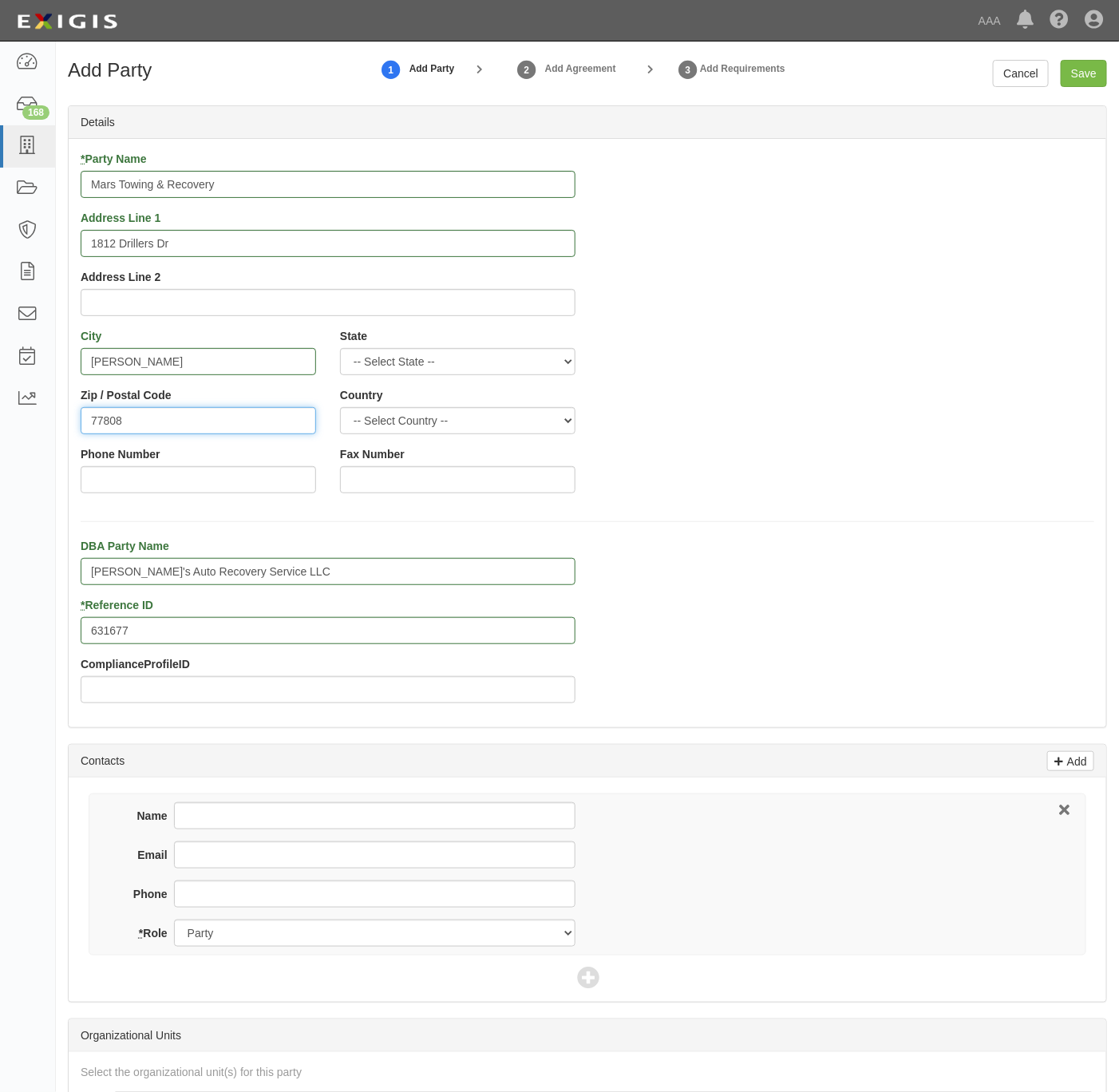 type on "77808" 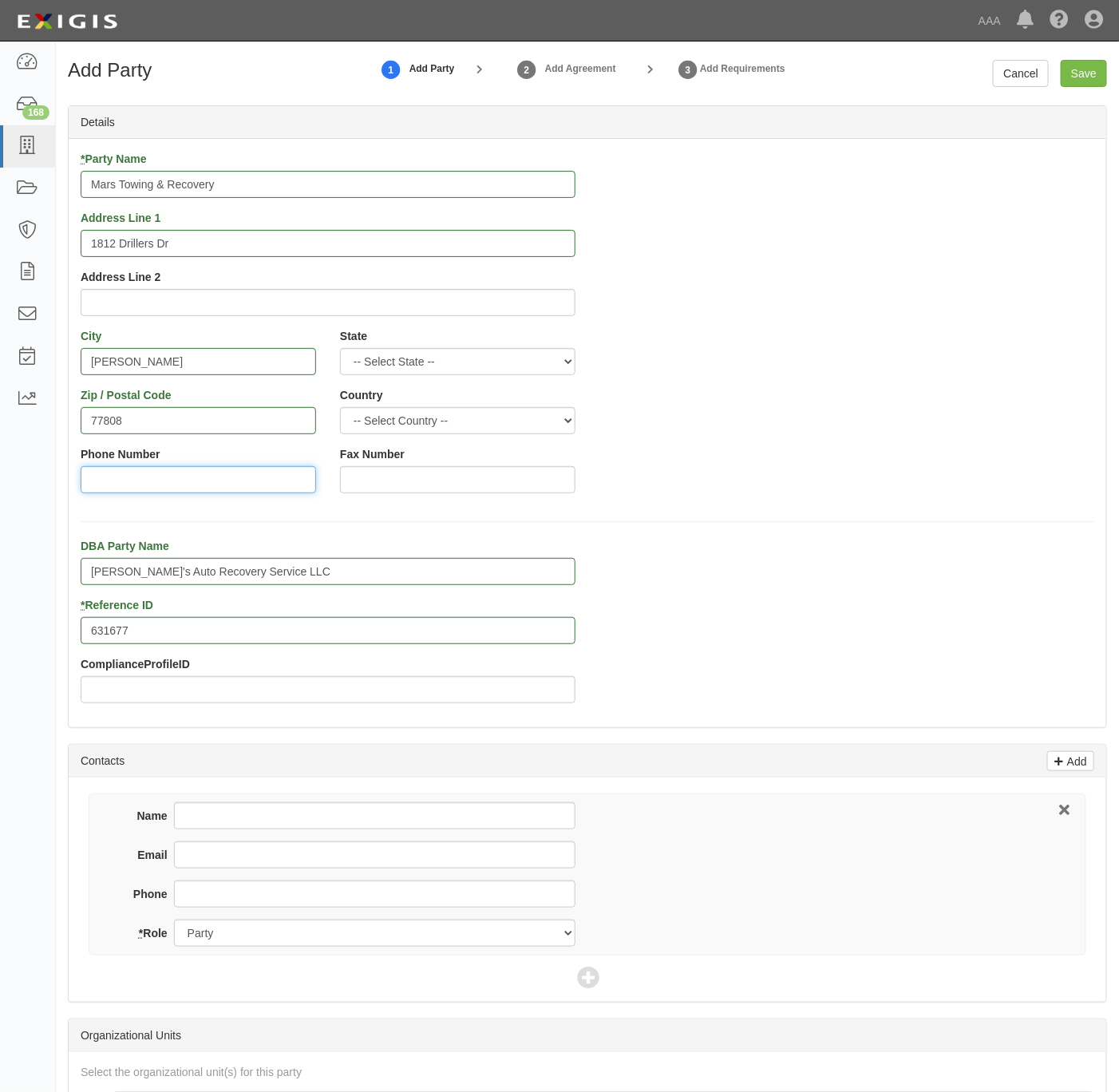 click on "Phone Number" at bounding box center (198, 480) 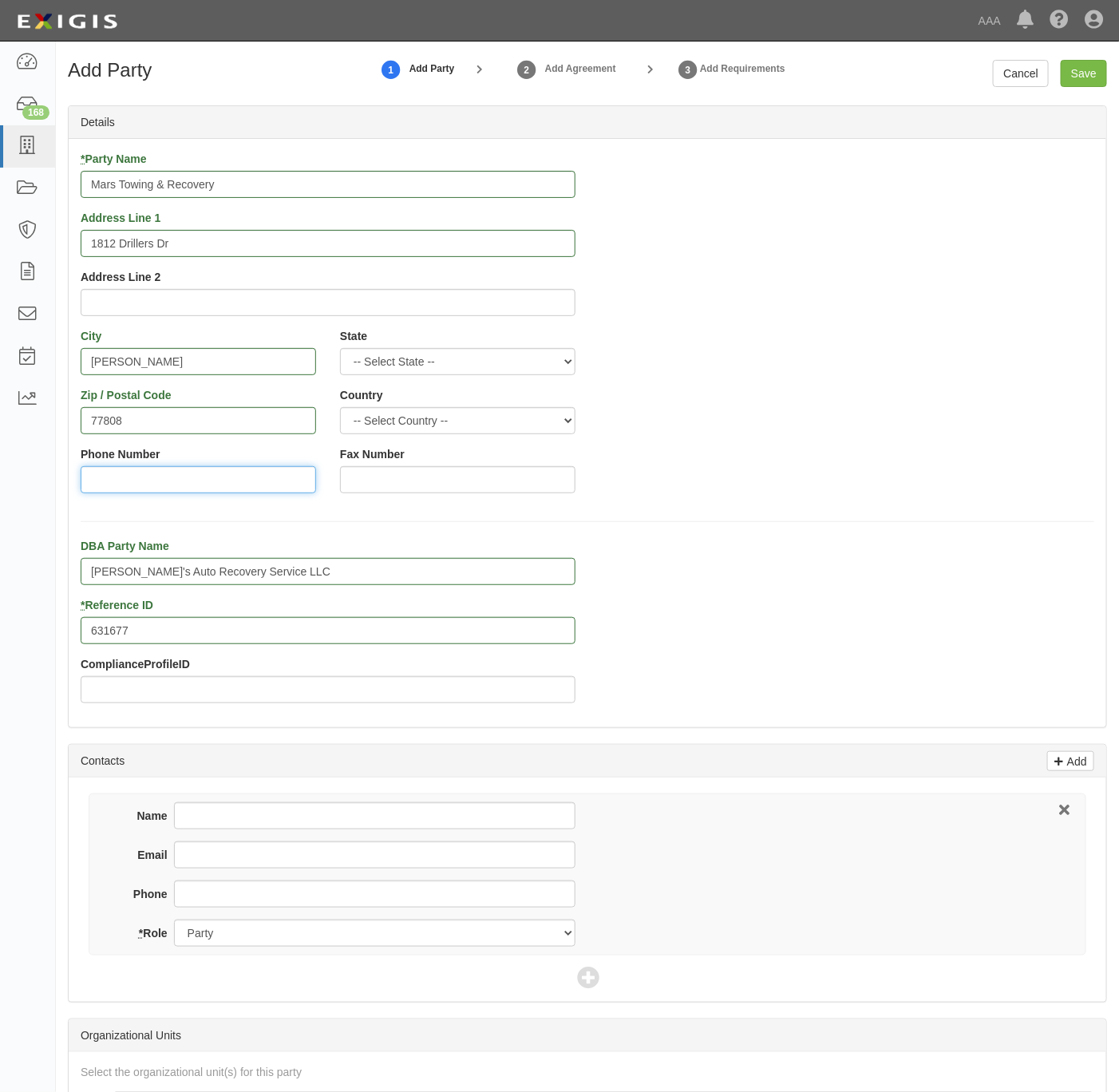 paste on "979-485-1731" 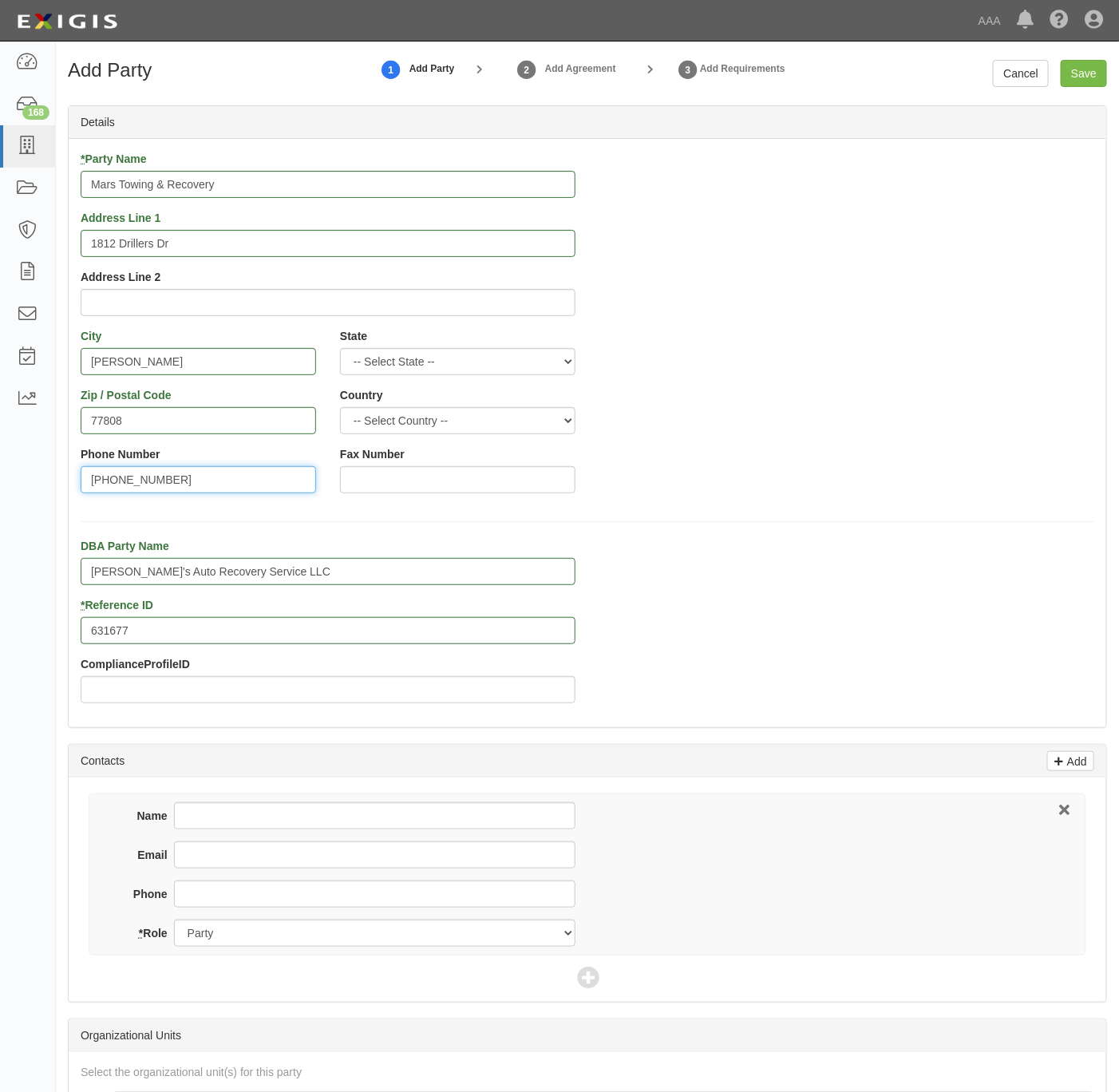 type on "979-485-1731" 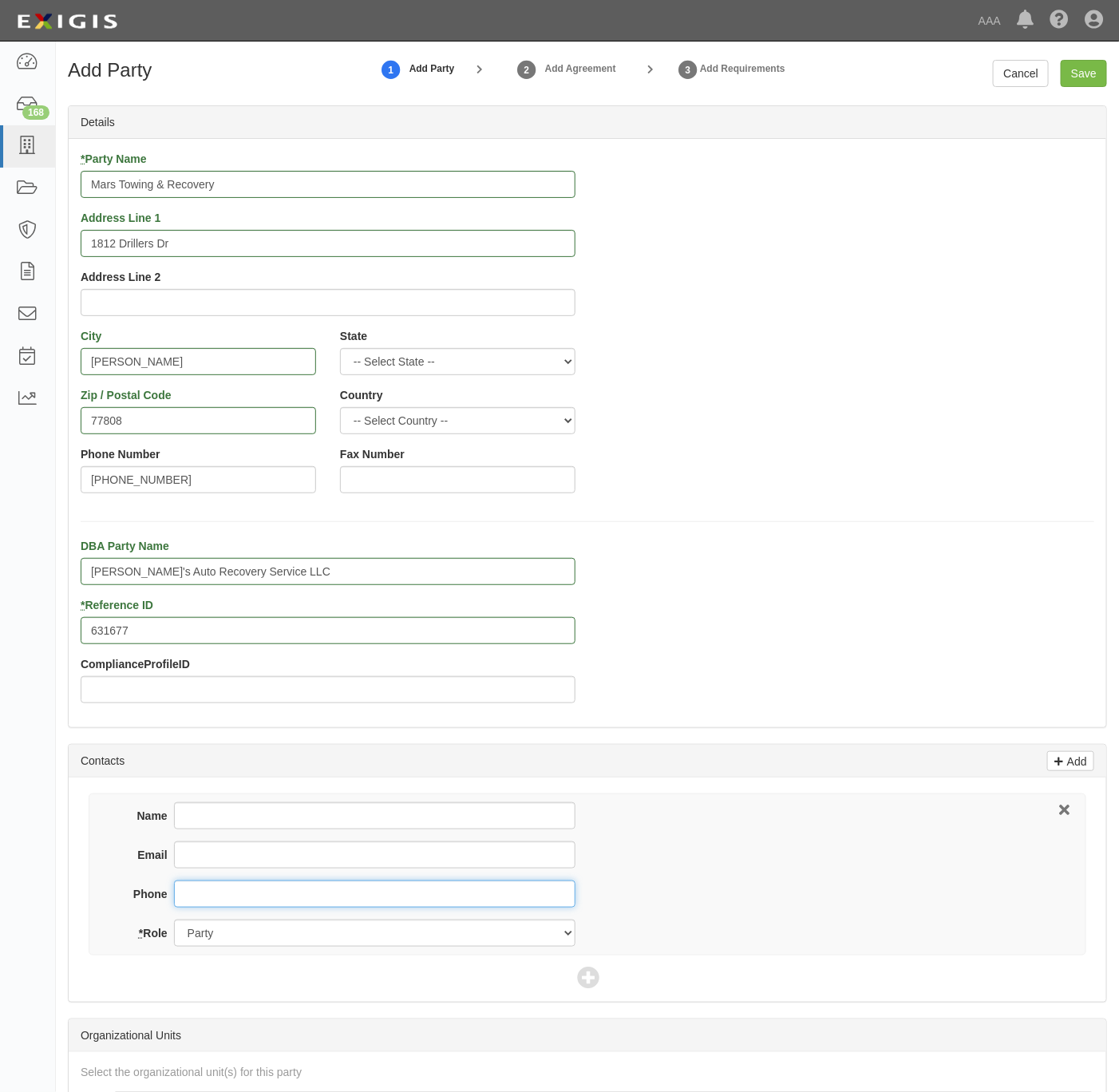 click on "Phone" at bounding box center (374, 894) 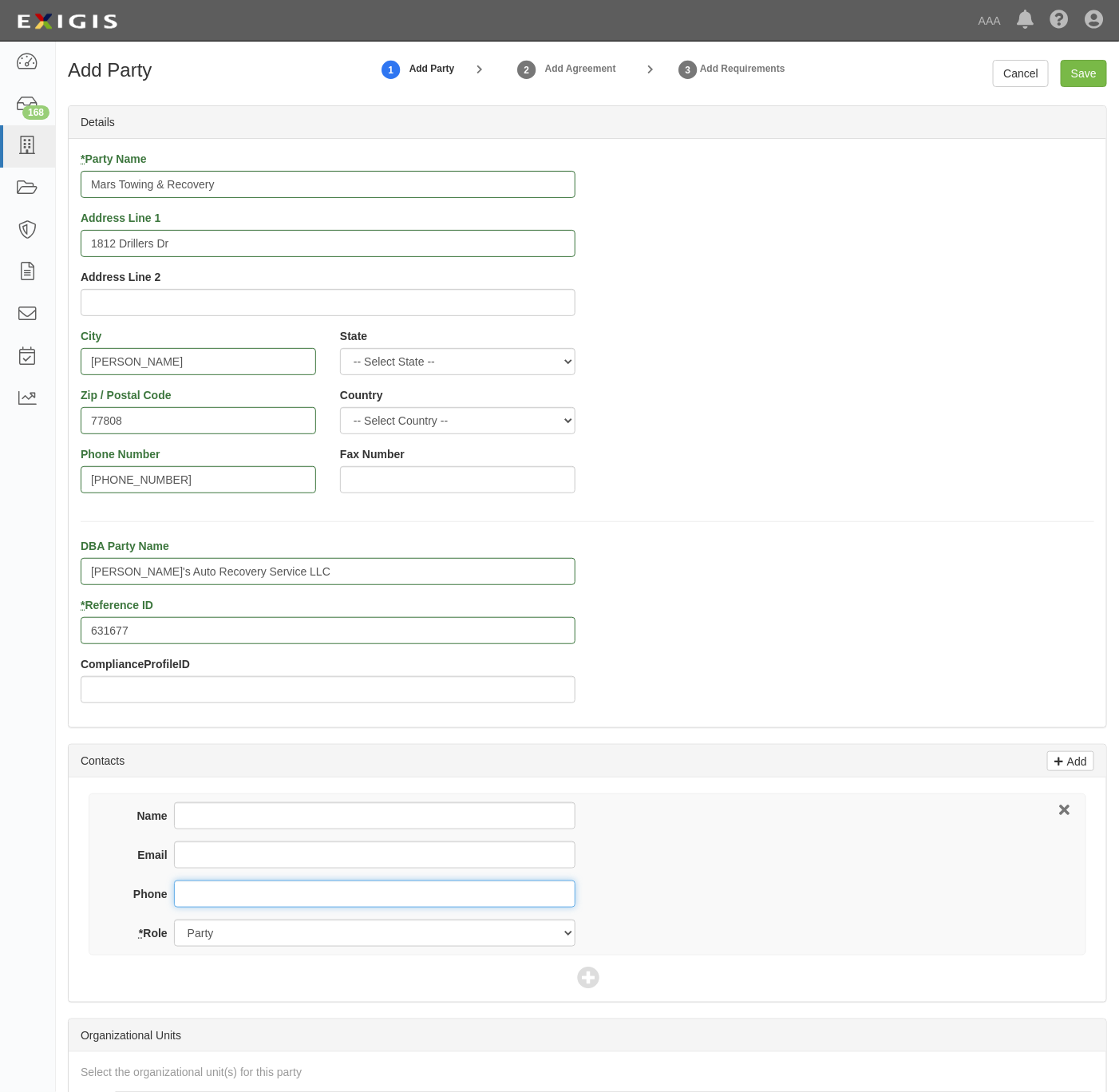 paste on "979-485-1731" 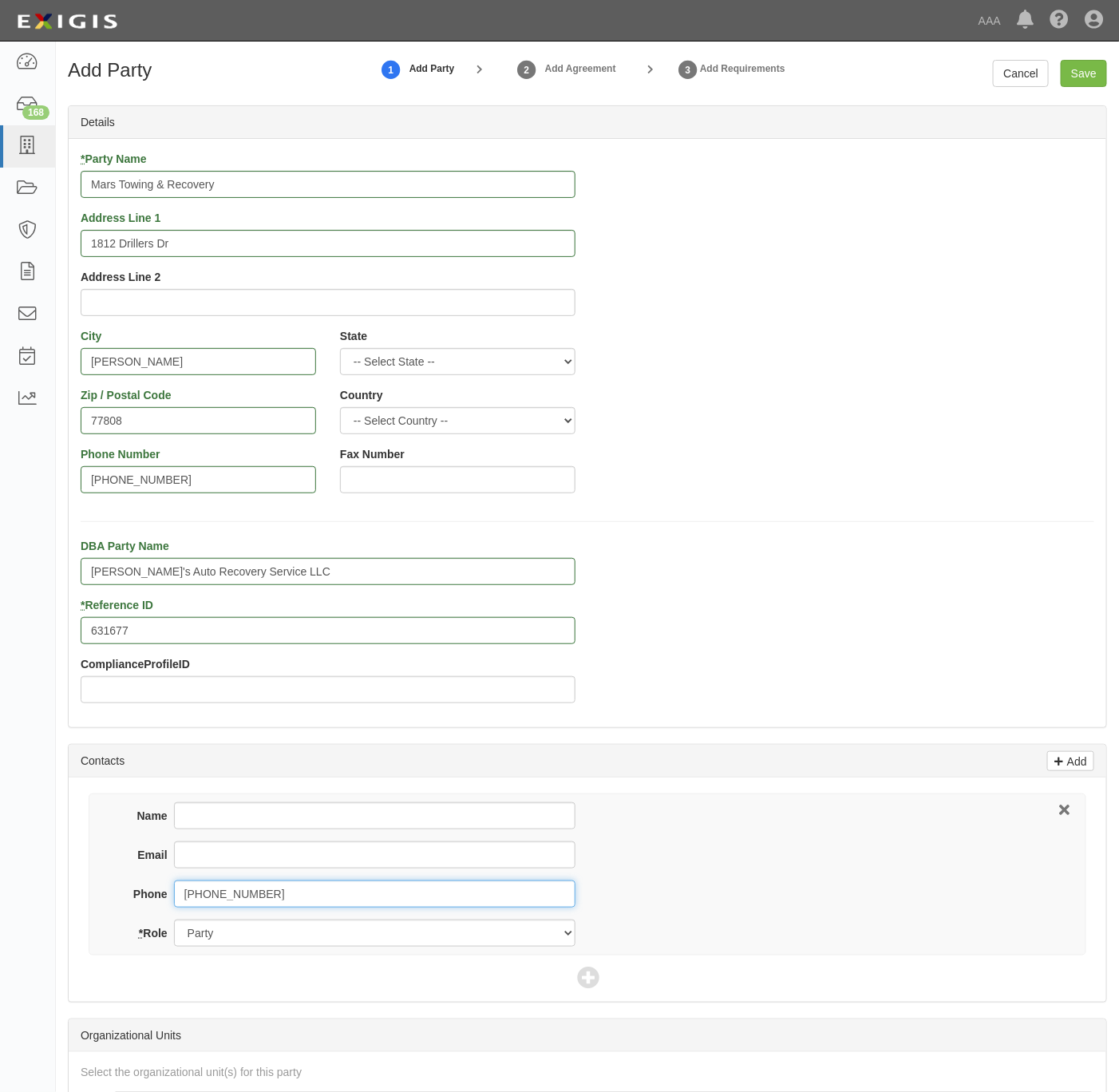 type on "979-485-1731" 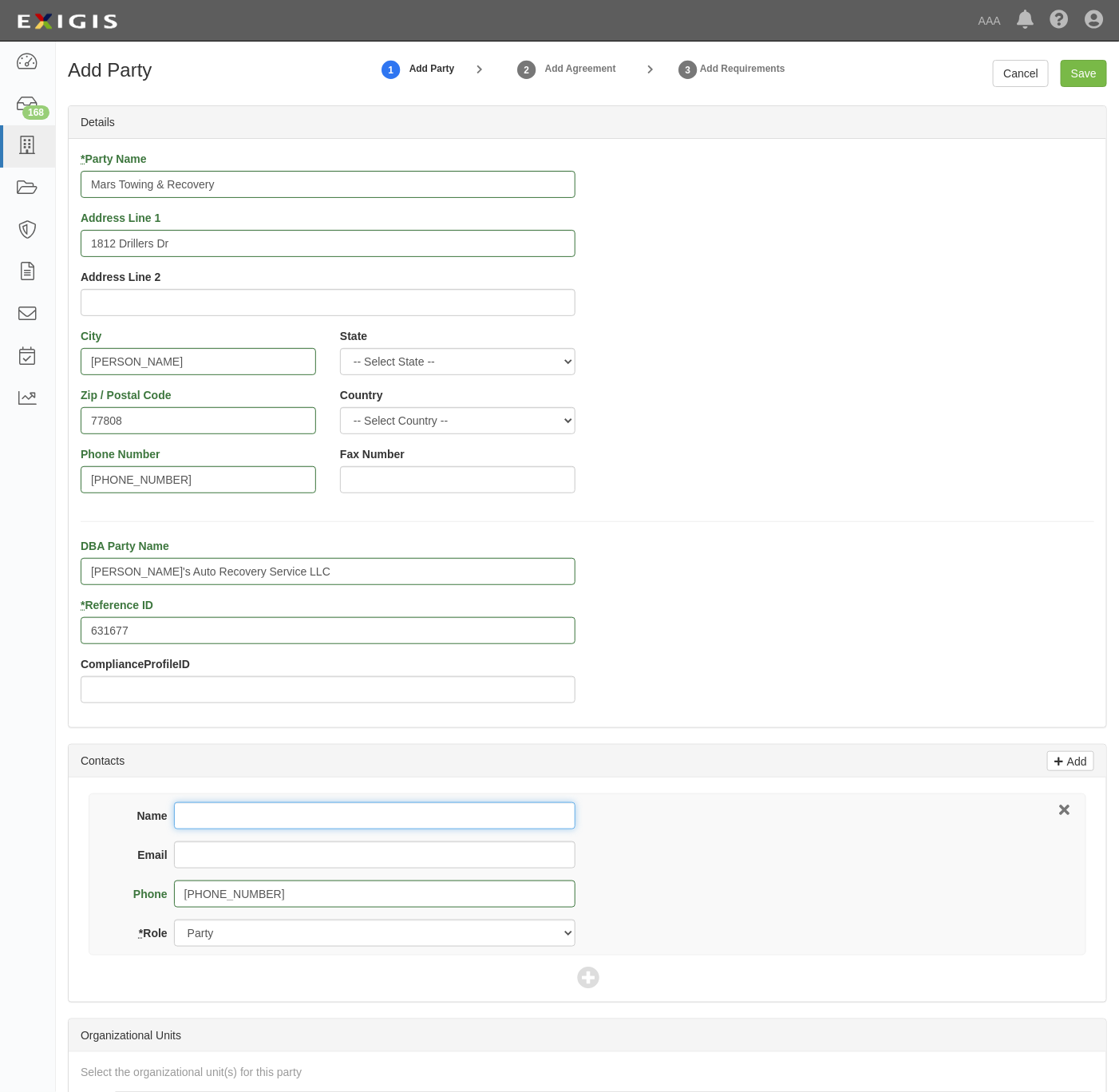 click on "Name" at bounding box center (374, 816) 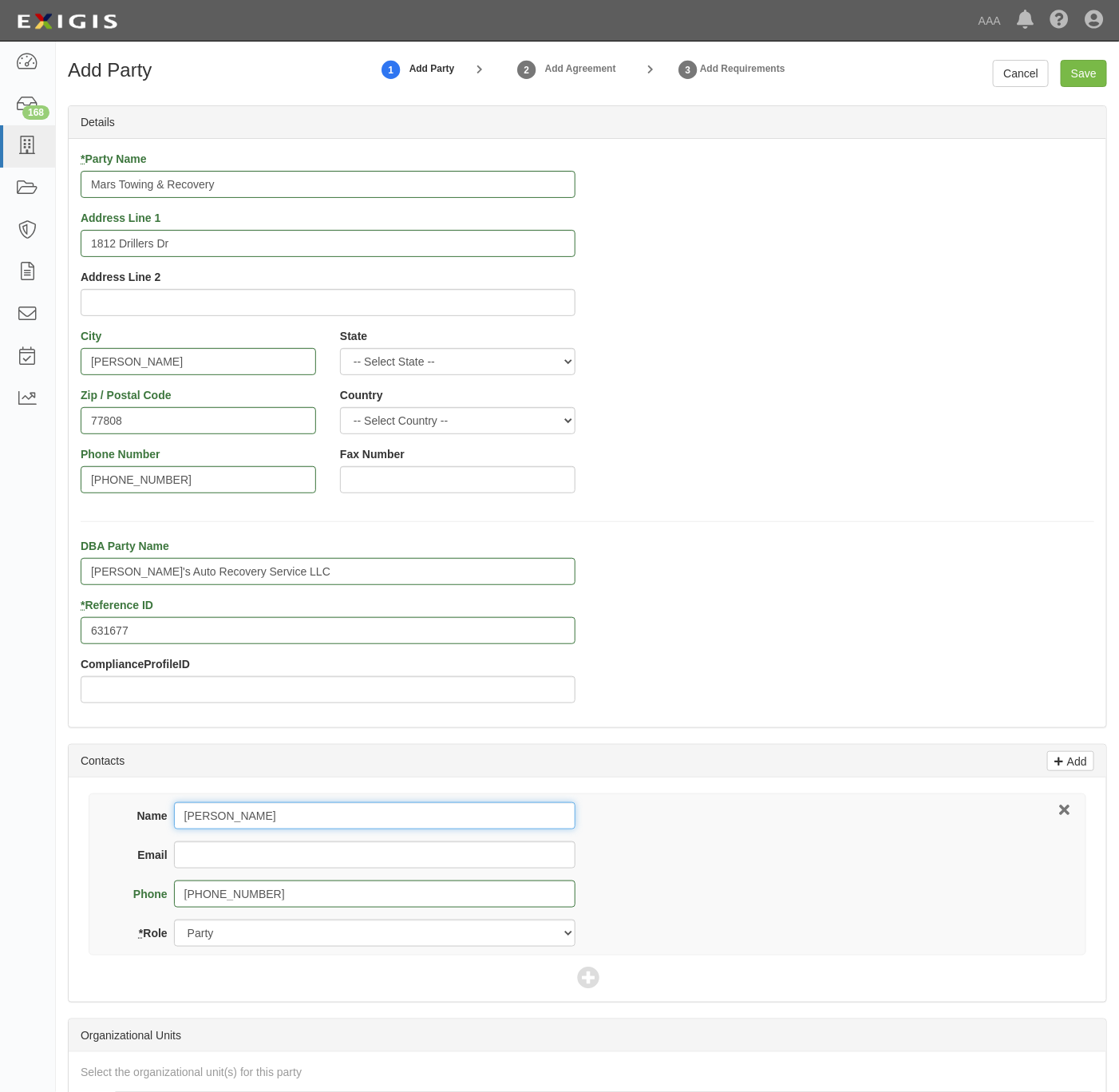 type on "[PERSON_NAME]" 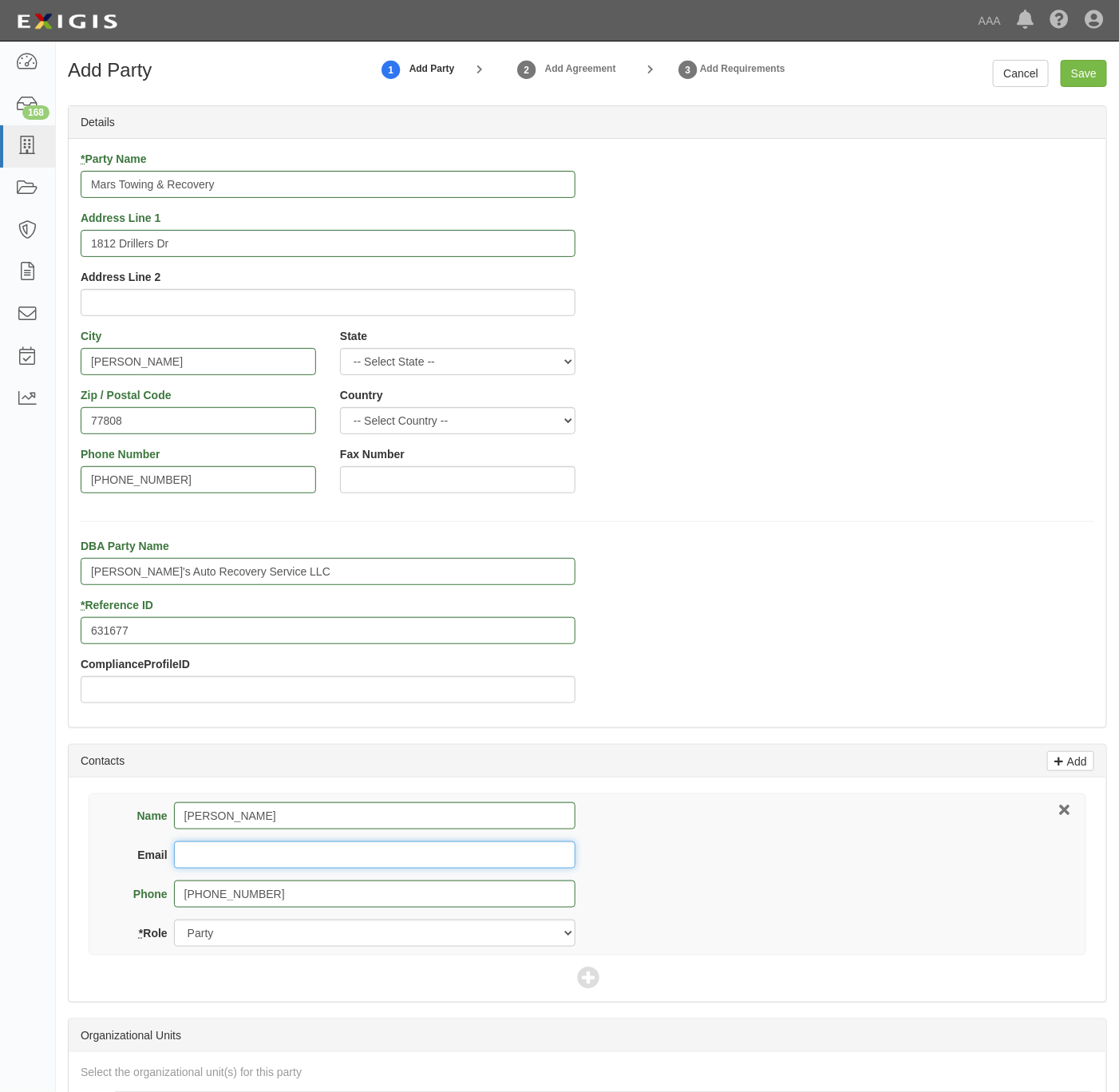 click on "Email" at bounding box center [374, 855] 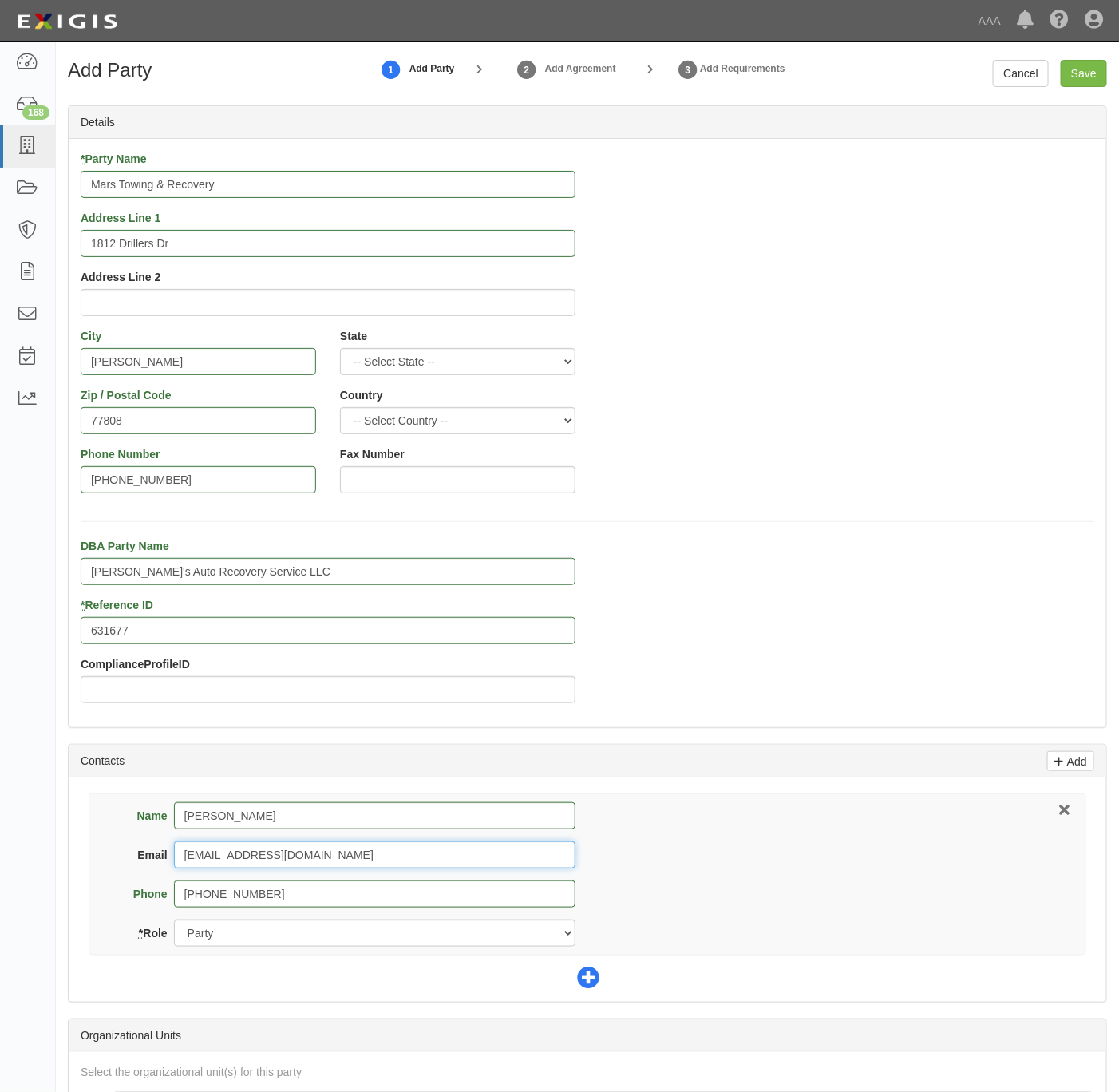 type on "[EMAIL_ADDRESS][DOMAIN_NAME]" 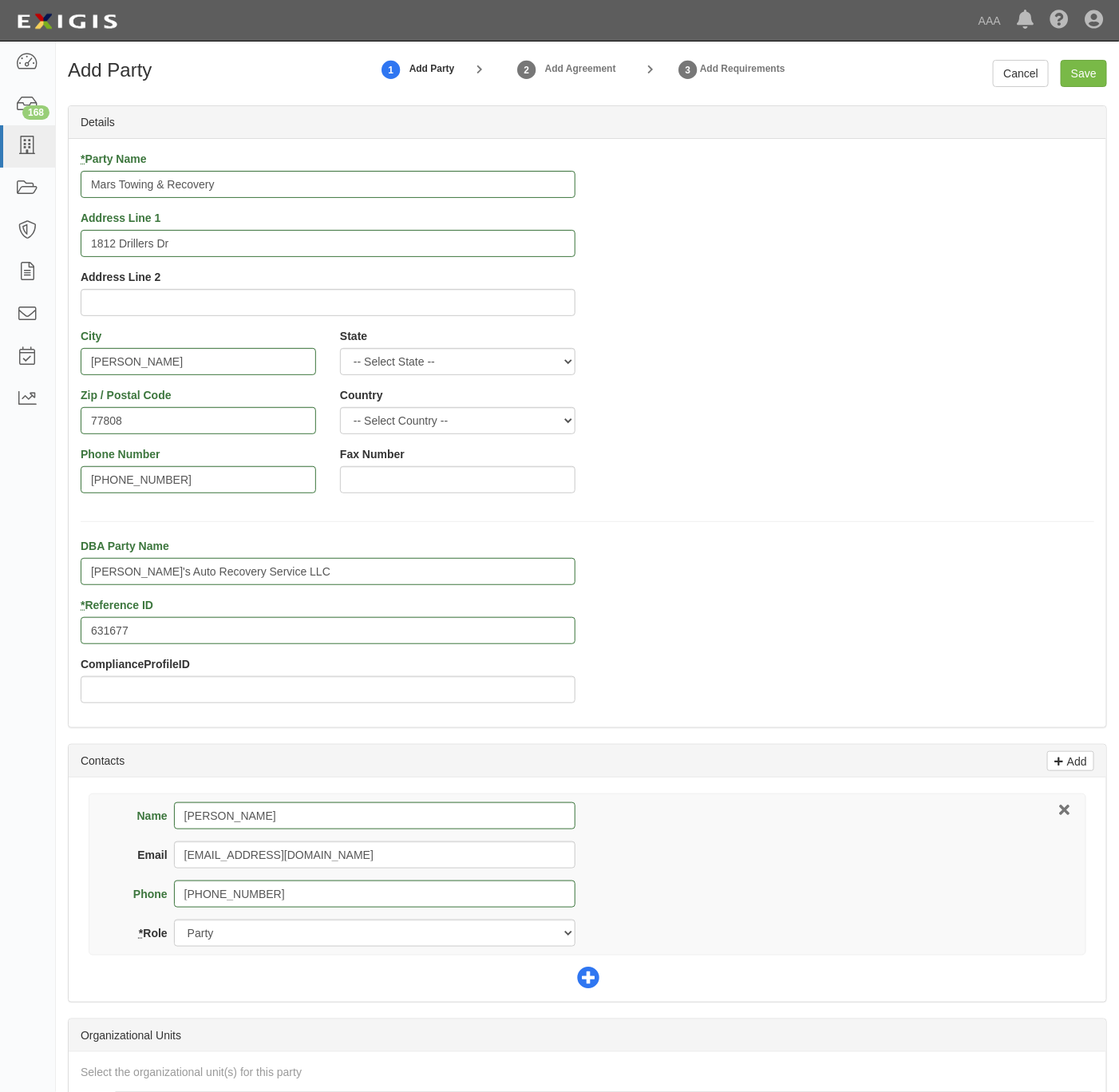 click at bounding box center [588, 979] 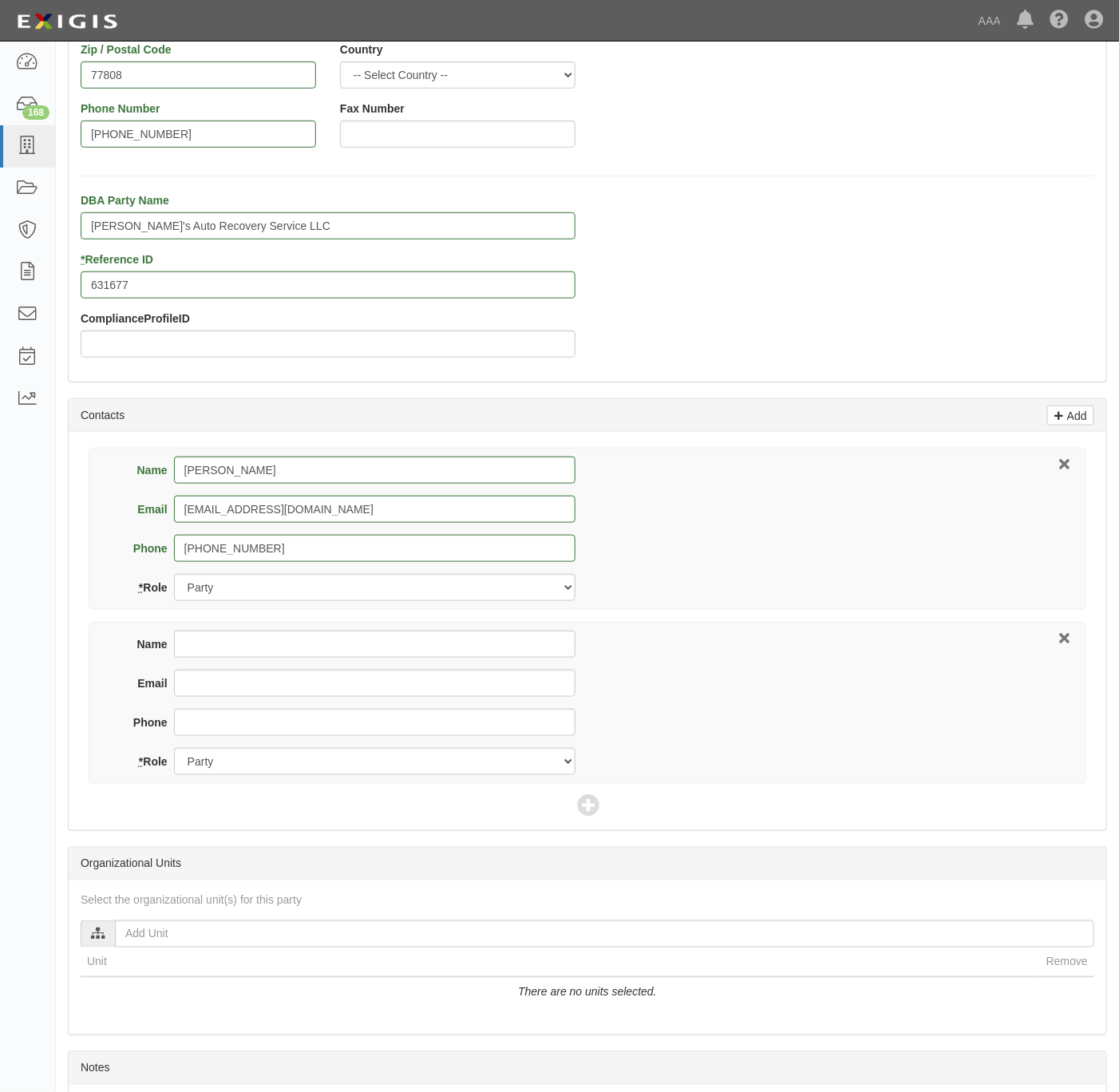 scroll, scrollTop: 359, scrollLeft: 0, axis: vertical 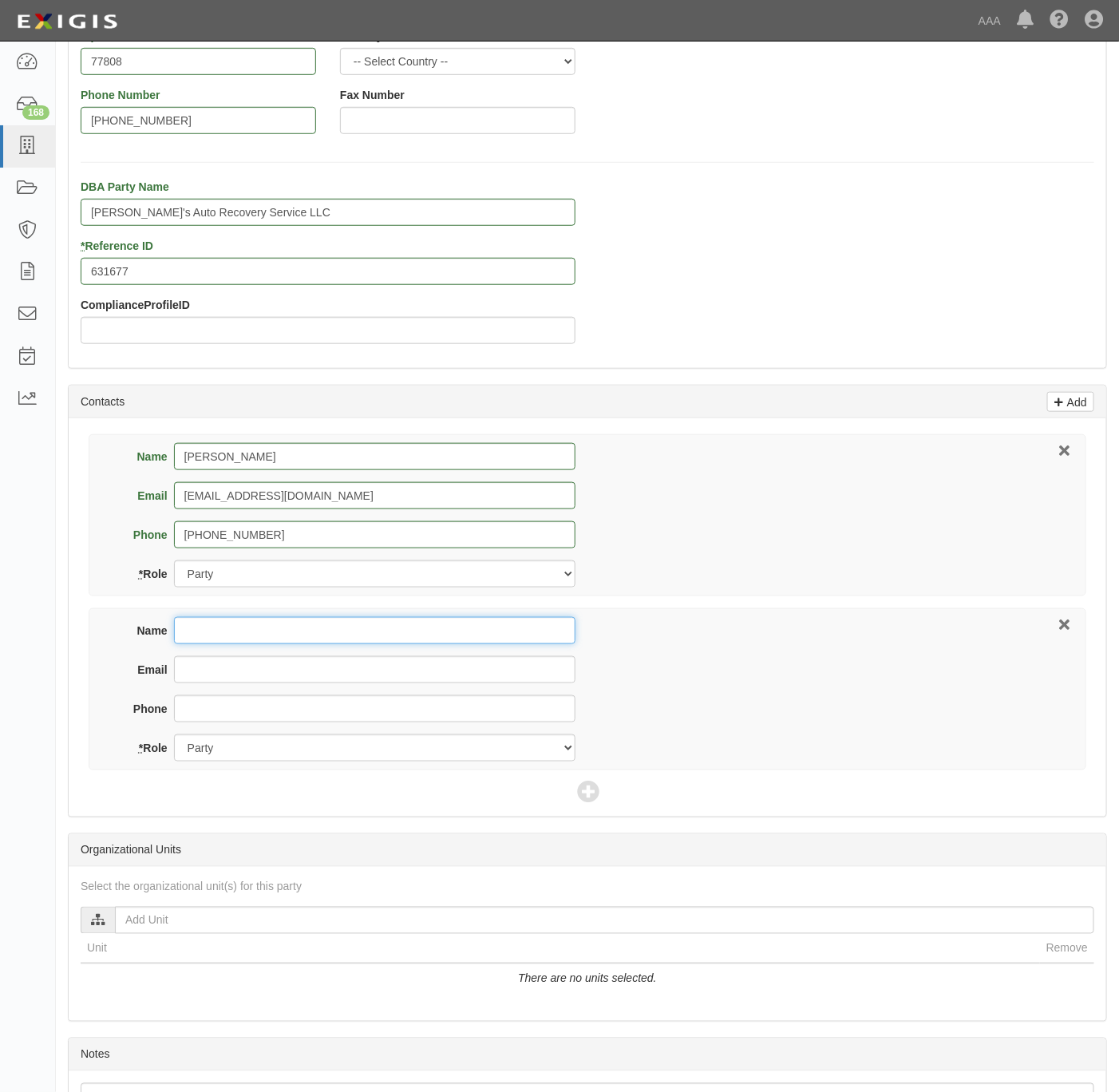 click on "Name" at bounding box center [374, 631] 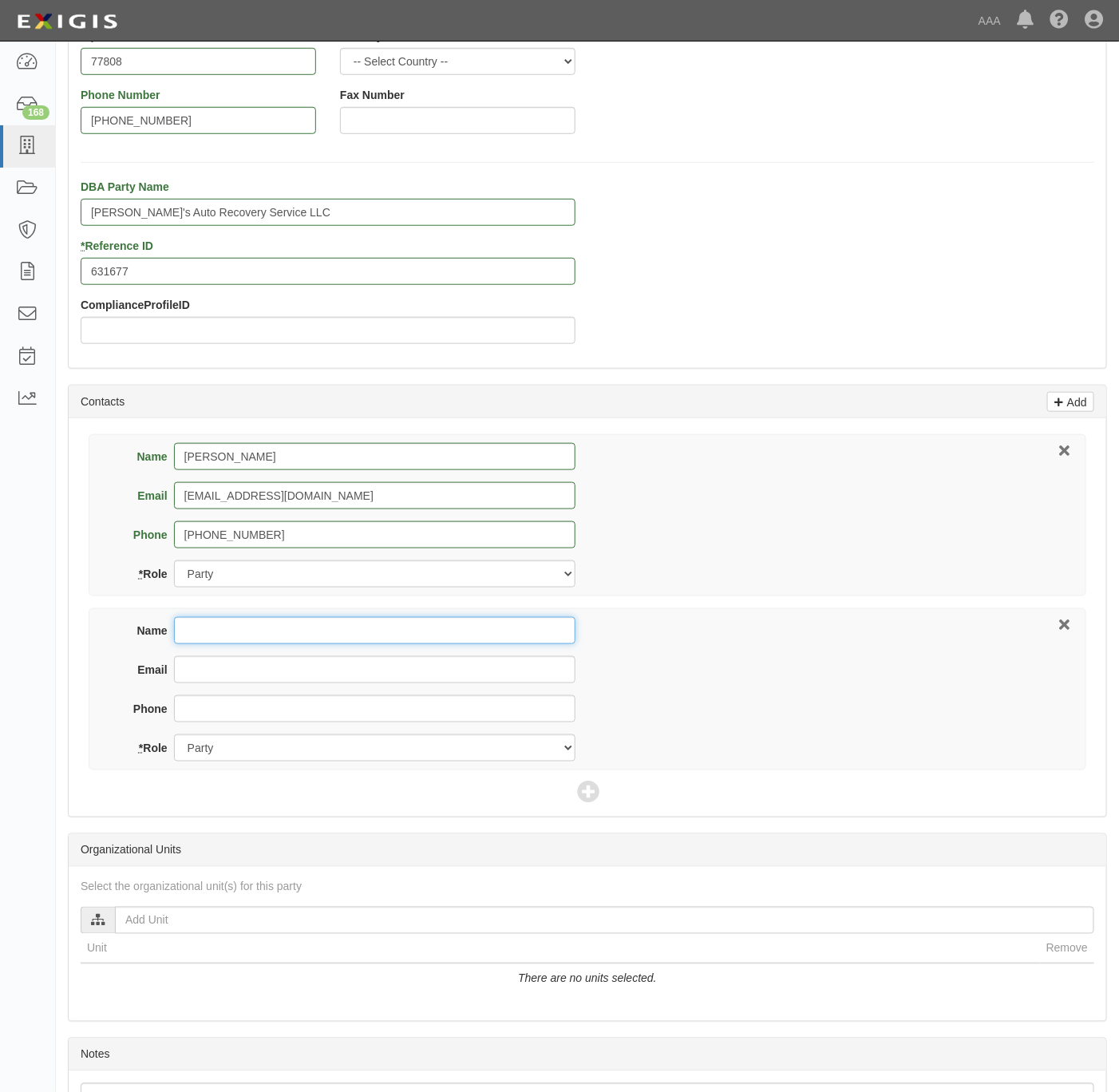 paste on "[PERSON_NAME]" 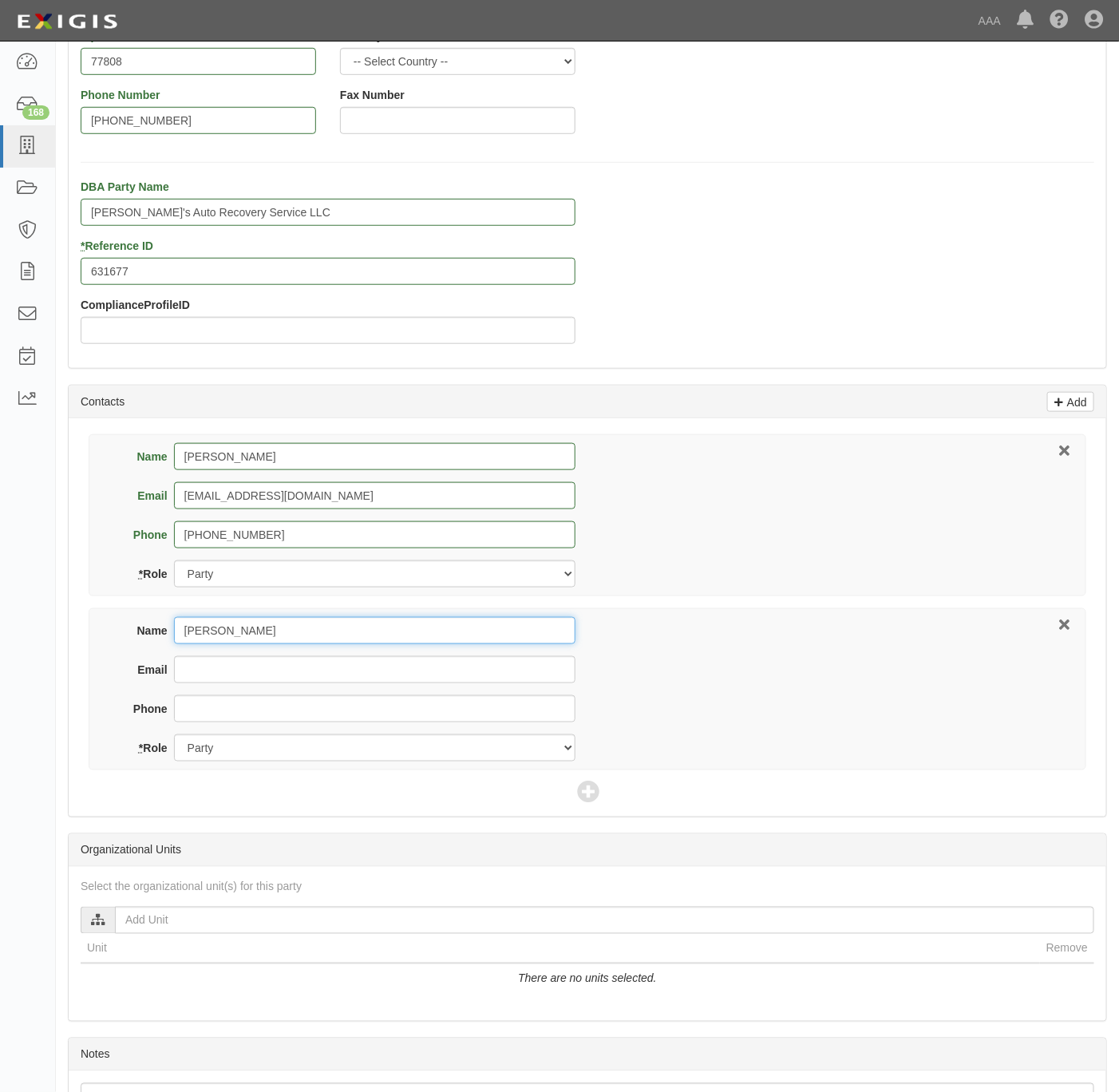 type on "[PERSON_NAME]" 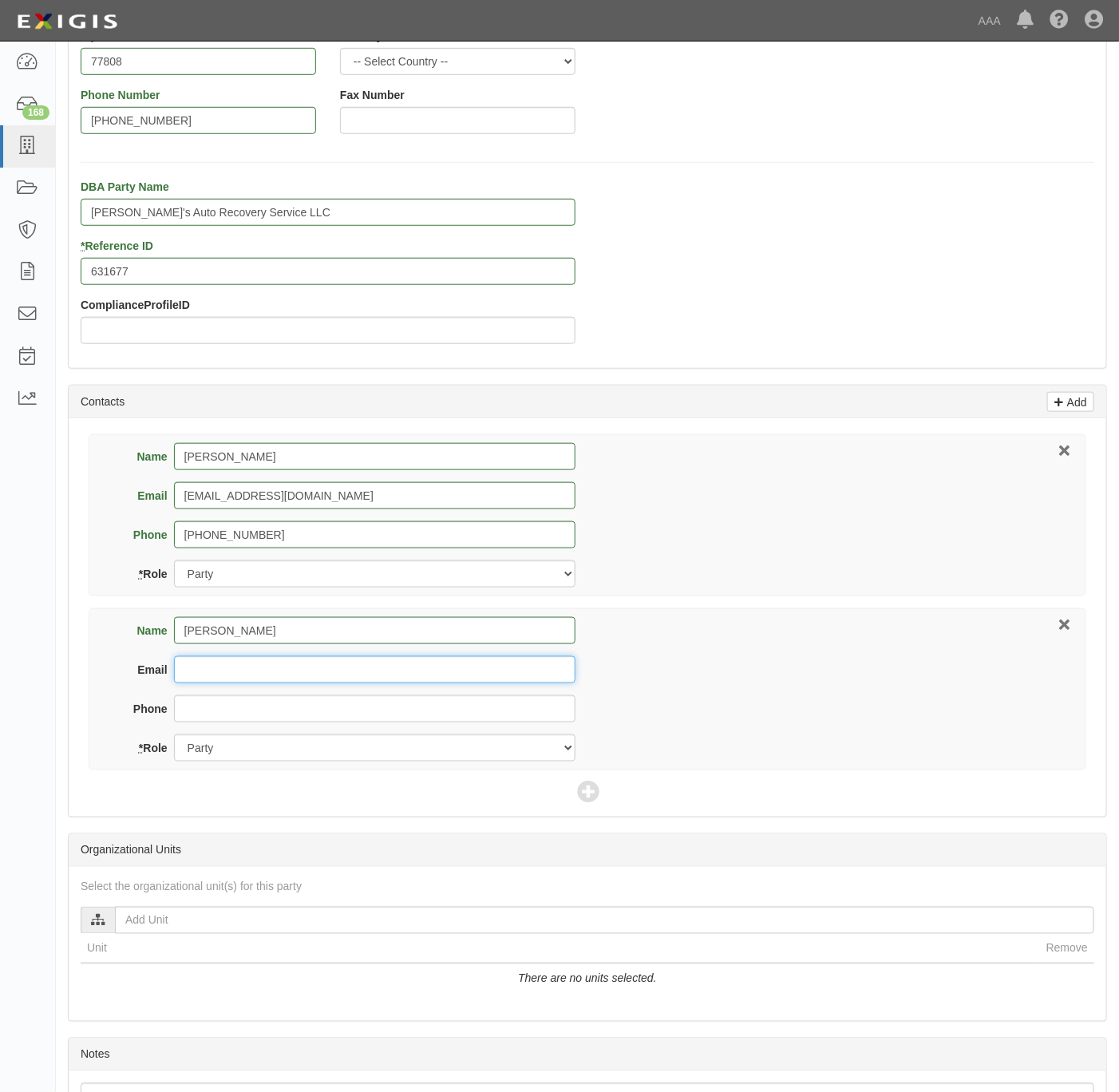 click on "Email" at bounding box center (374, 670) 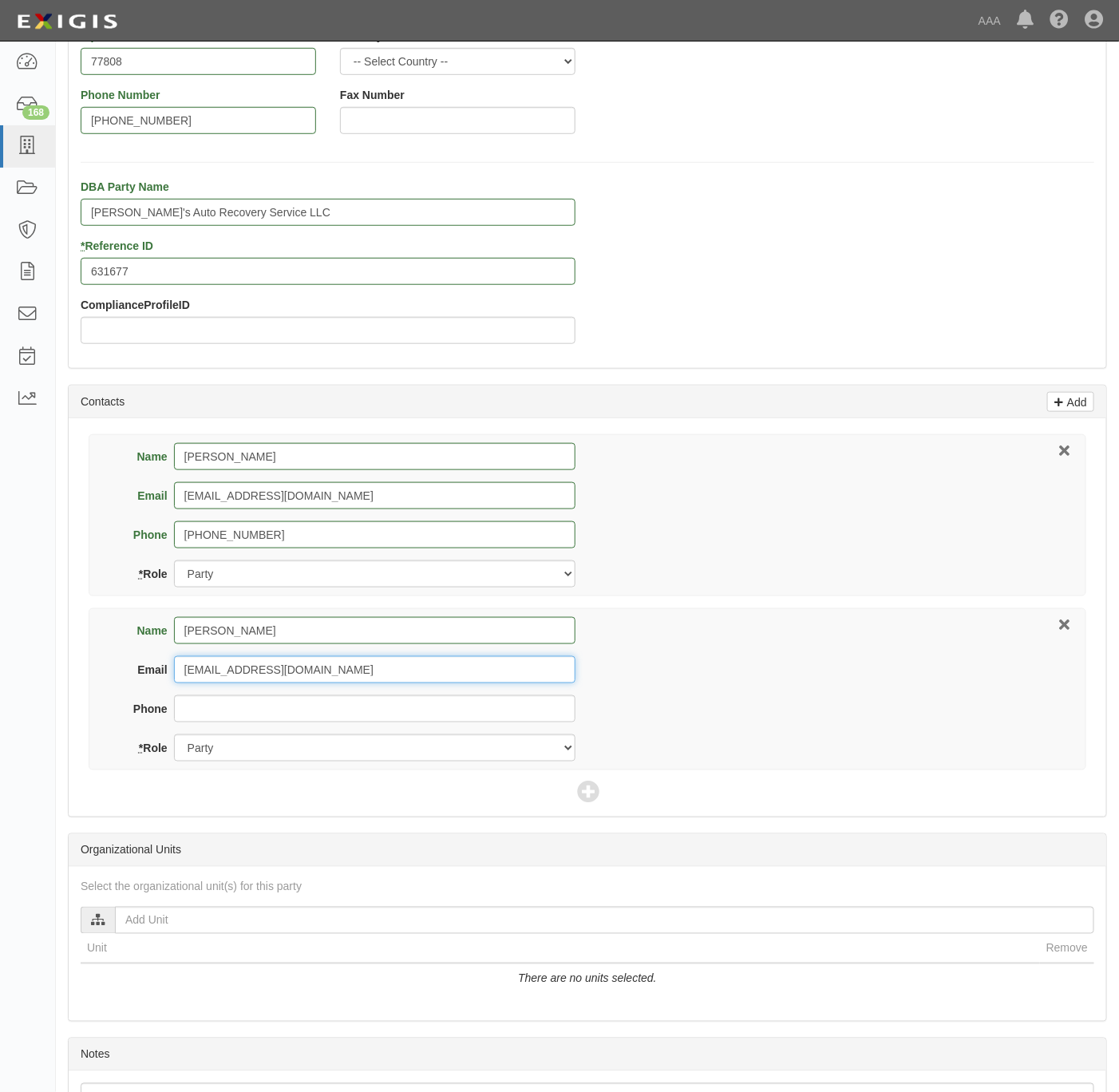 type on "[EMAIL_ADDRESS][DOMAIN_NAME]" 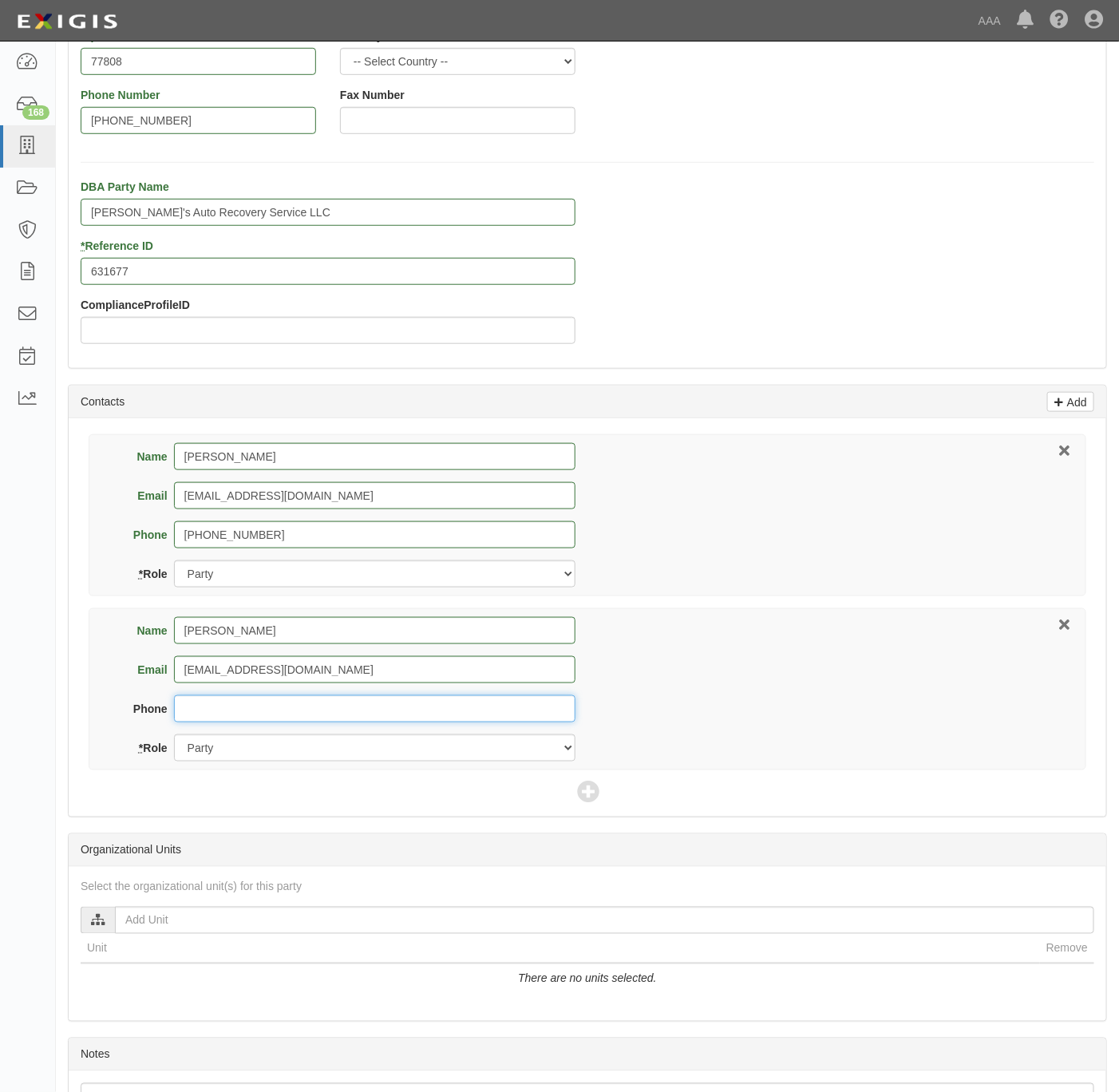 click on "Phone" at bounding box center [374, 709] 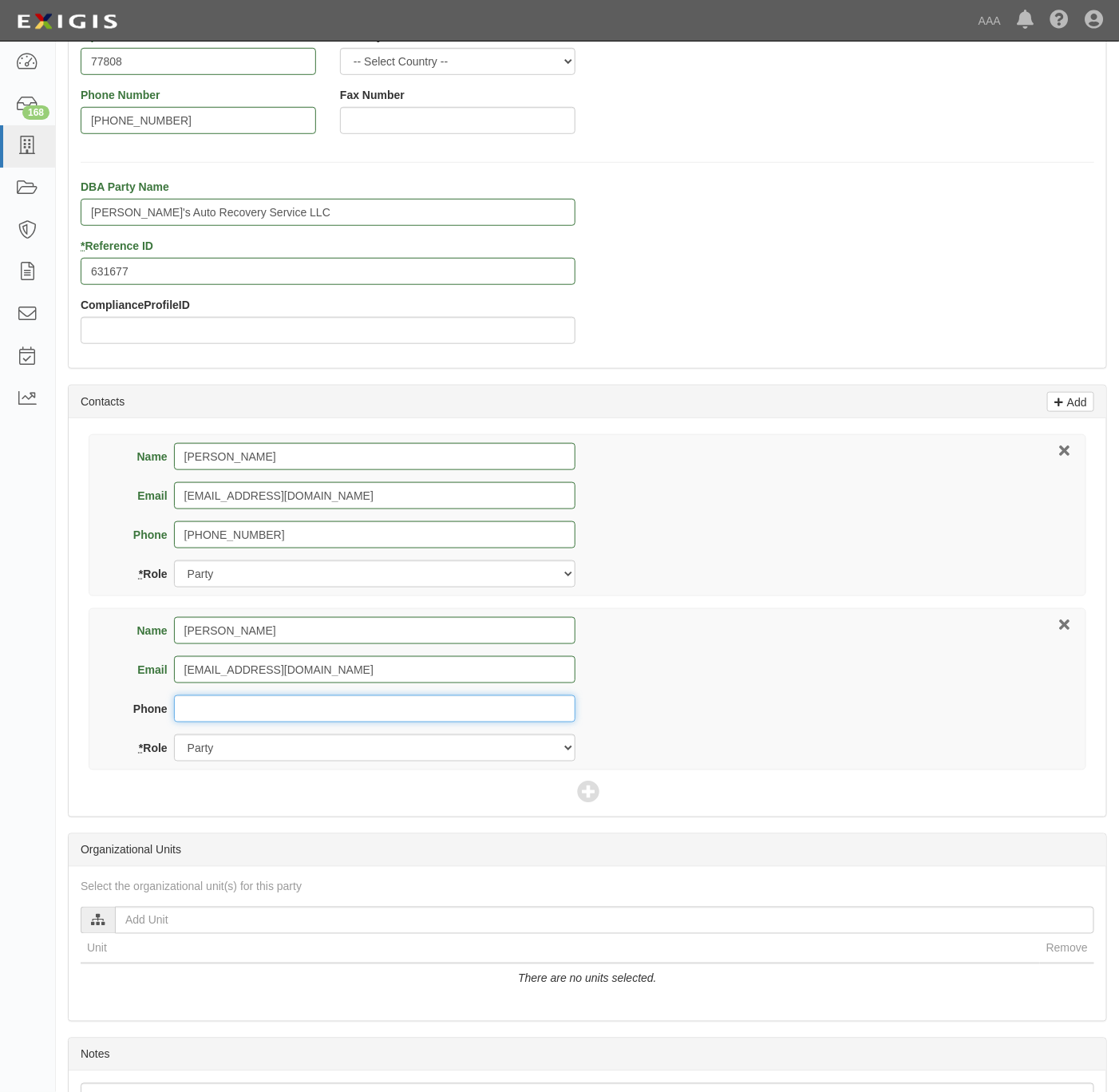 paste on "[PHONE_NUMBER]" 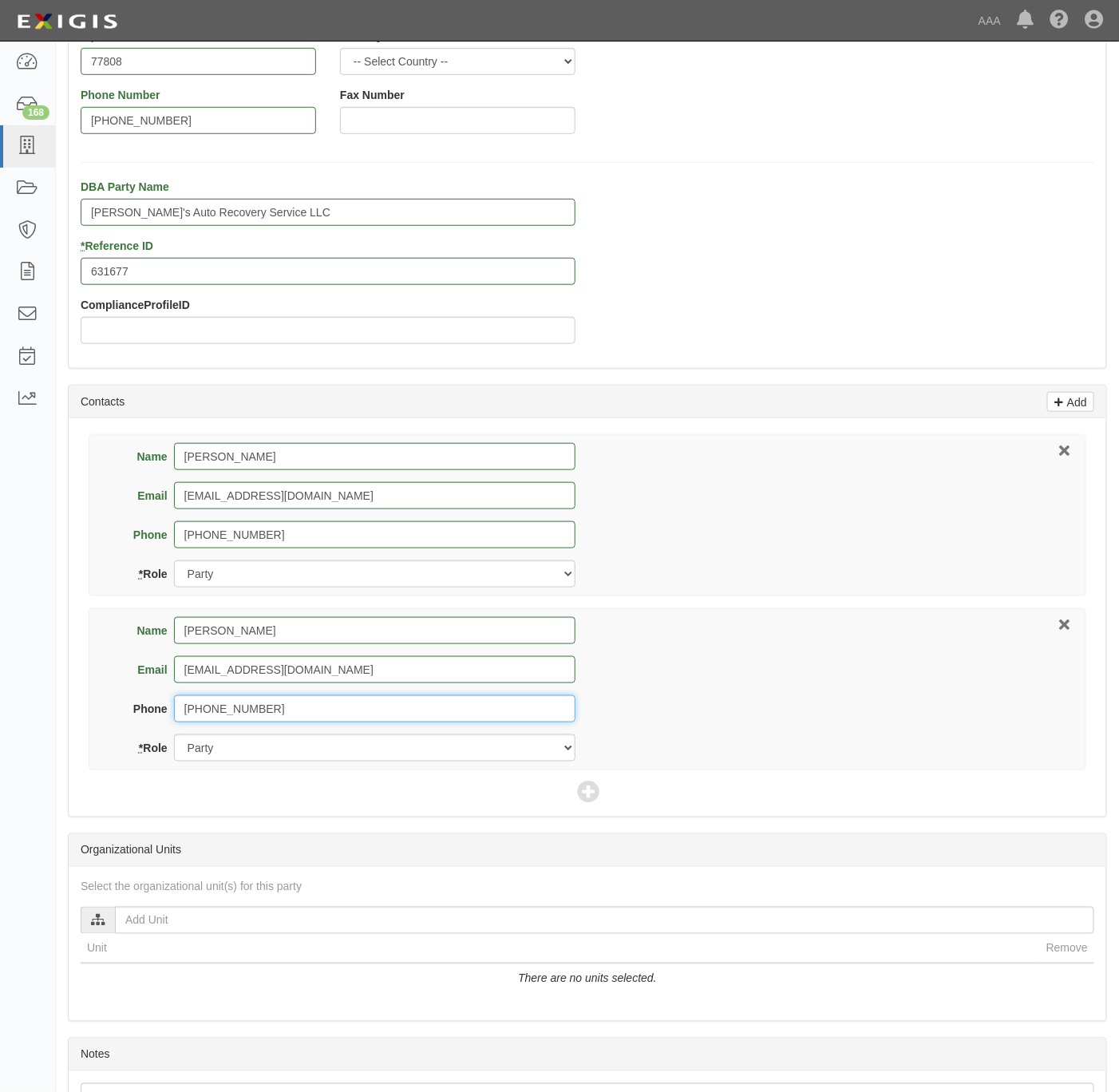 type on "[PHONE_NUMBER]" 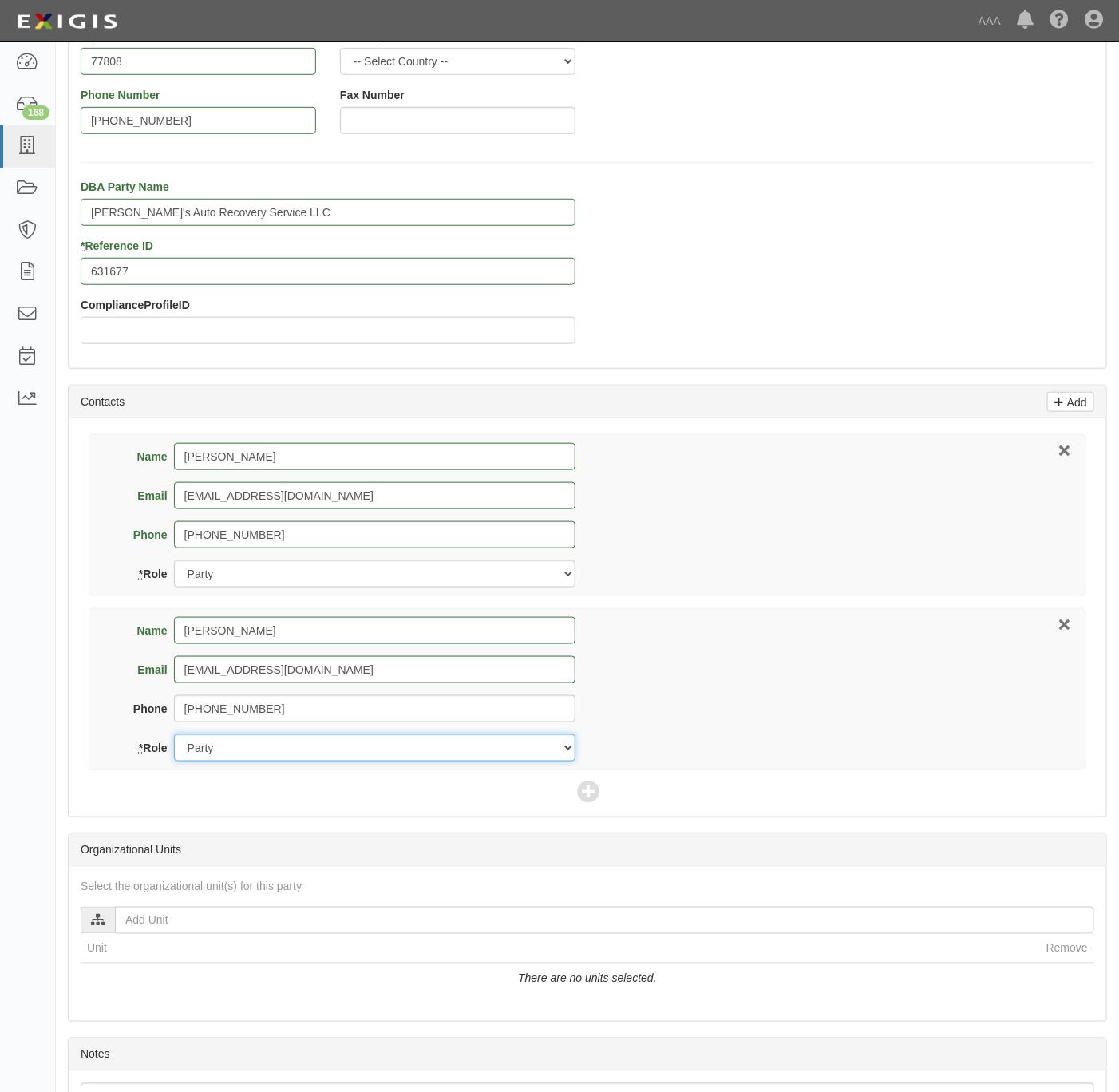 click on "Party
Broker
Other" at bounding box center (374, 748) 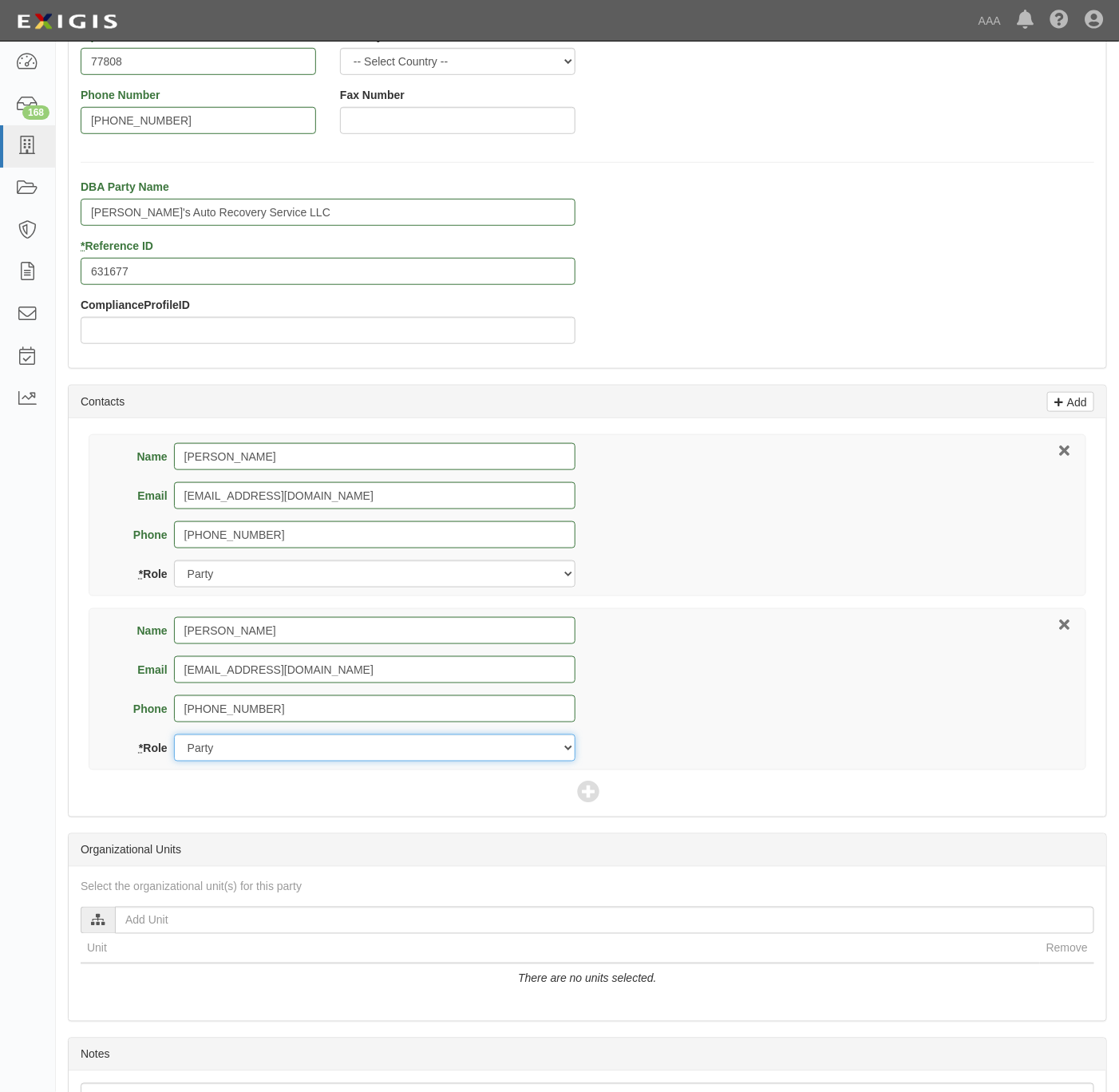 select on "Broker" 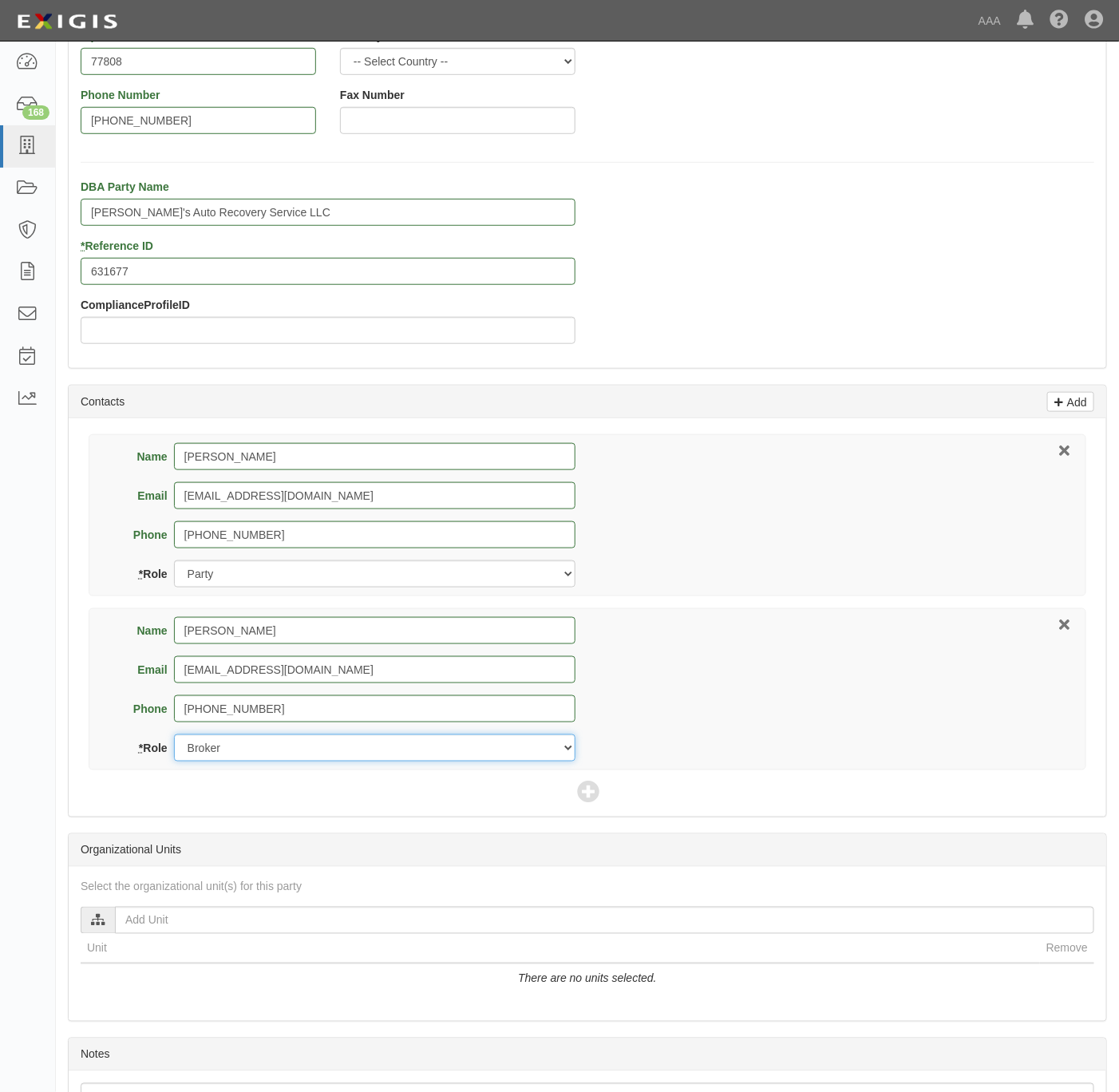 click on "Party
Broker
Other" at bounding box center (374, 748) 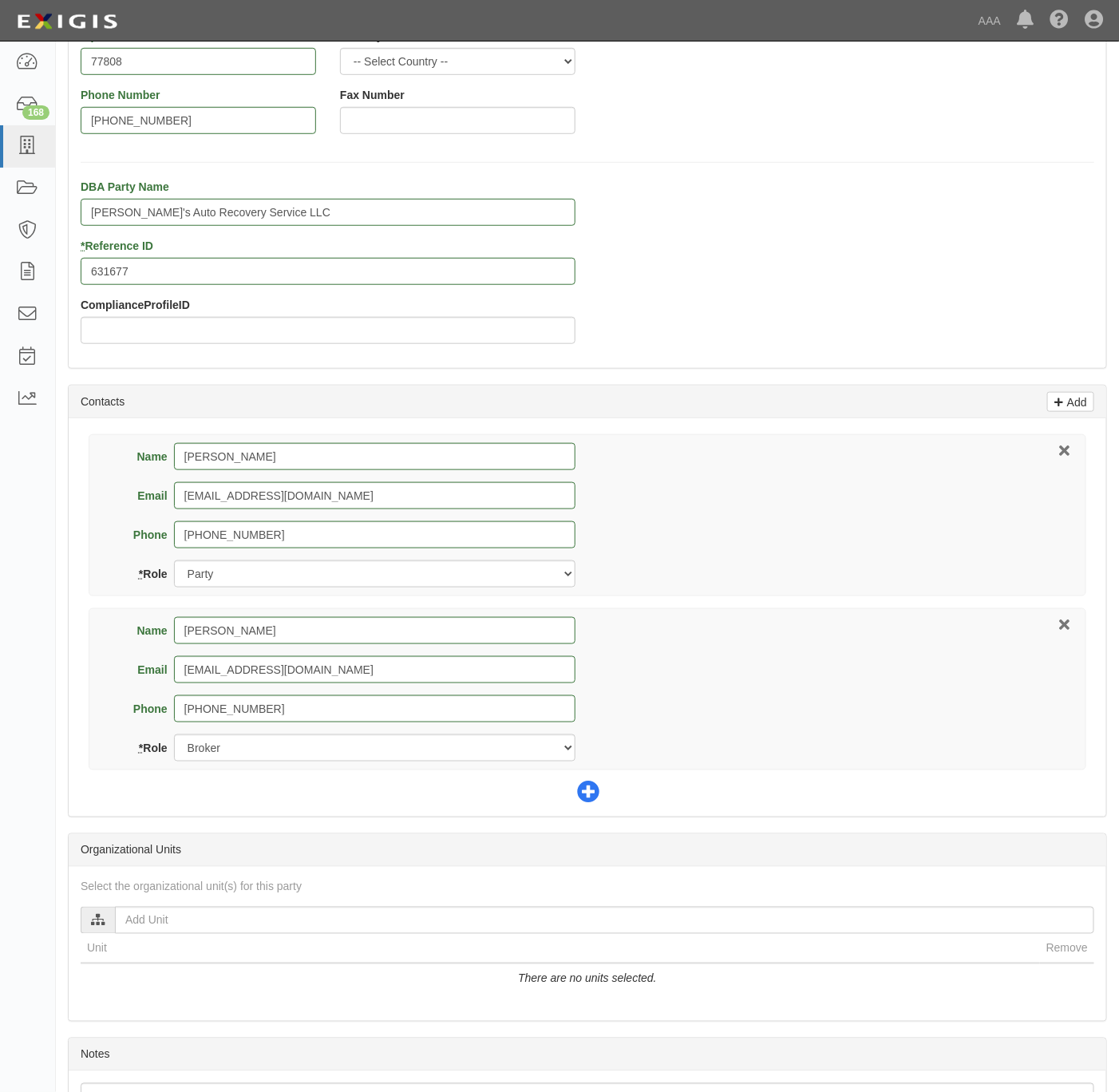 click at bounding box center [588, 793] 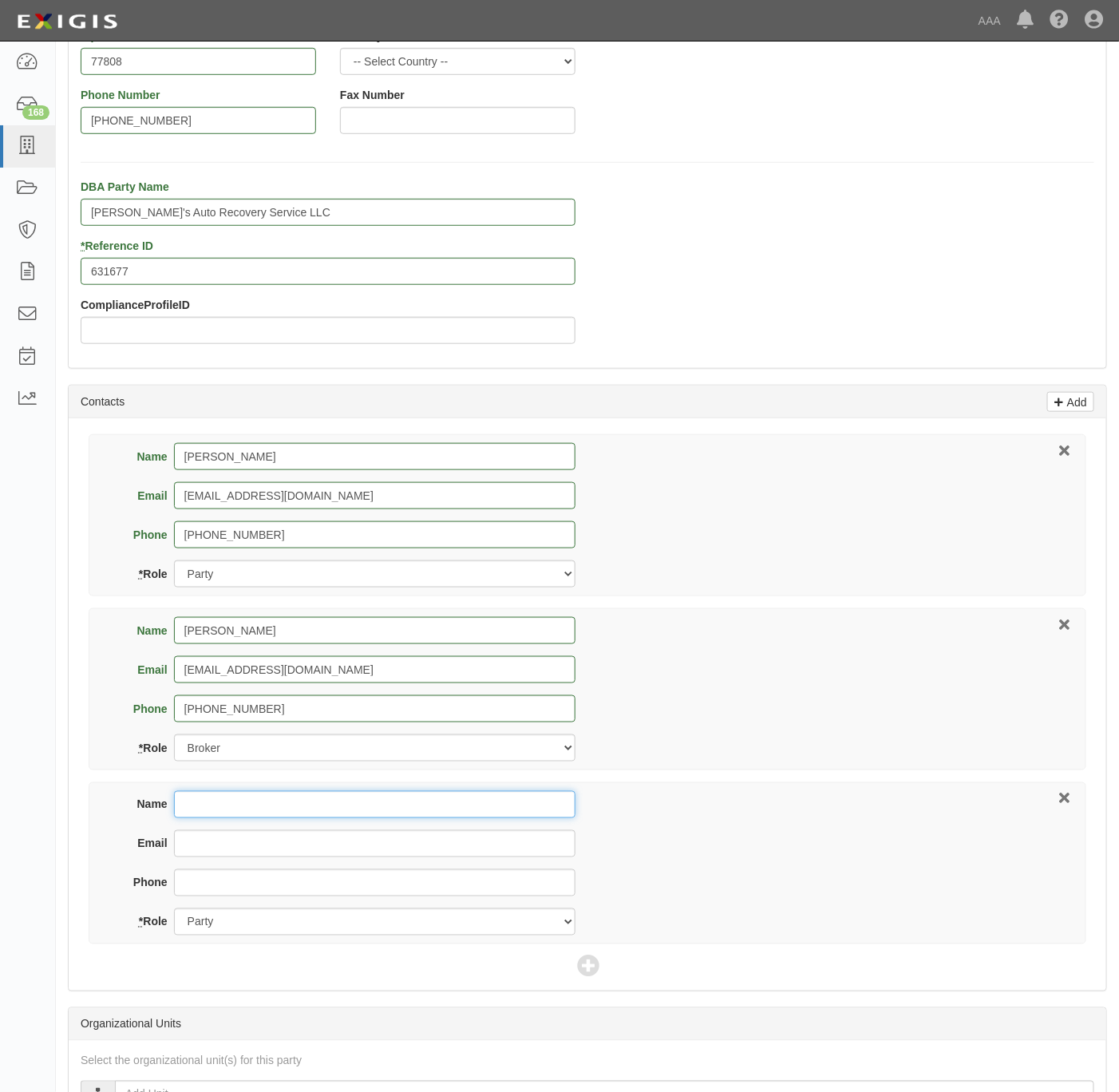 click on "Name" at bounding box center [374, 805] 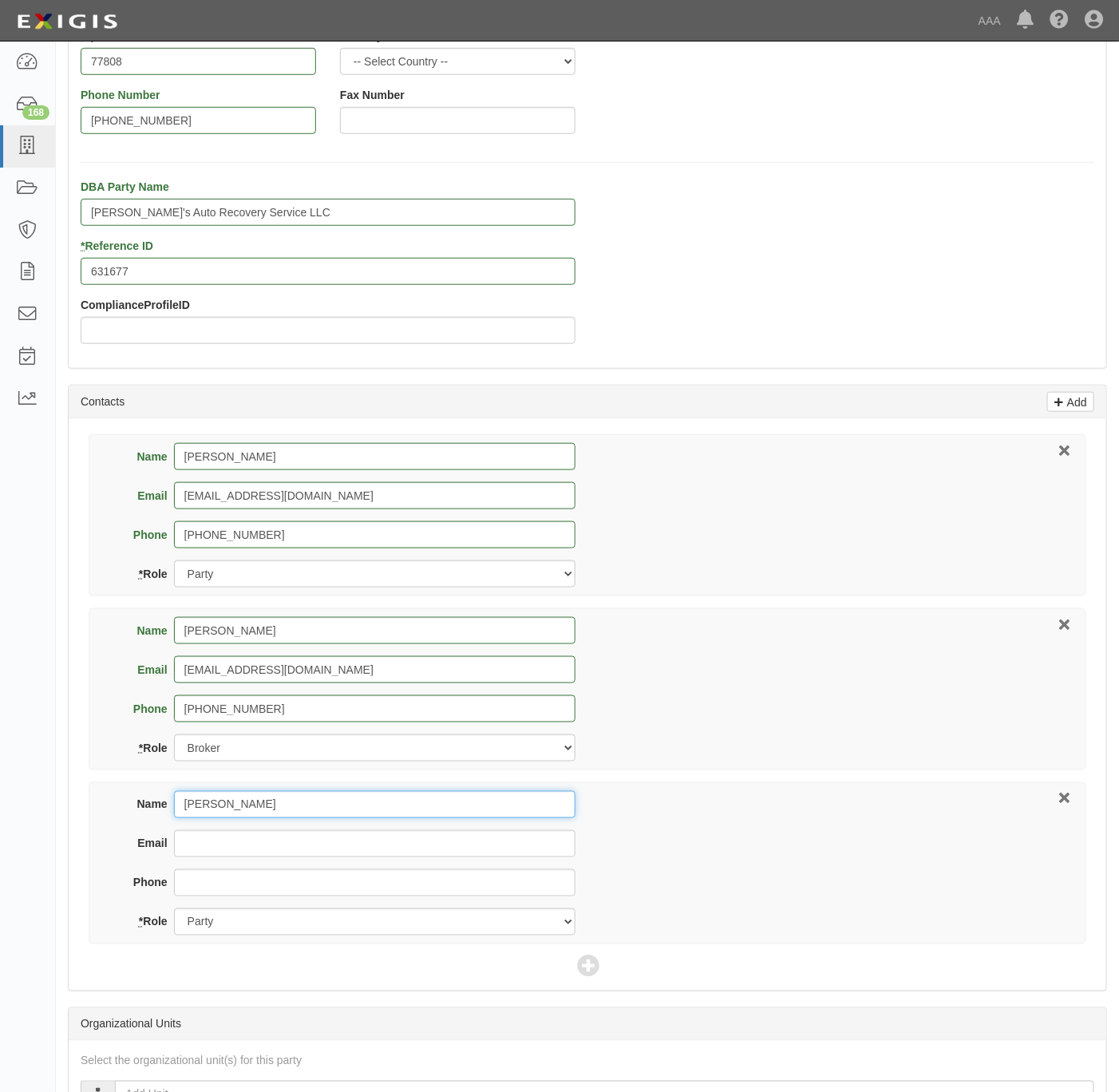 type on "[PERSON_NAME]" 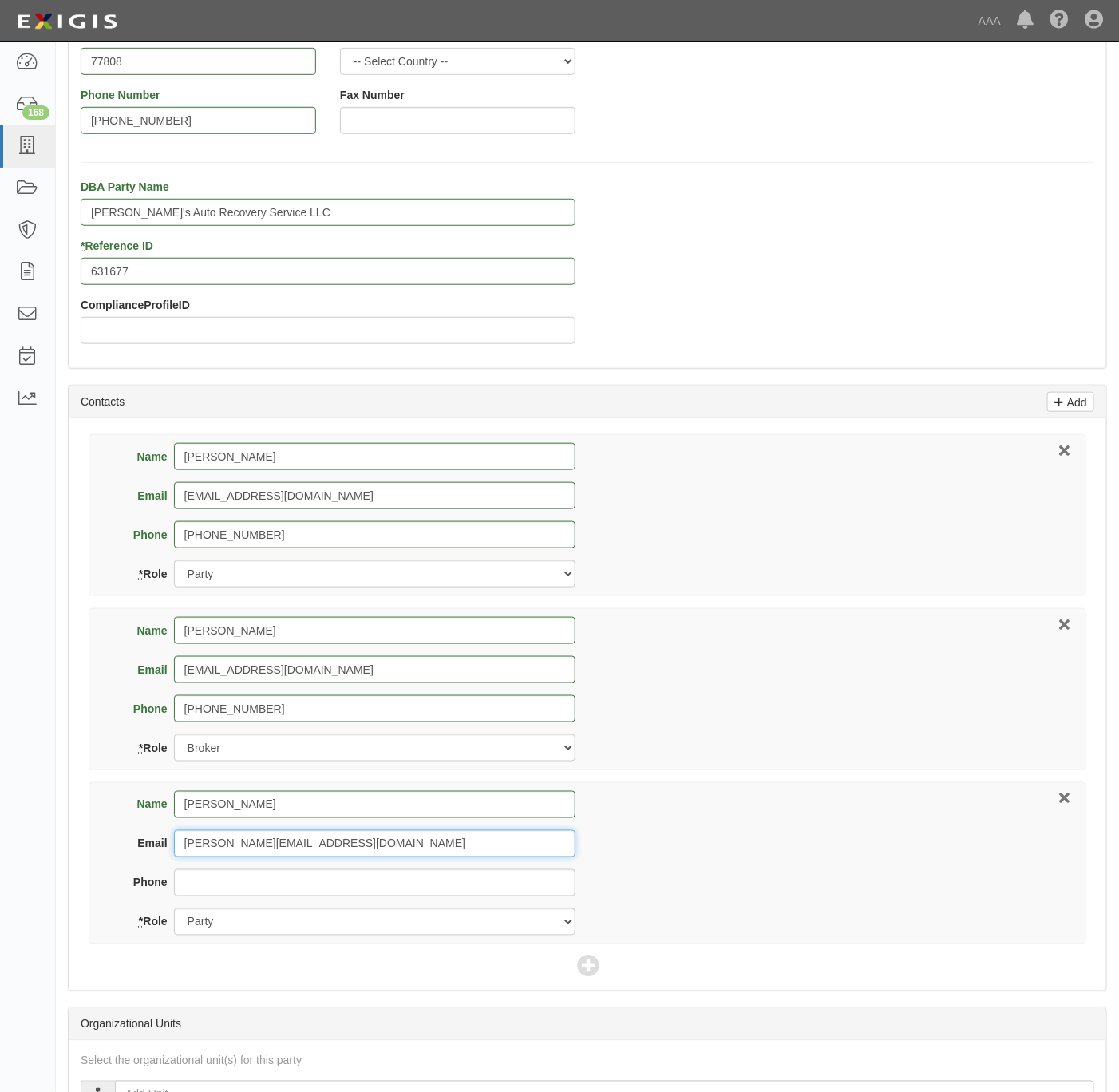type on "[PERSON_NAME][EMAIL_ADDRESS][DOMAIN_NAME]" 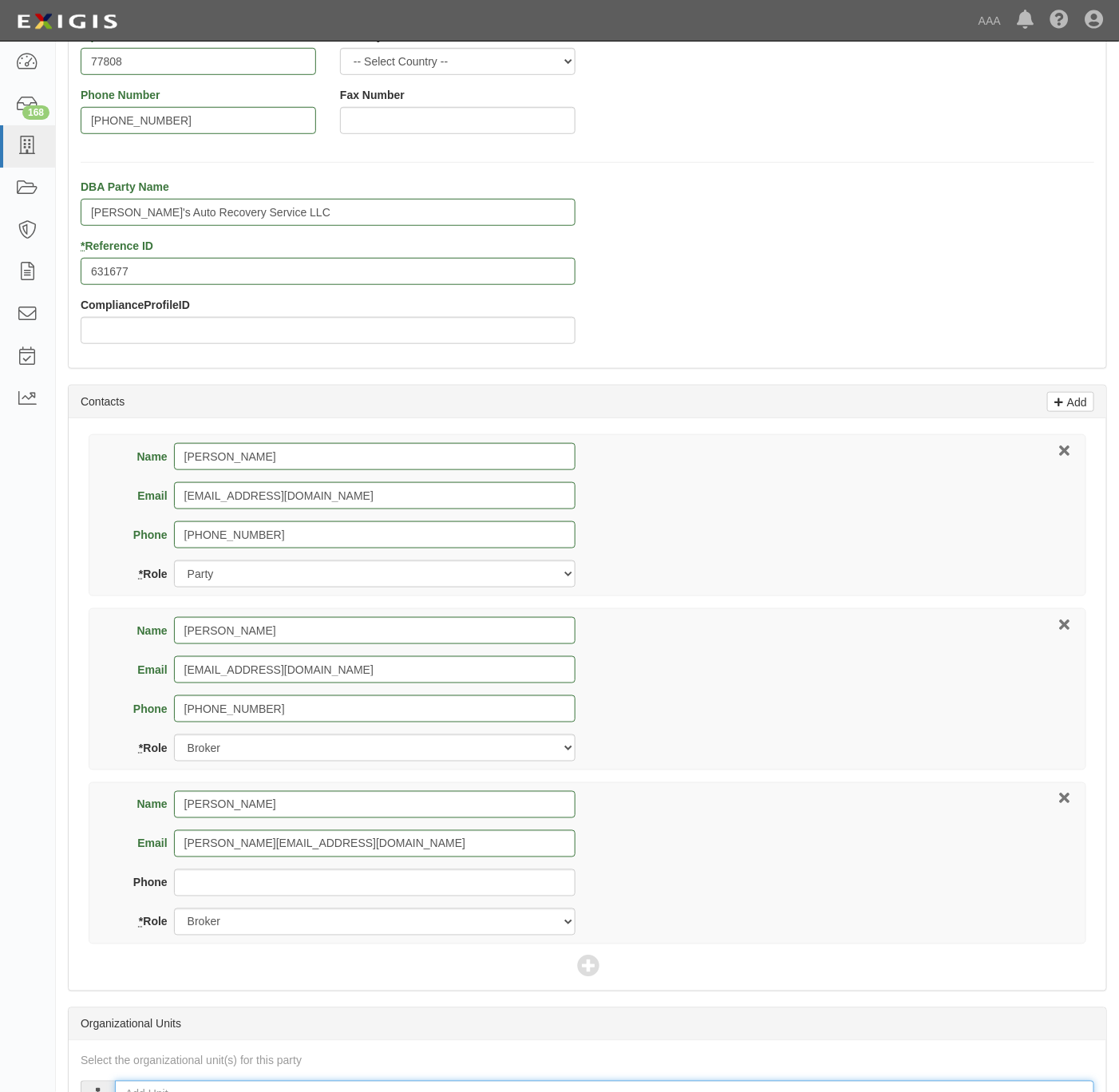 scroll, scrollTop: 381, scrollLeft: 0, axis: vertical 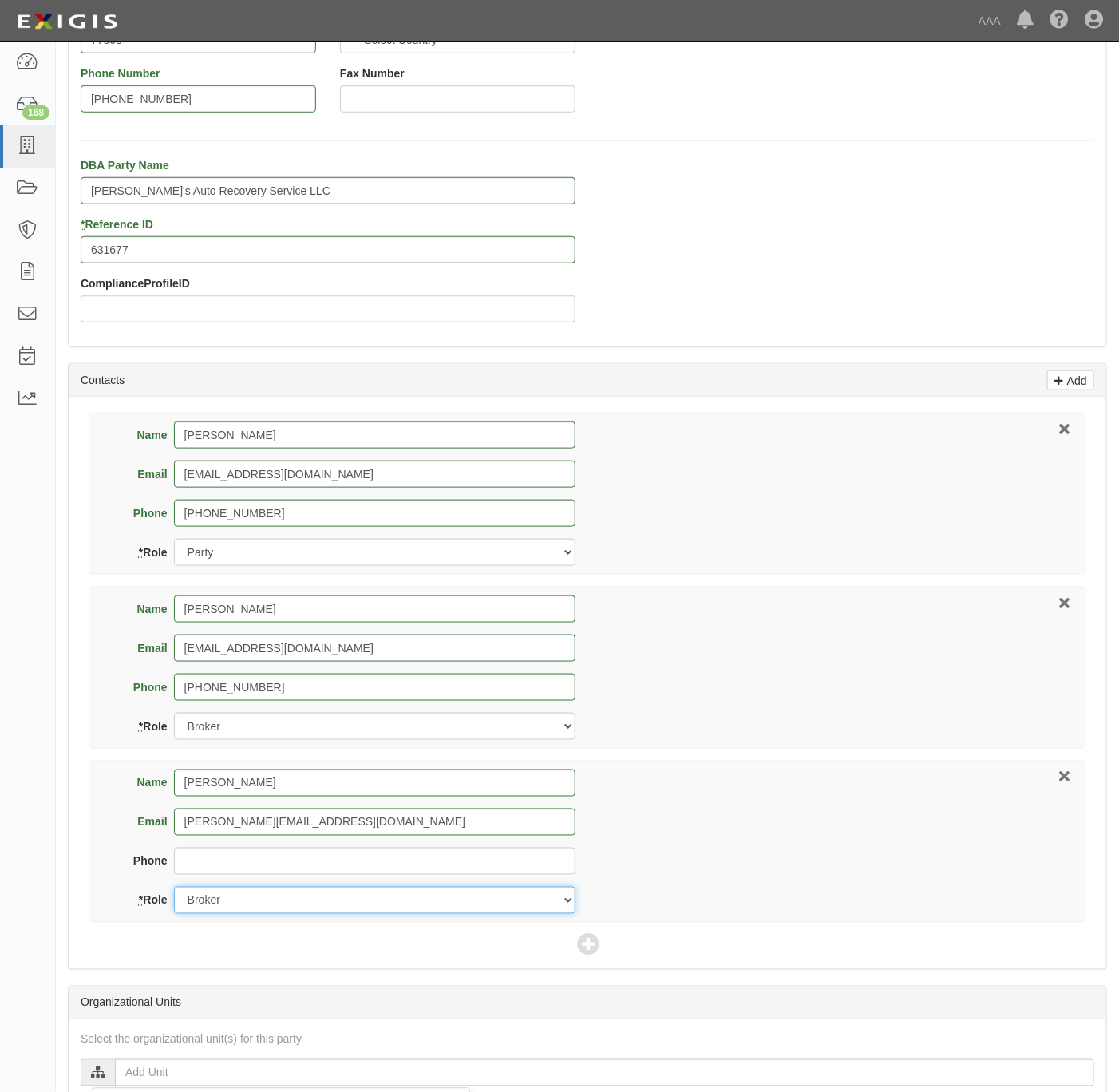 select on "Other" 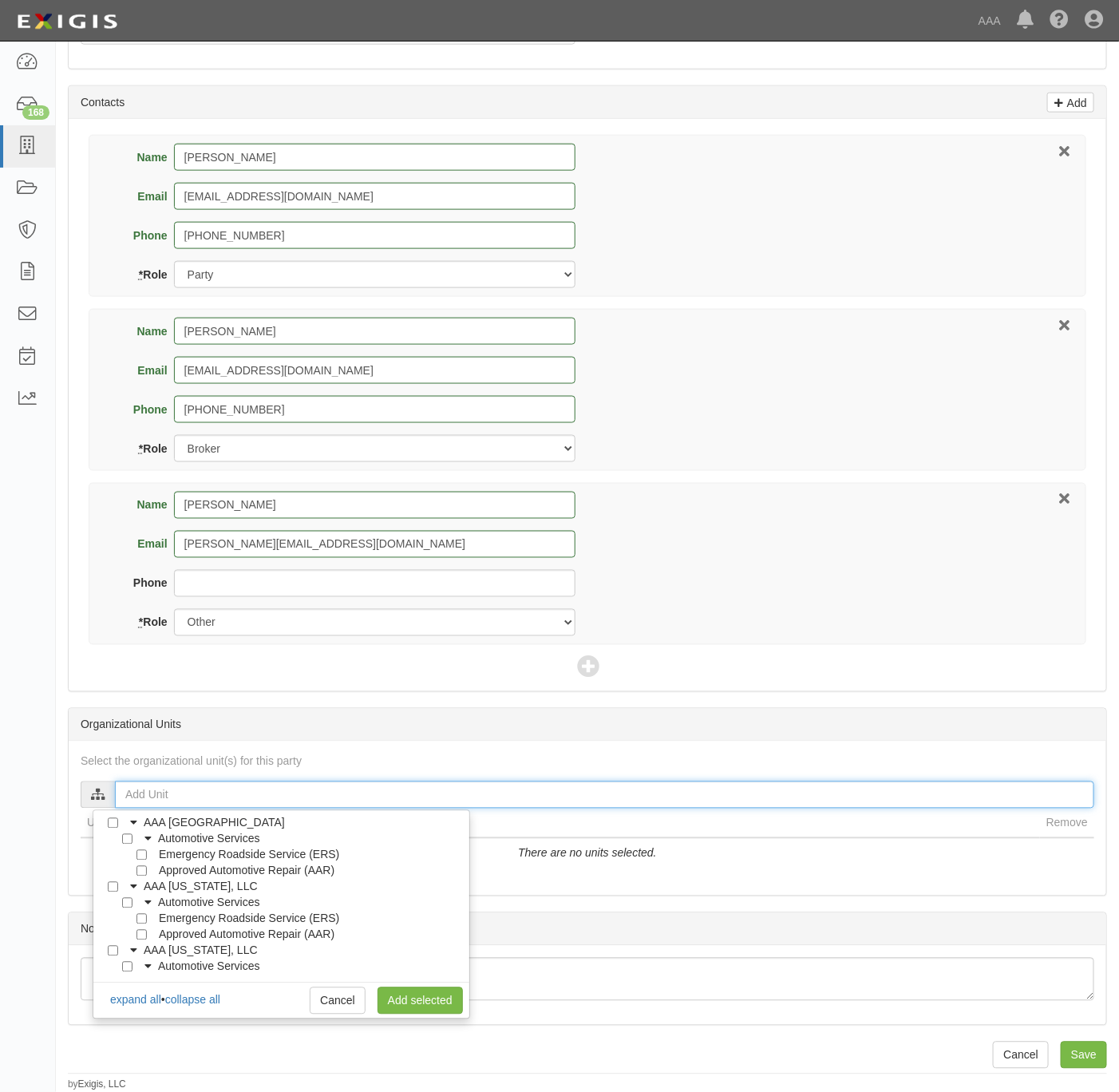 scroll, scrollTop: 667, scrollLeft: 0, axis: vertical 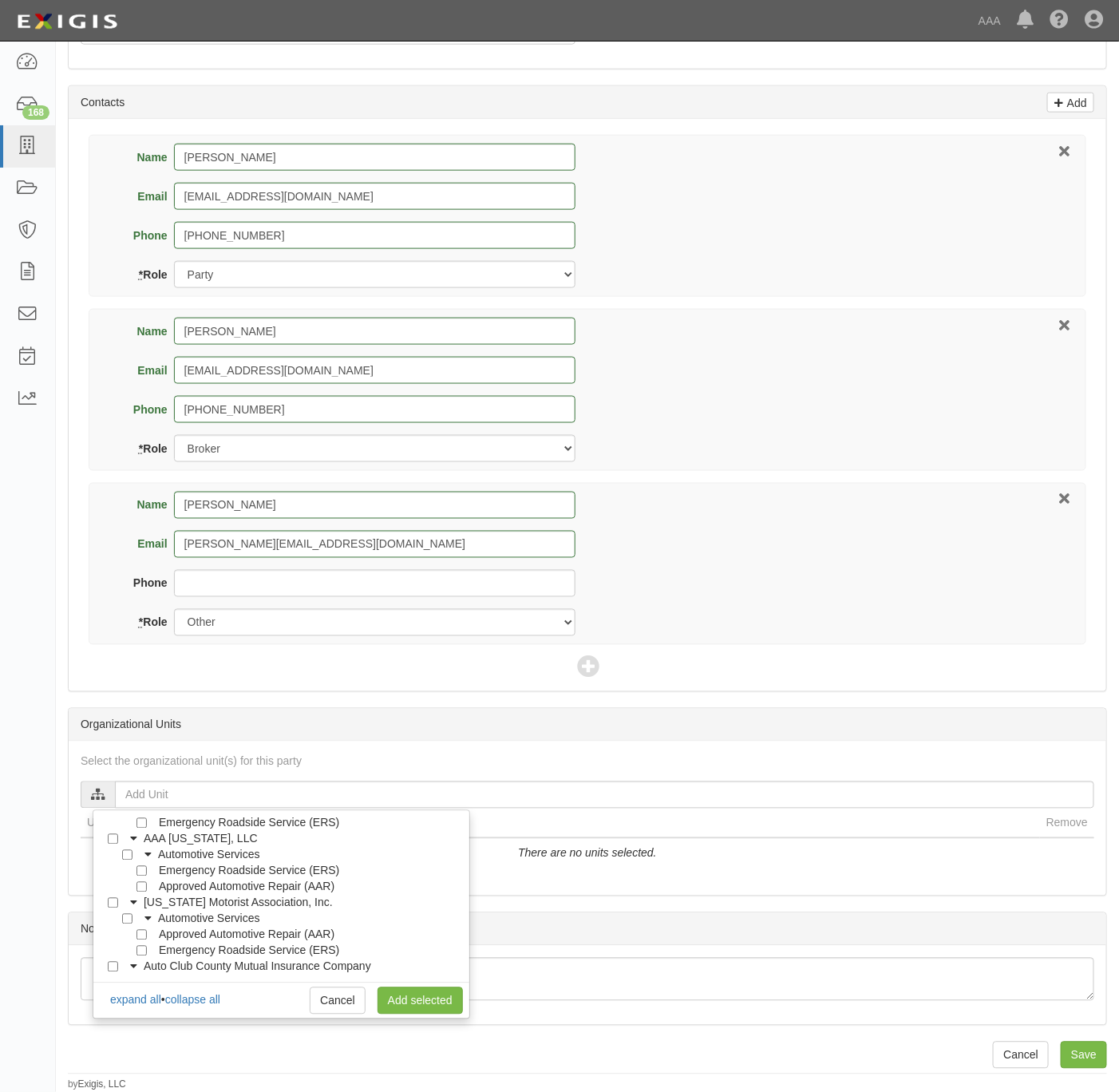 click on "Emergency Roadside Service (ERS)" at bounding box center [249, 871] 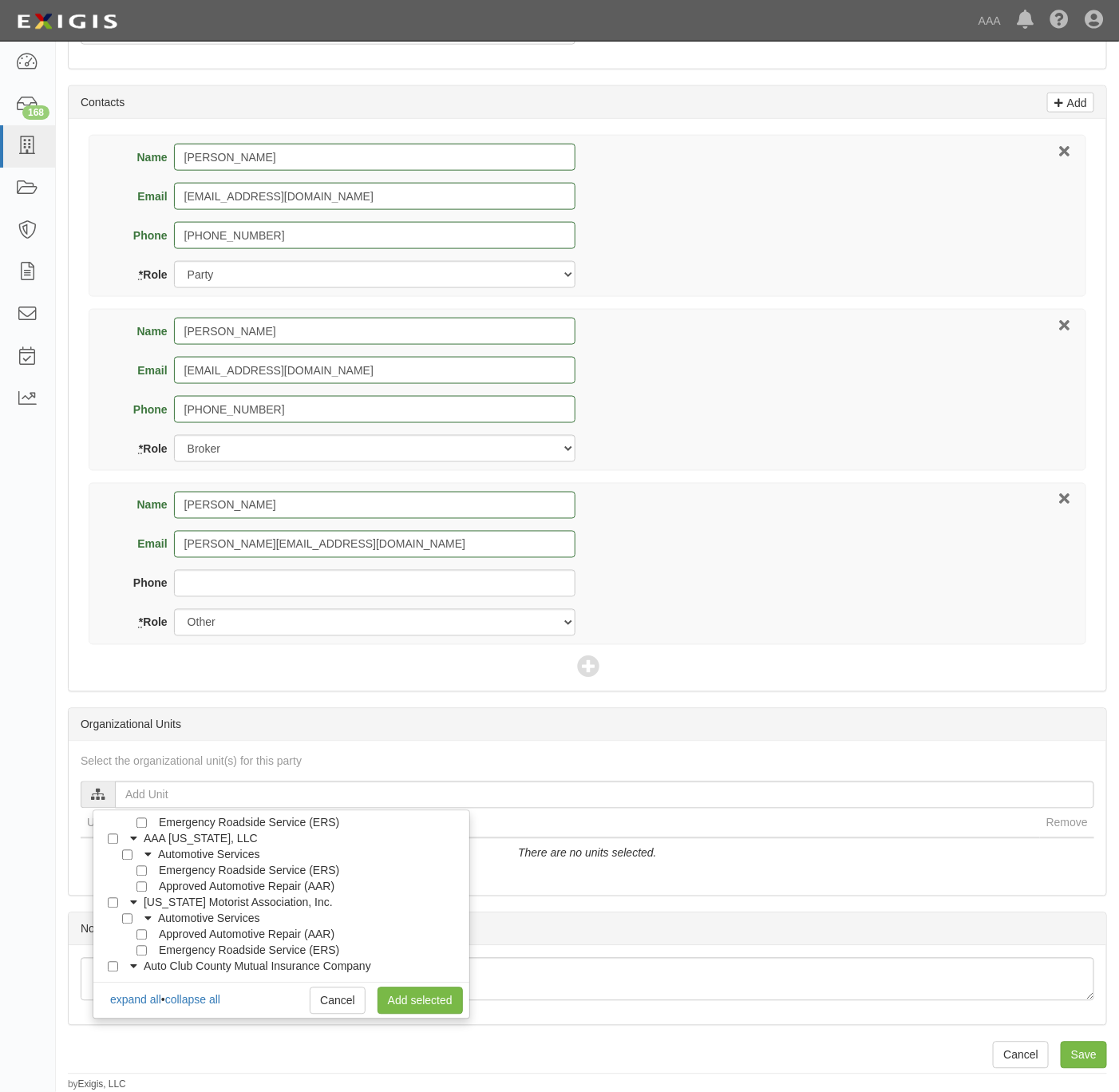 click on "Emergency Roadside Service (ERS)" at bounding box center (246, 871) 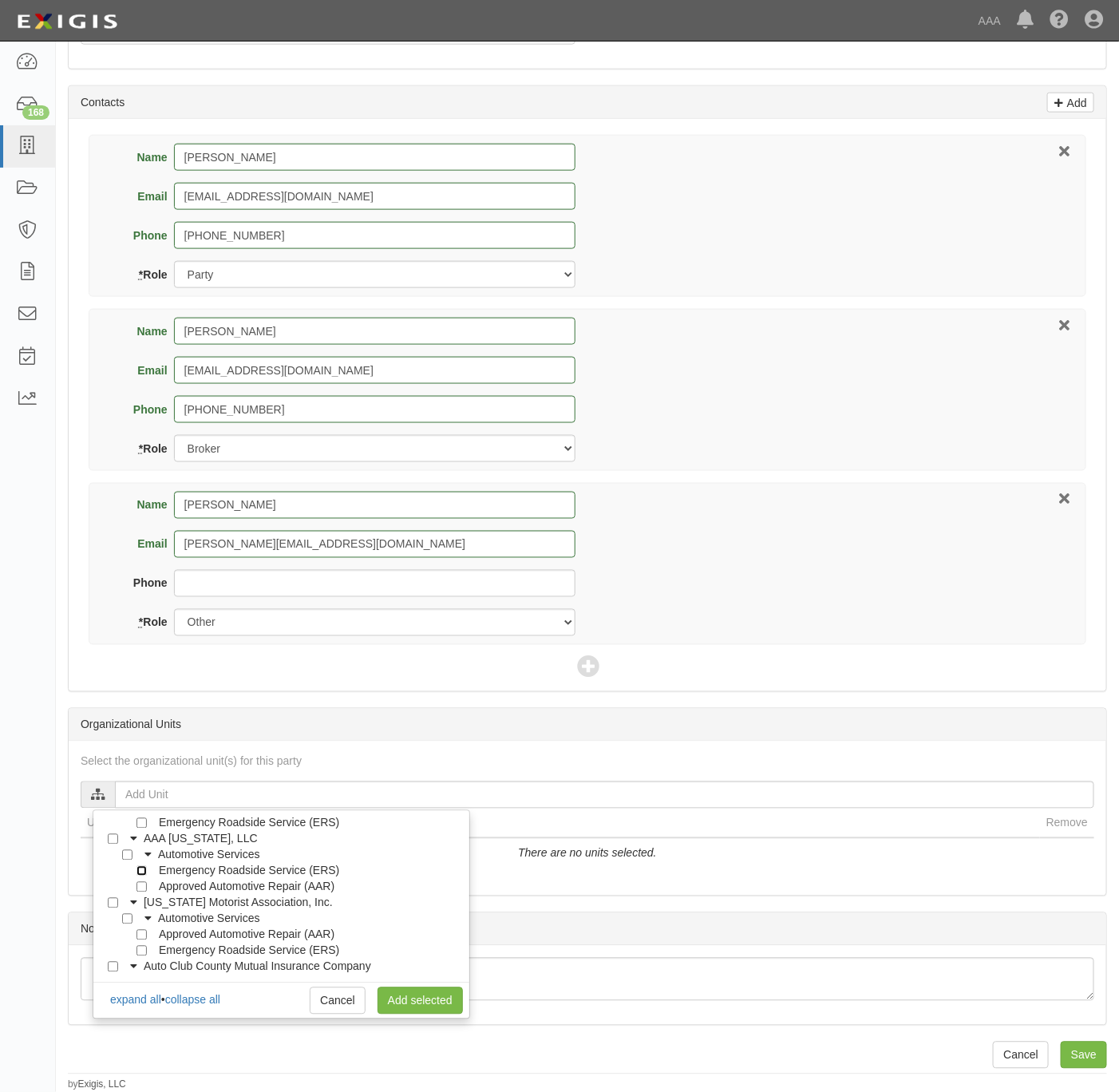 click on "Emergency Roadside Service (ERS)" at bounding box center [141, 871] 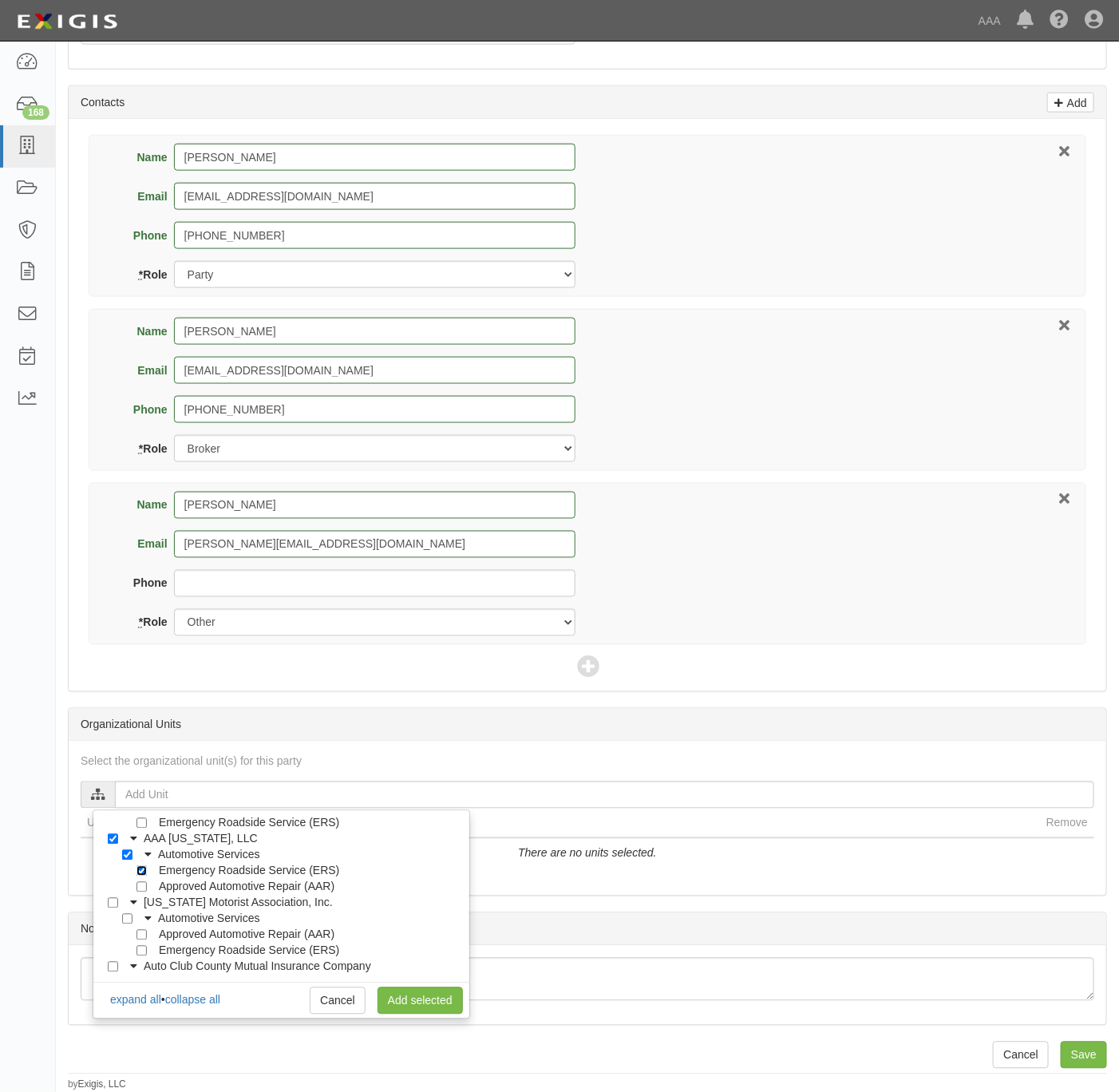 checkbox on "true" 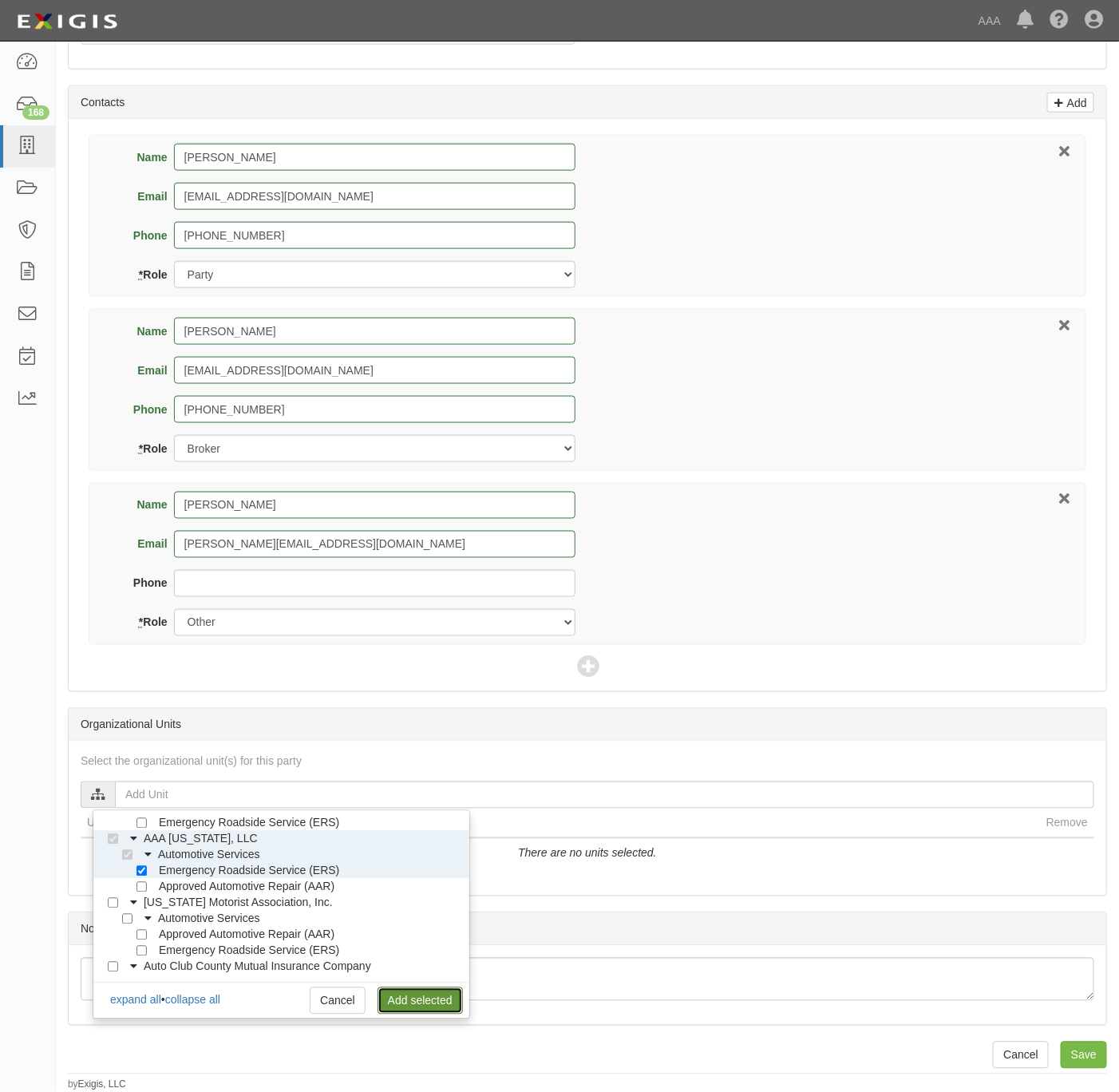 click on "Add selected" at bounding box center (420, 1001) 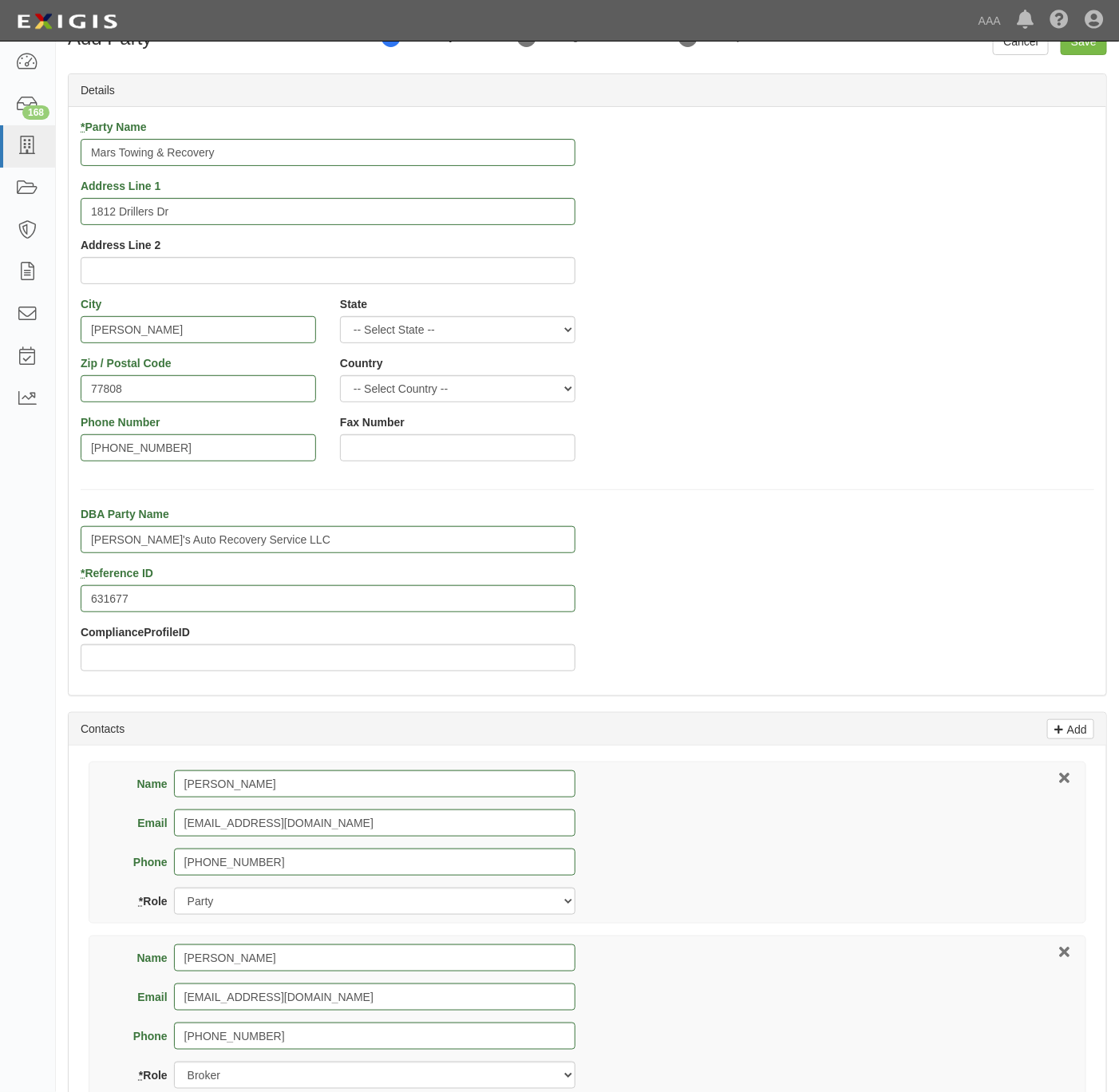 scroll, scrollTop: 0, scrollLeft: 0, axis: both 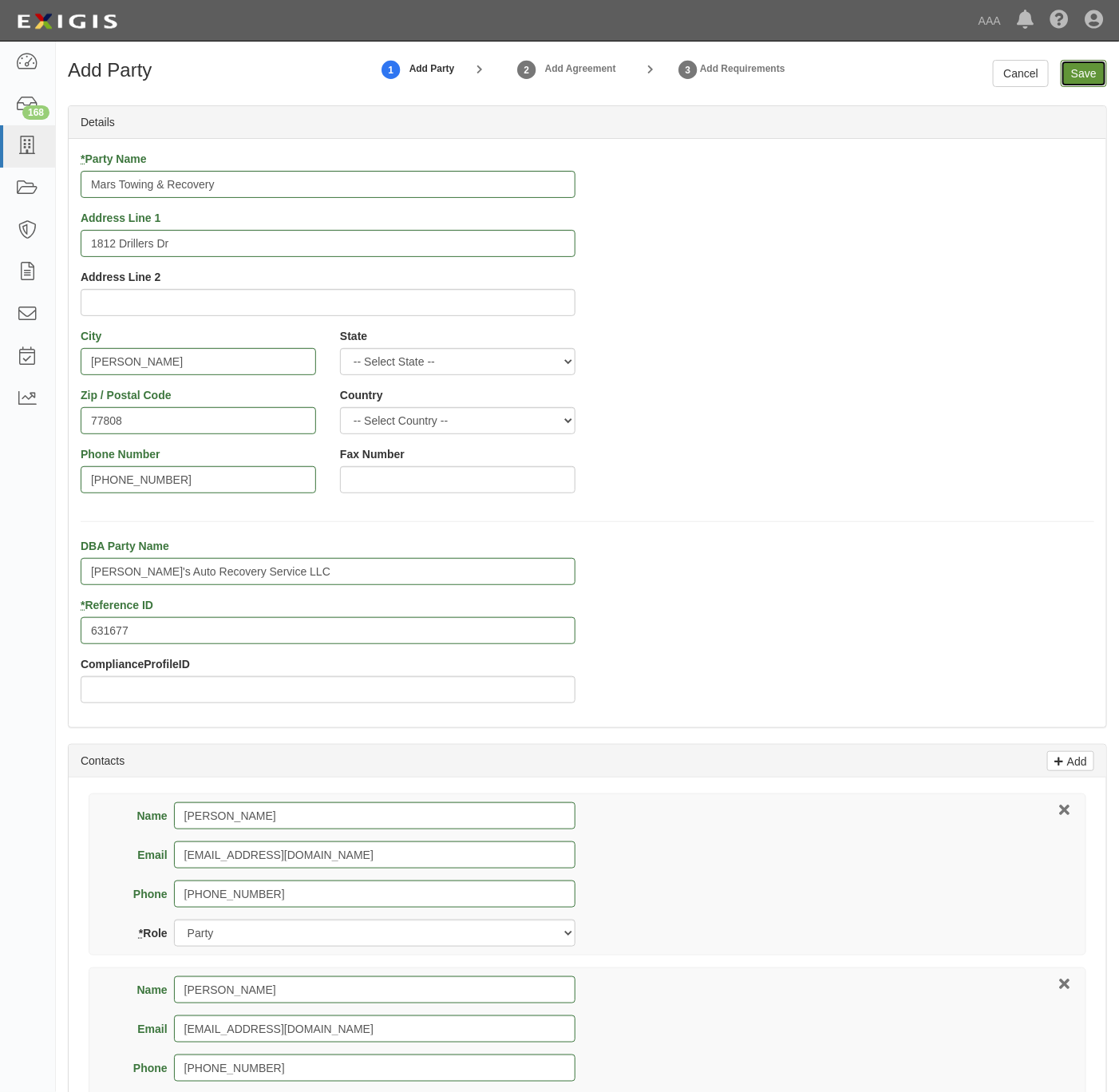 click on "Save" at bounding box center (1084, 73) 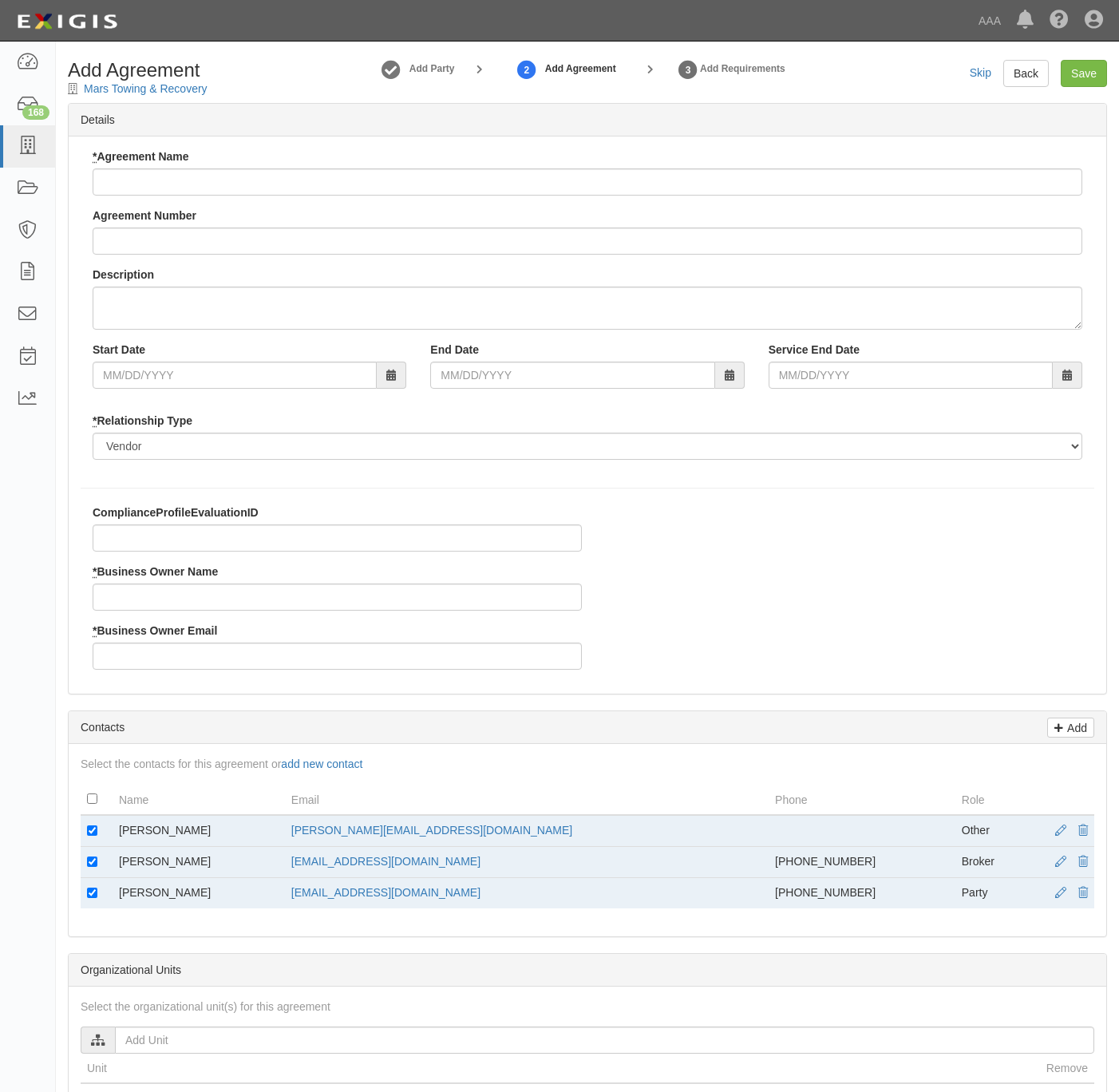 scroll, scrollTop: 0, scrollLeft: 0, axis: both 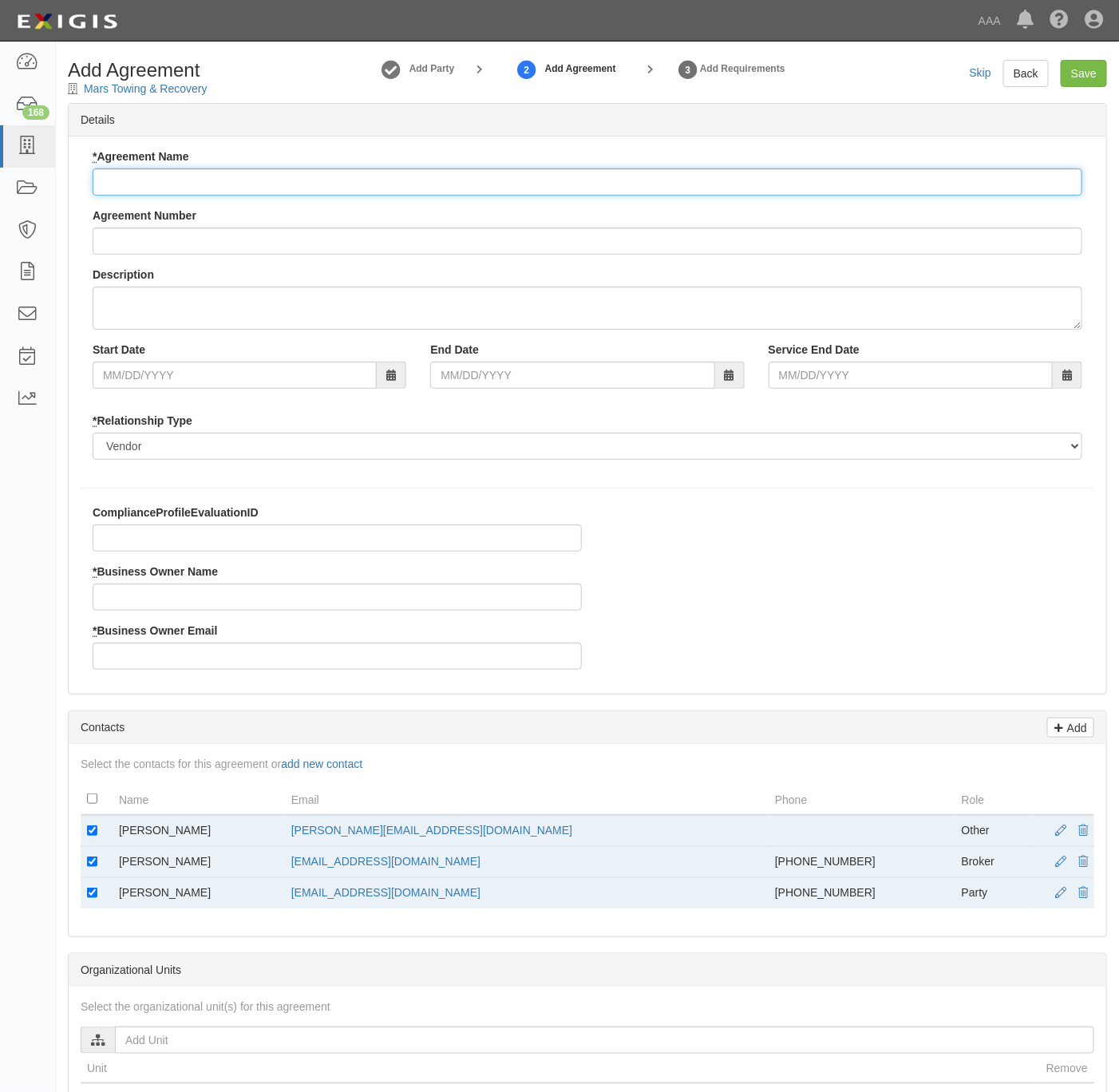 click on "*  Agreement Name" at bounding box center (587, 182) 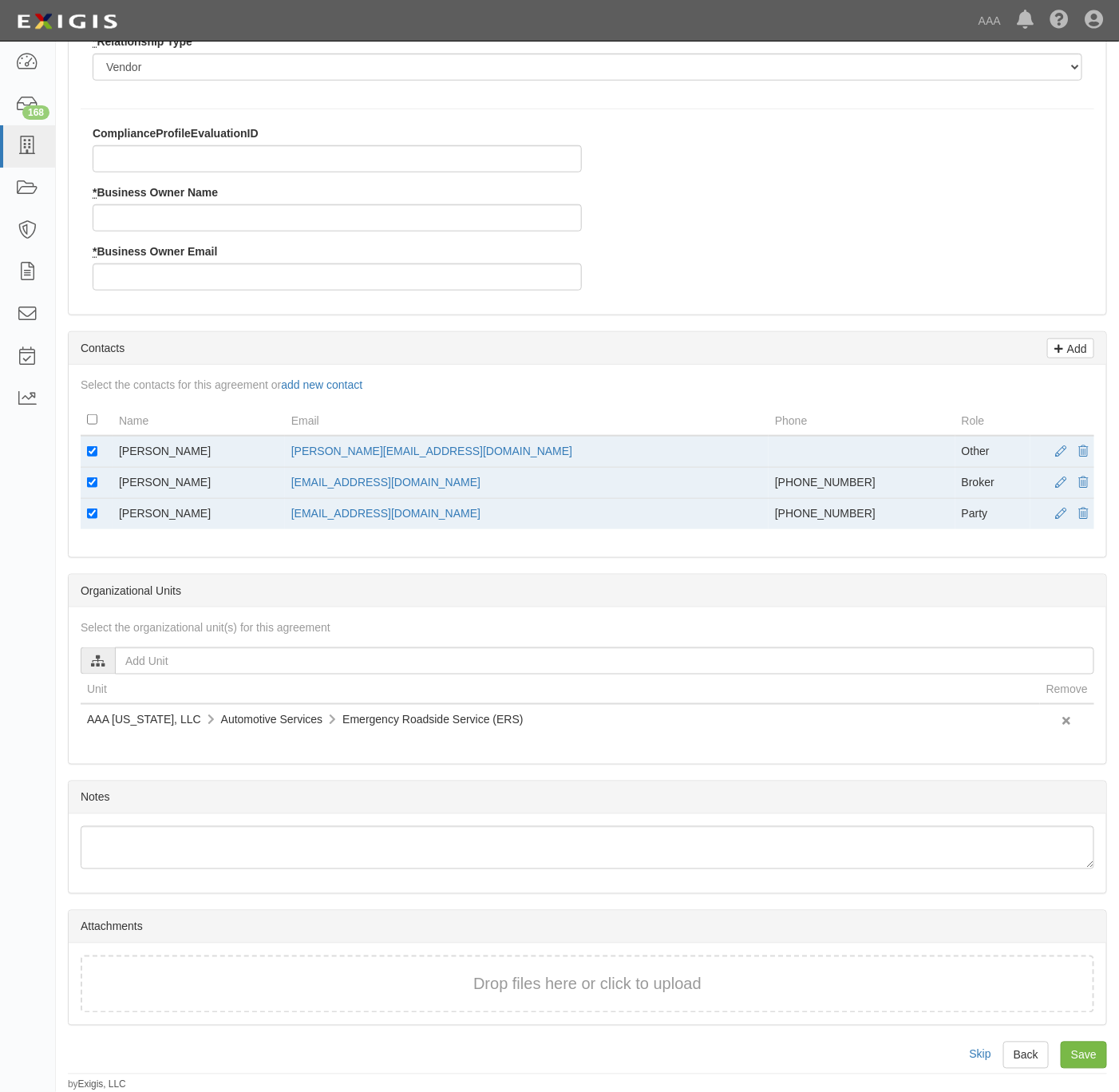 scroll, scrollTop: 391, scrollLeft: 0, axis: vertical 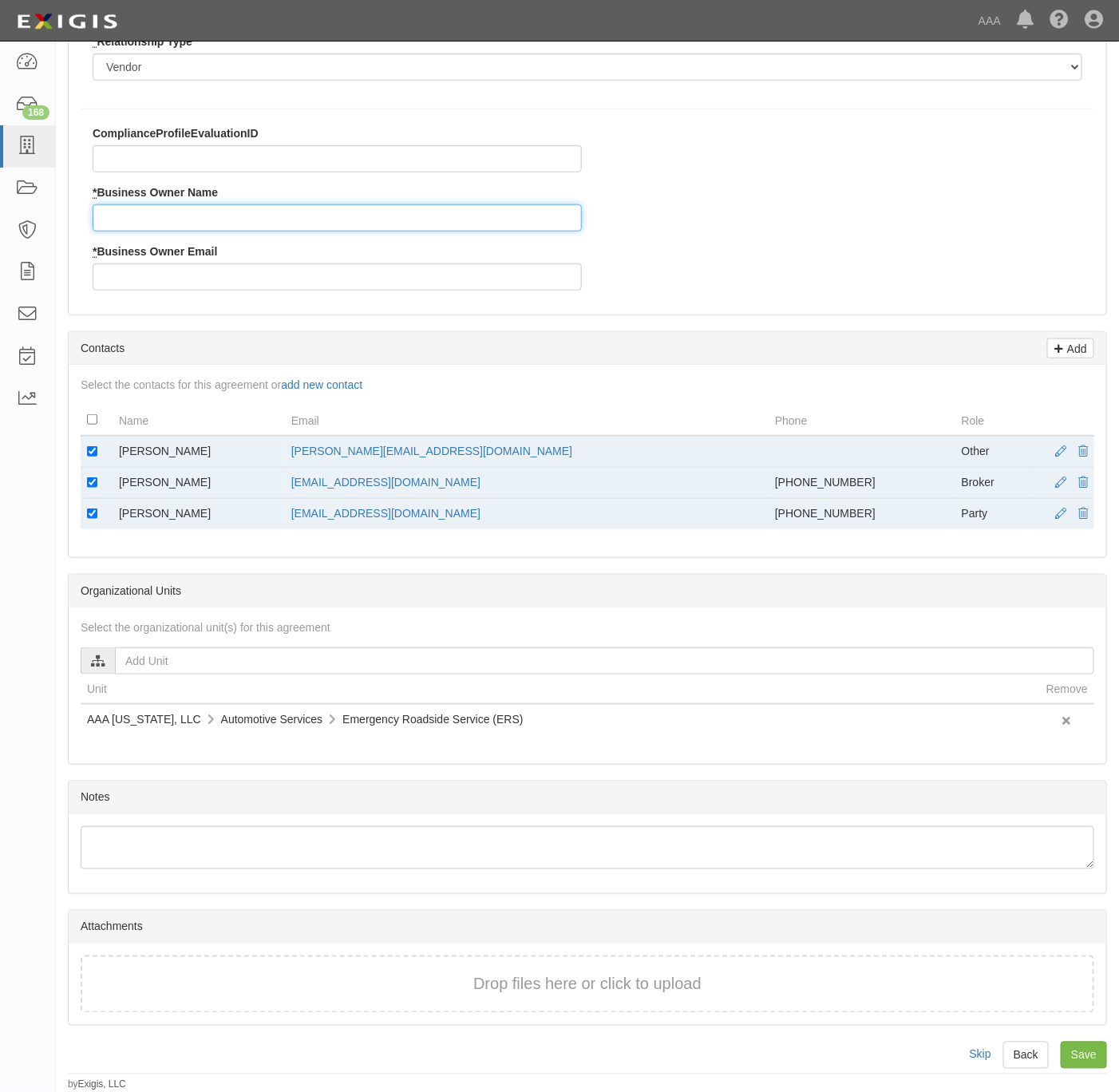 click on "*  Business Owner Name" at bounding box center (337, 218) 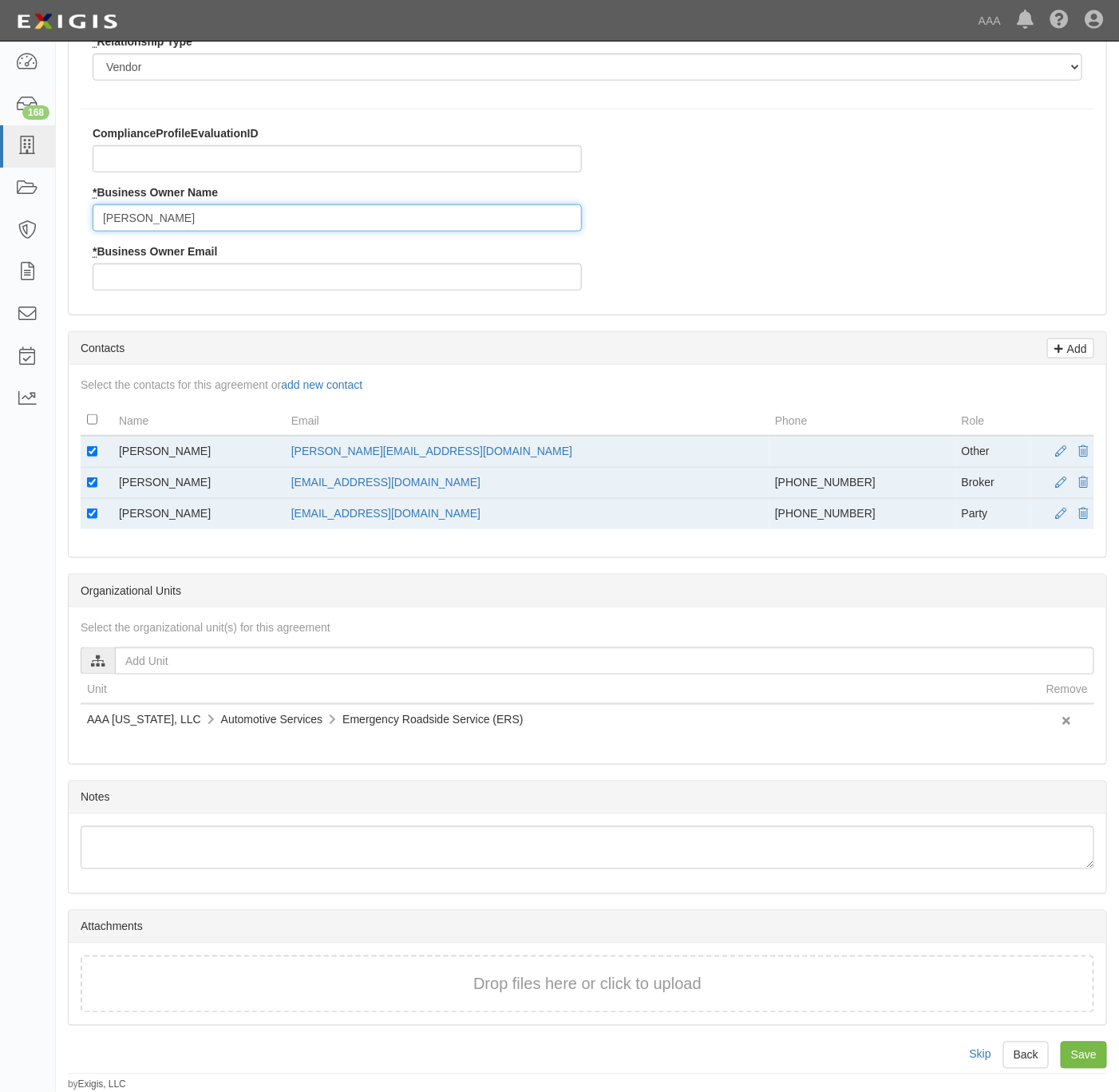 type on "Les Vaughan" 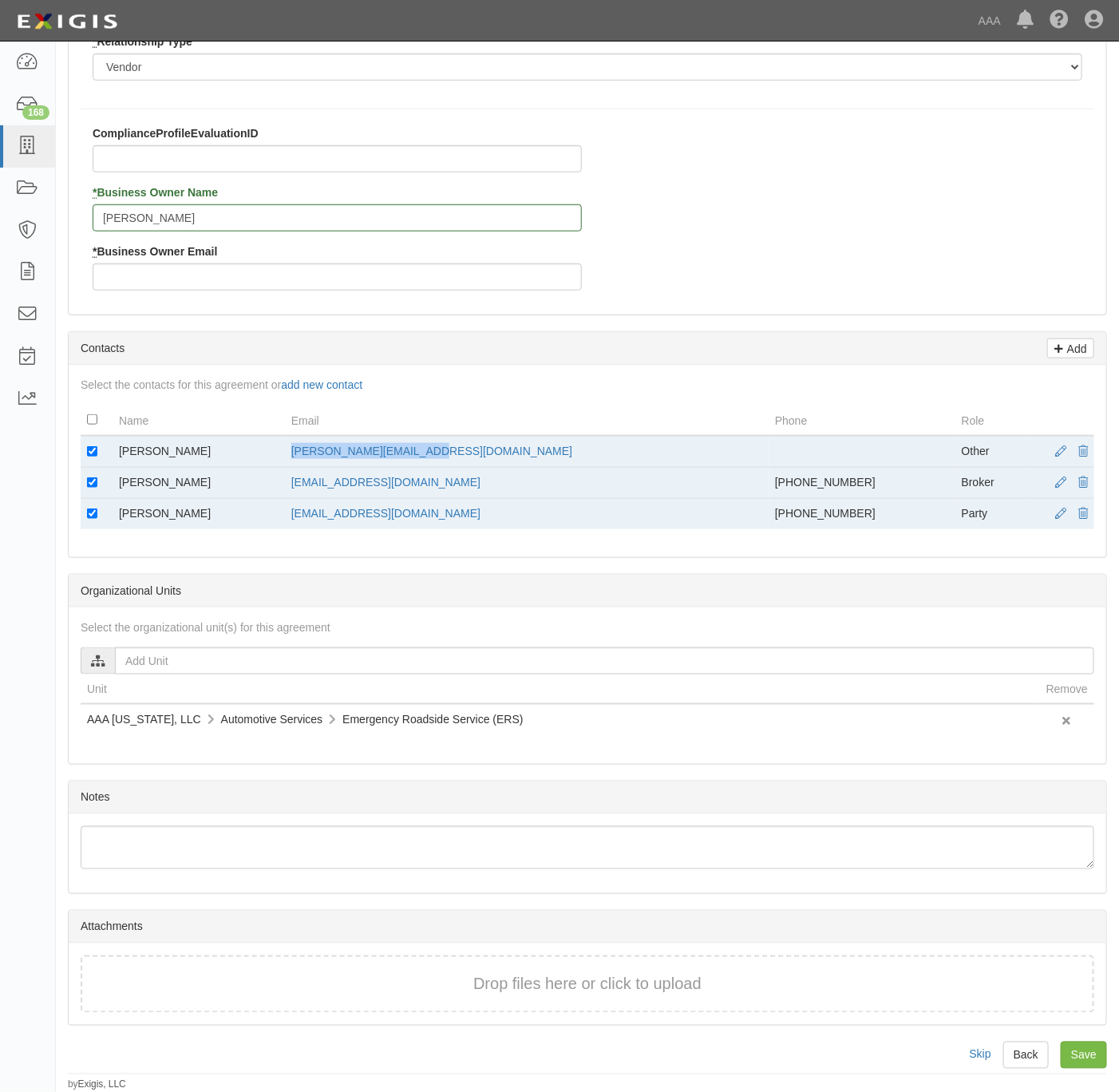 drag, startPoint x: 489, startPoint y: 453, endPoint x: 330, endPoint y: 441, distance: 159.45219 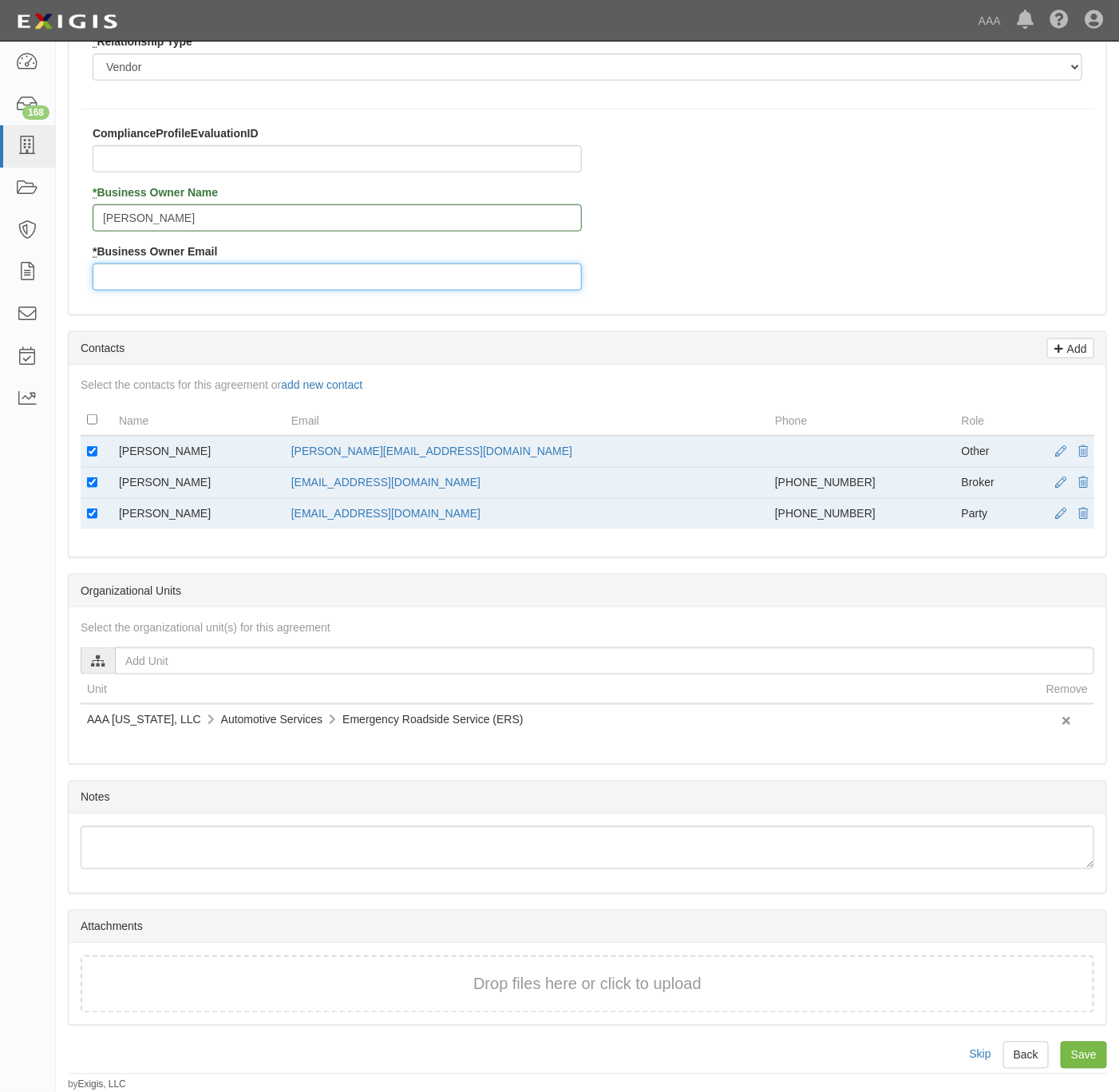 drag, startPoint x: 330, startPoint y: 441, endPoint x: 173, endPoint y: 273, distance: 229.9413 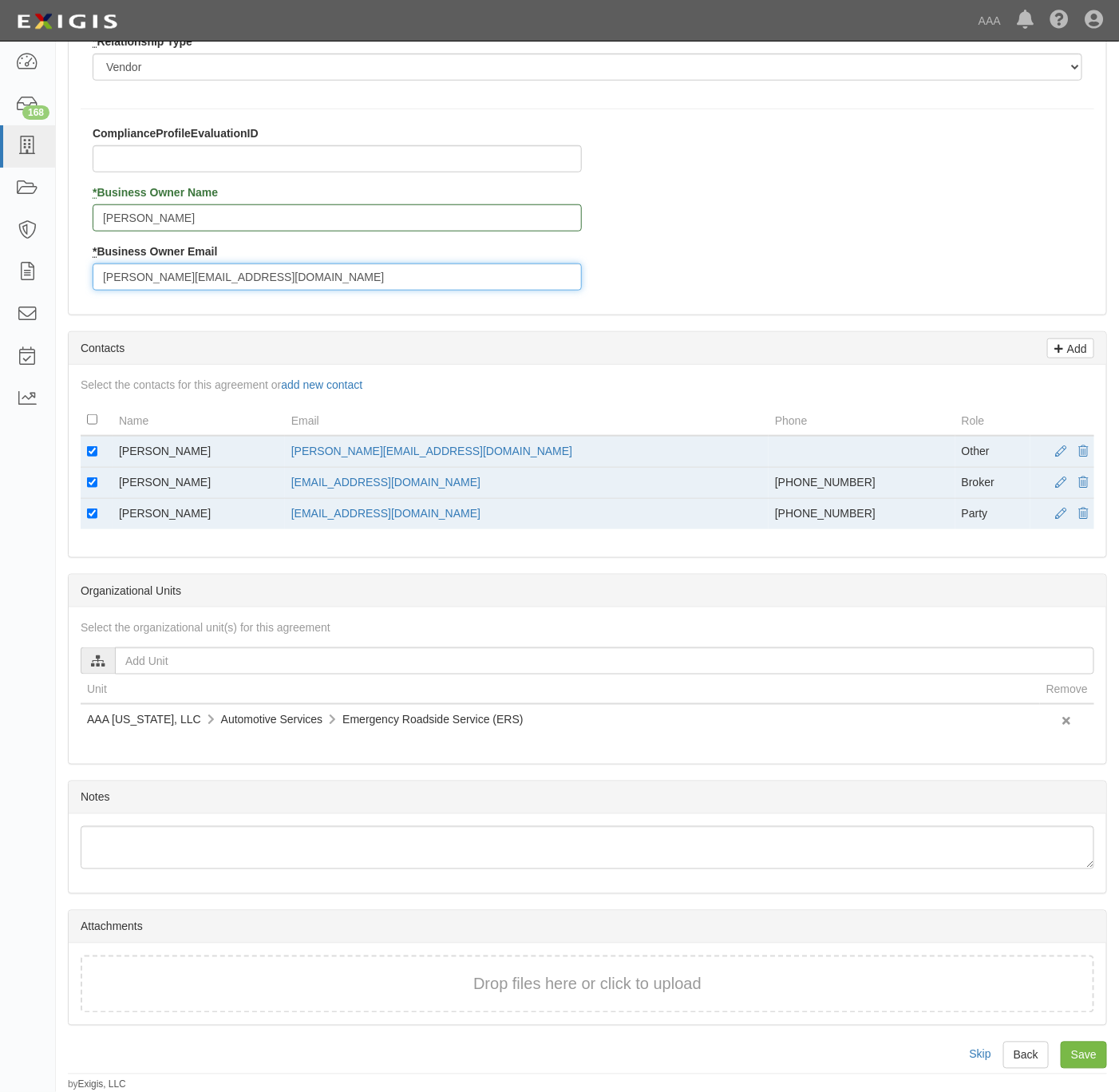 type on "vaughan.les@ace.aaa.com" 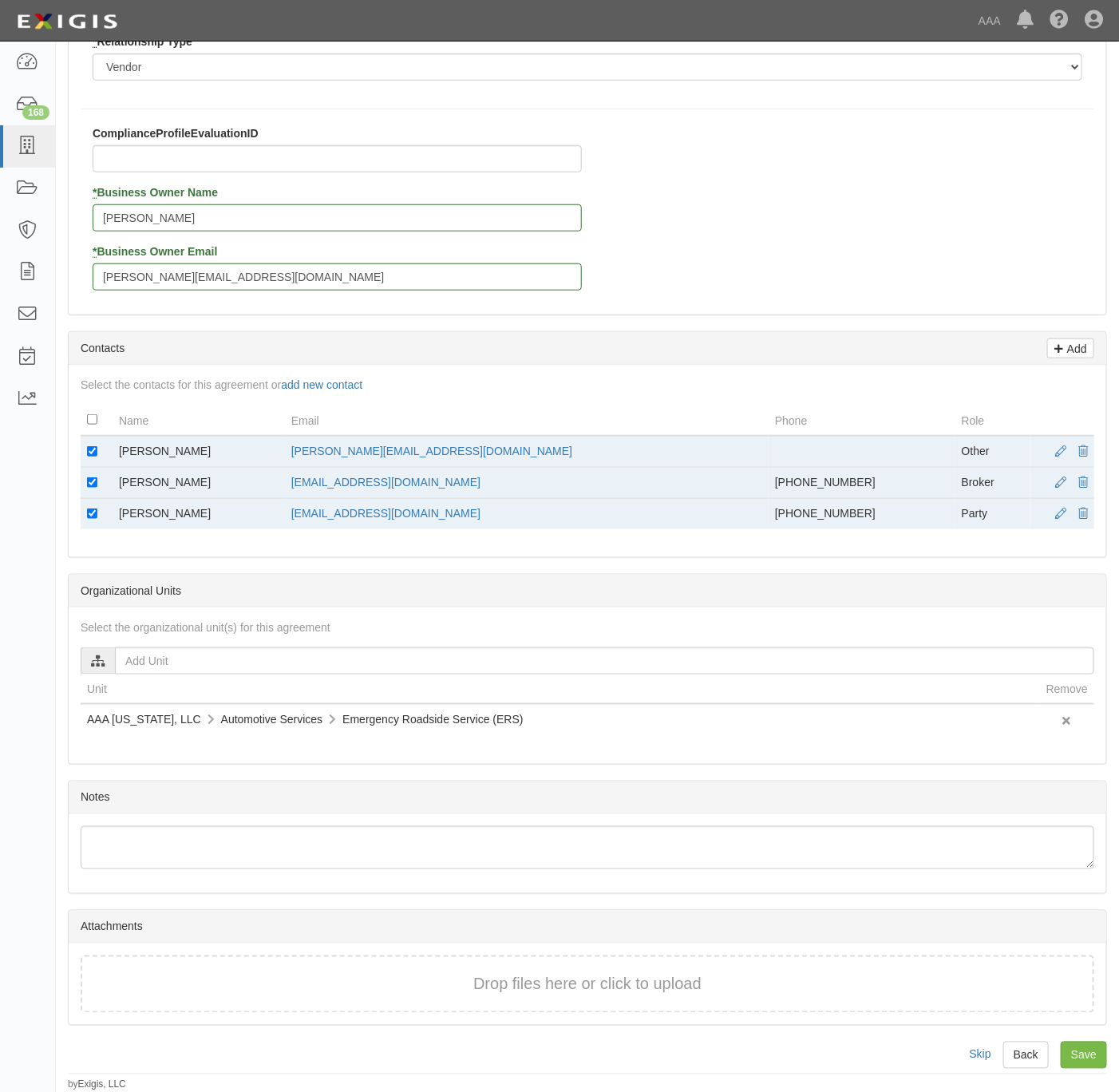 click at bounding box center [97, 452] 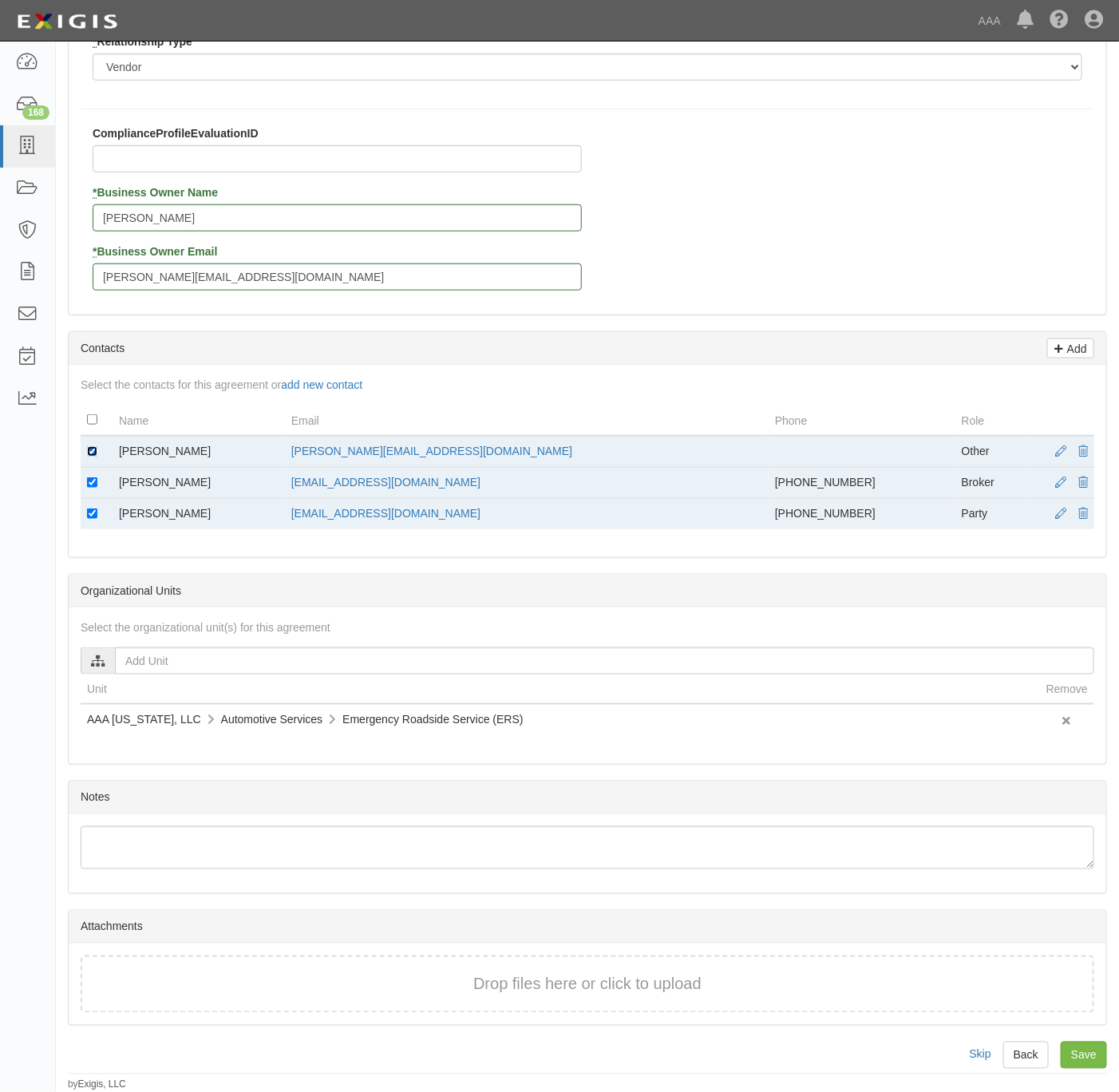 click at bounding box center (92, 451) 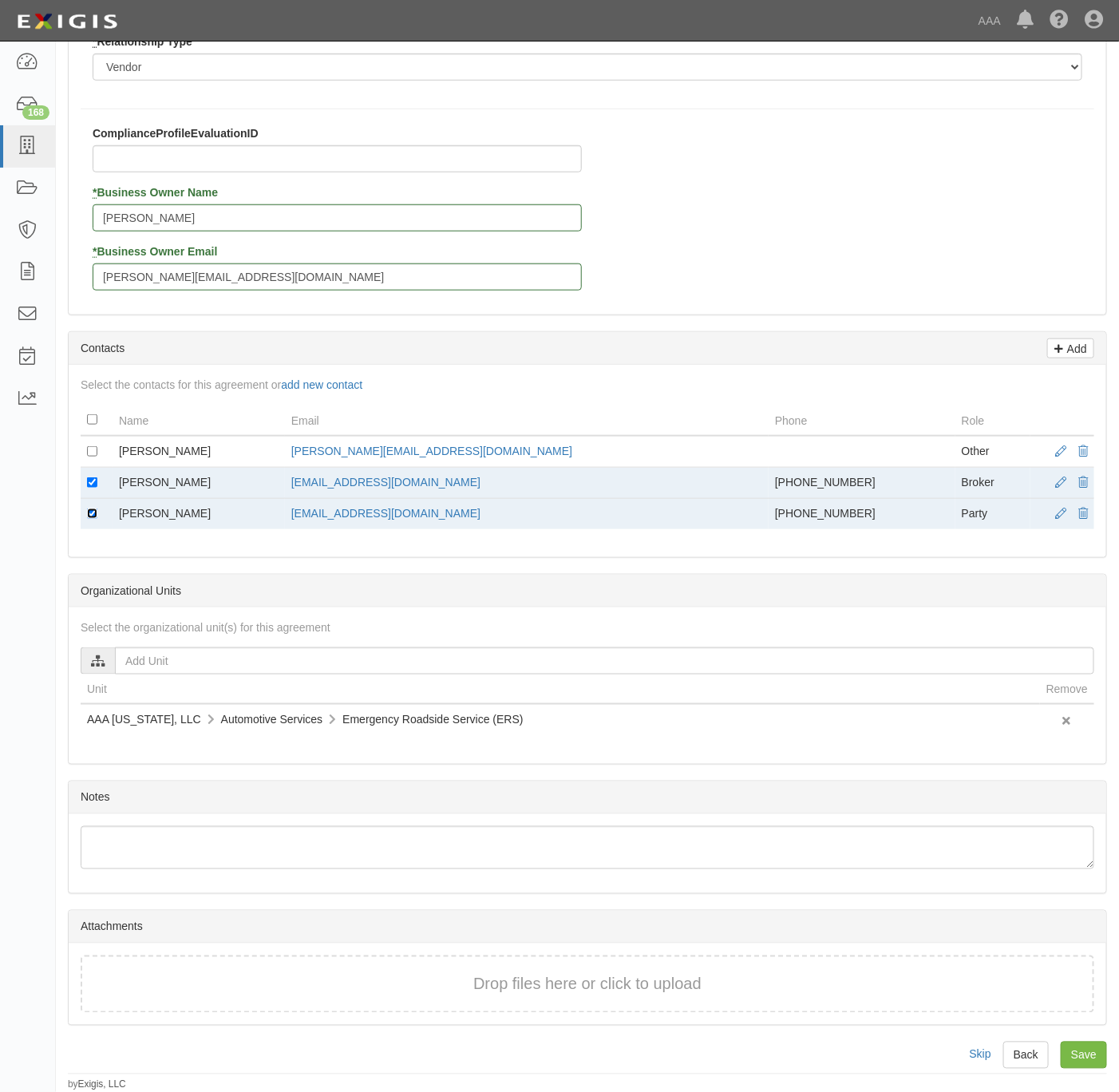 click at bounding box center [92, 513] 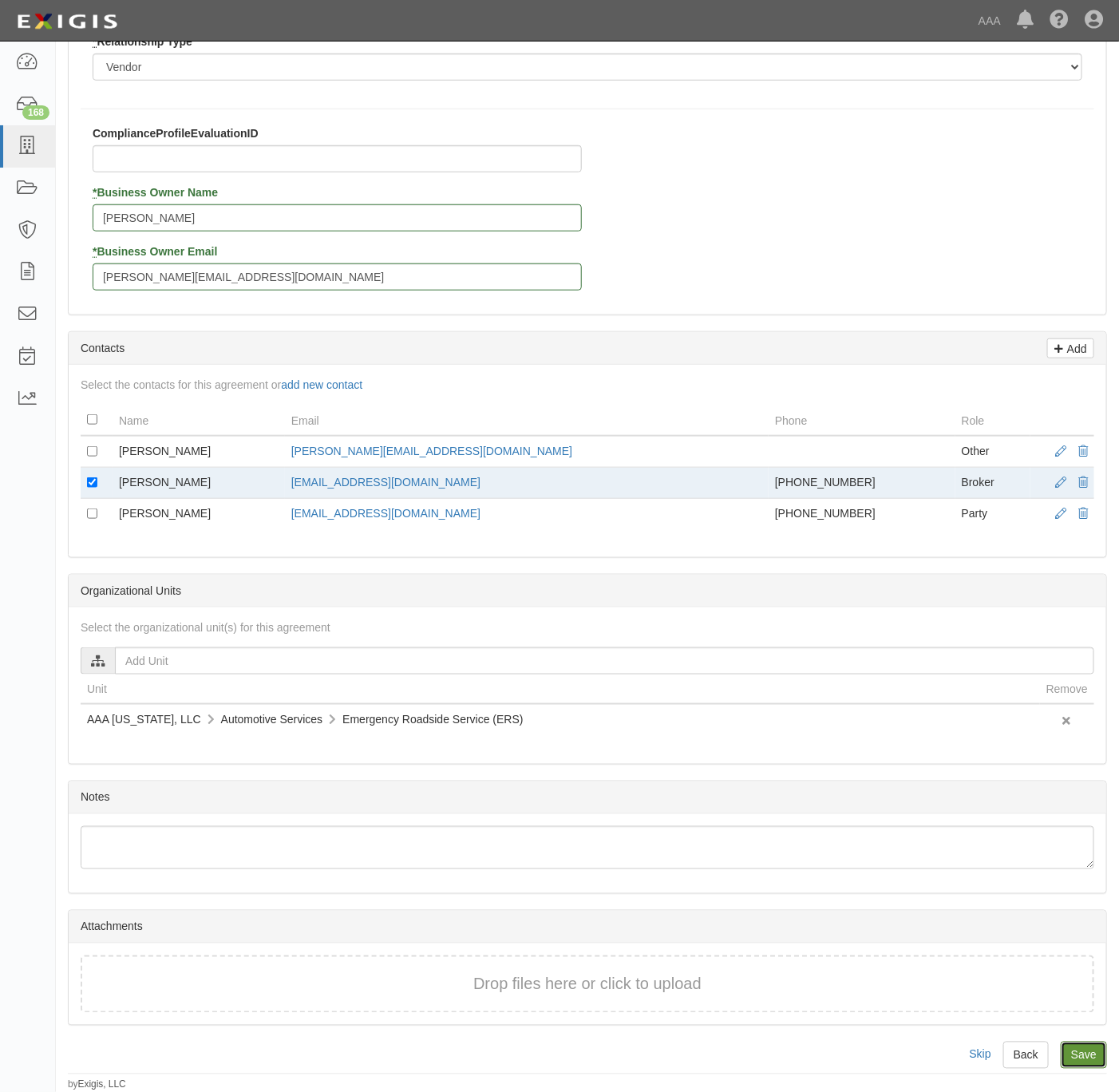 click on "Save" at bounding box center (1084, 1055) 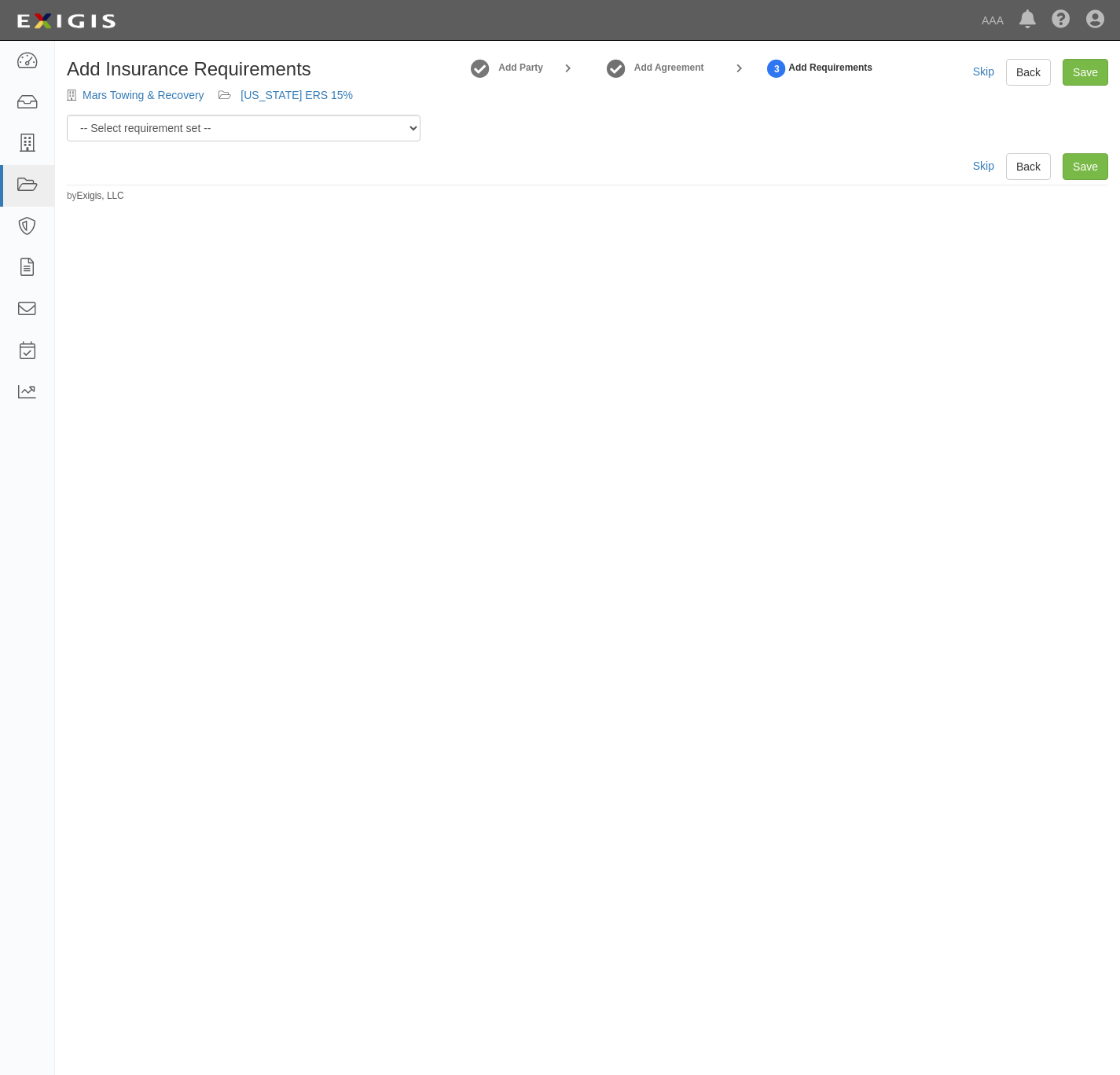 scroll, scrollTop: 0, scrollLeft: 0, axis: both 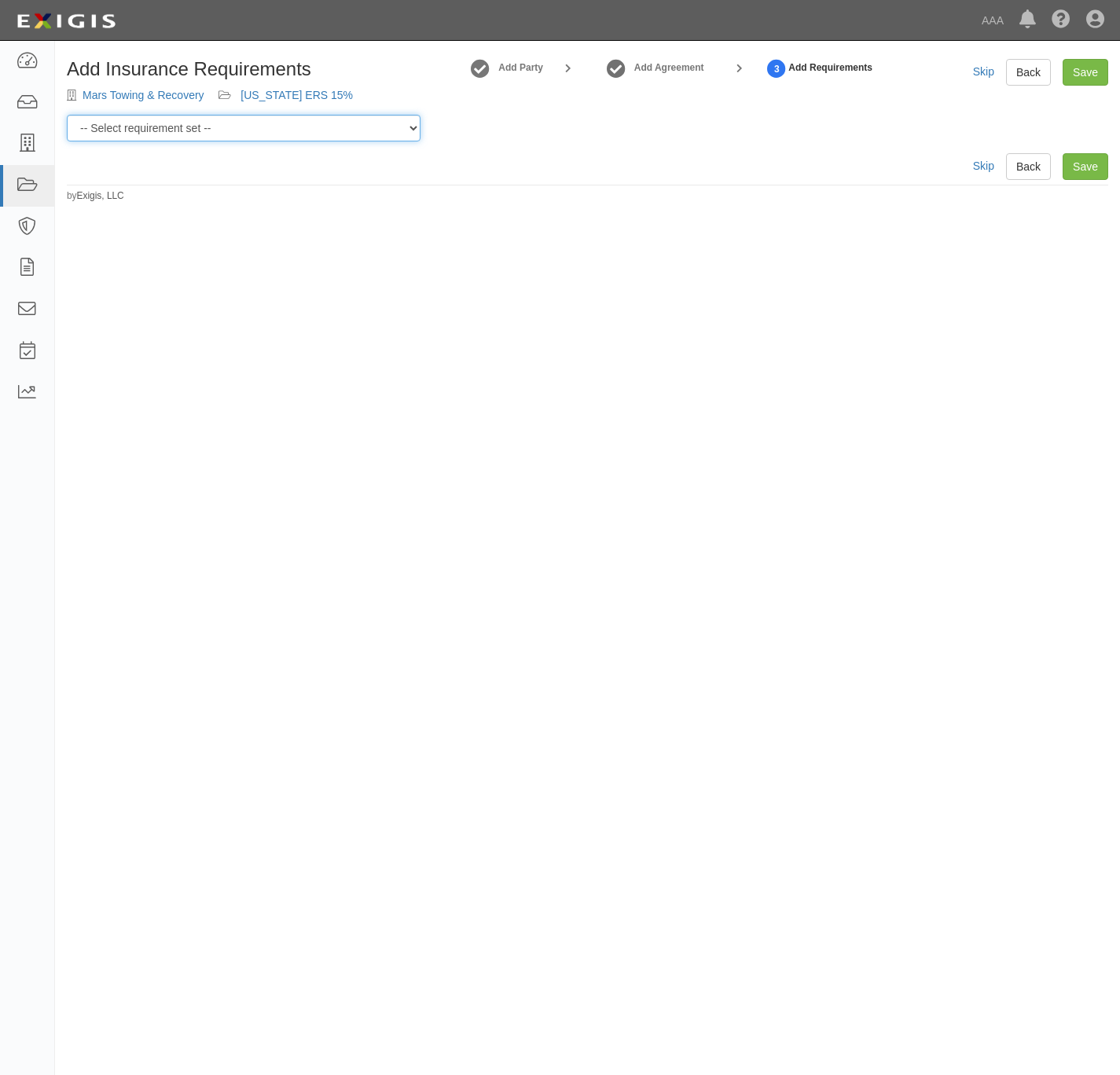 click on "-- Select requirement set --
AAA East Central AAR
AAA East Central ERS
AAA East Central ERS Locksmith
AAA East Central ERS w/o GKLL
ACMO AAR
ACMO ERS
ACMO ERS 15%
ACMO ERS Locksmith
ACMO ERS Locksmith 15%
ACMO ERS w/o GKLL
[US_STATE] AAR
[US_STATE] ERS
[US_STATE] ERS 15%
[US_STATE] ERS Locksmith
[US_STATE] ERS Locksmith 15%
[US_STATE] ERS w/o GKLL
Auto Club County Mutual Insurance Company - MPR Auto
Auto Club Indemnity Company - MPR Auto
Automobile Club Inter-Insurance Exchange - MPR Auto
[US_STATE] AAR
[US_STATE] ERS
[US_STATE] ERS  w/o GKLL
[US_STATE] ERS Locksmith
[US_STATE] AAR
[US_STATE] ERS
[US_STATE] ERS 15%
[US_STATE] ERS Locksmith
[US_STATE] ERS Locksmith 15%
[US_STATE] ERS w/o GKLL
Interinsurance Exchange of the Automobile Club - MPR Auto
Motor Club Insurance Company - MPR Auto
[US_STATE] AAR
[US_STATE] ERS
[US_STATE] ERS 15%
[US_STATE] ERS Locksmith
[US_STATE] ERS Locksmith 15%
[US_STATE] ERS w/o GKLL
NNE AAR
NNE ERS
NNE ERS 15%
NNE ERS 15% W/O GKLL" at bounding box center [244, 128] 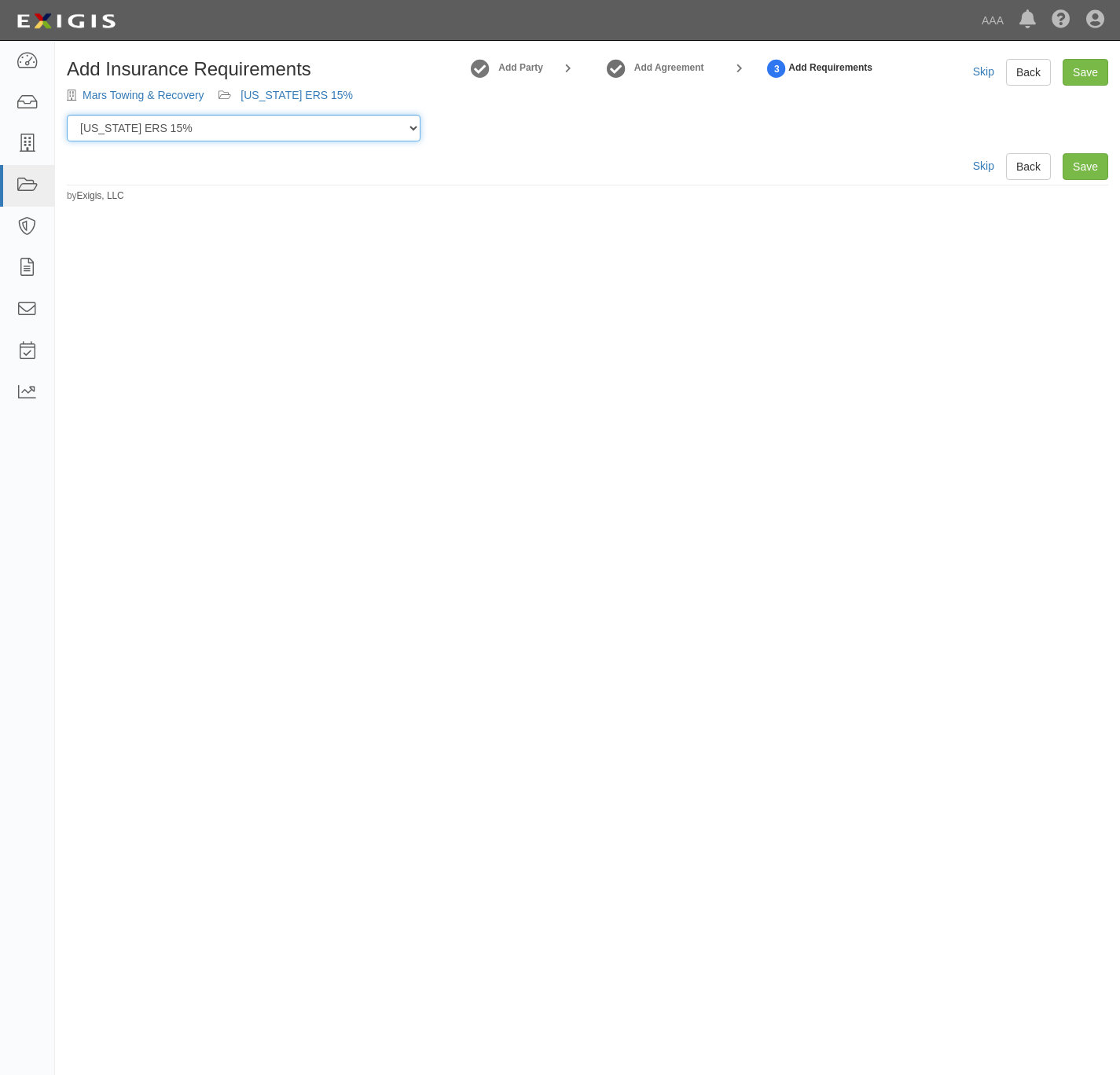 click on "-- Select requirement set --
AAA East Central AAR
AAA East Central ERS
AAA East Central ERS Locksmith
AAA East Central ERS w/o GKLL
ACMO AAR
ACMO ERS
ACMO ERS 15%
ACMO ERS Locksmith
ACMO ERS Locksmith 15%
ACMO ERS w/o GKLL
[US_STATE] AAR
[US_STATE] ERS
[US_STATE] ERS 15%
[US_STATE] ERS Locksmith
[US_STATE] ERS Locksmith 15%
[US_STATE] ERS w/o GKLL
Auto Club County Mutual Insurance Company - MPR Auto
Auto Club Indemnity Company - MPR Auto
Automobile Club Inter-Insurance Exchange - MPR Auto
[US_STATE] AAR
[US_STATE] ERS
[US_STATE] ERS  w/o GKLL
[US_STATE] ERS Locksmith
[US_STATE] AAR
[US_STATE] ERS
[US_STATE] ERS 15%
[US_STATE] ERS Locksmith
[US_STATE] ERS Locksmith 15%
[US_STATE] ERS w/o GKLL
Interinsurance Exchange of the Automobile Club - MPR Auto
Motor Club Insurance Company - MPR Auto
[US_STATE] AAR
[US_STATE] ERS
[US_STATE] ERS 15%
[US_STATE] ERS Locksmith
[US_STATE] ERS Locksmith 15%
[US_STATE] ERS w/o GKLL
NNE AAR
NNE ERS
NNE ERS 15%
NNE ERS 15% W/O GKLL" at bounding box center [244, 128] 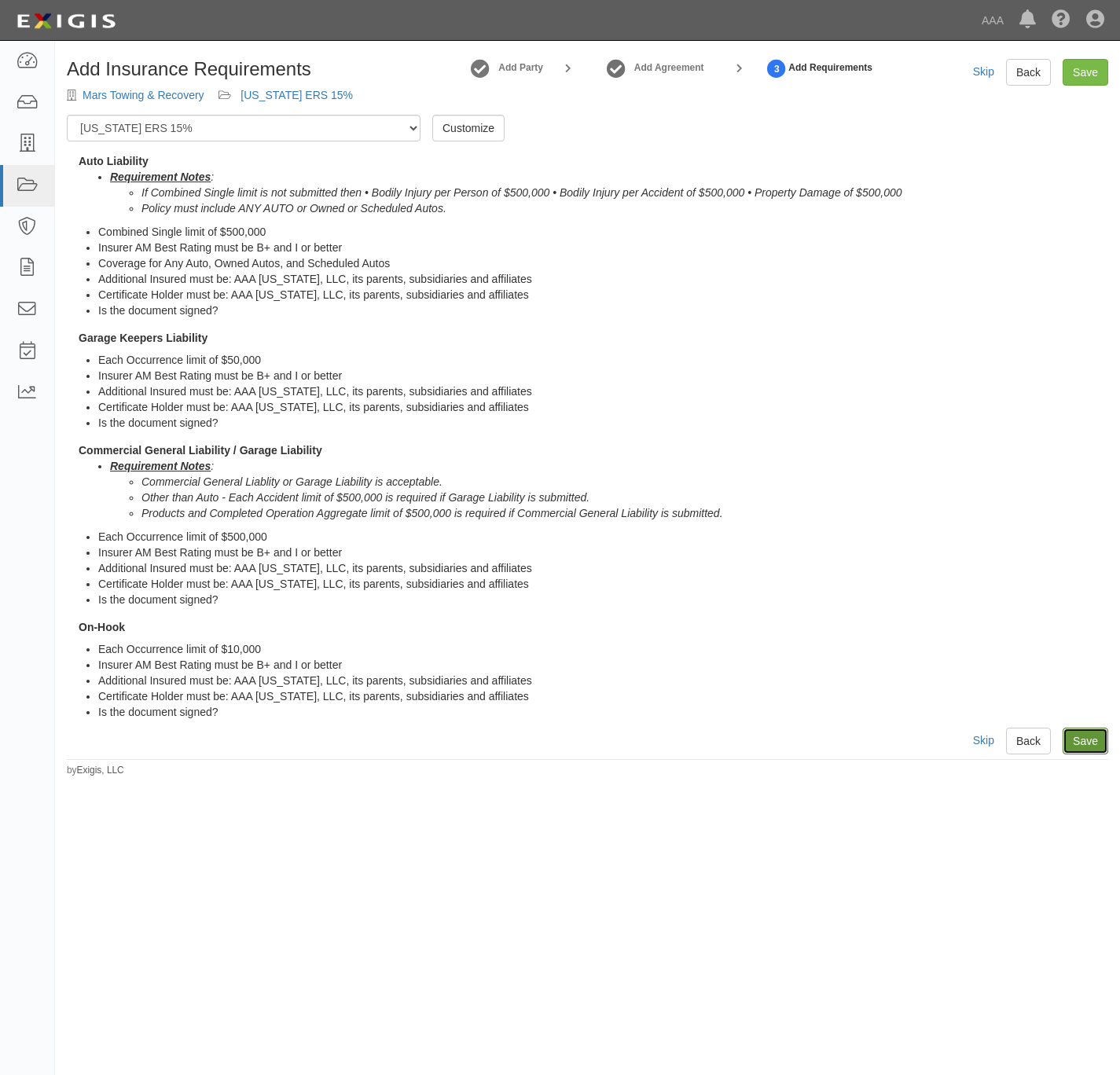 click on "Save" at bounding box center (1085, 741) 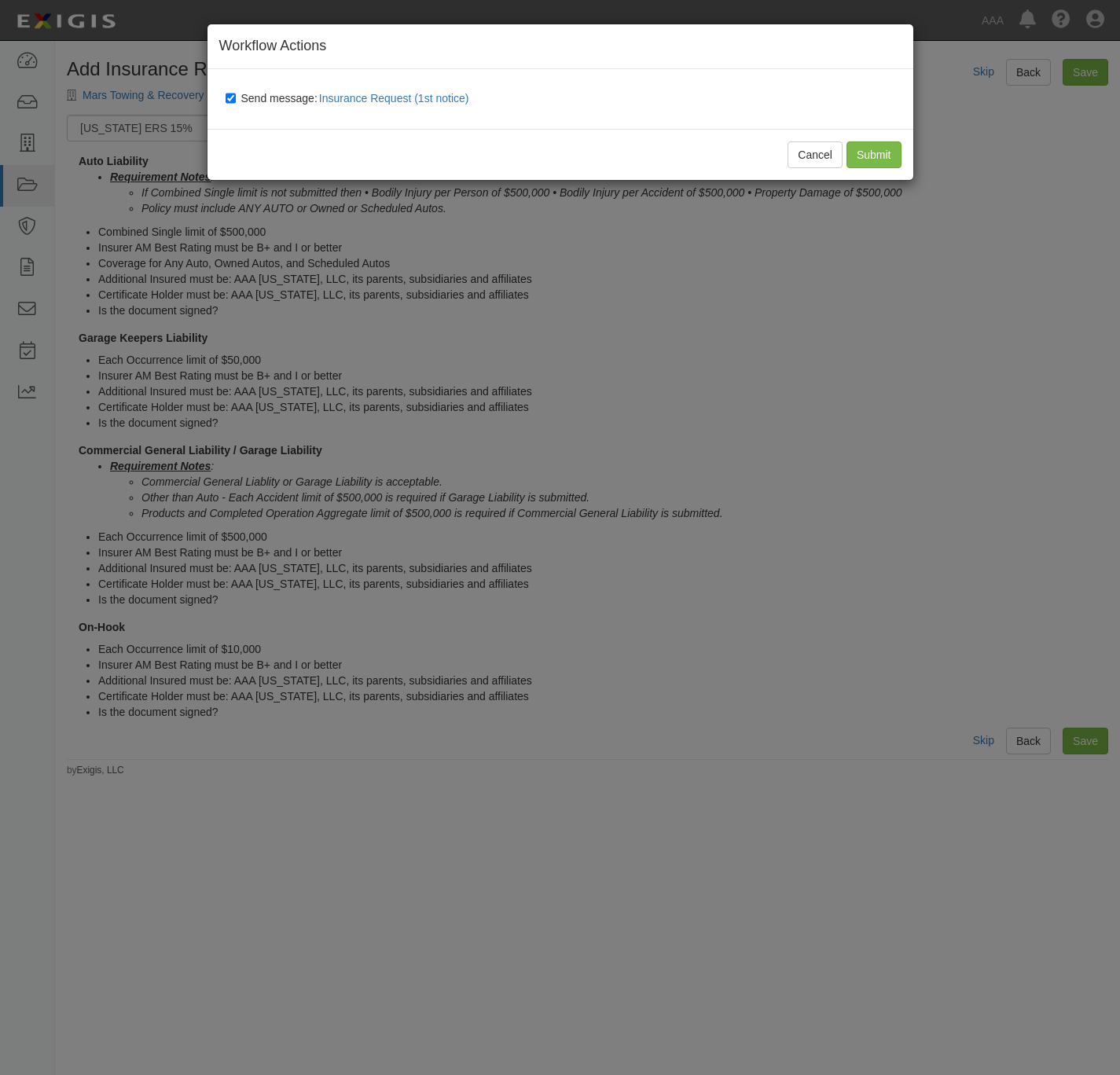 click on "Send message:  Insurance Request (1st notice)" at bounding box center [564, 99] 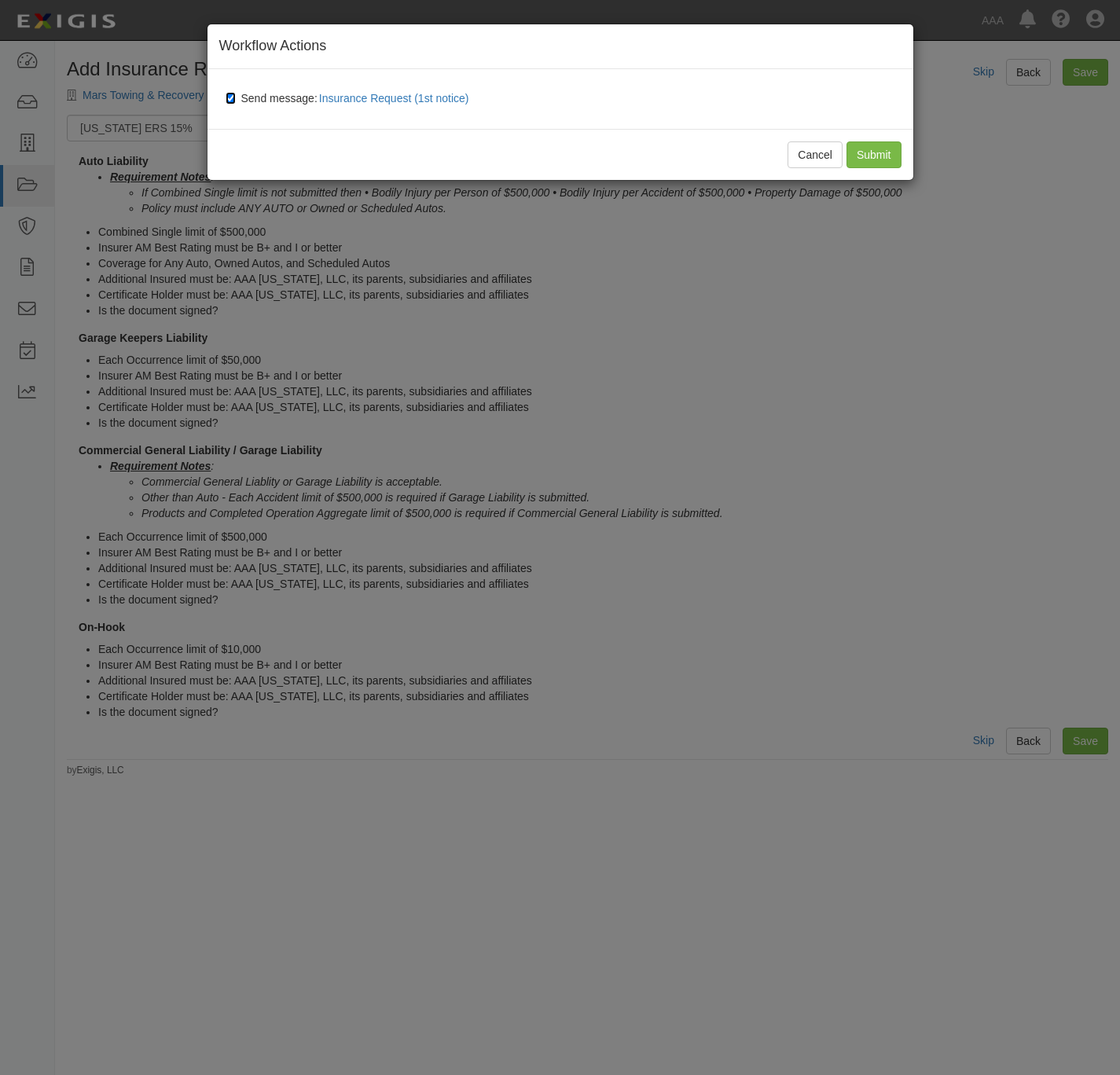 click on "Send message:  Insurance Request (1st notice)" at bounding box center (230, 98) 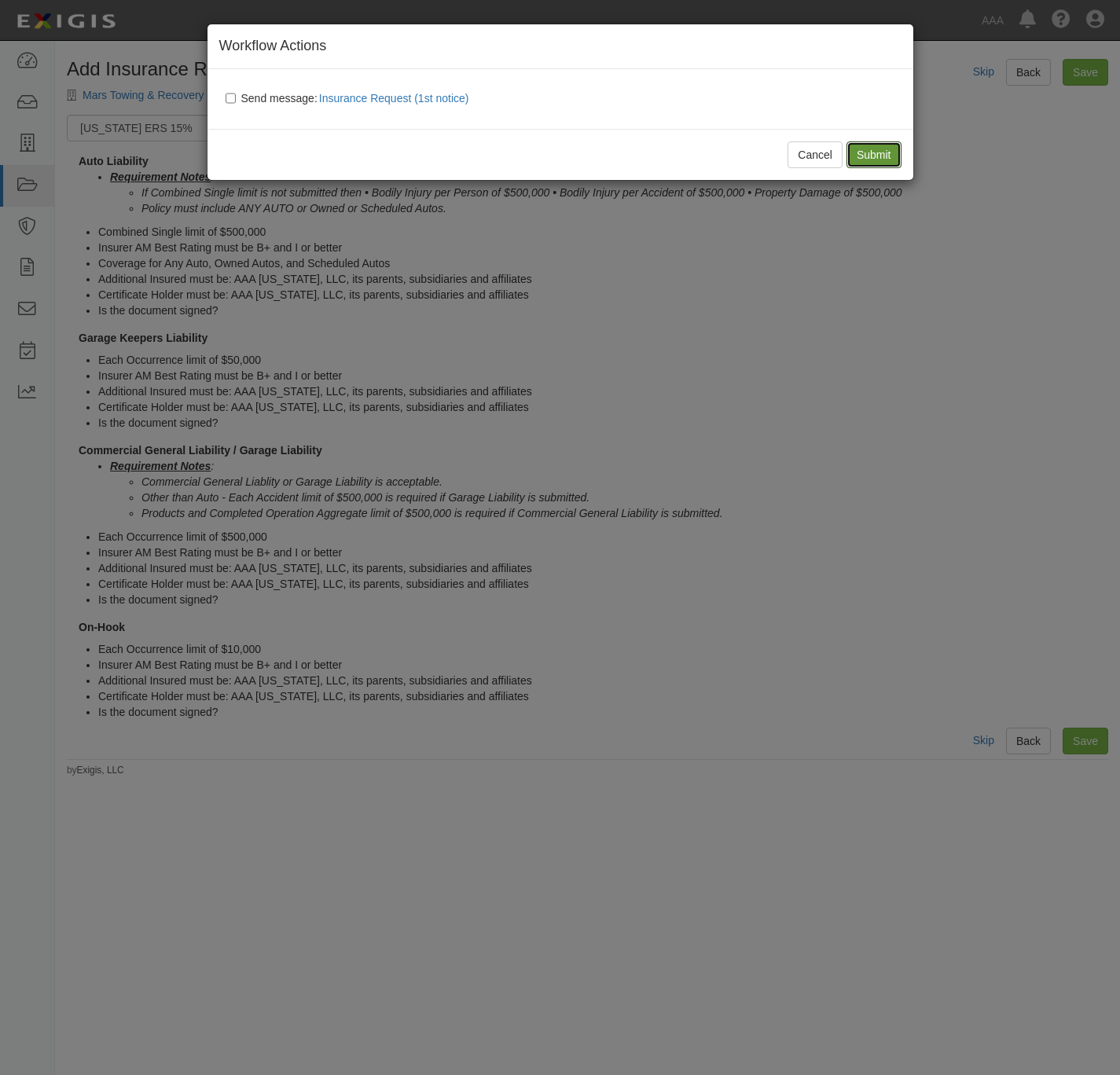 click on "Submit" at bounding box center [874, 155] 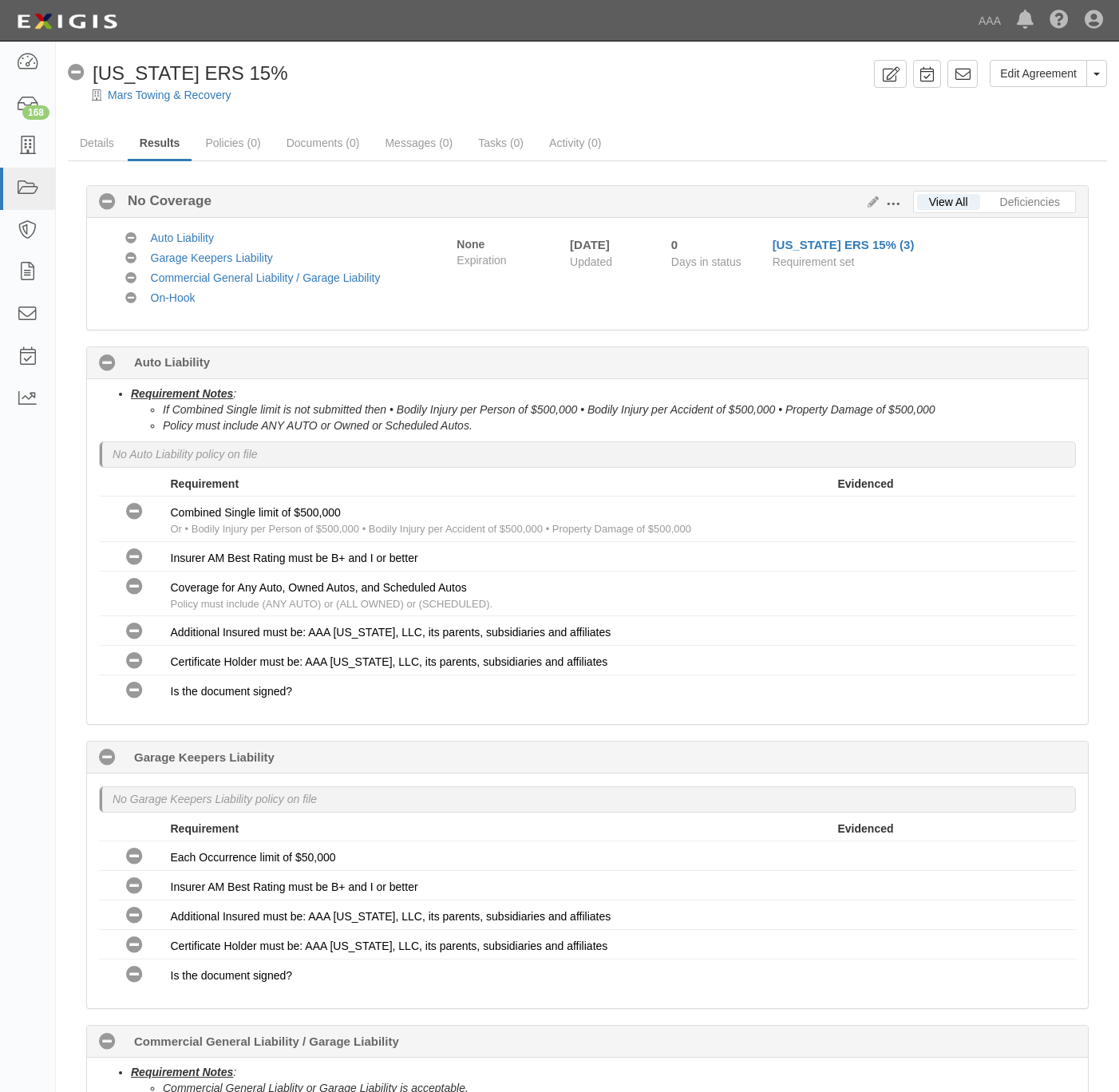 scroll, scrollTop: 0, scrollLeft: 0, axis: both 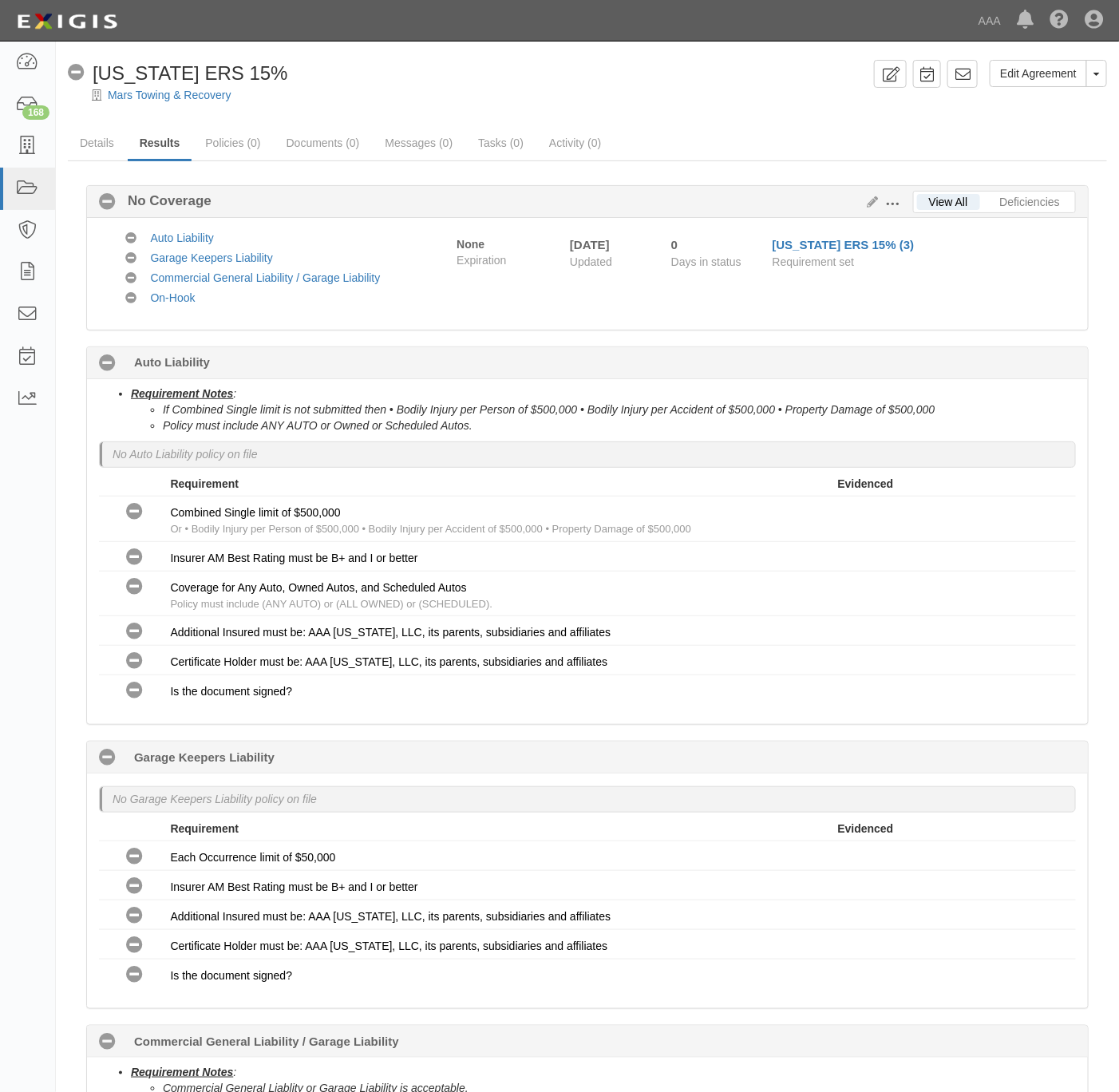 click on "No Coverage [US_STATE] ERS 15%" at bounding box center (178, 73) 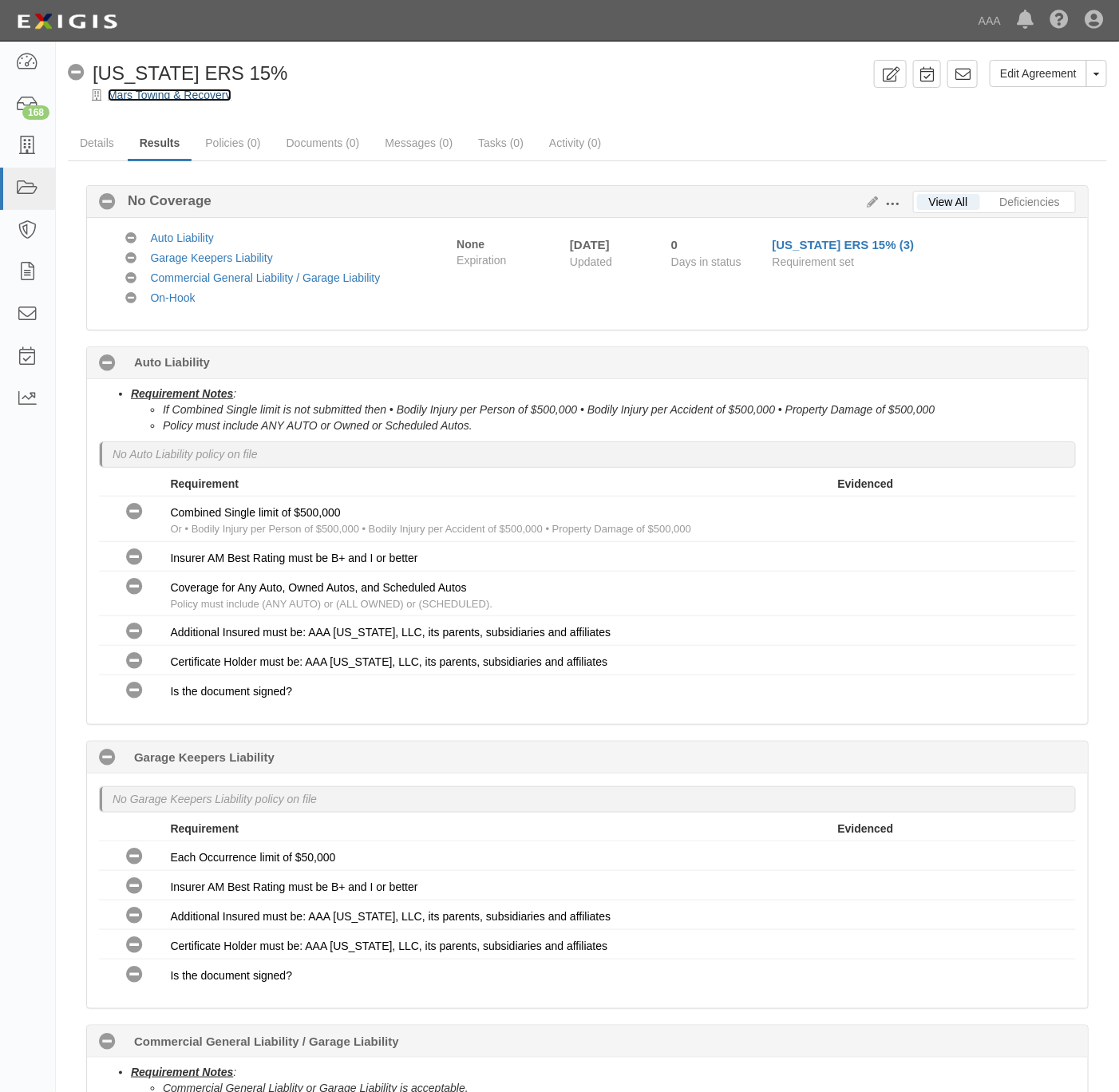 click on "Mars Towing & Recovery" at bounding box center (169, 95) 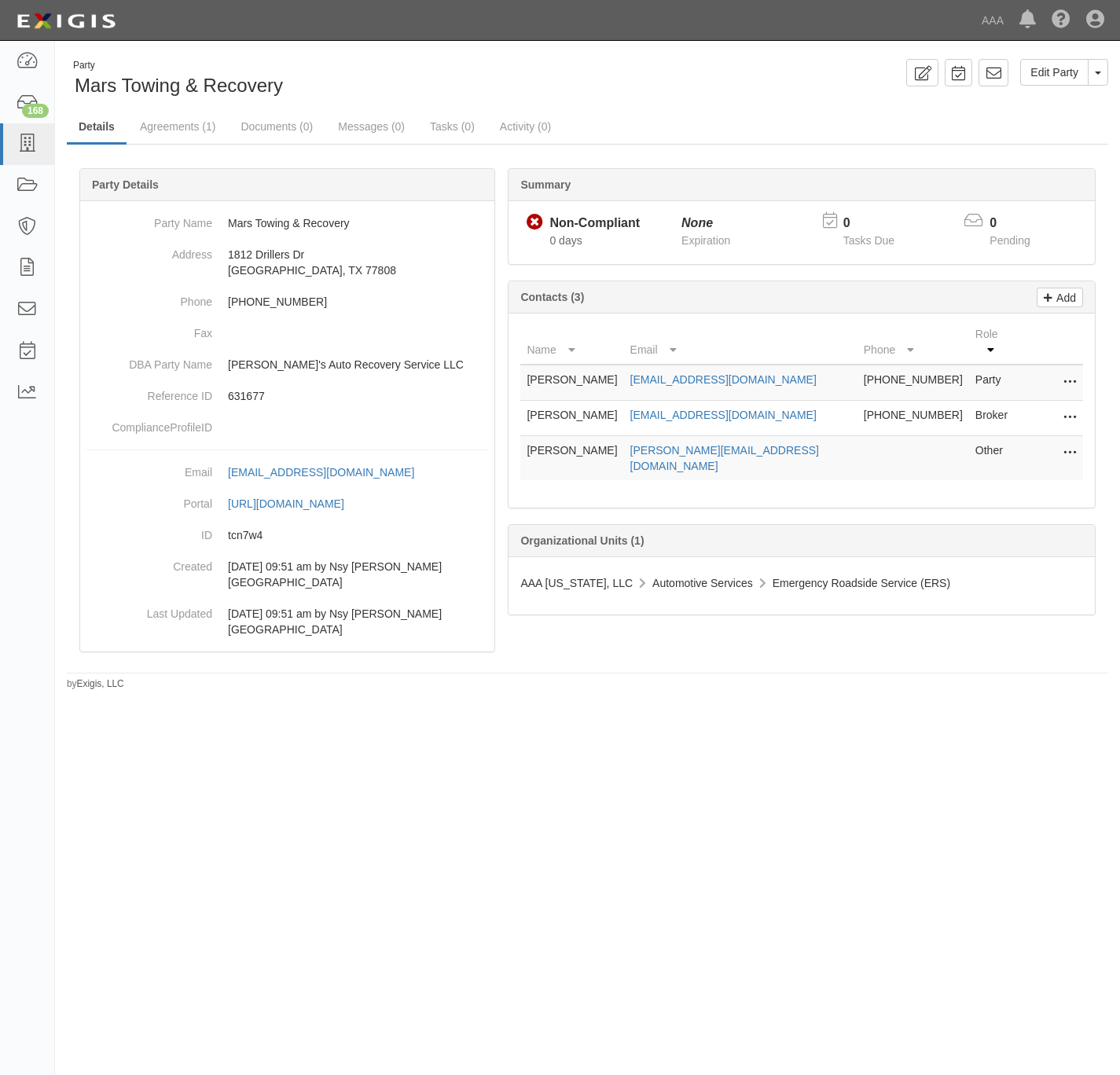 scroll, scrollTop: 0, scrollLeft: 0, axis: both 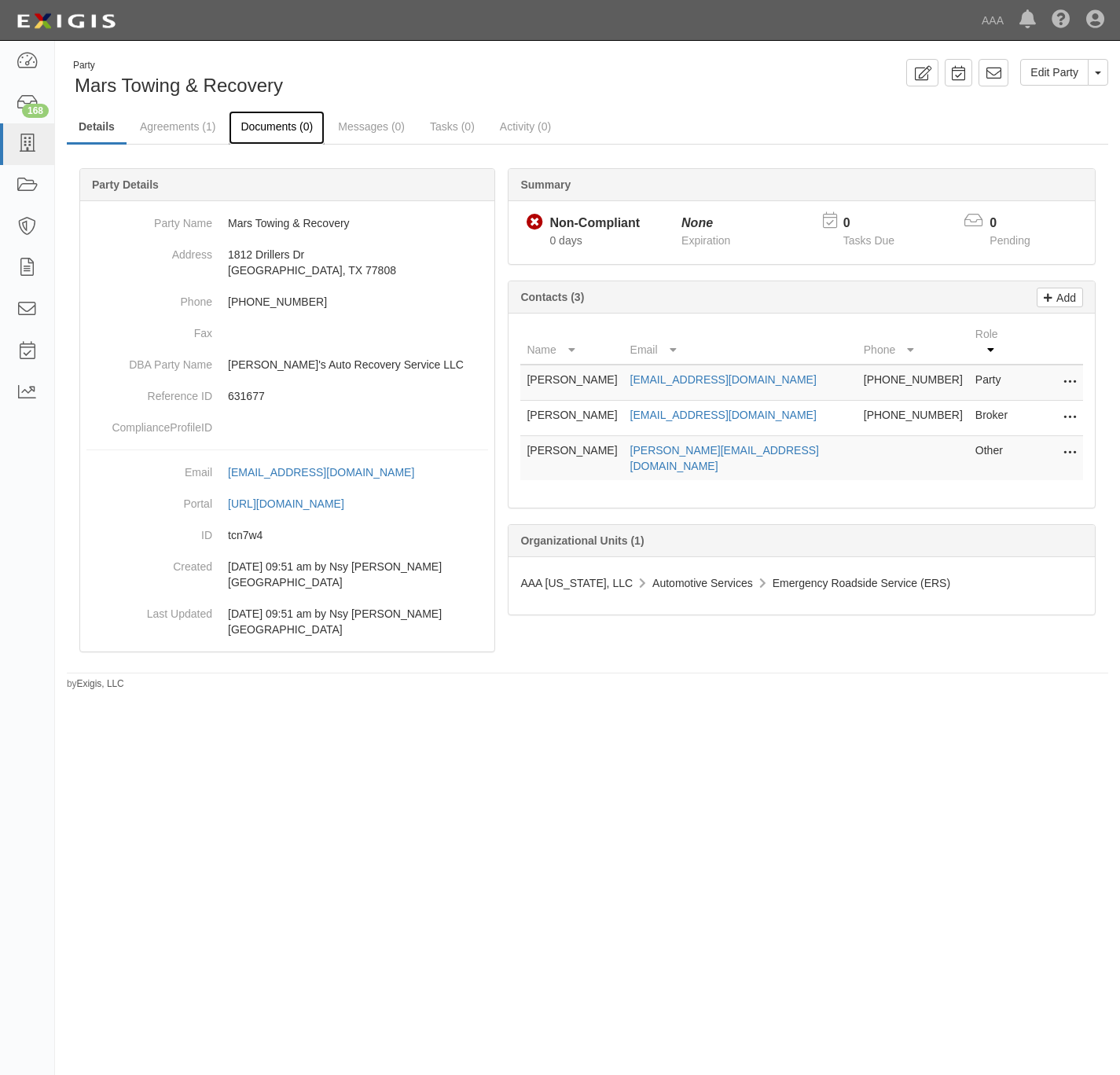 click on "Documents (0)" at bounding box center [277, 127] 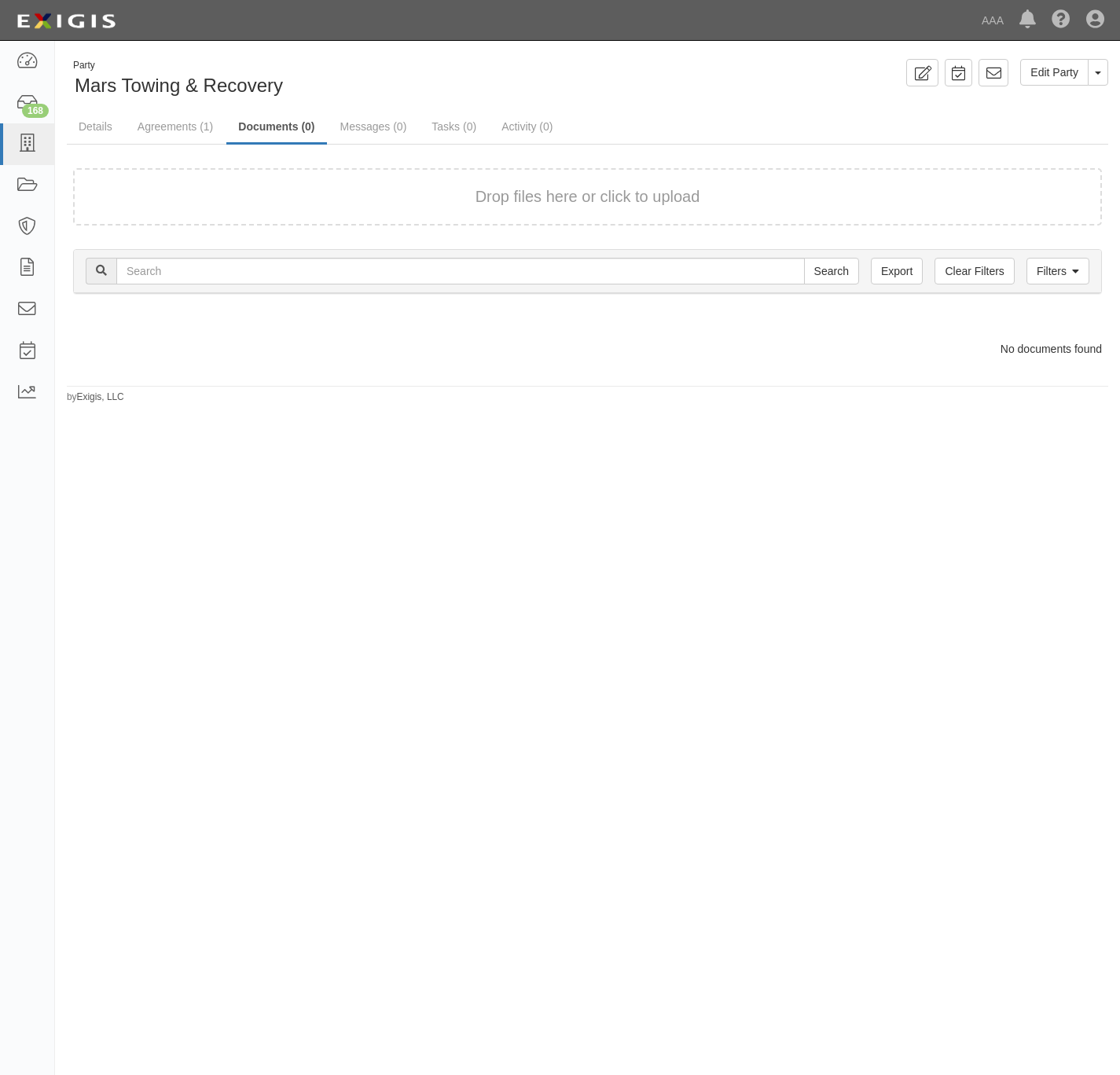 scroll, scrollTop: 0, scrollLeft: 0, axis: both 